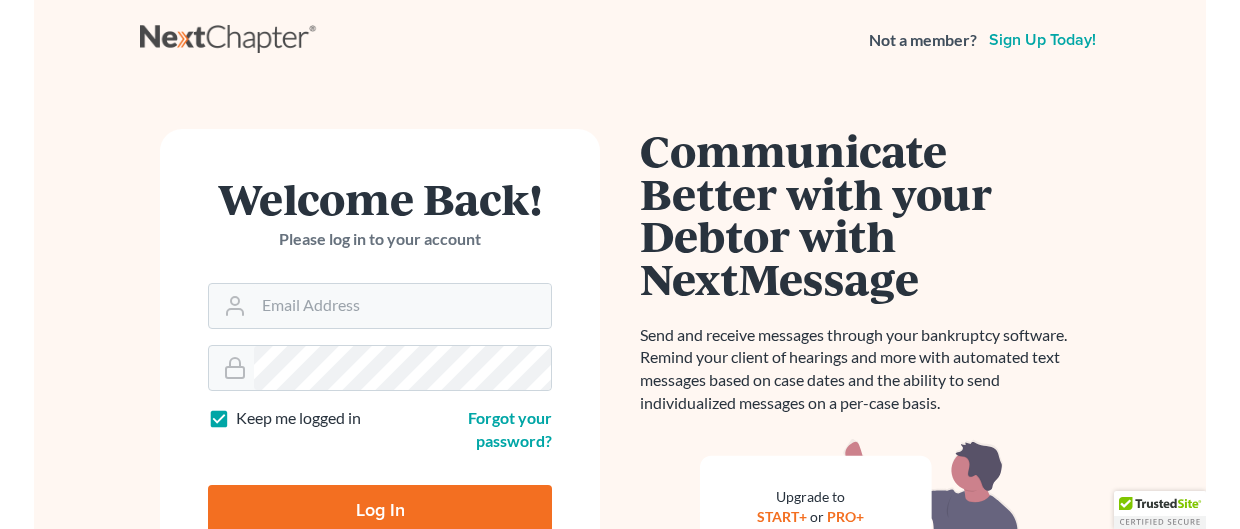 scroll, scrollTop: 0, scrollLeft: 0, axis: both 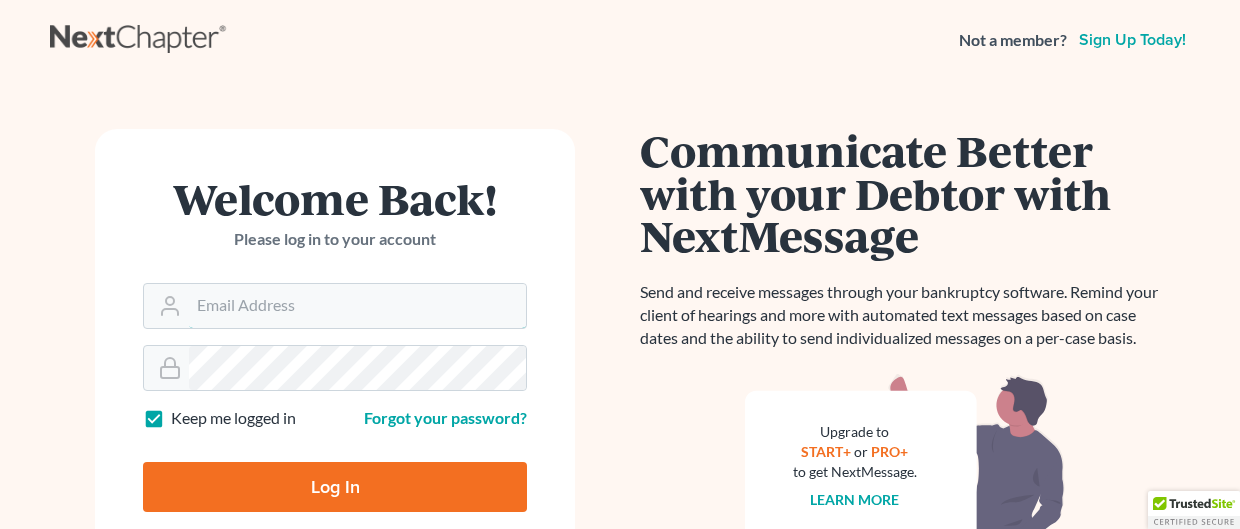 type on "bribwl@[EMAIL]" 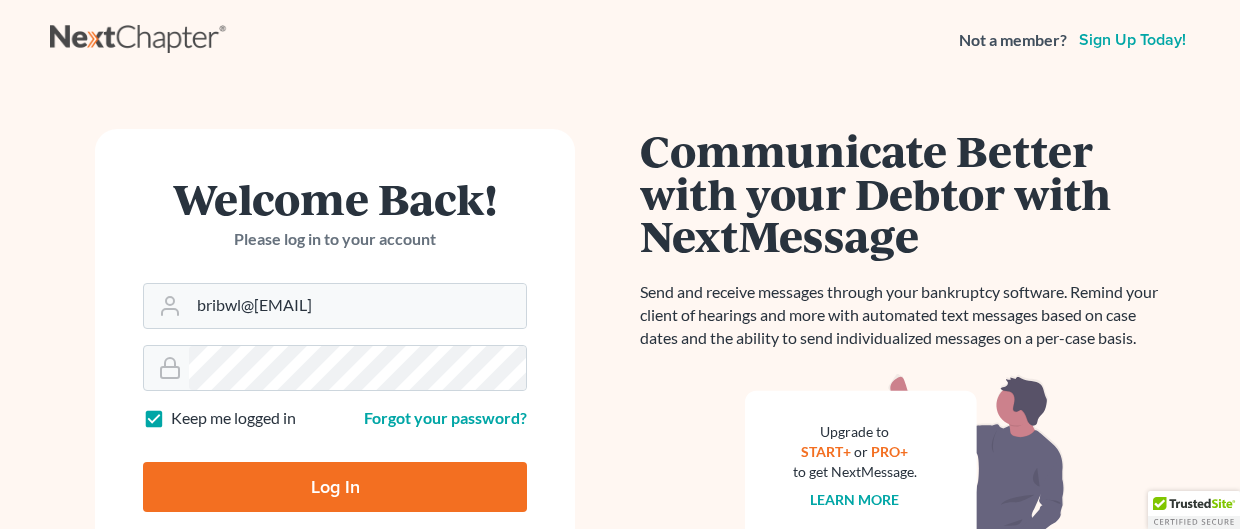 click on "Log In" at bounding box center [335, 487] 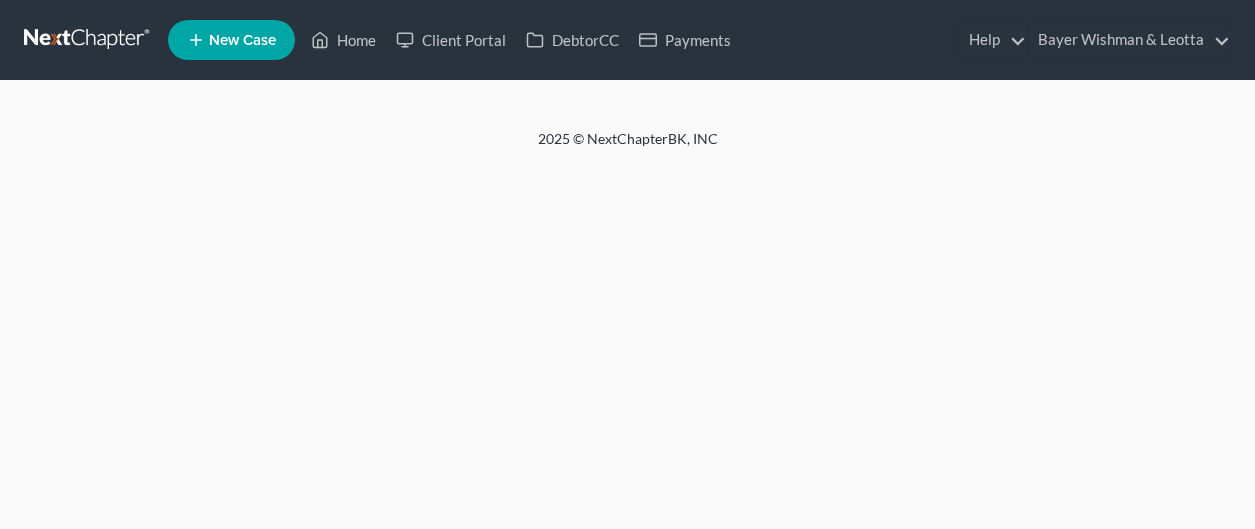 scroll, scrollTop: 0, scrollLeft: 0, axis: both 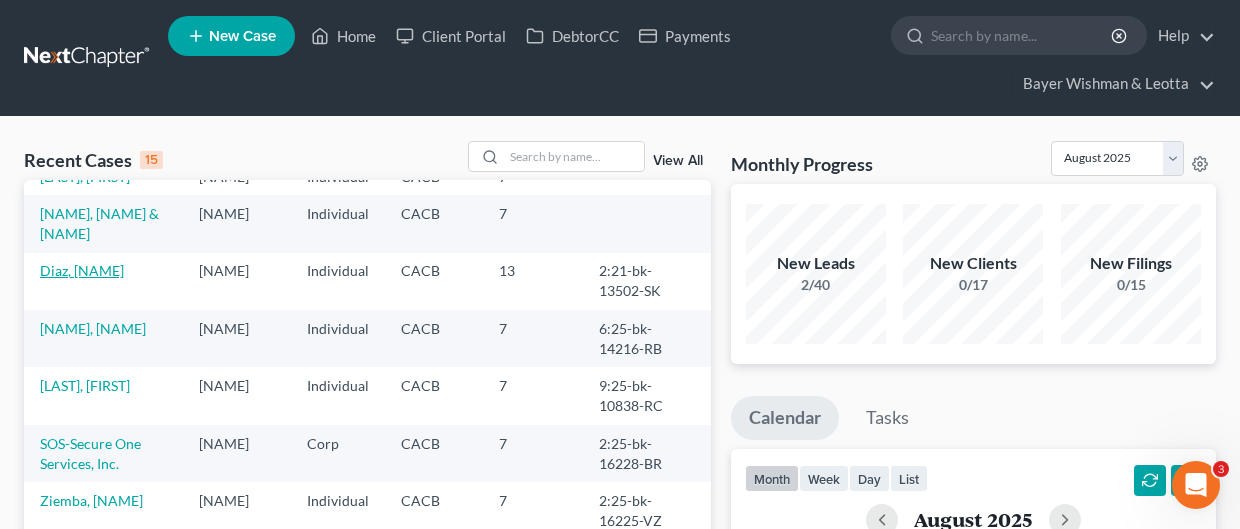 click on "Diaz, [NAME]" at bounding box center [82, 270] 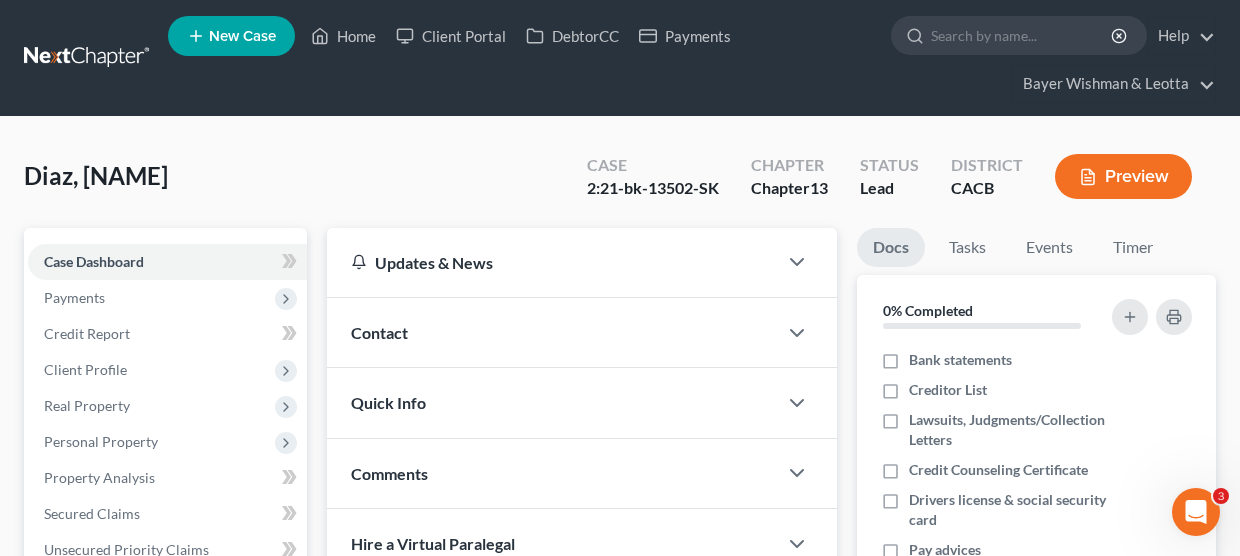 drag, startPoint x: -50, startPoint y: 209, endPoint x: -112, endPoint y: 208, distance: 62.008064 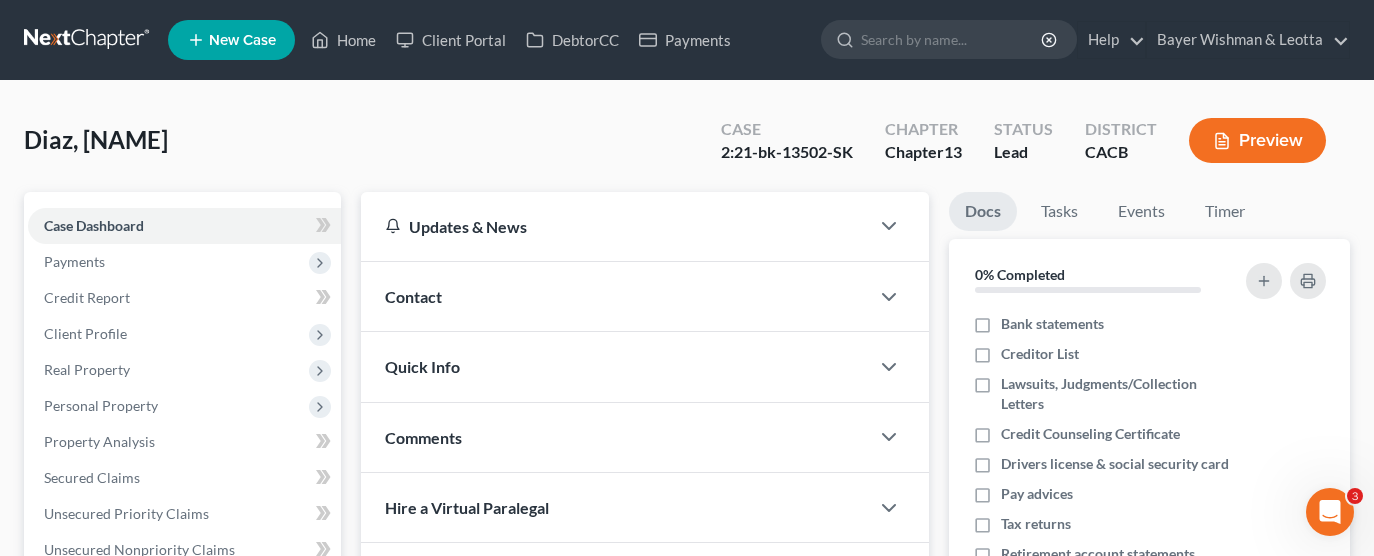 scroll, scrollTop: 400, scrollLeft: 0, axis: vertical 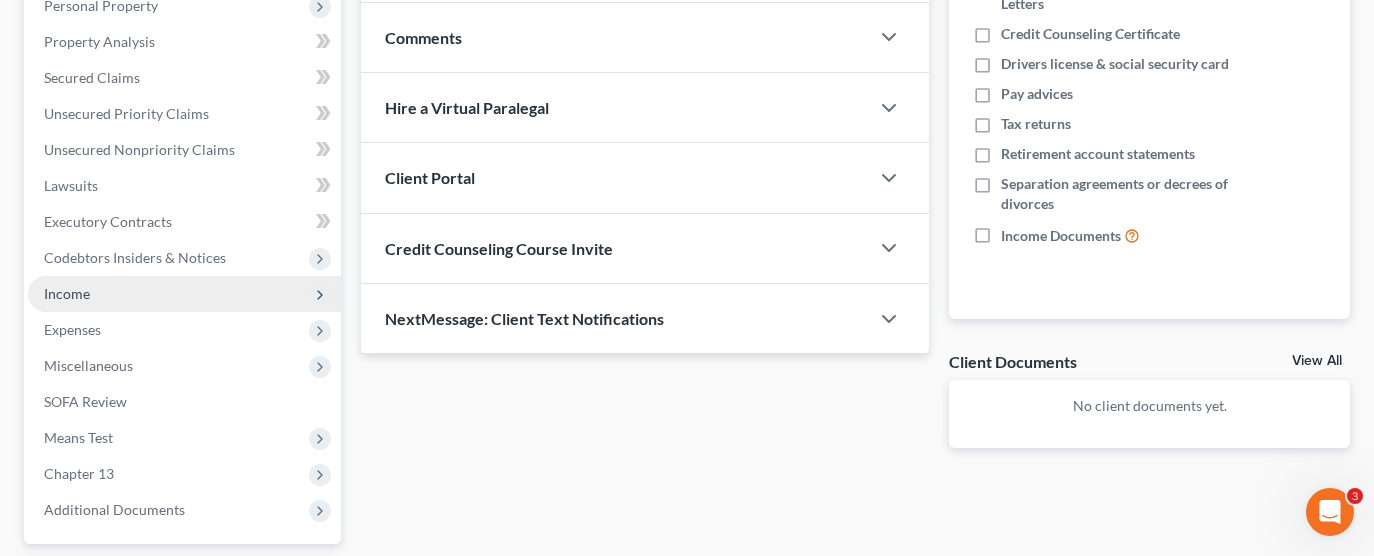 click on "Income" at bounding box center (184, 294) 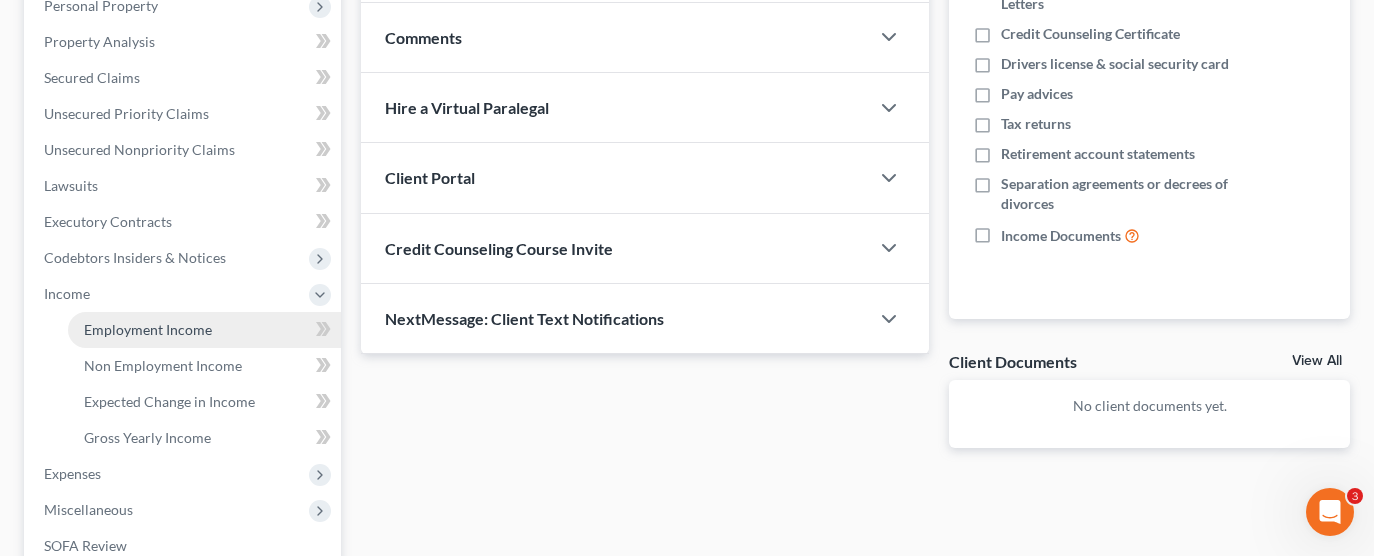 click on "Employment Income" at bounding box center [204, 330] 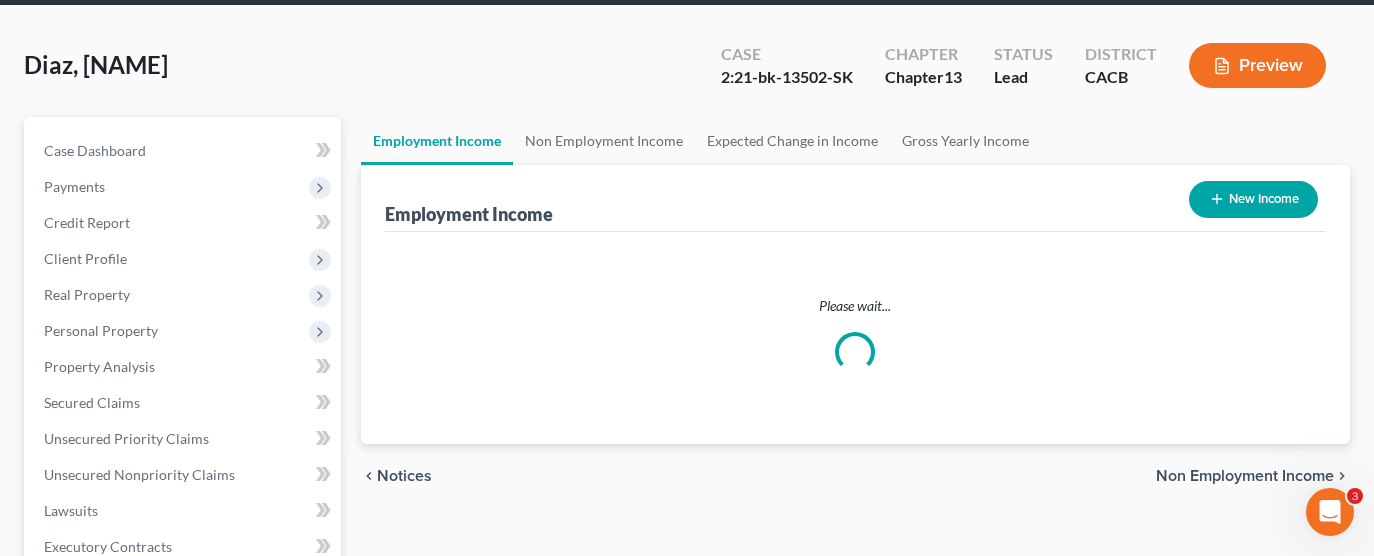 scroll, scrollTop: 0, scrollLeft: 0, axis: both 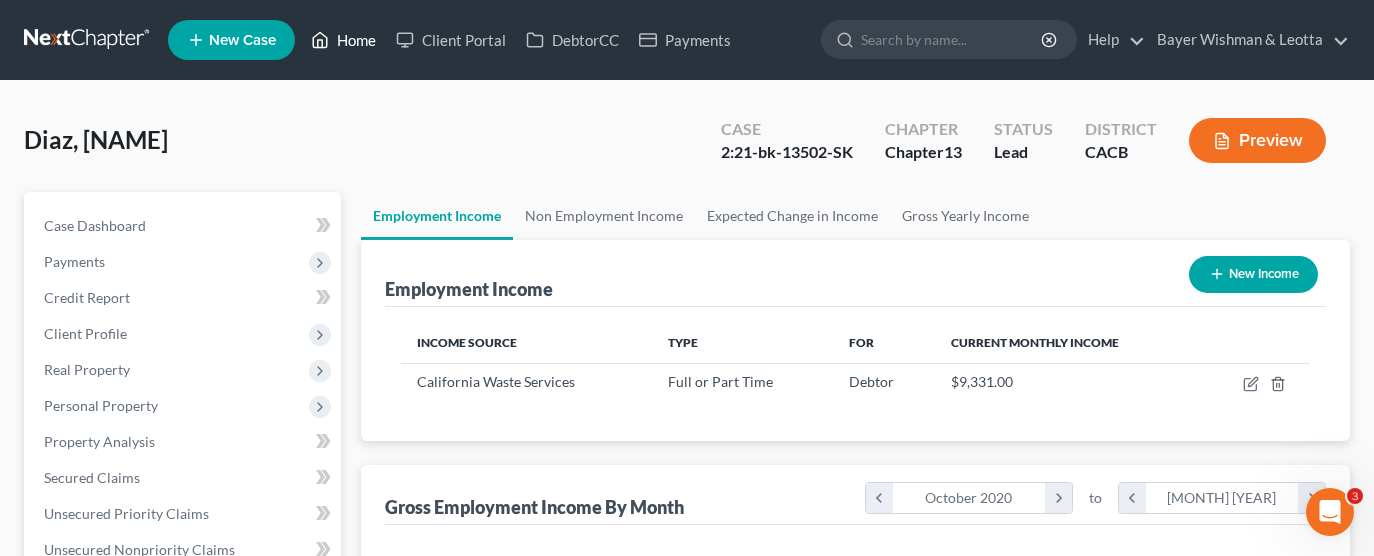 click on "Home" at bounding box center (343, 40) 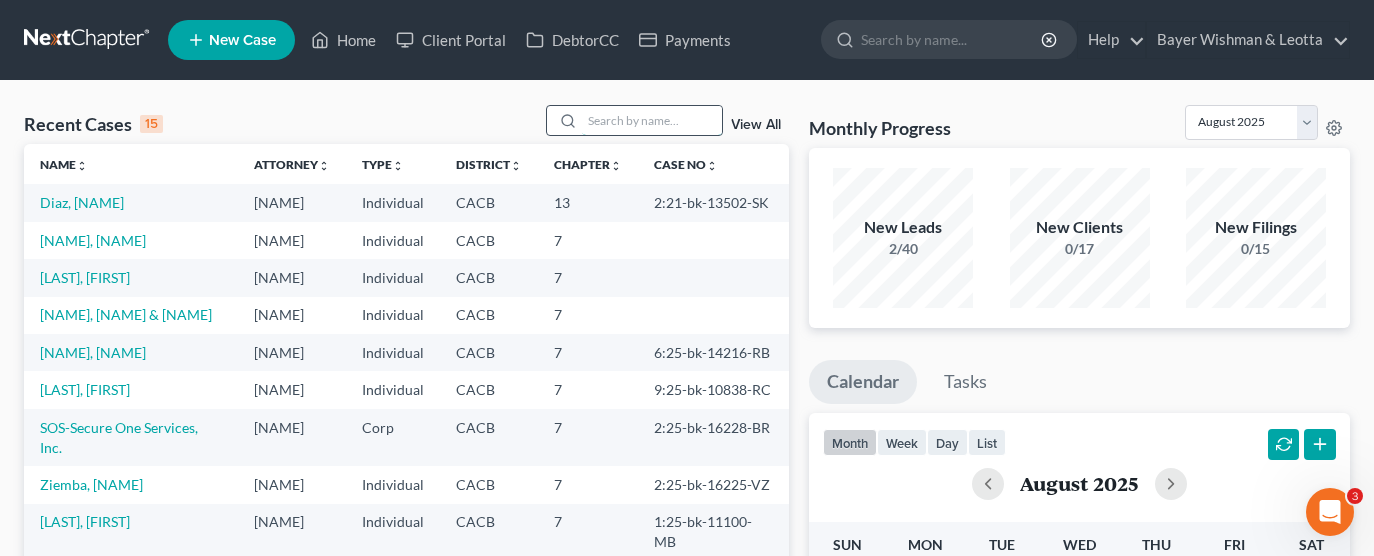 click at bounding box center (652, 120) 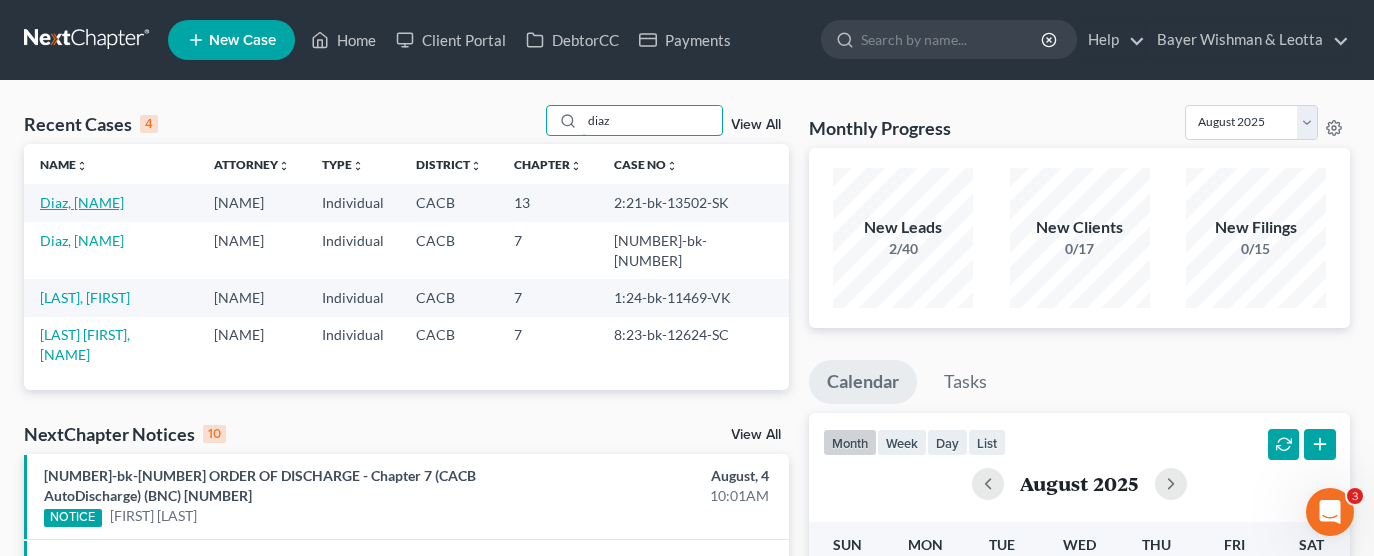 type on "diaz" 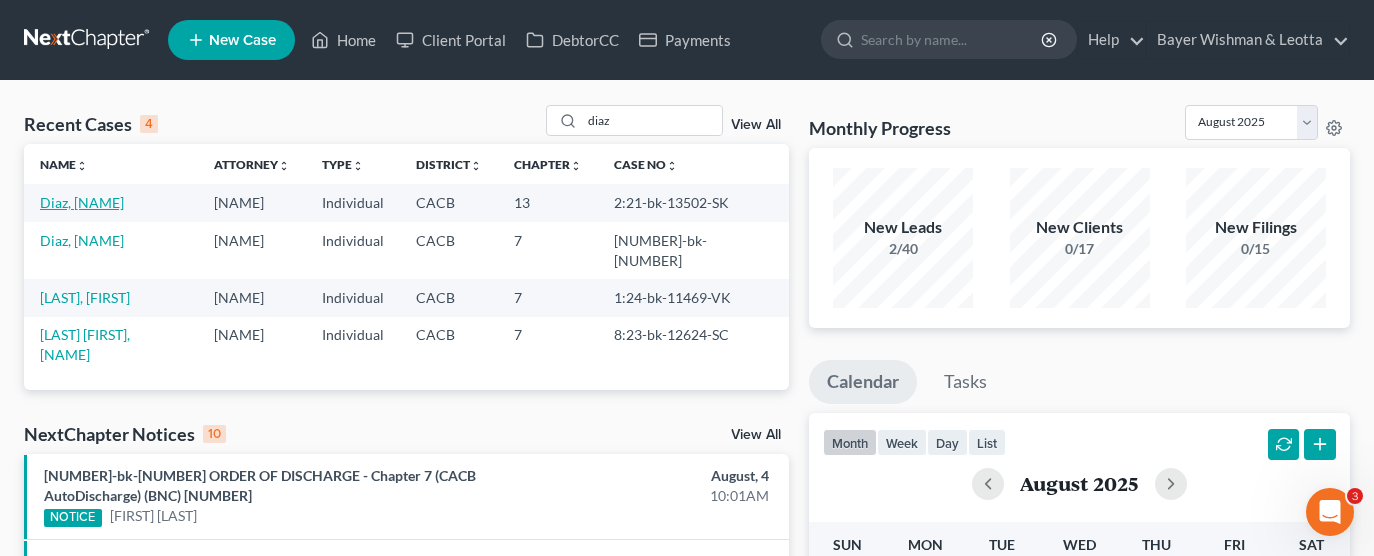 click on "Diaz, [NAME]" at bounding box center (82, 202) 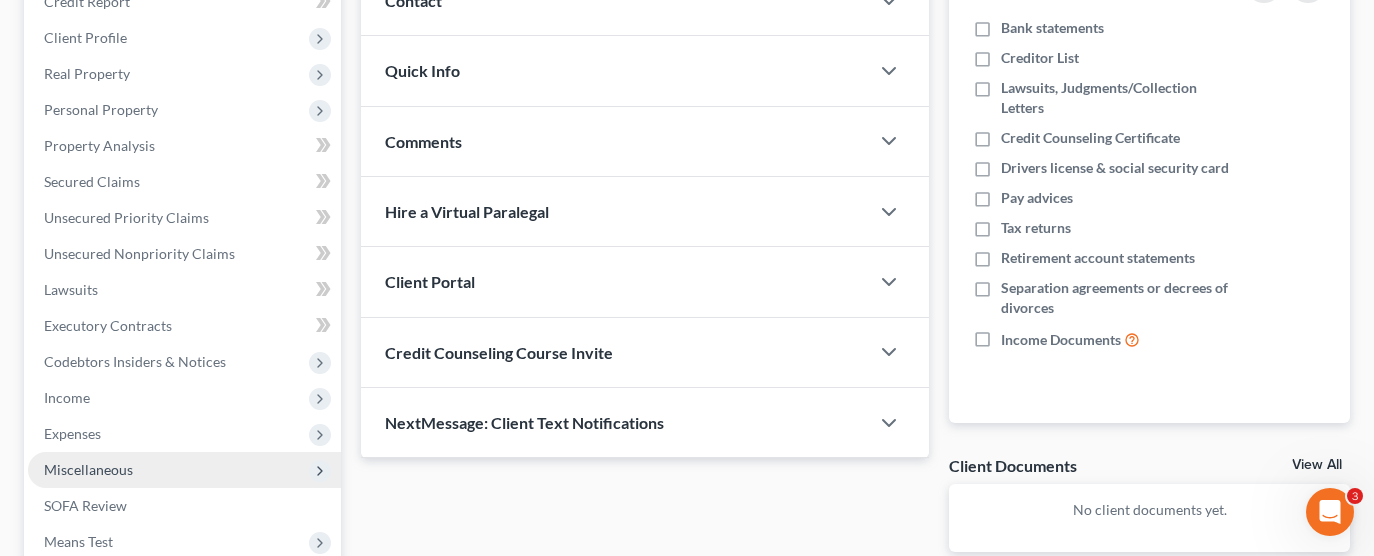 scroll, scrollTop: 300, scrollLeft: 0, axis: vertical 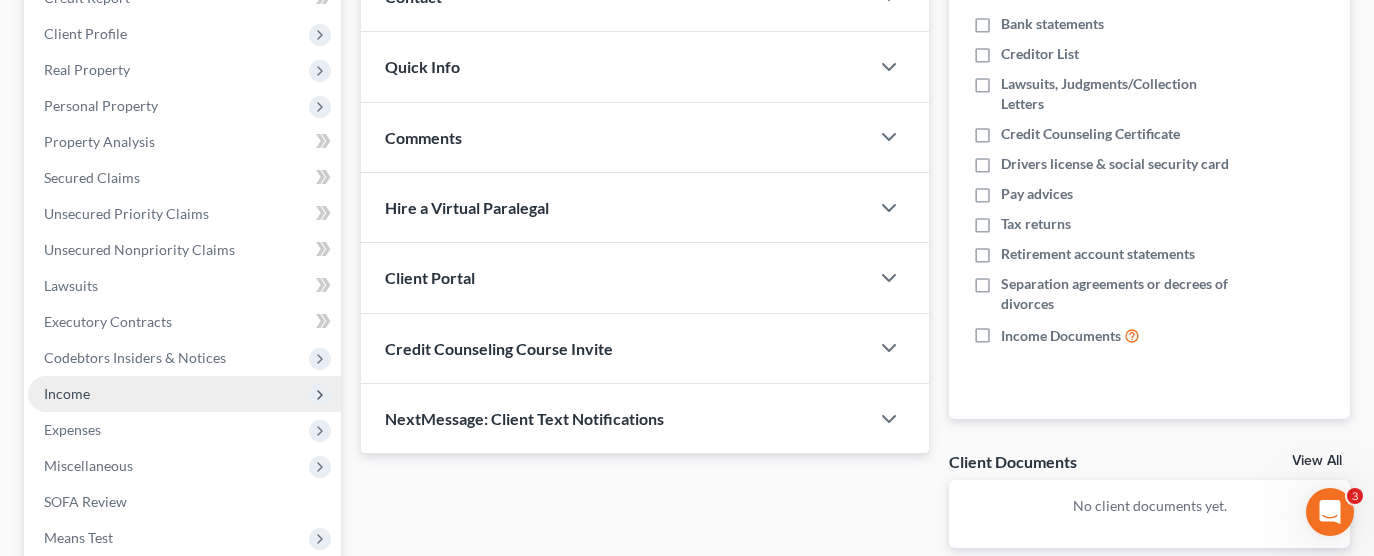 click on "Income" at bounding box center [184, 394] 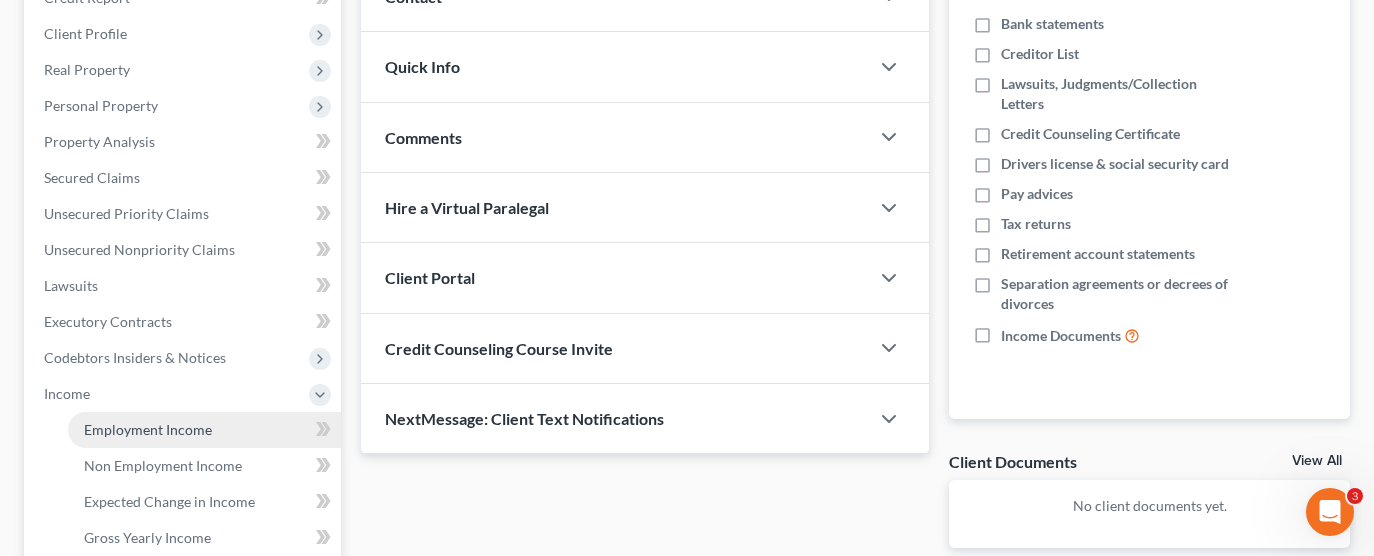 click on "Employment Income" at bounding box center (148, 429) 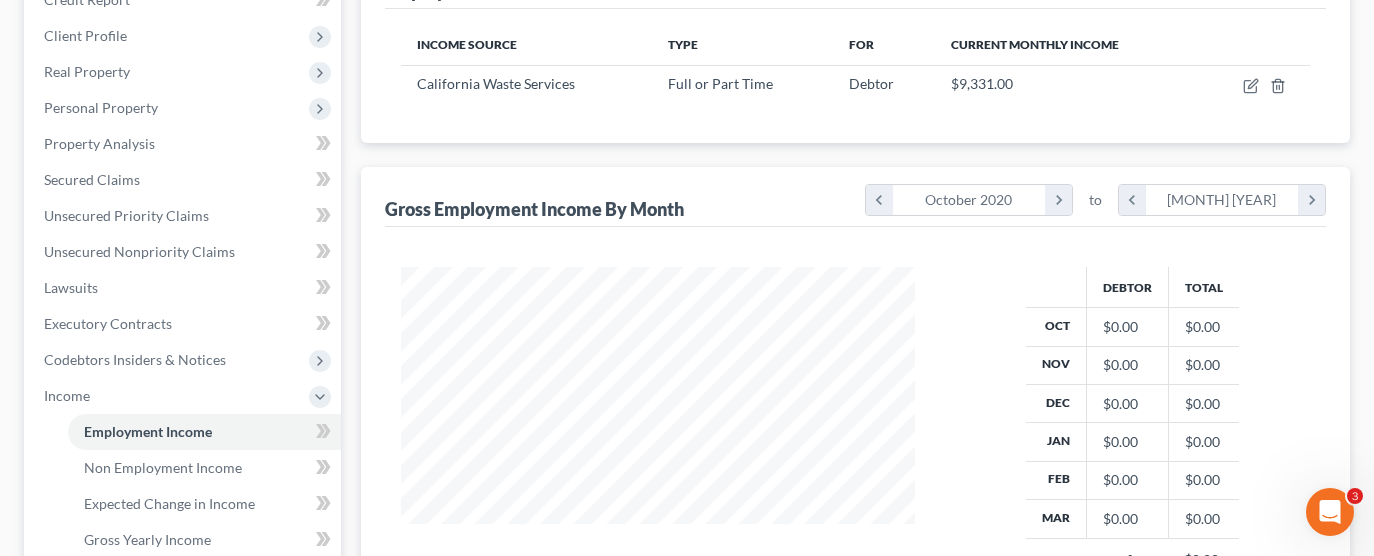 scroll, scrollTop: 0, scrollLeft: 0, axis: both 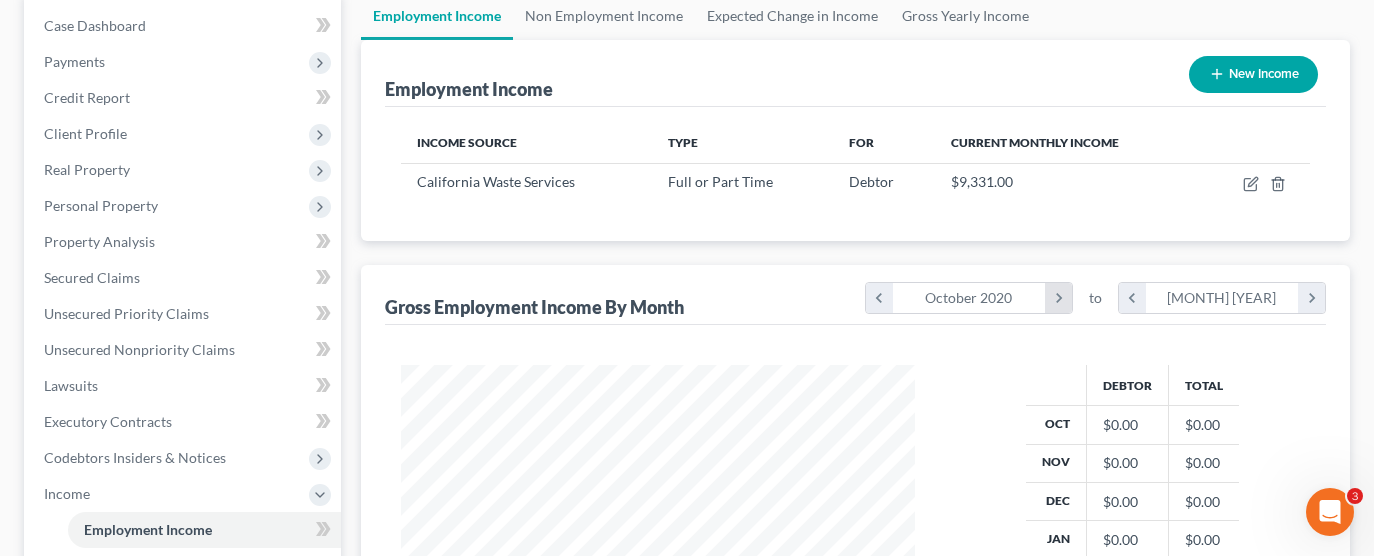 click on "chevron_right" at bounding box center [1058, 298] 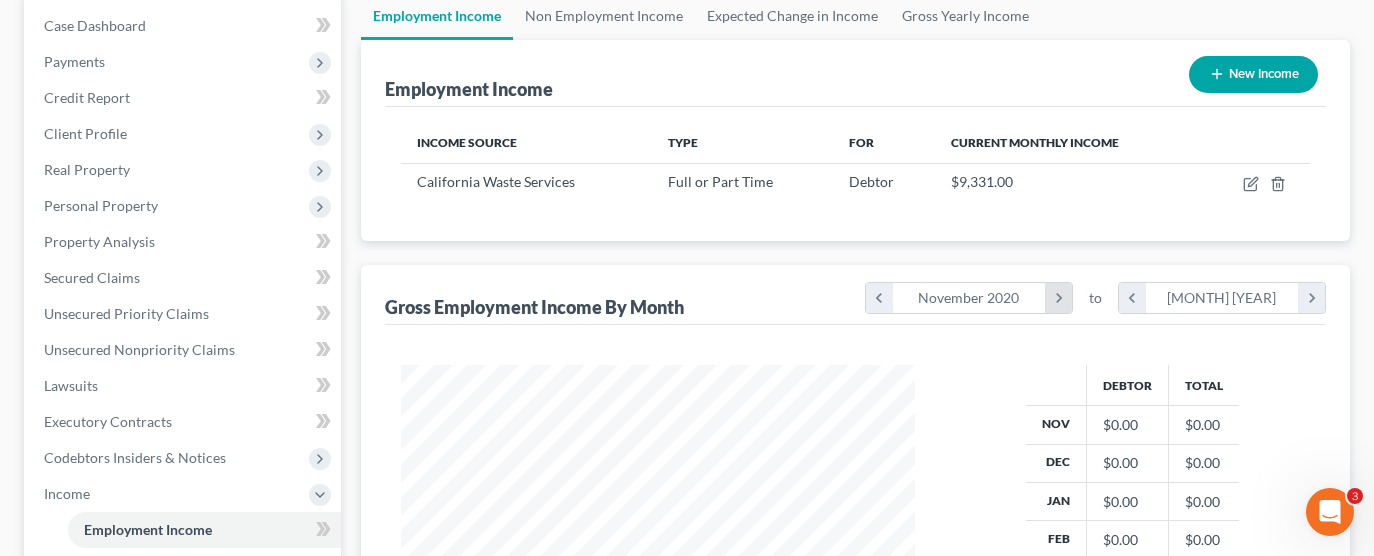 scroll, scrollTop: 320, scrollLeft: 554, axis: both 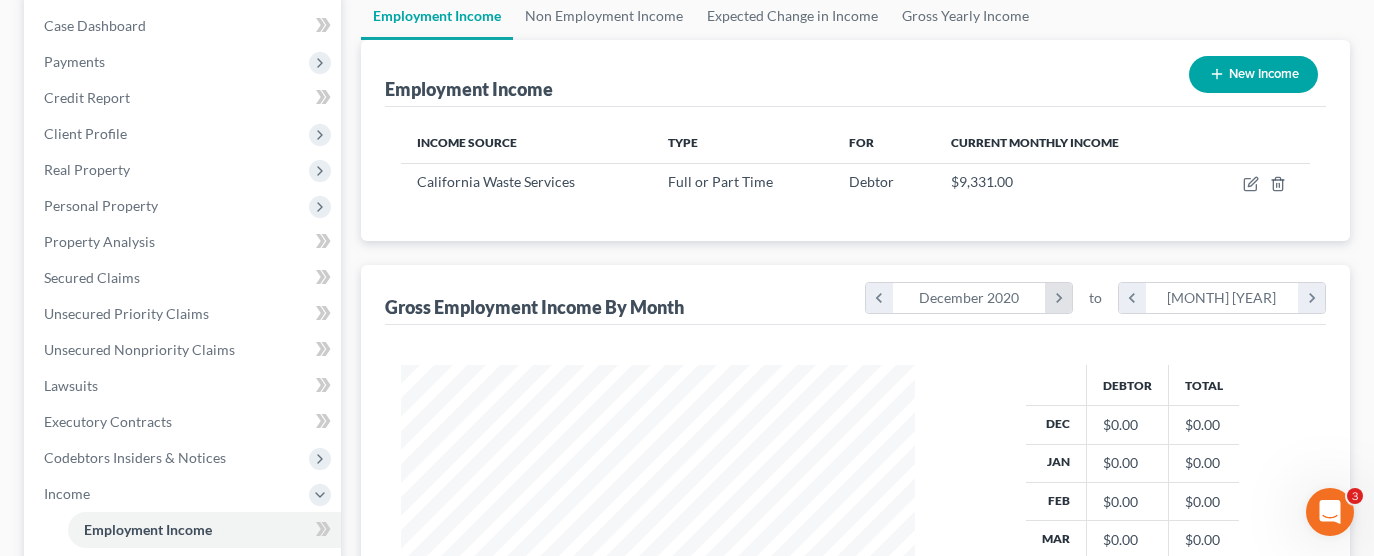click on "chevron_right" at bounding box center (1058, 298) 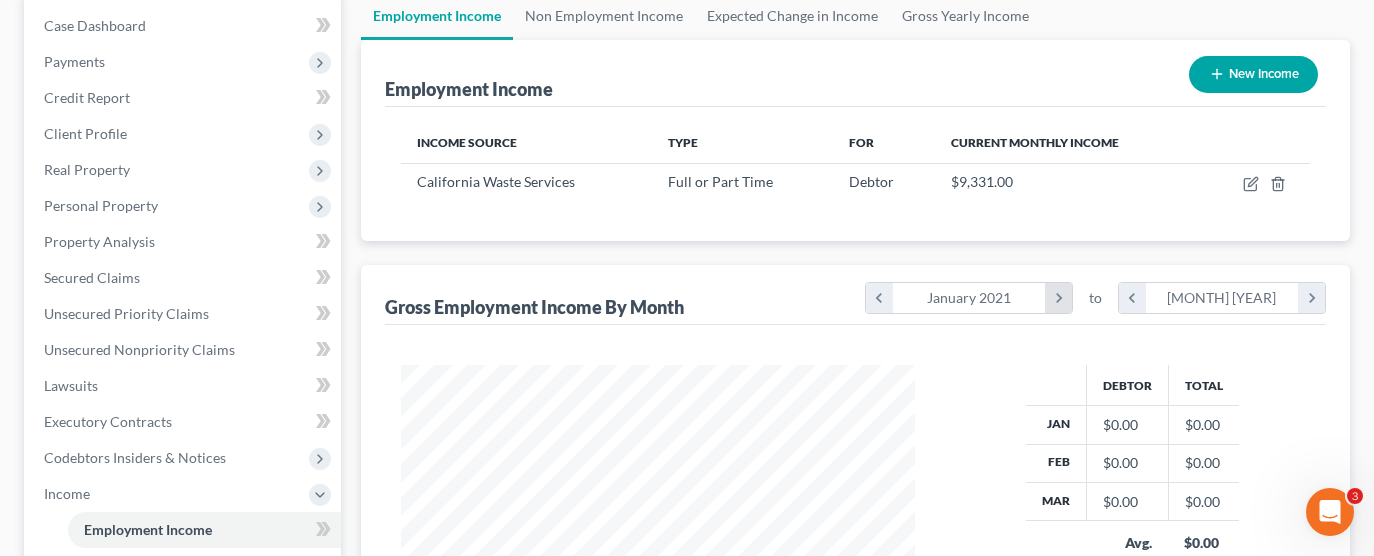 scroll, scrollTop: 257, scrollLeft: 554, axis: both 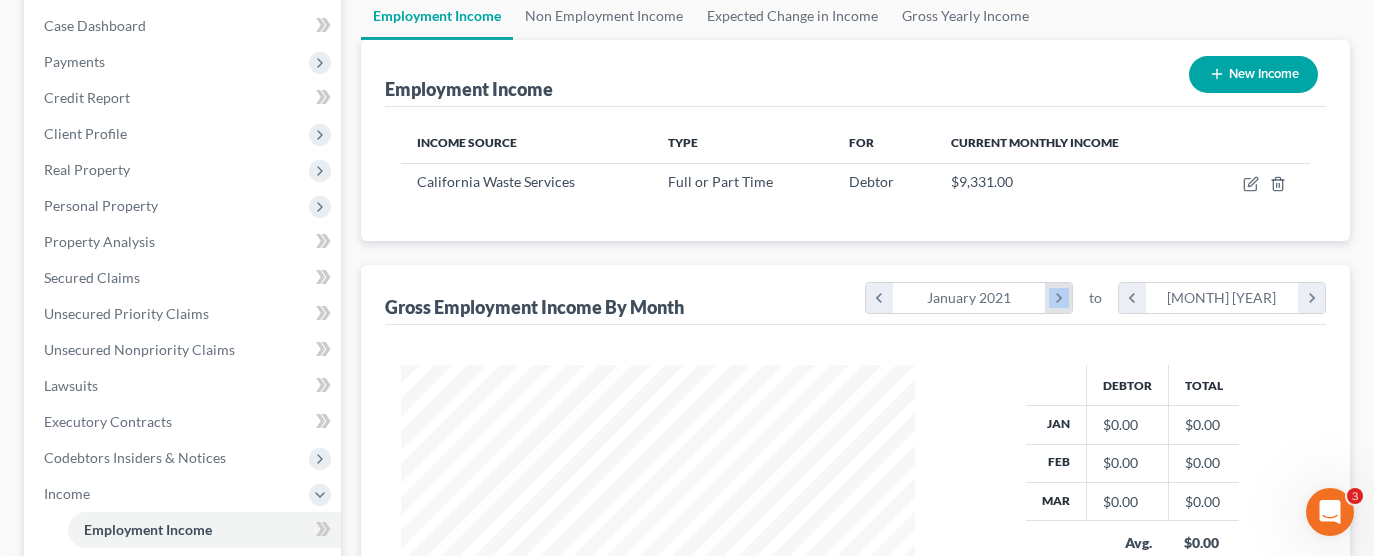 click on "chevron_right" at bounding box center (1058, 298) 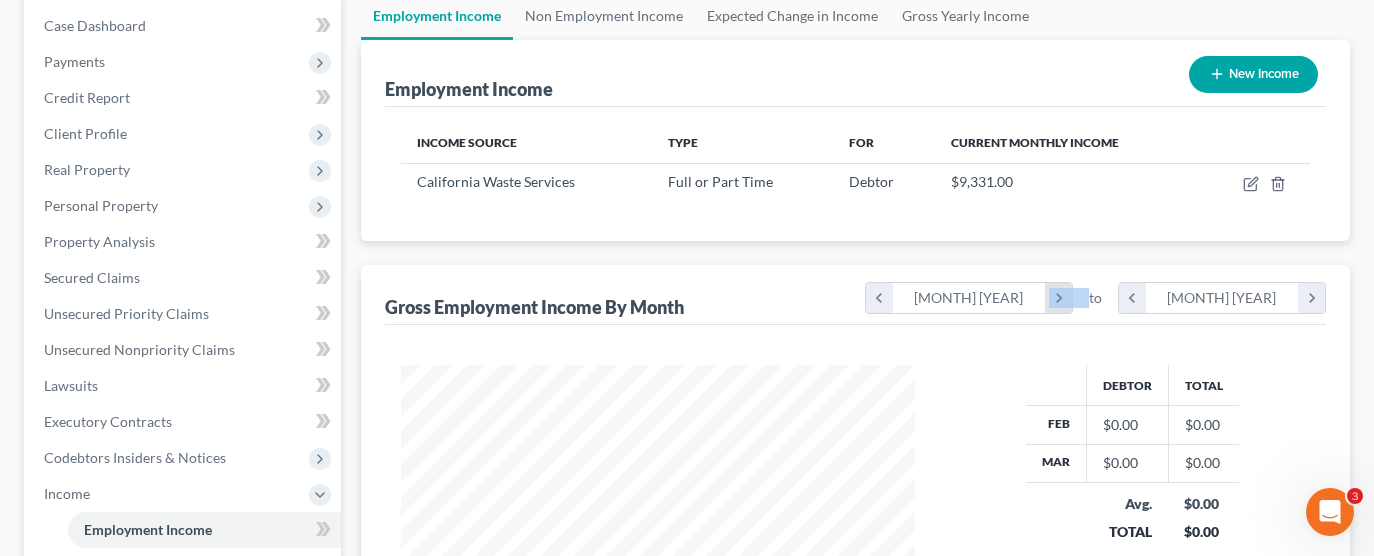 click on "chevron_right" at bounding box center [1058, 298] 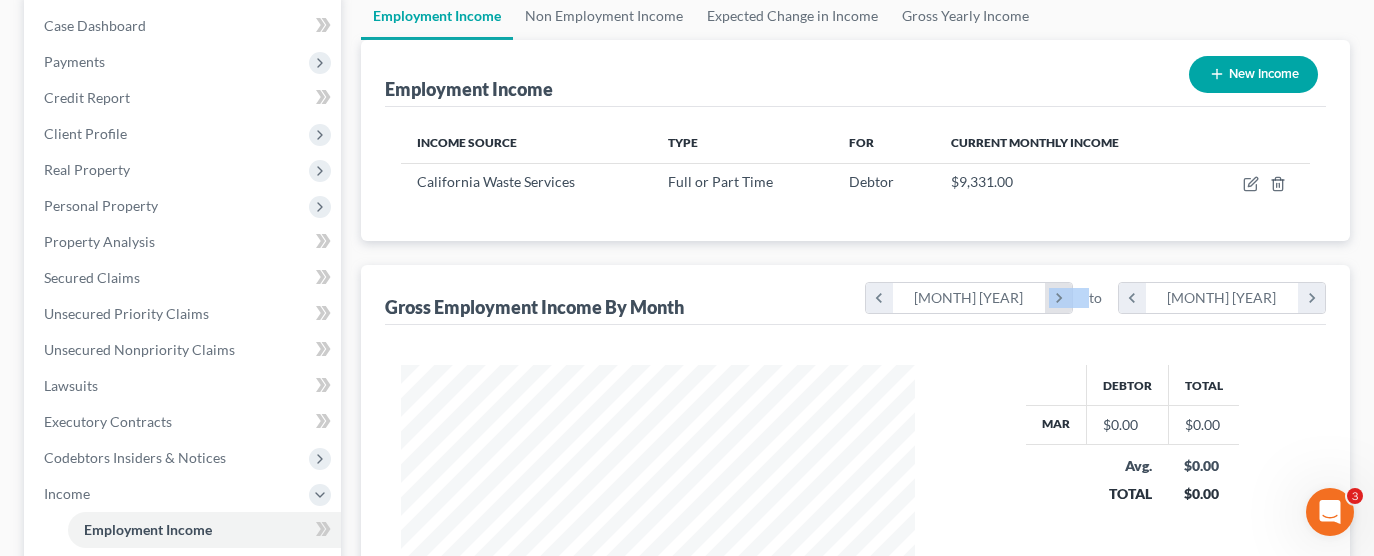 click on "chevron_right" at bounding box center [1058, 298] 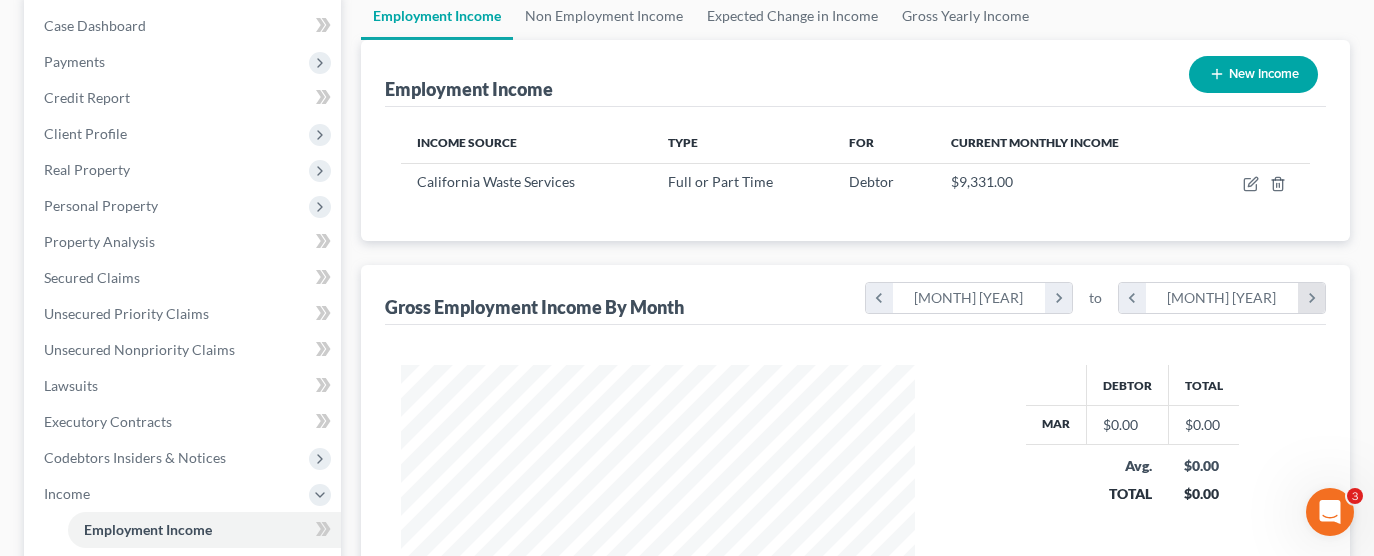 click on "chevron_right" at bounding box center (1311, 298) 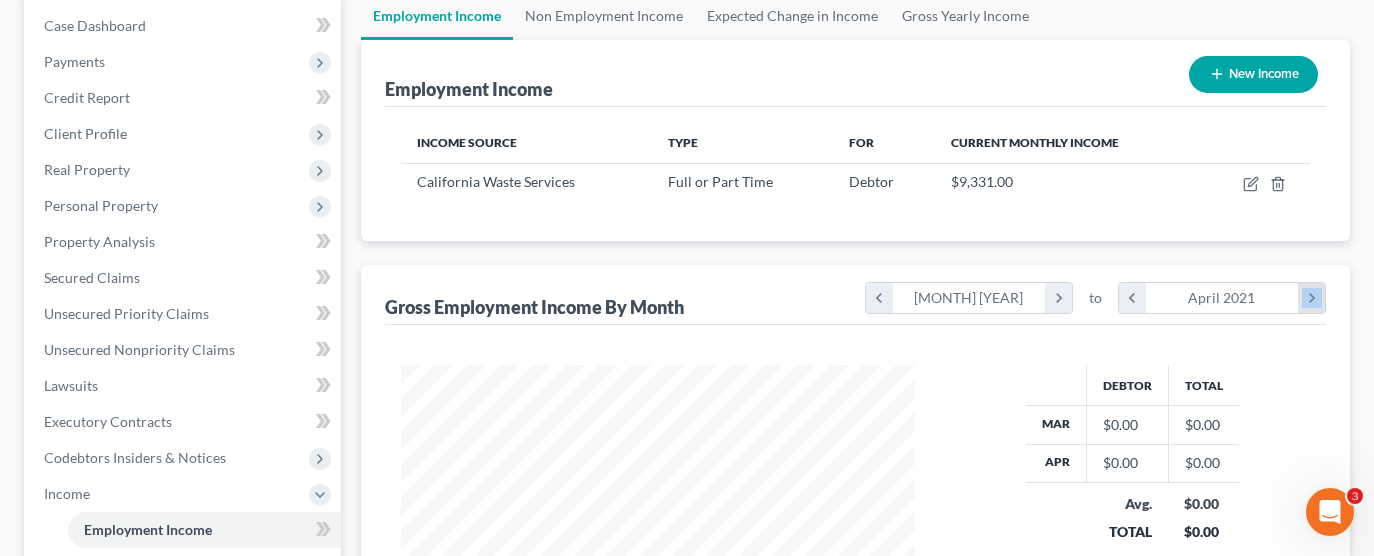 click on "chevron_right" at bounding box center (1311, 298) 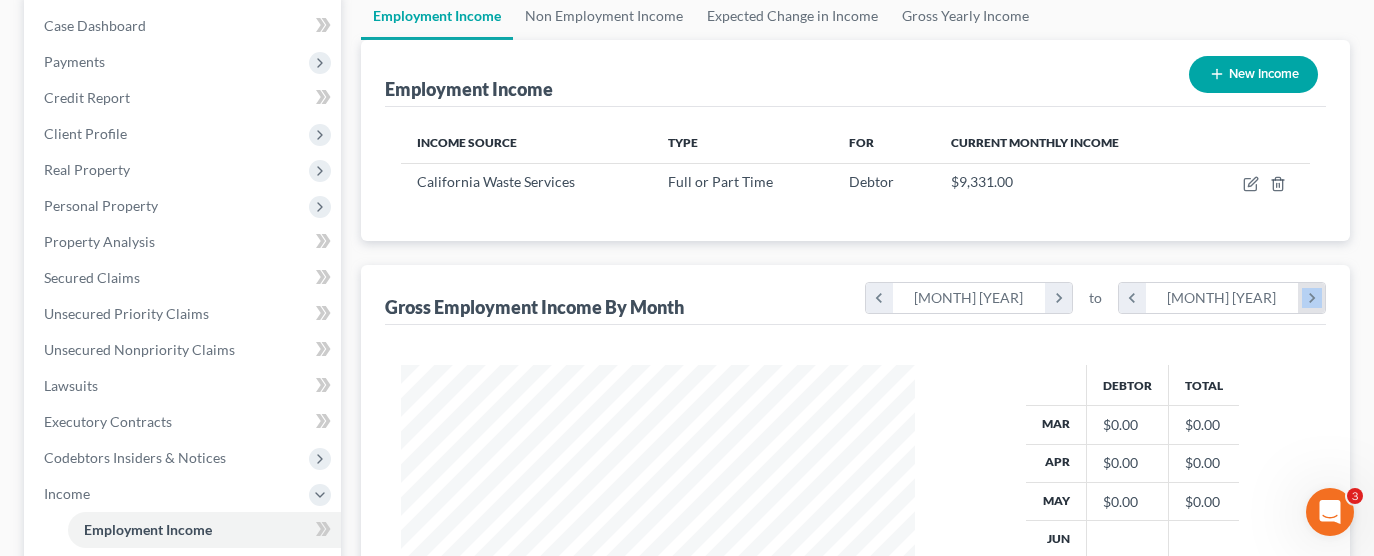 scroll, scrollTop: 999680, scrollLeft: 999446, axis: both 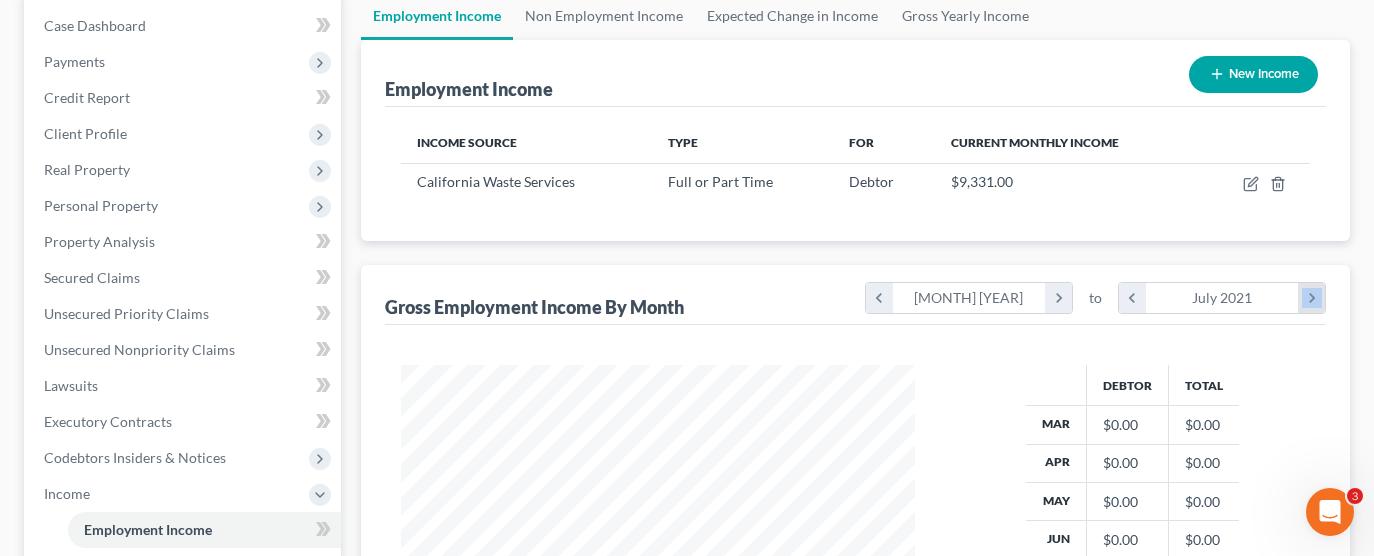 click on "chevron_right" at bounding box center (1311, 298) 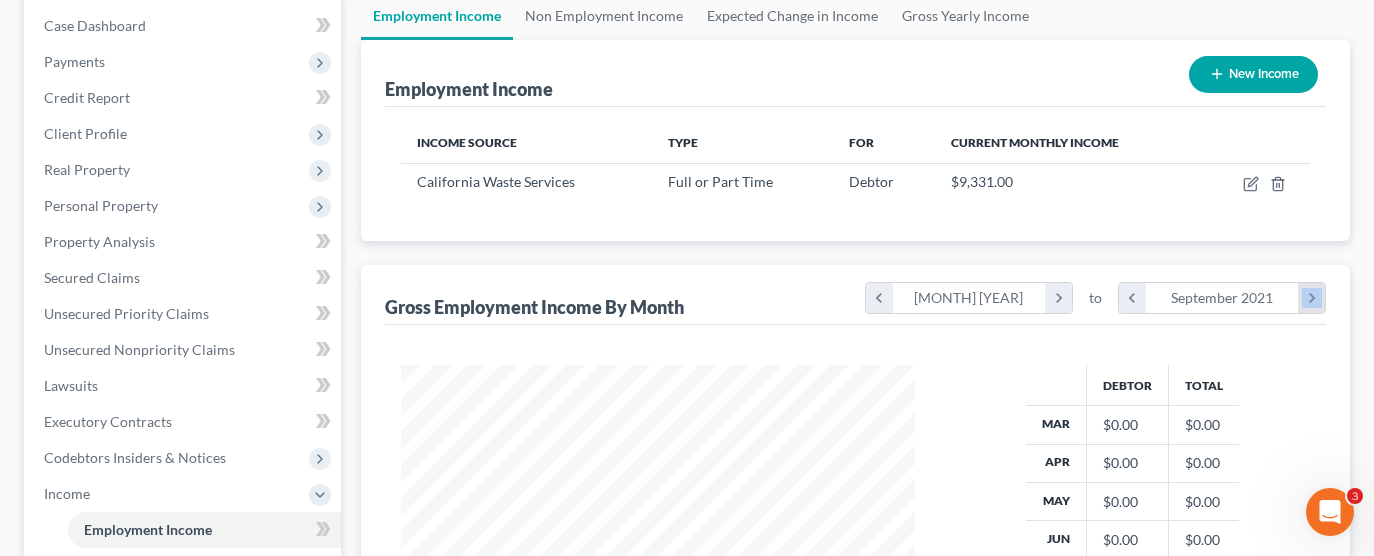 click on "chevron_right" at bounding box center [1311, 298] 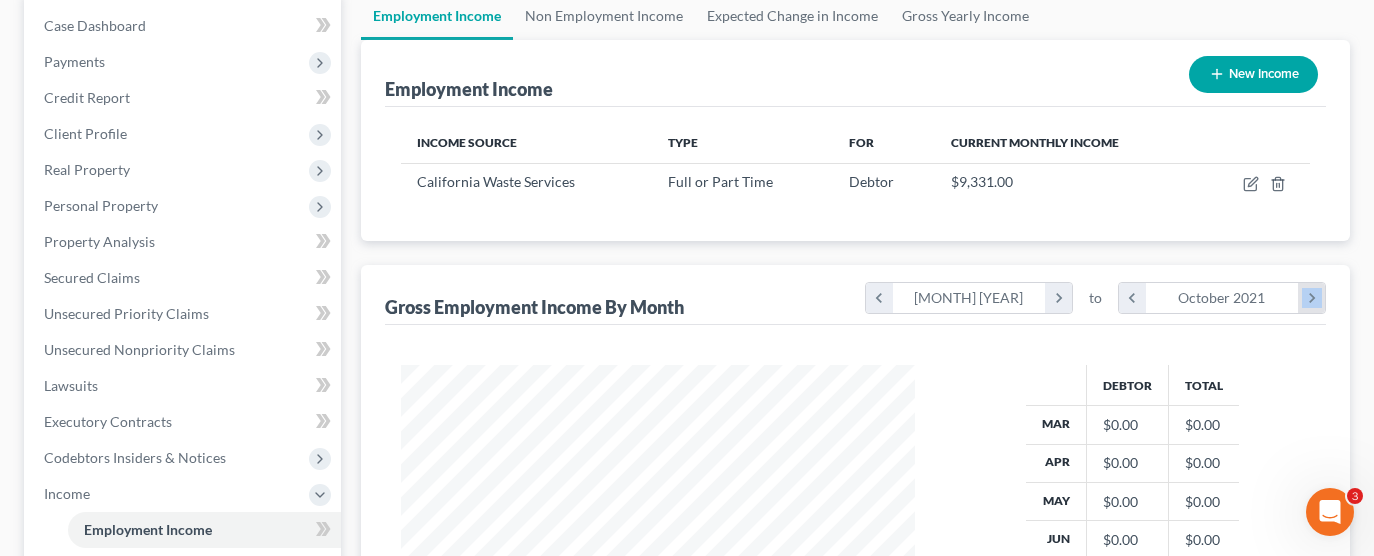 click on "chevron_right" at bounding box center [1311, 298] 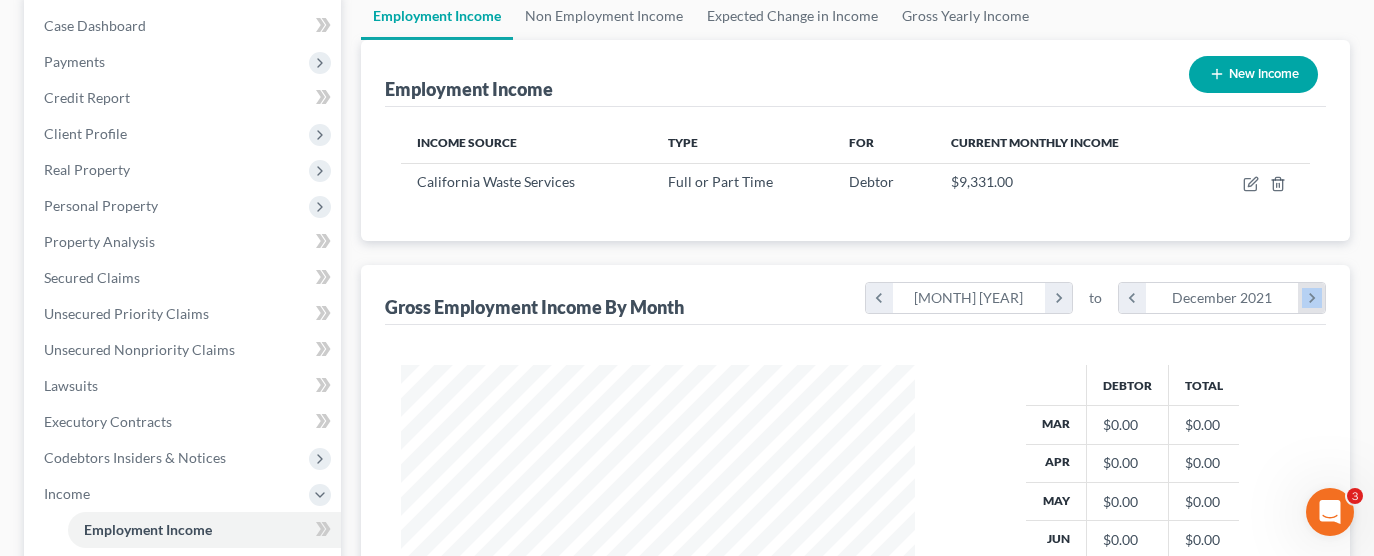 click on "chevron_right" at bounding box center [1311, 298] 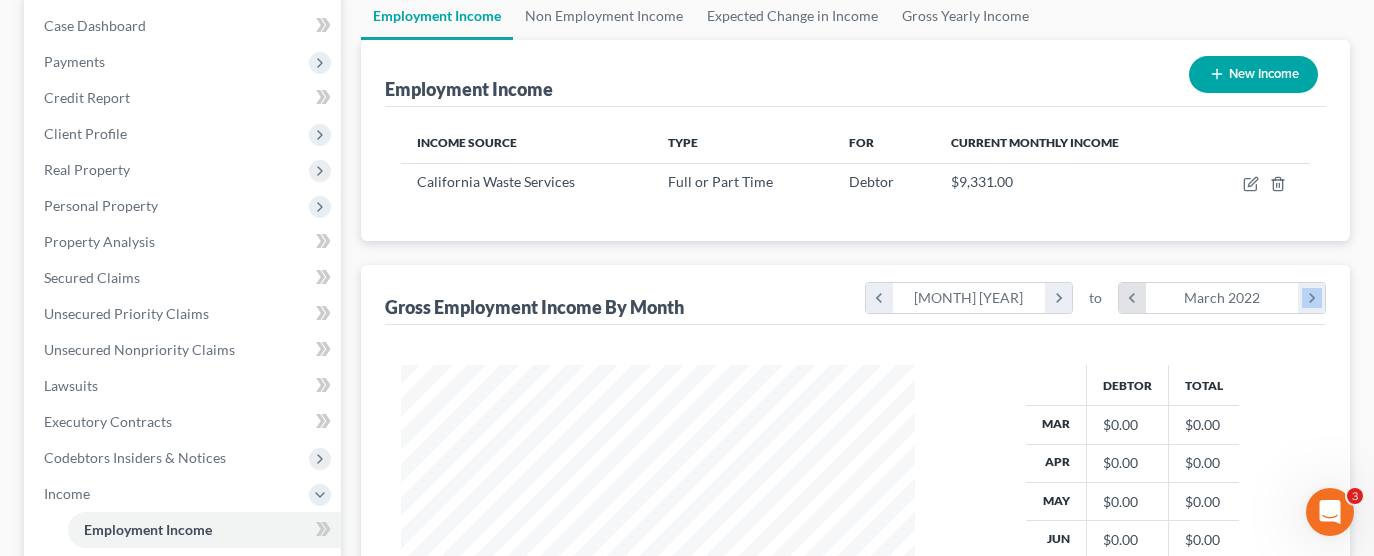 scroll, scrollTop: 999373, scrollLeft: 999446, axis: both 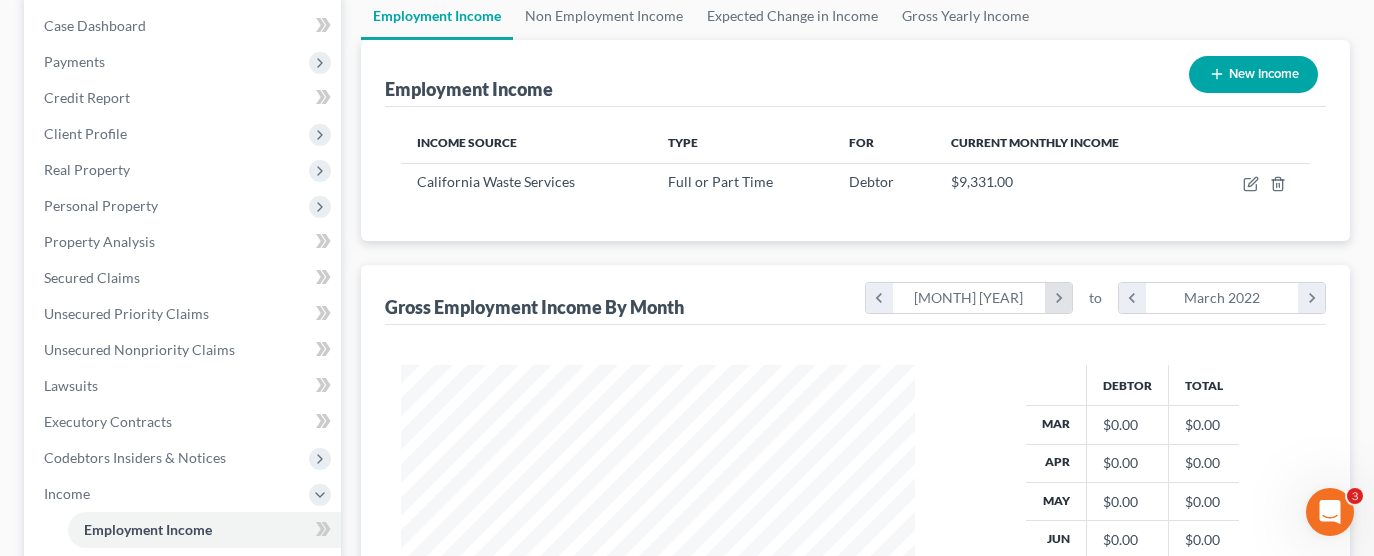 click on "chevron_right" at bounding box center (1058, 298) 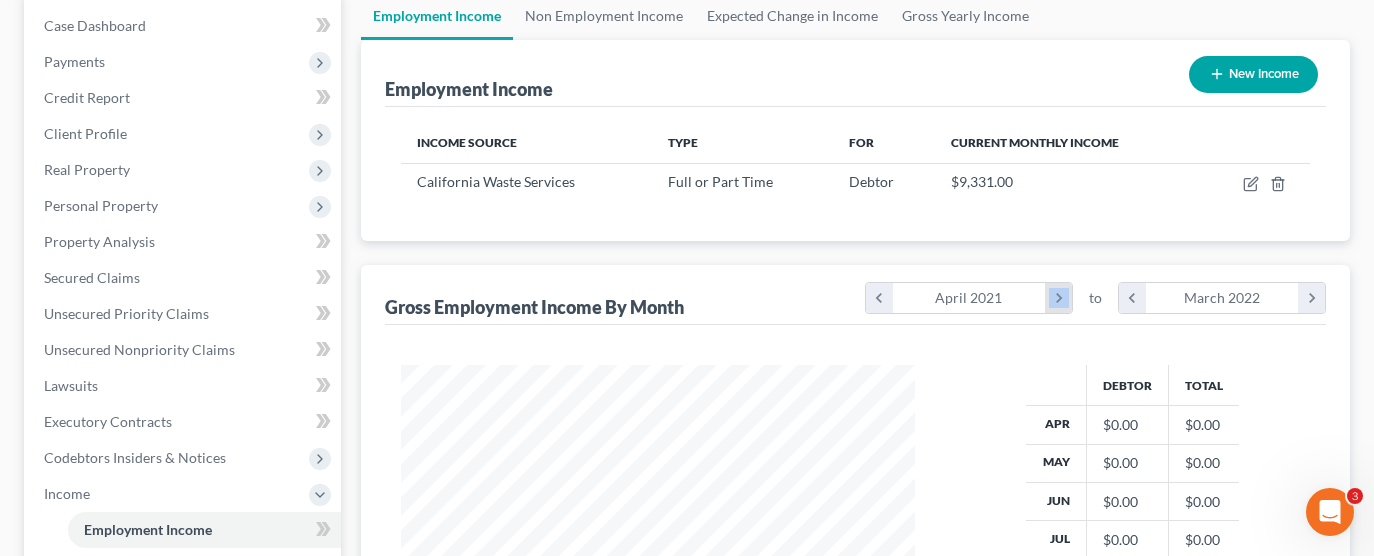 click on "chevron_right" at bounding box center [1058, 298] 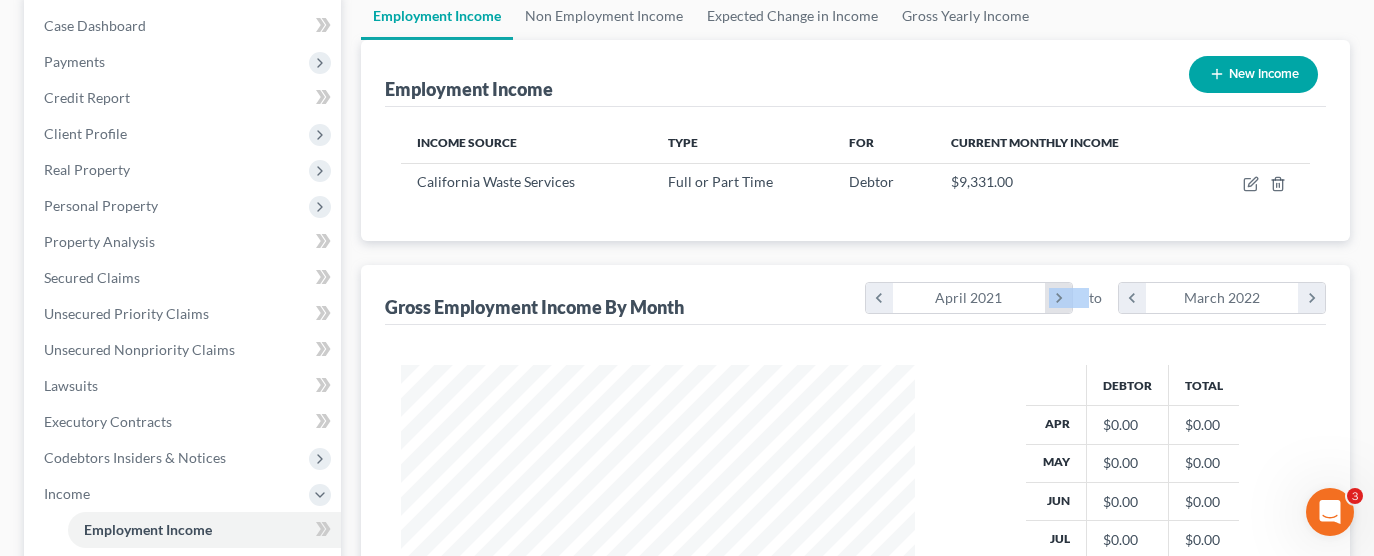 click on "chevron_right" at bounding box center (1058, 298) 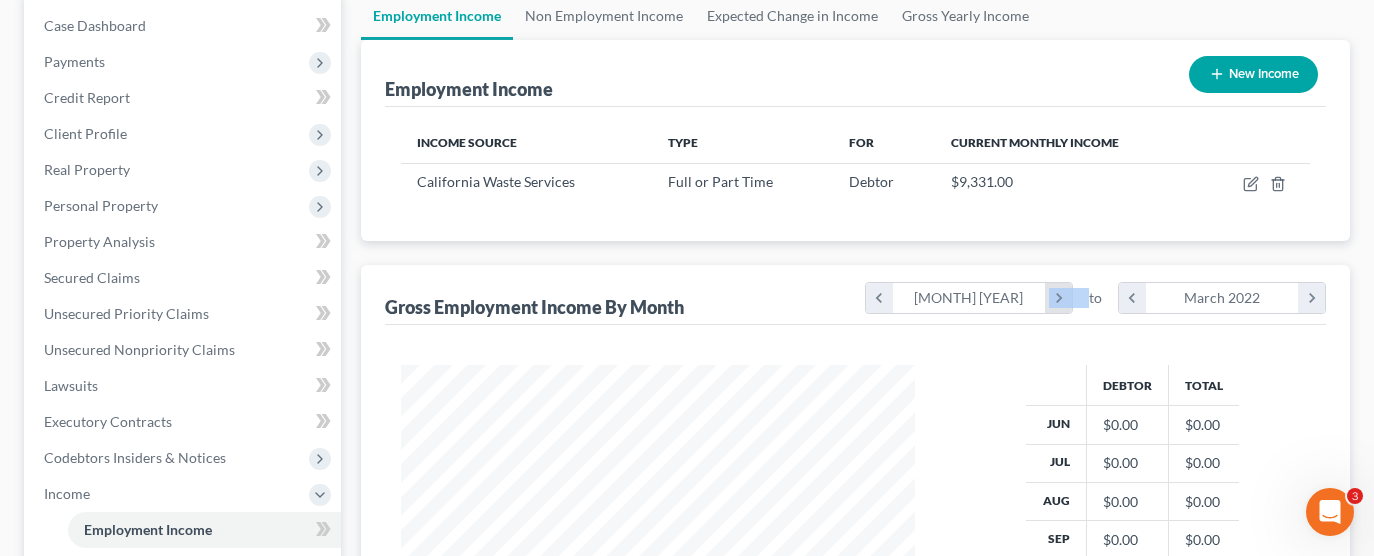 click on "chevron_right" at bounding box center [1058, 298] 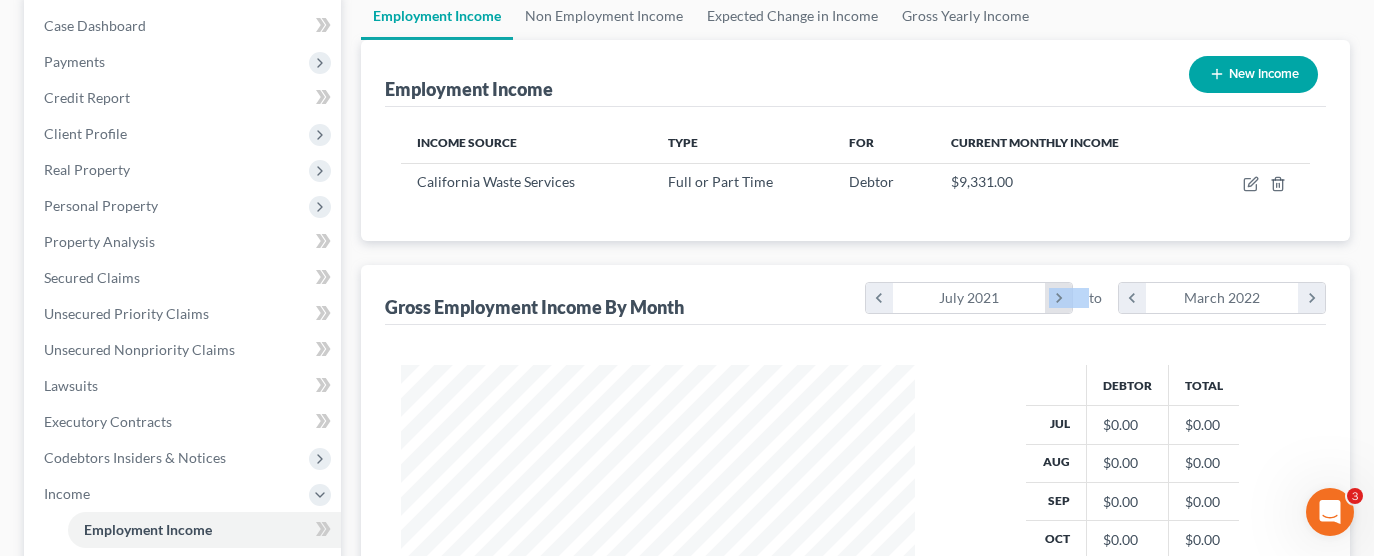 click on "chevron_right" at bounding box center (1058, 298) 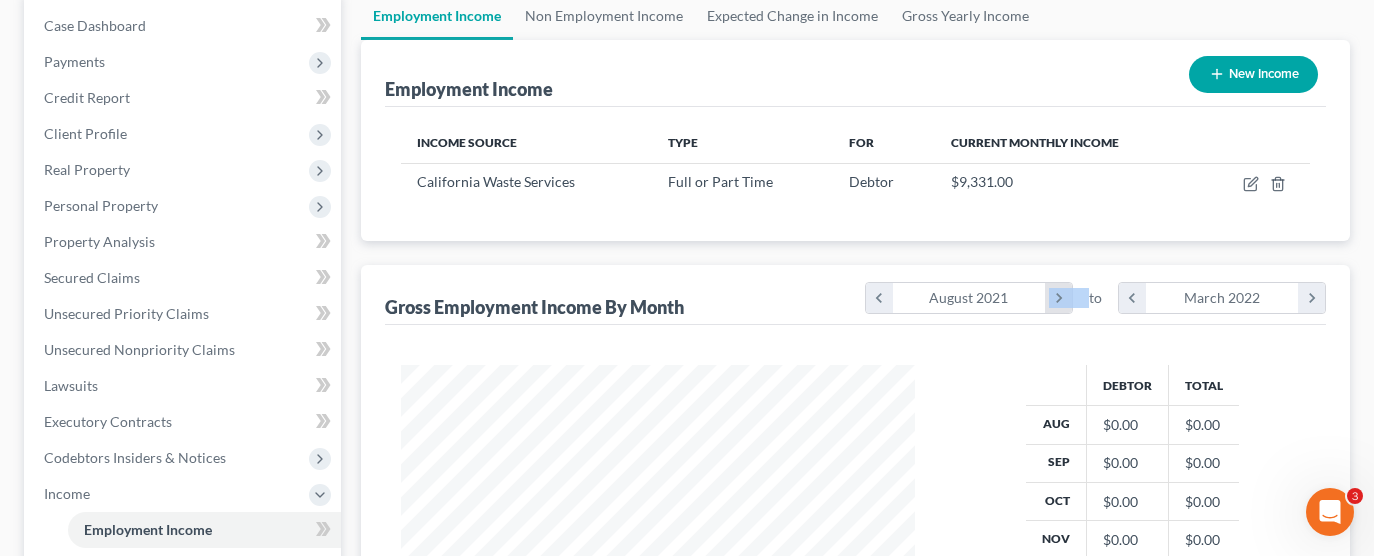 click on "chevron_right" at bounding box center (1058, 298) 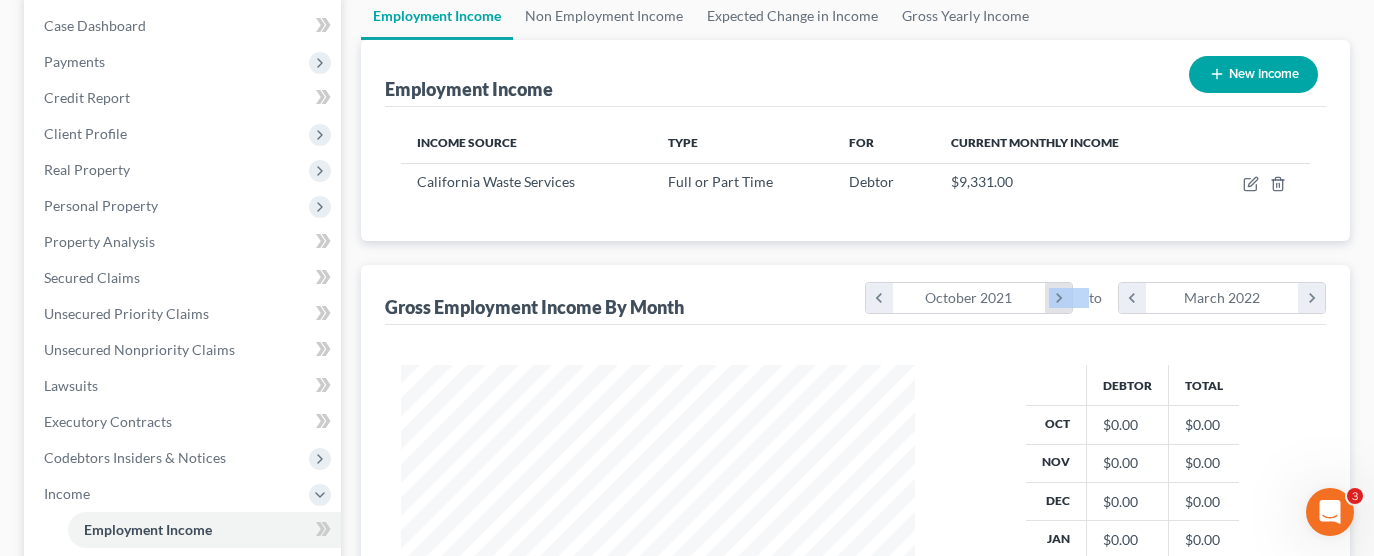 click on "chevron_right" at bounding box center [1058, 298] 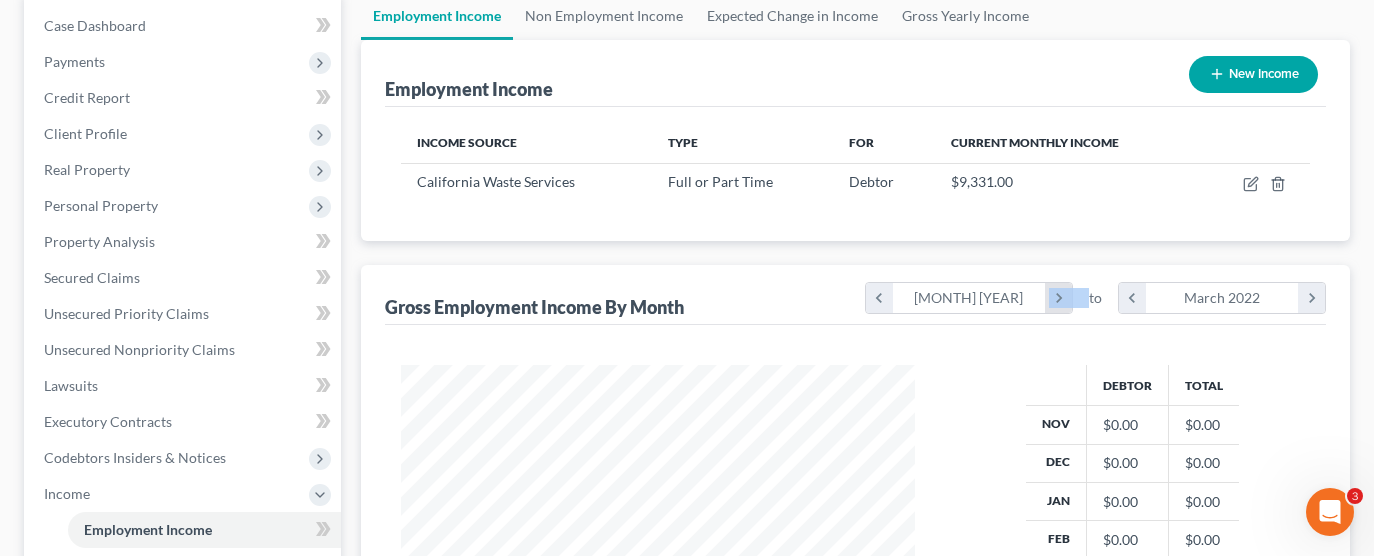 click on "chevron_right" at bounding box center (1058, 298) 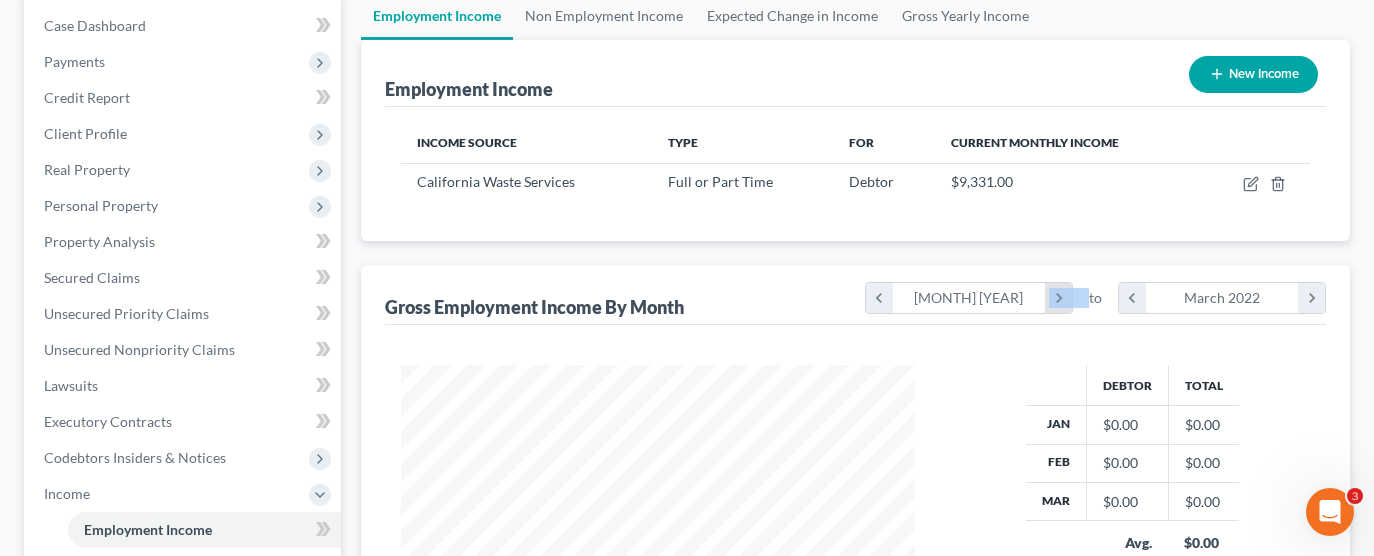 click on "chevron_right" at bounding box center [1058, 298] 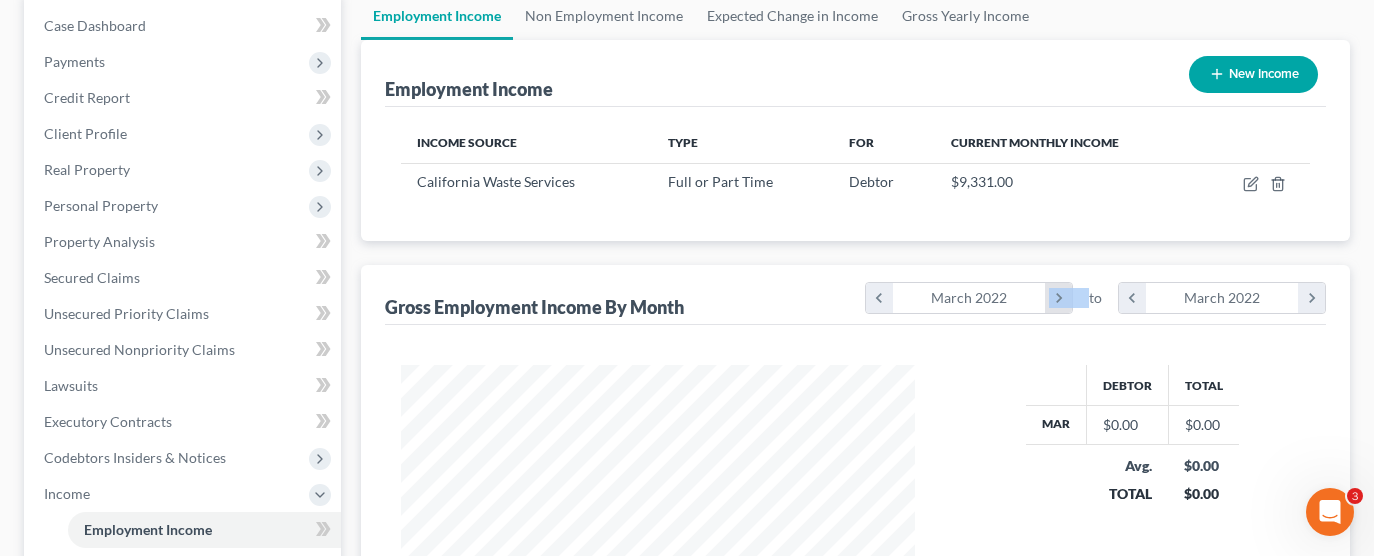 click on "chevron_right" at bounding box center [1058, 298] 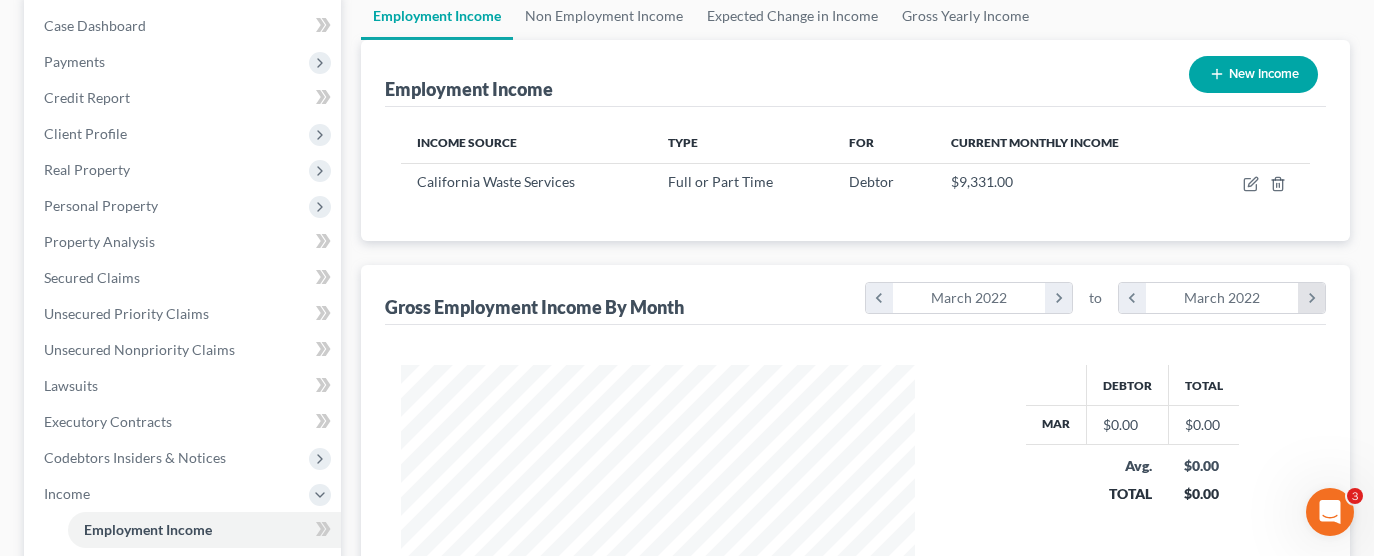 click on "chevron_right" at bounding box center [1311, 298] 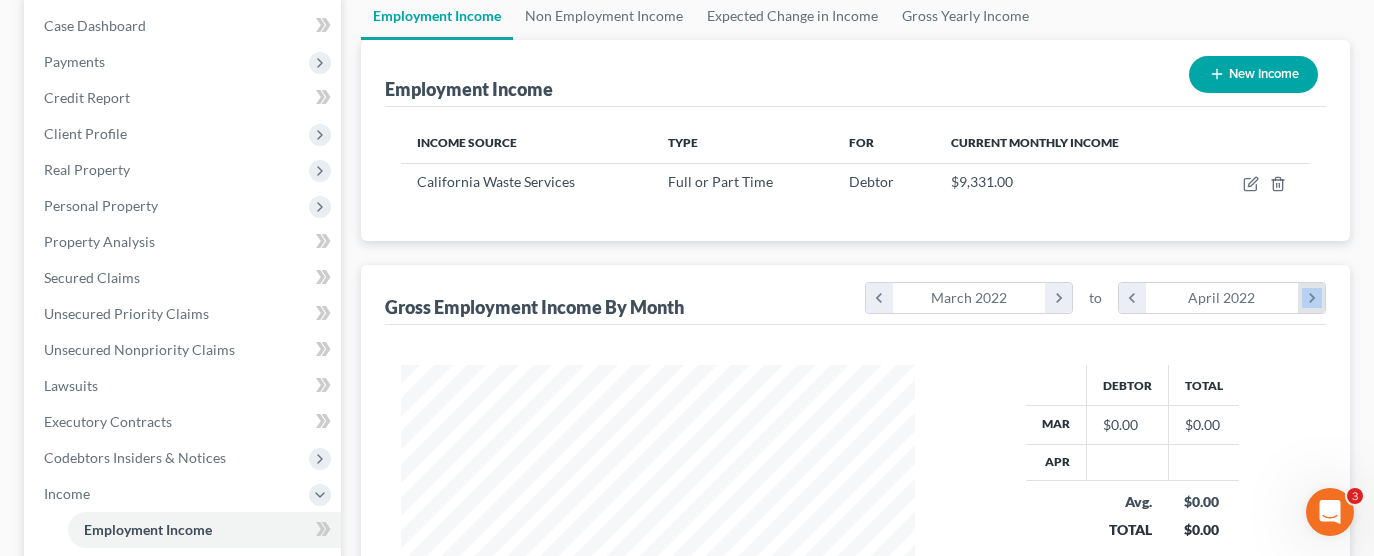click on "chevron_right" at bounding box center [1311, 298] 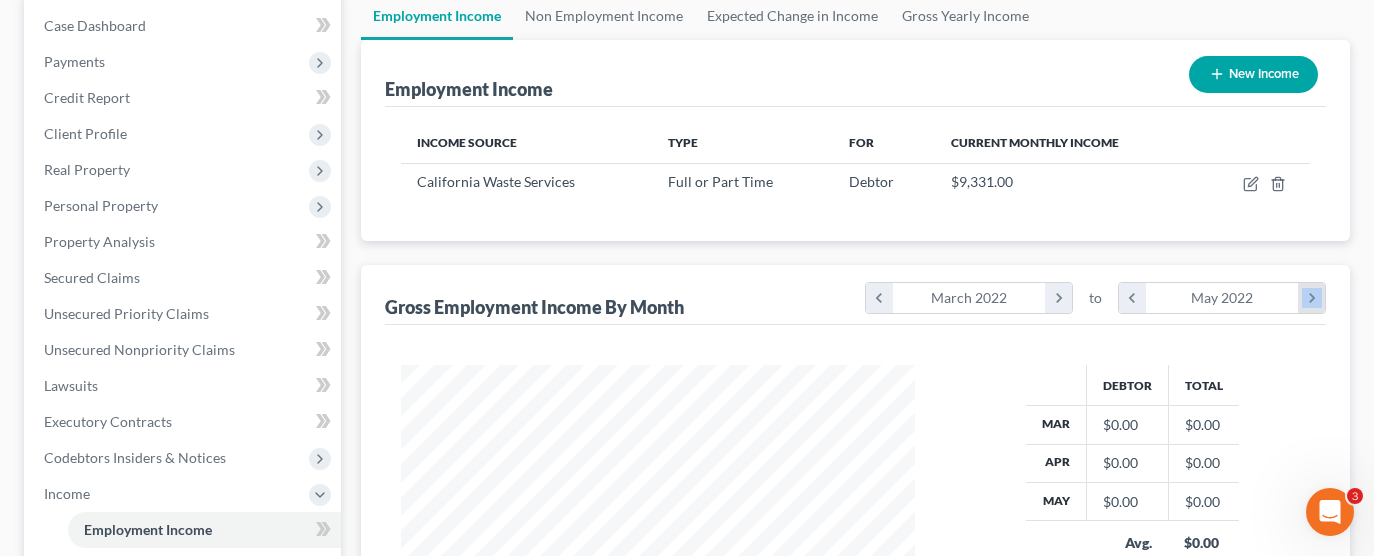 click on "chevron_right" at bounding box center (1311, 298) 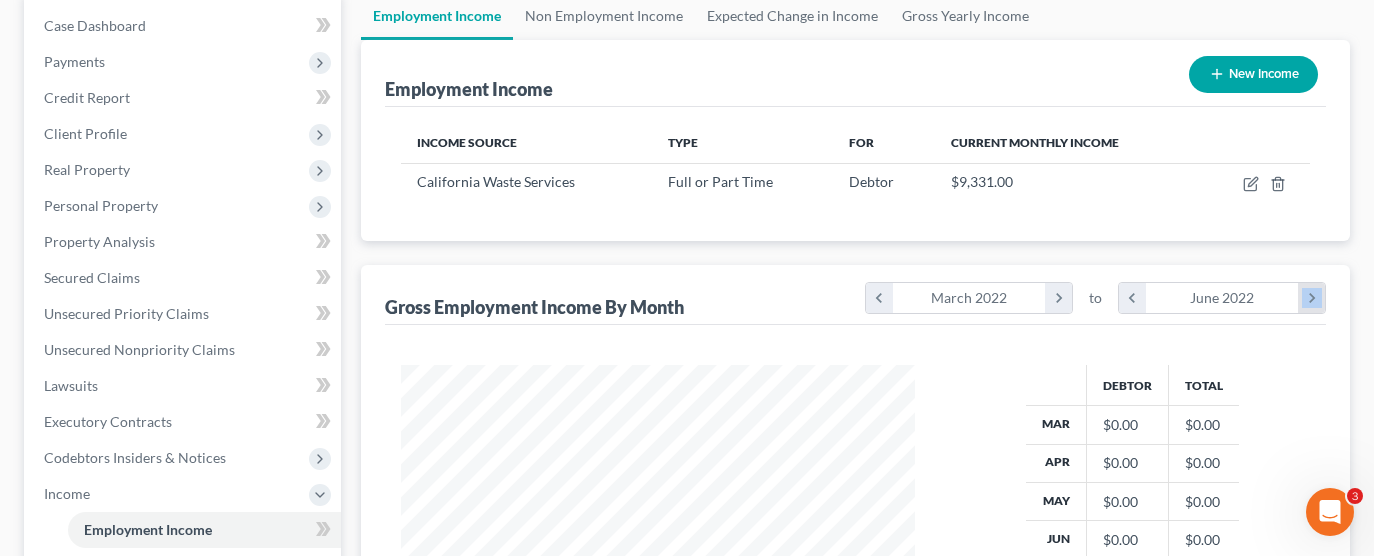 click on "chevron_right" at bounding box center [1311, 298] 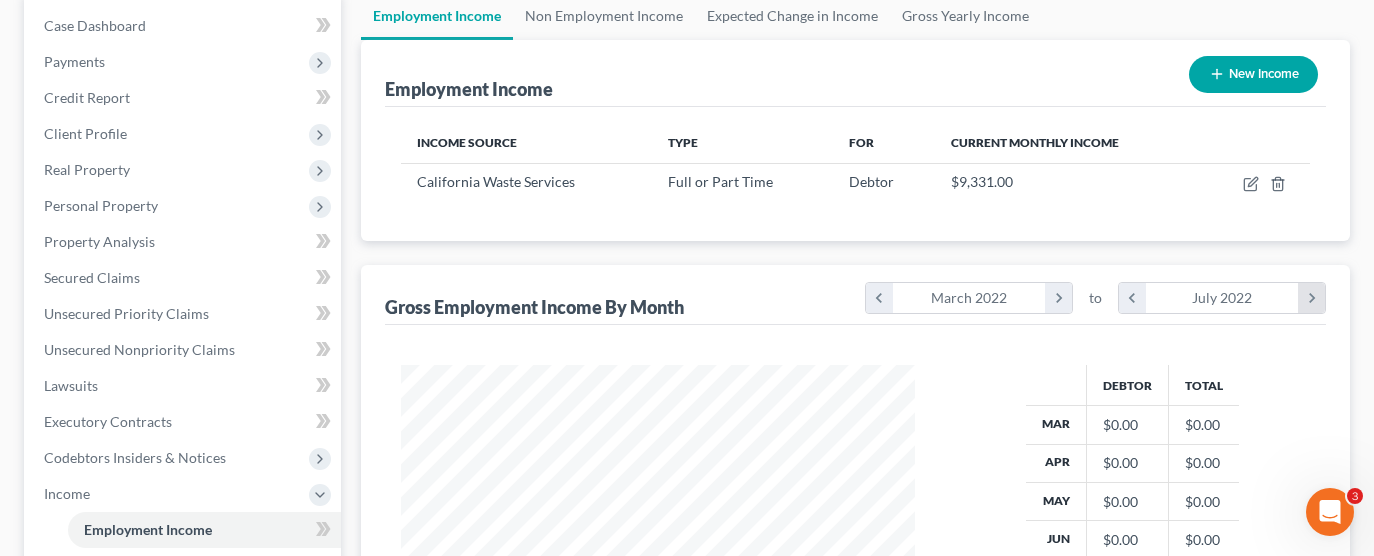 click on "chevron_right" at bounding box center (1311, 298) 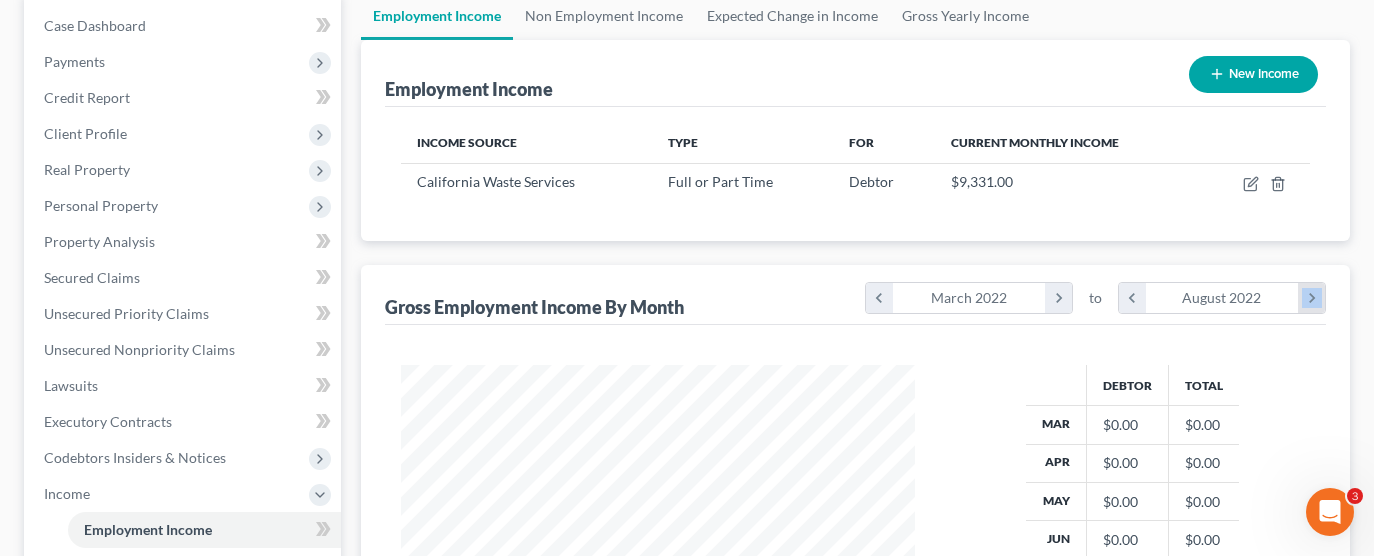 click on "chevron_right" at bounding box center [1311, 298] 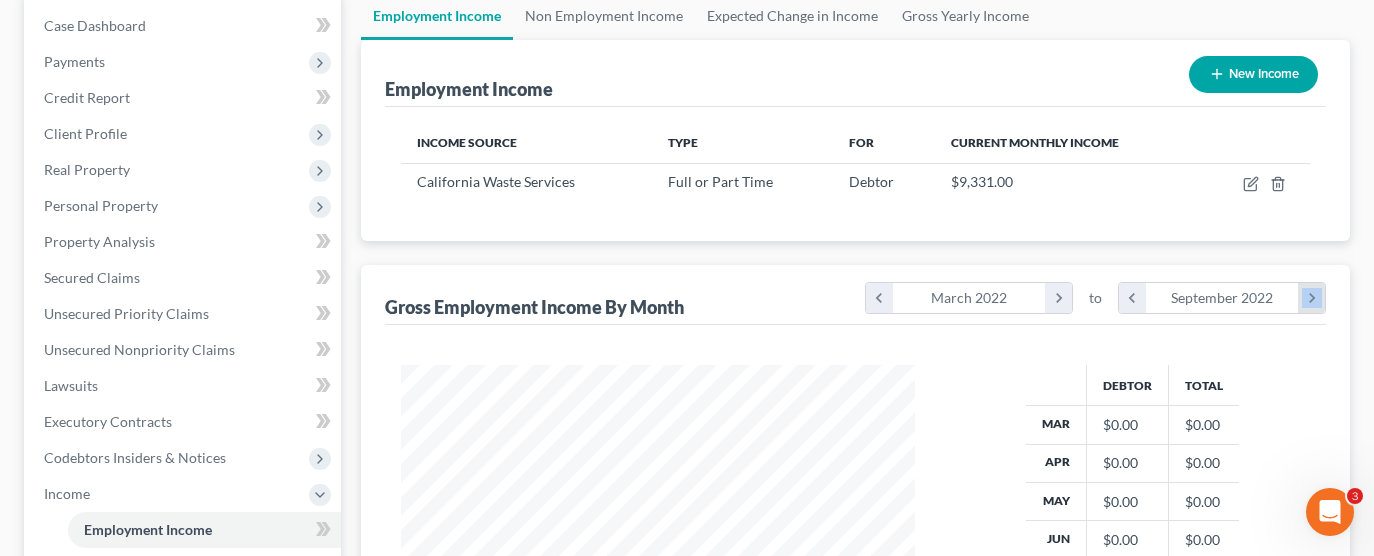 click on "chevron_right" at bounding box center [1311, 298] 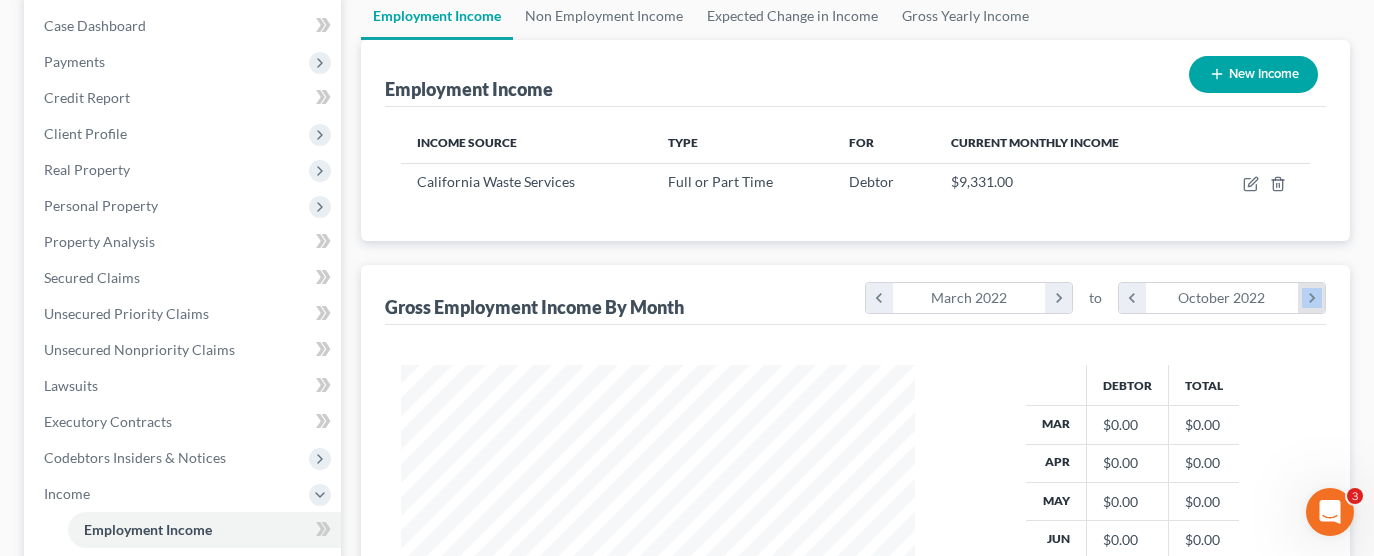 click on "chevron_right" at bounding box center [1311, 298] 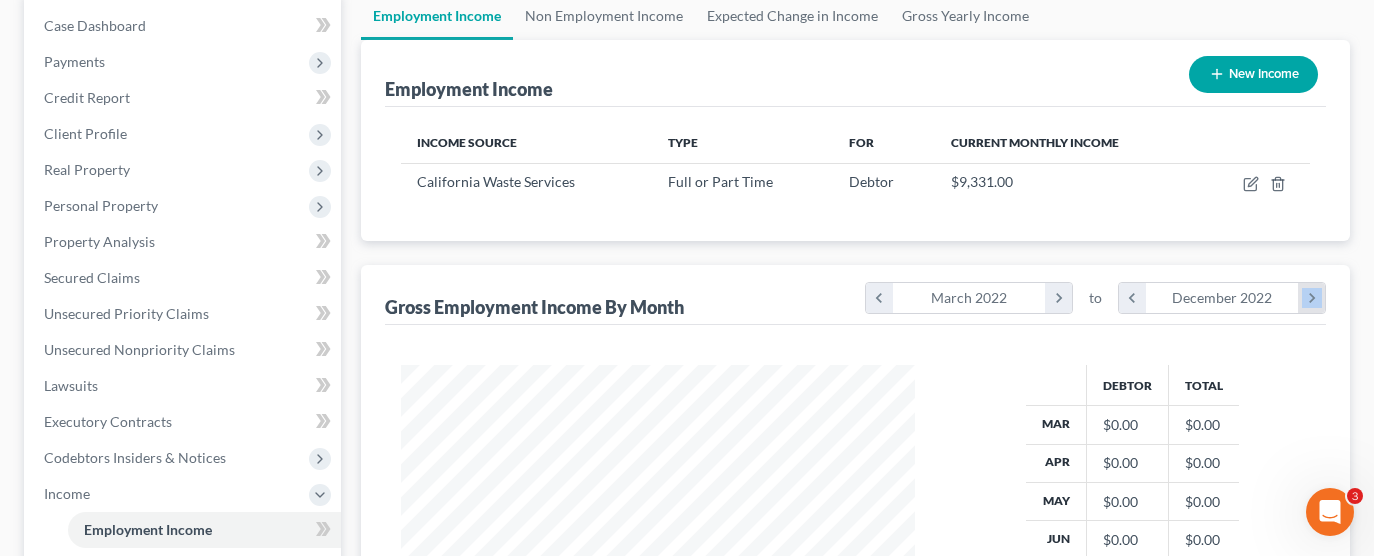 click on "chevron_right" at bounding box center (1311, 298) 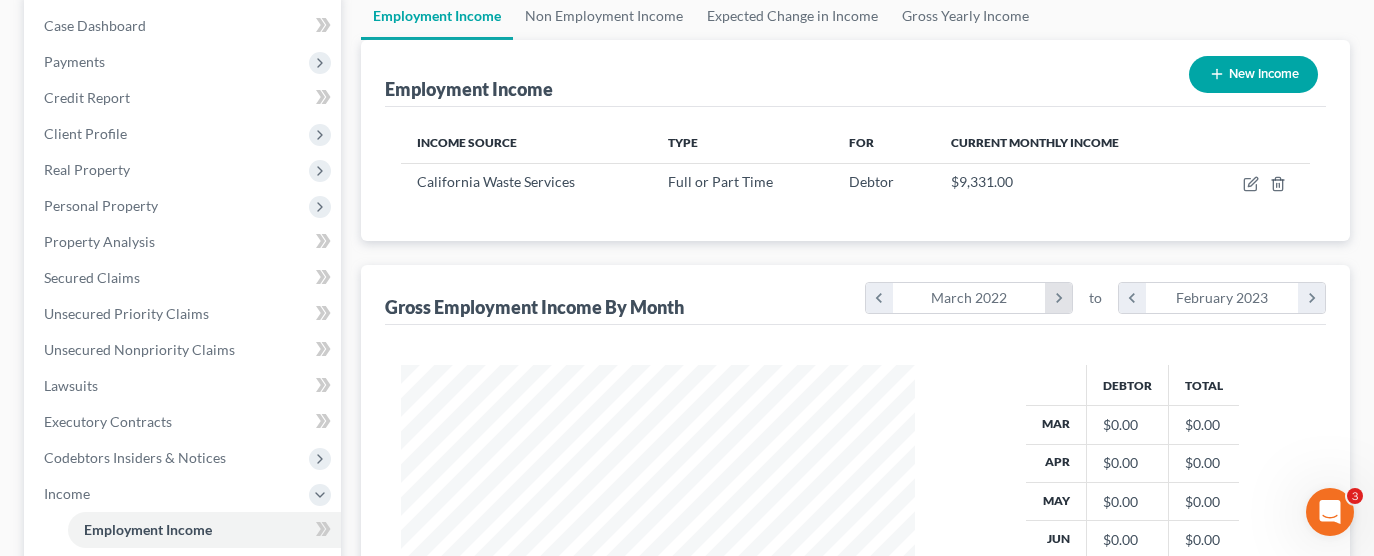 click on "chevron_right" at bounding box center [1058, 298] 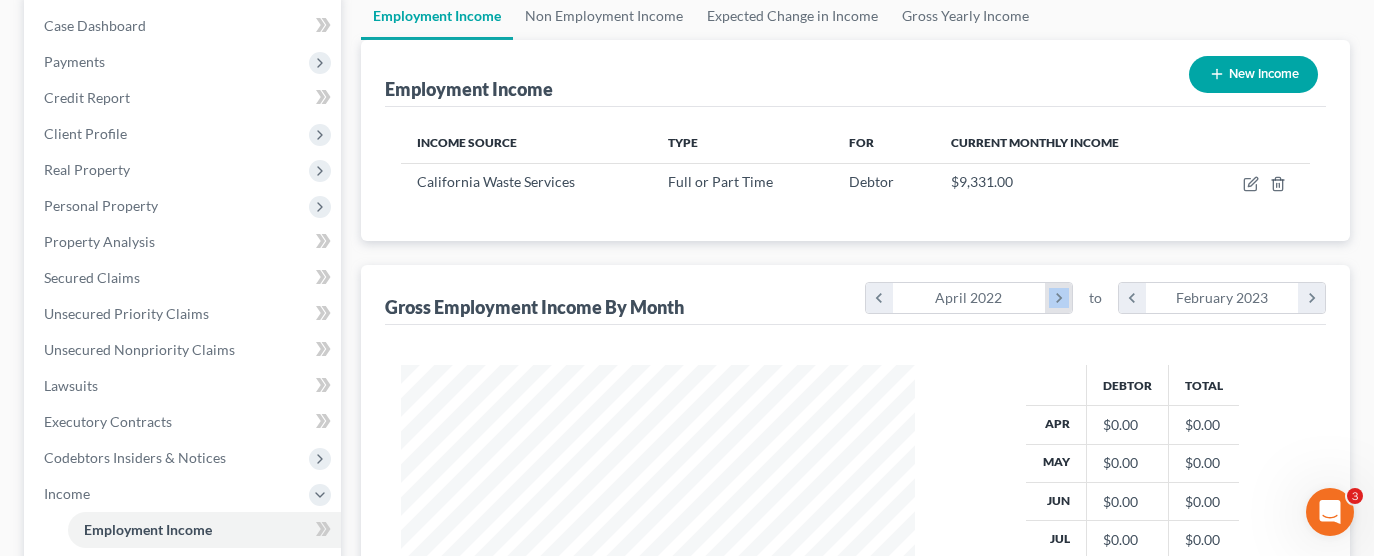 click on "chevron_right" at bounding box center (1058, 298) 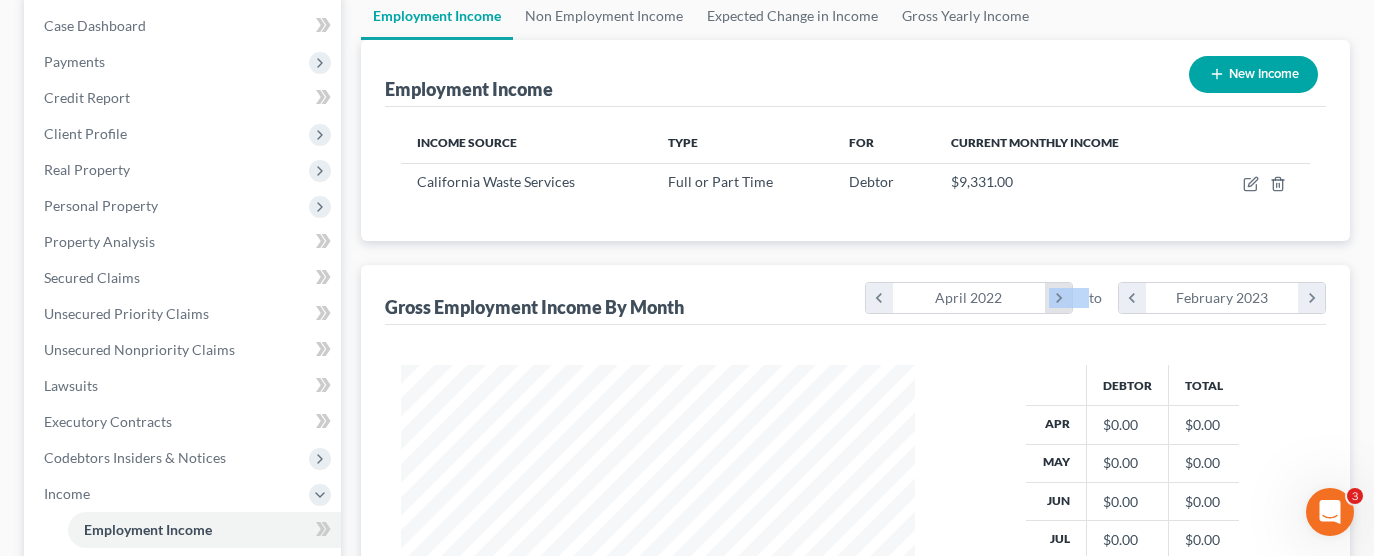 click on "chevron_right" at bounding box center [1058, 298] 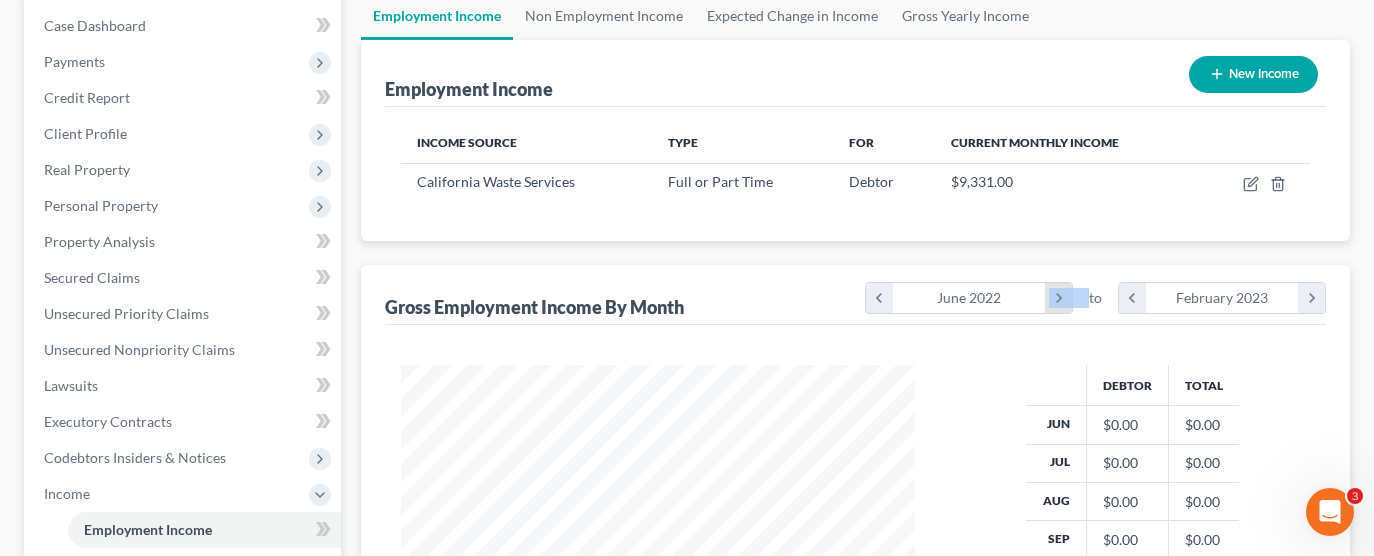 click on "chevron_right" at bounding box center [1058, 298] 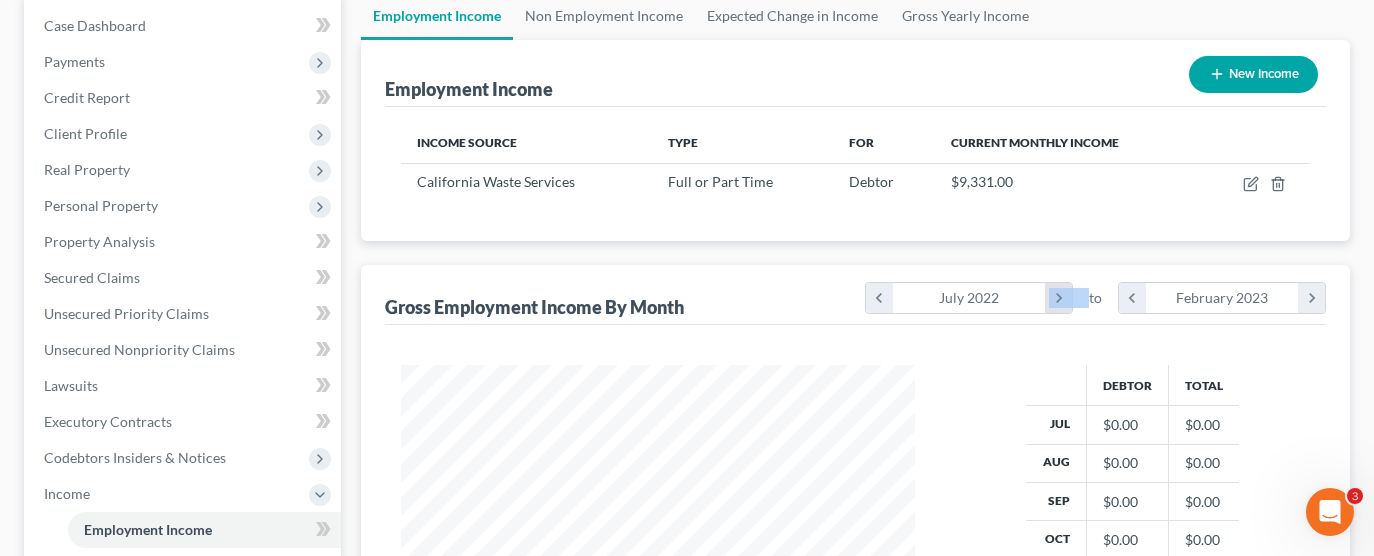 click on "chevron_right" at bounding box center [1058, 298] 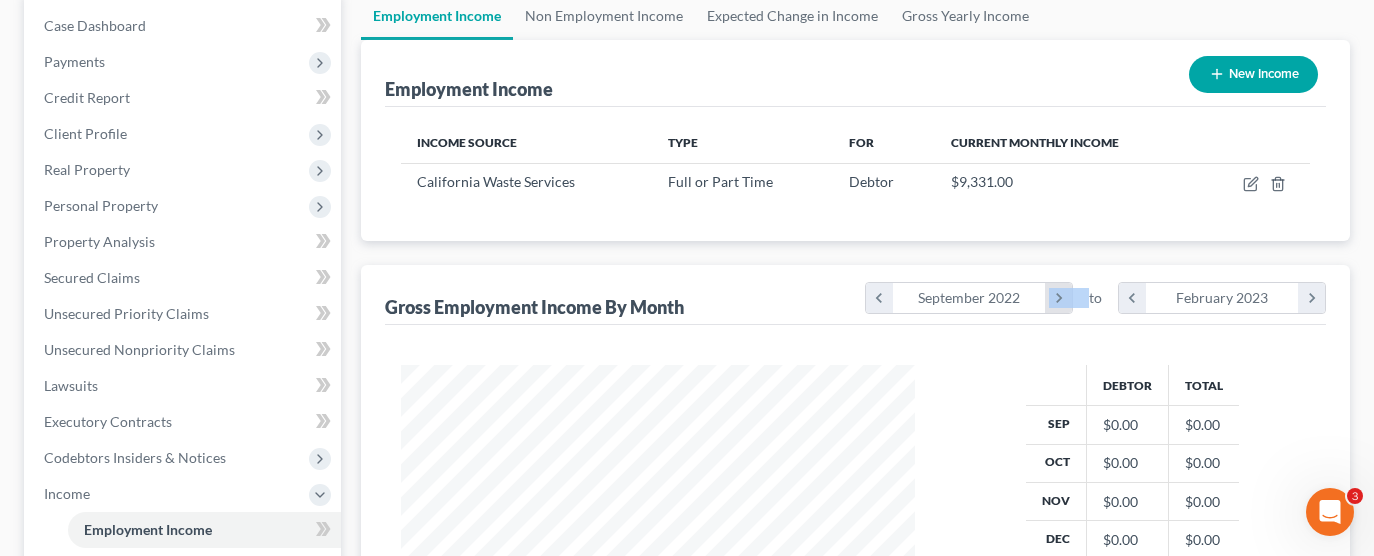 click on "chevron_right" at bounding box center [1058, 298] 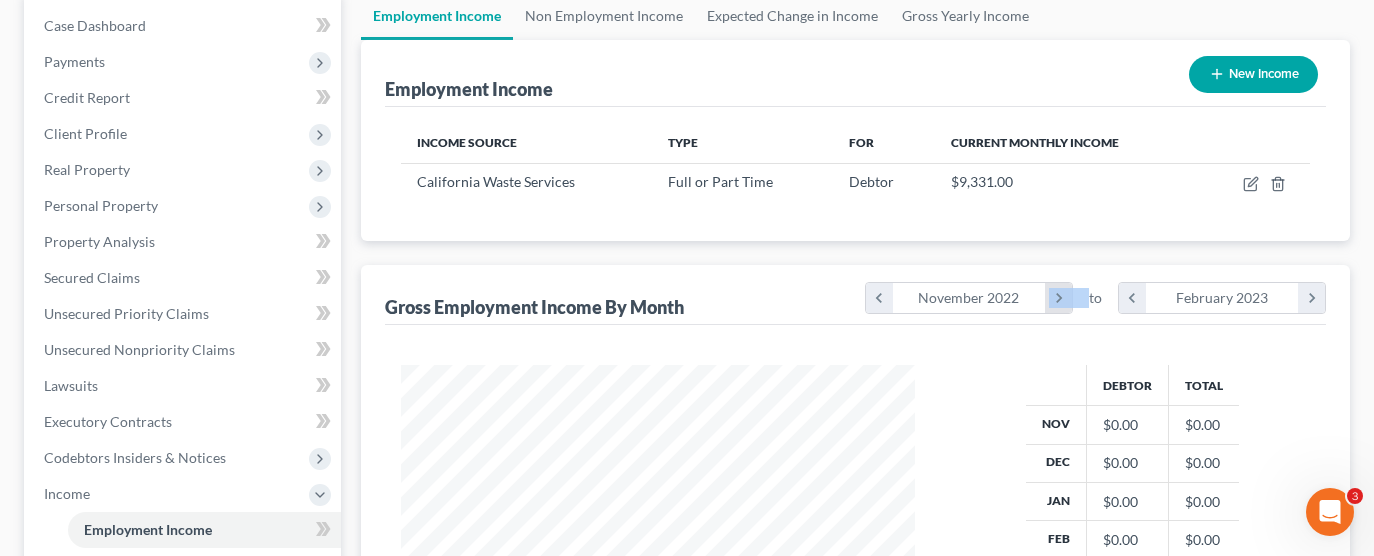 click on "chevron_right" at bounding box center [1058, 298] 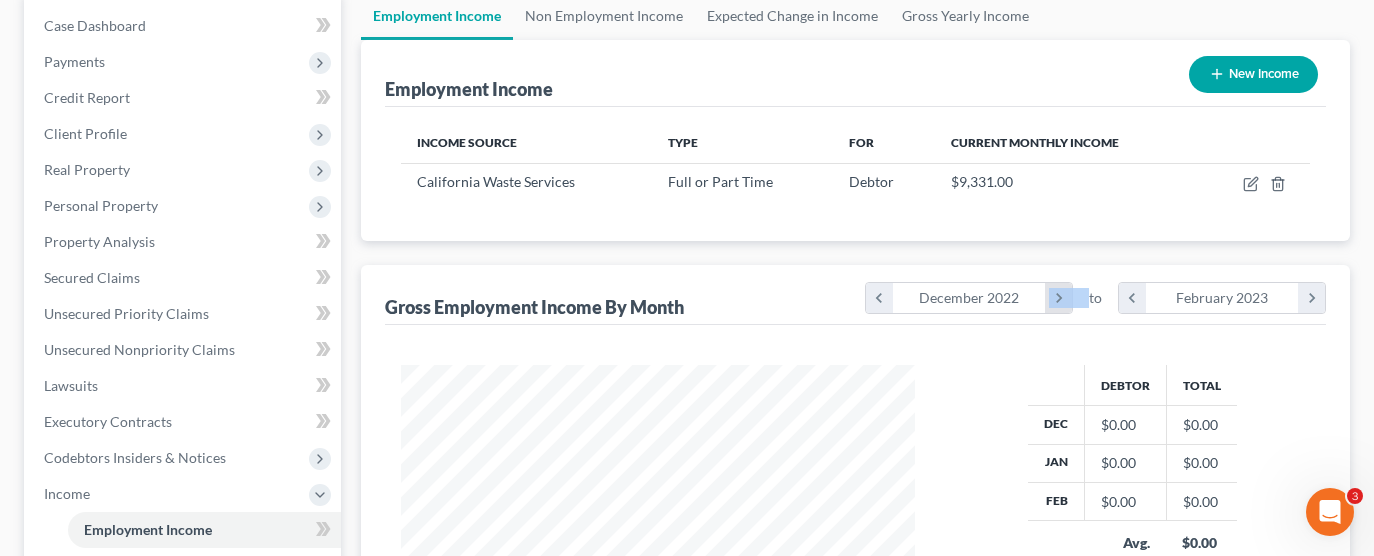 click on "chevron_right" at bounding box center [1058, 298] 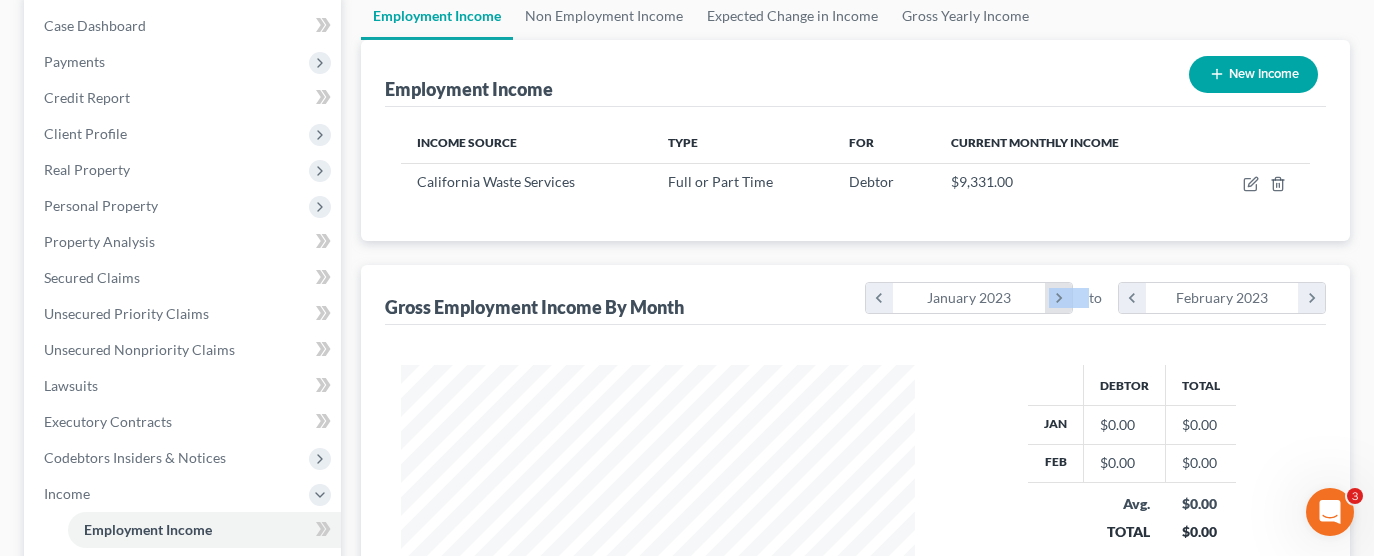 click on "chevron_right" at bounding box center [1058, 298] 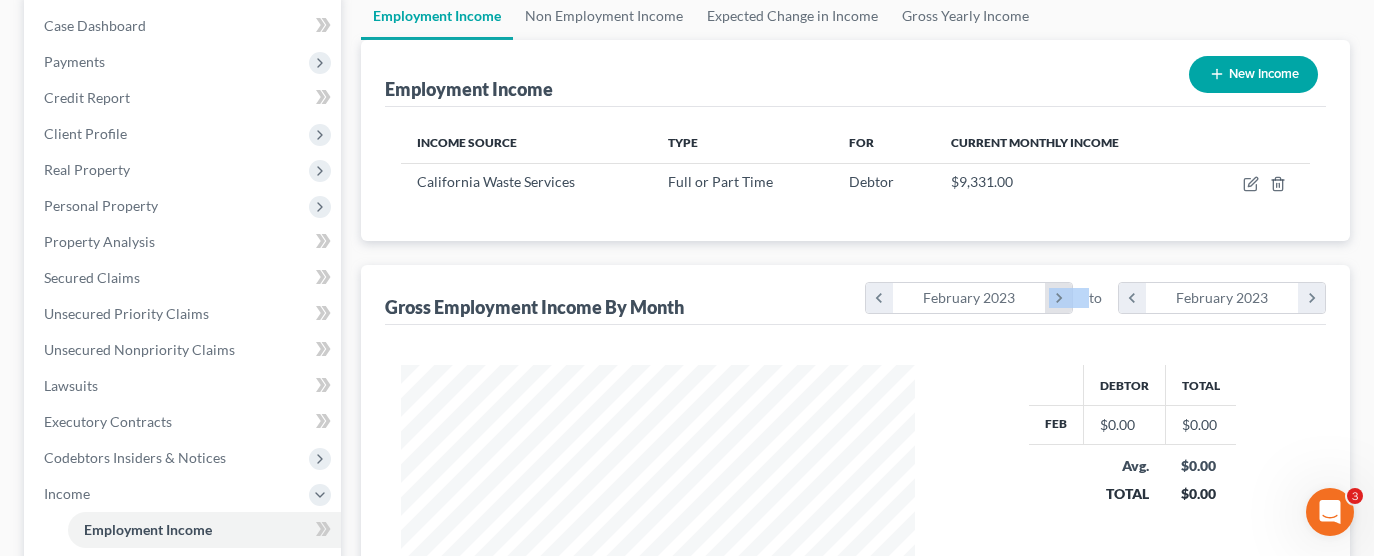 click on "chevron_right" at bounding box center [1058, 298] 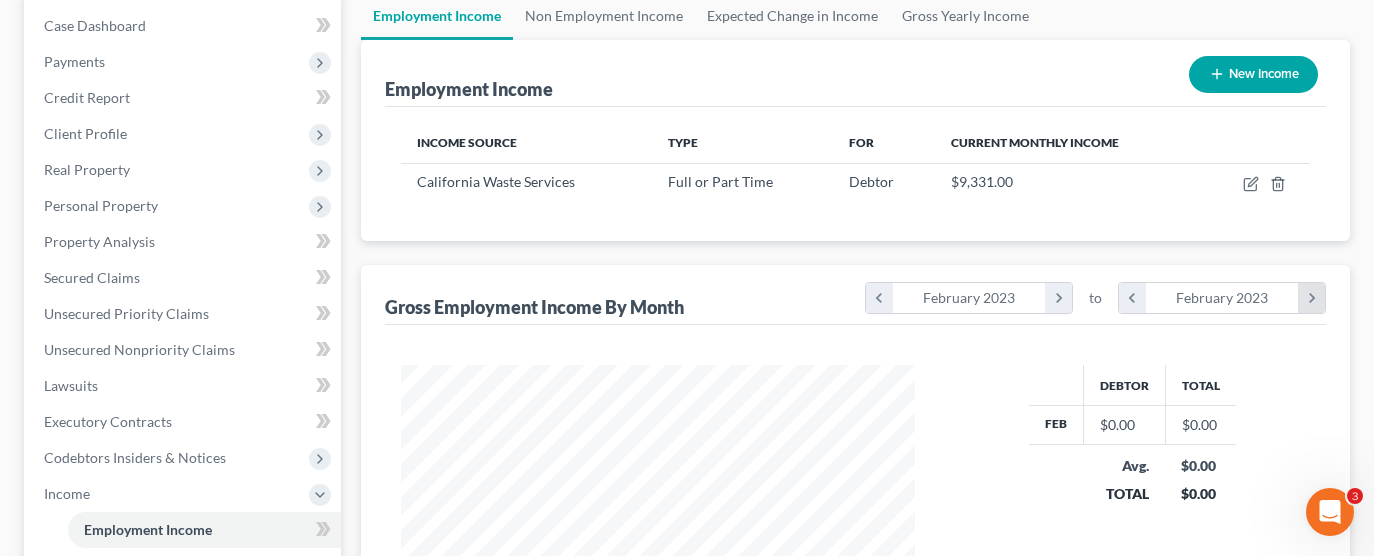 click on "chevron_right" at bounding box center (1311, 298) 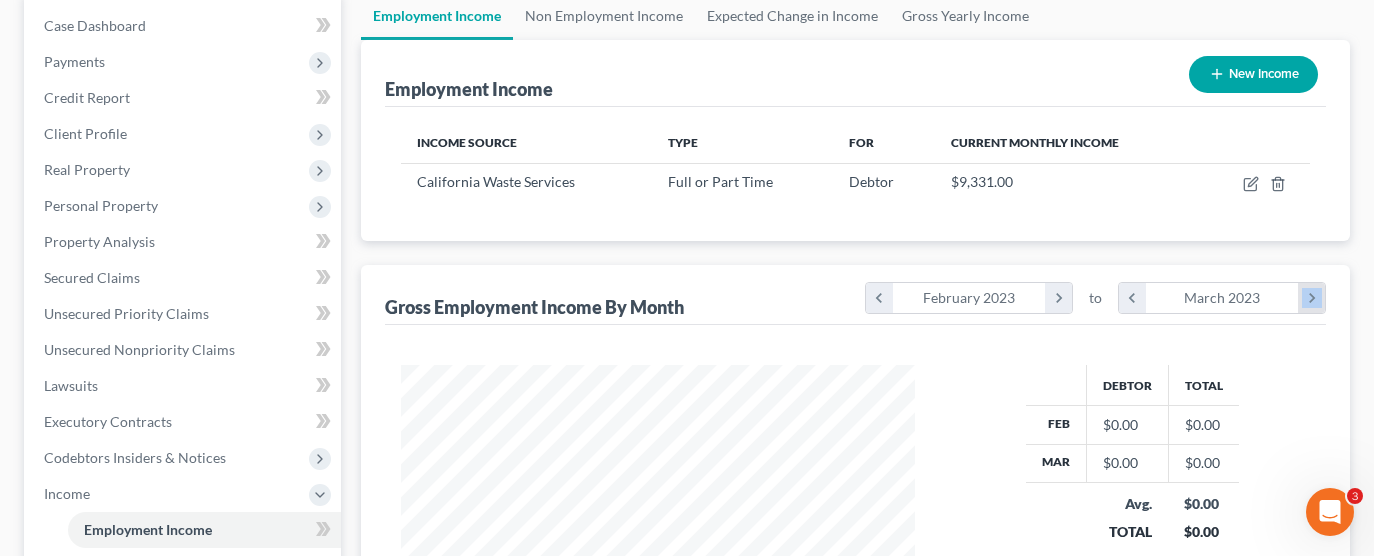 click on "chevron_right" at bounding box center [1311, 298] 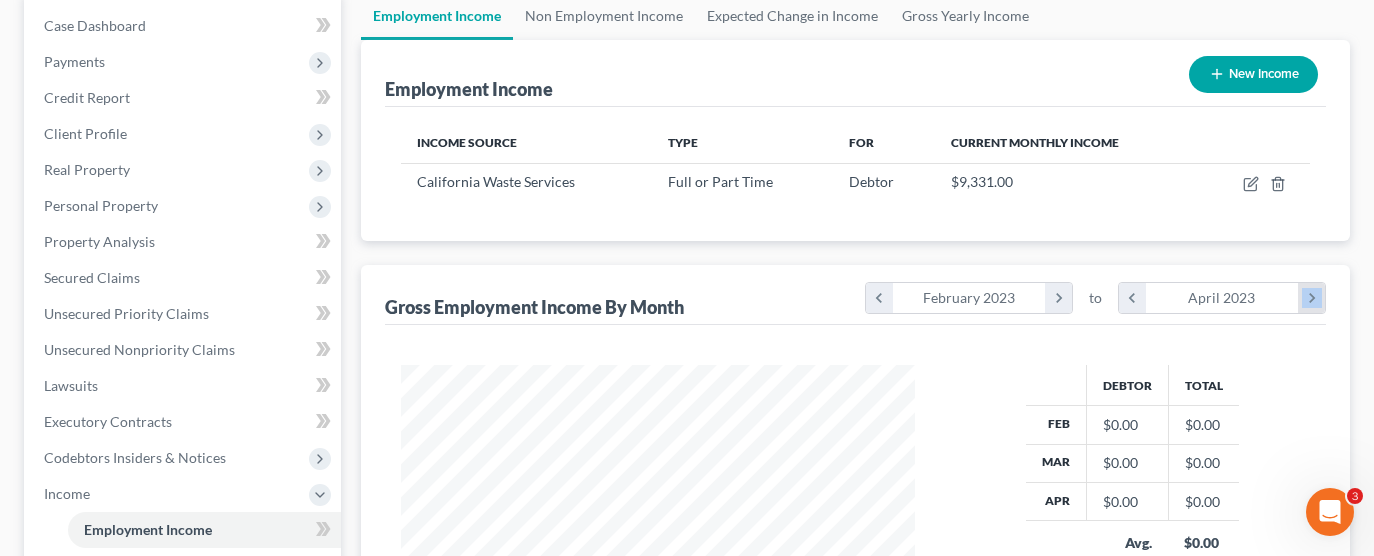 click on "chevron_right" at bounding box center [1311, 298] 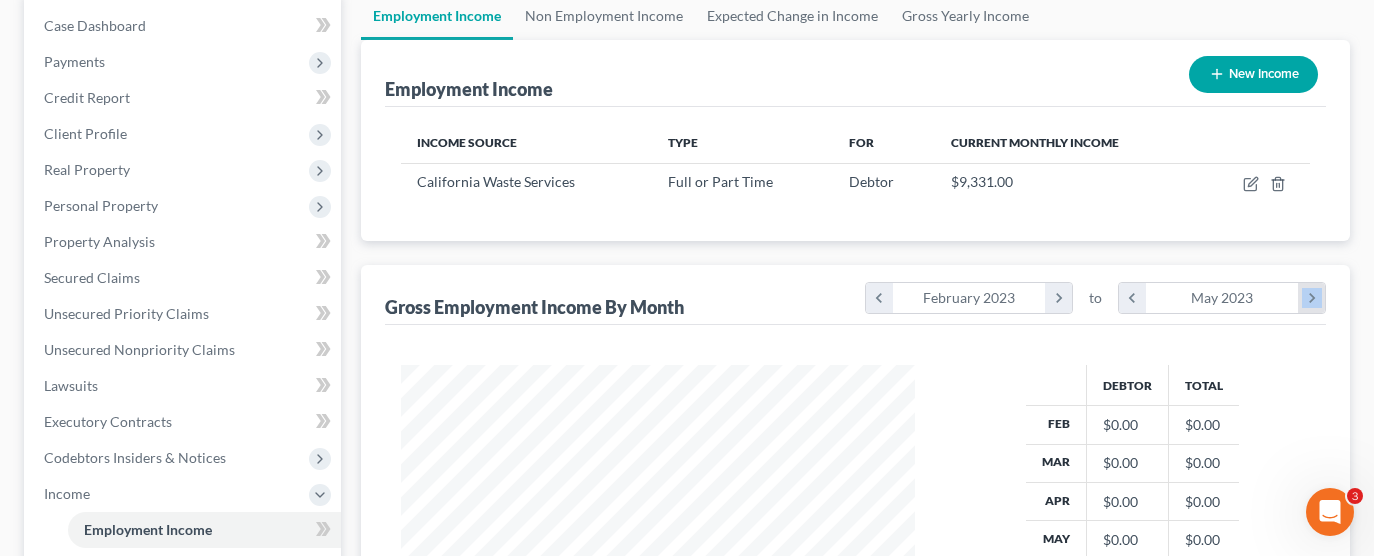 click on "chevron_right" at bounding box center (1311, 298) 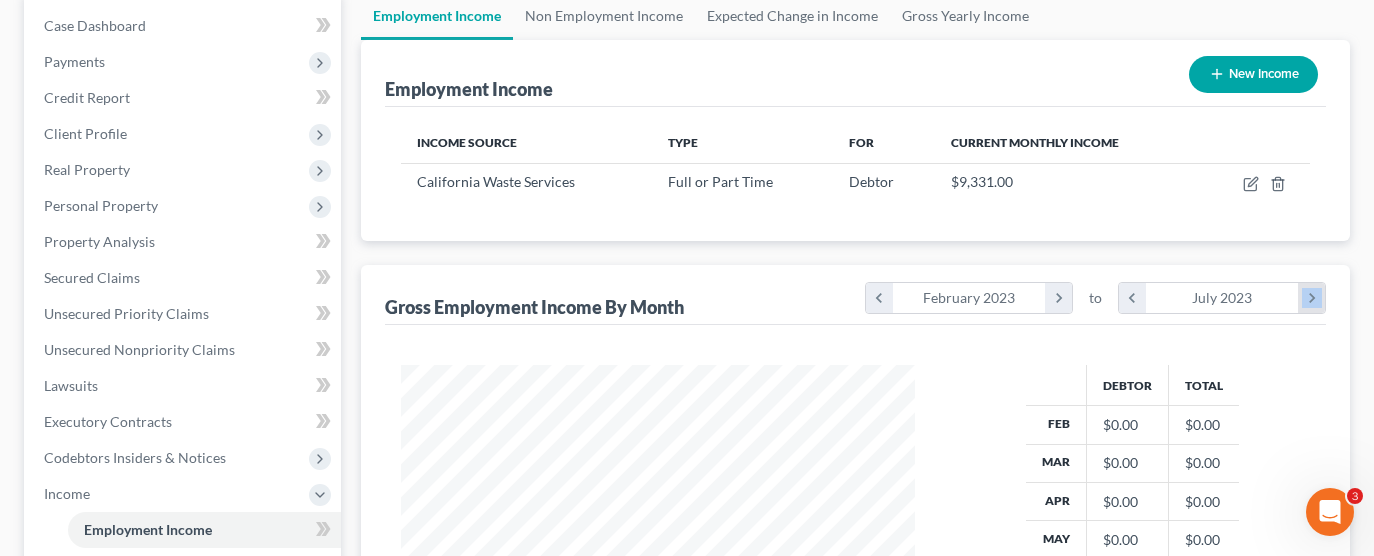 click on "chevron_right" at bounding box center [1311, 298] 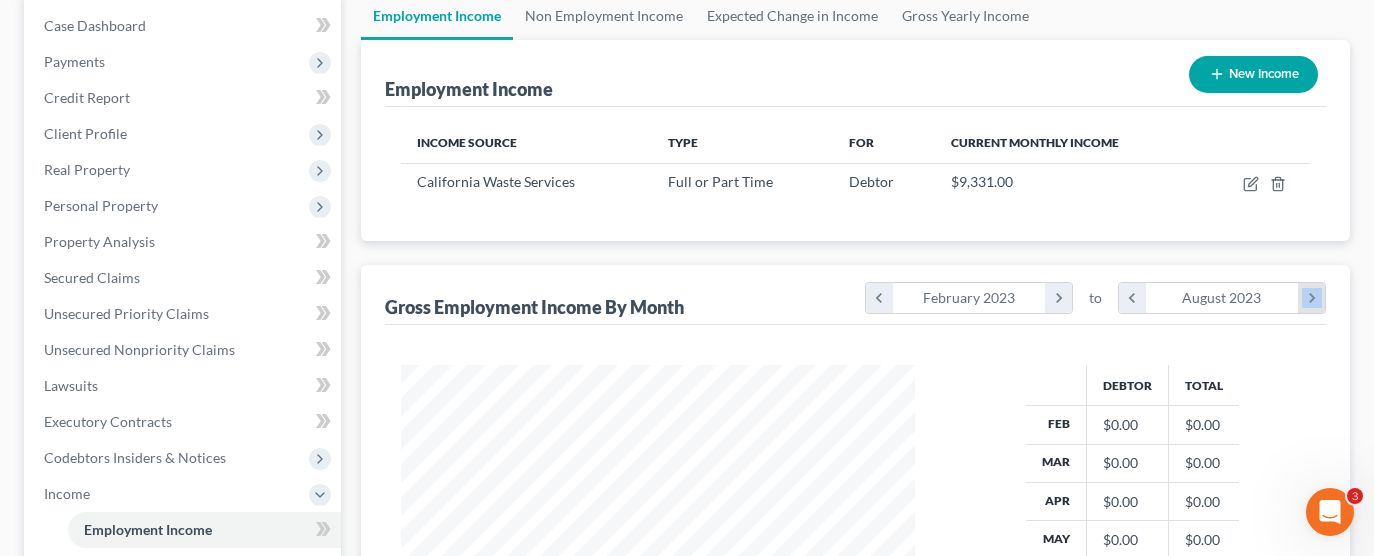 click on "chevron_right" at bounding box center (1311, 298) 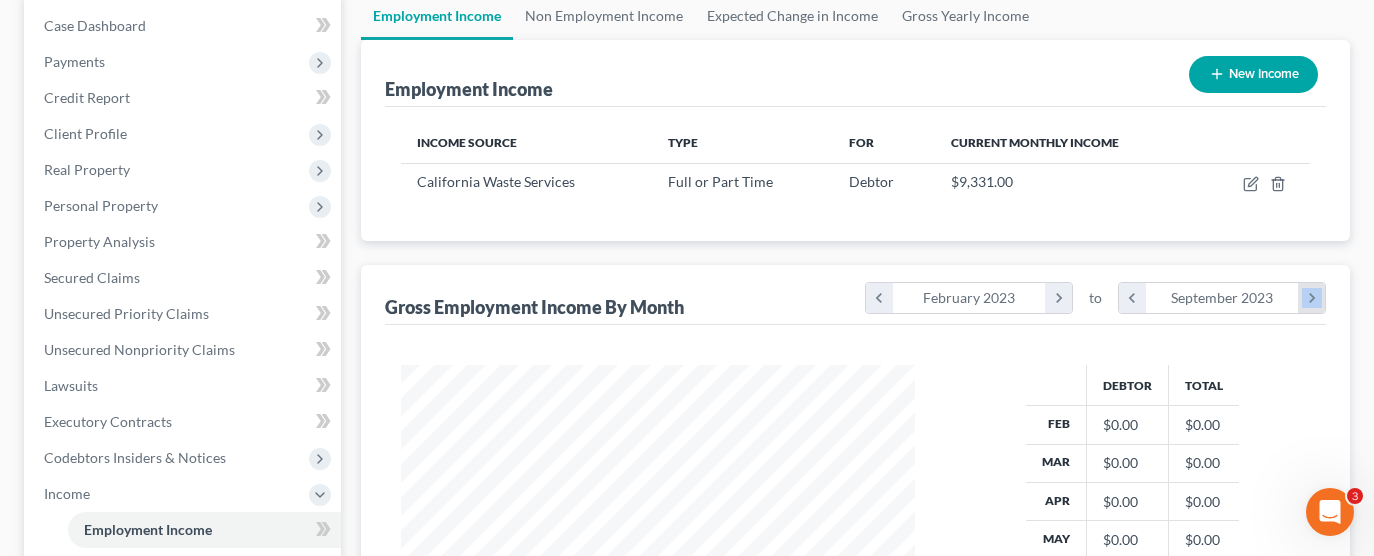click on "chevron_right" at bounding box center (1311, 298) 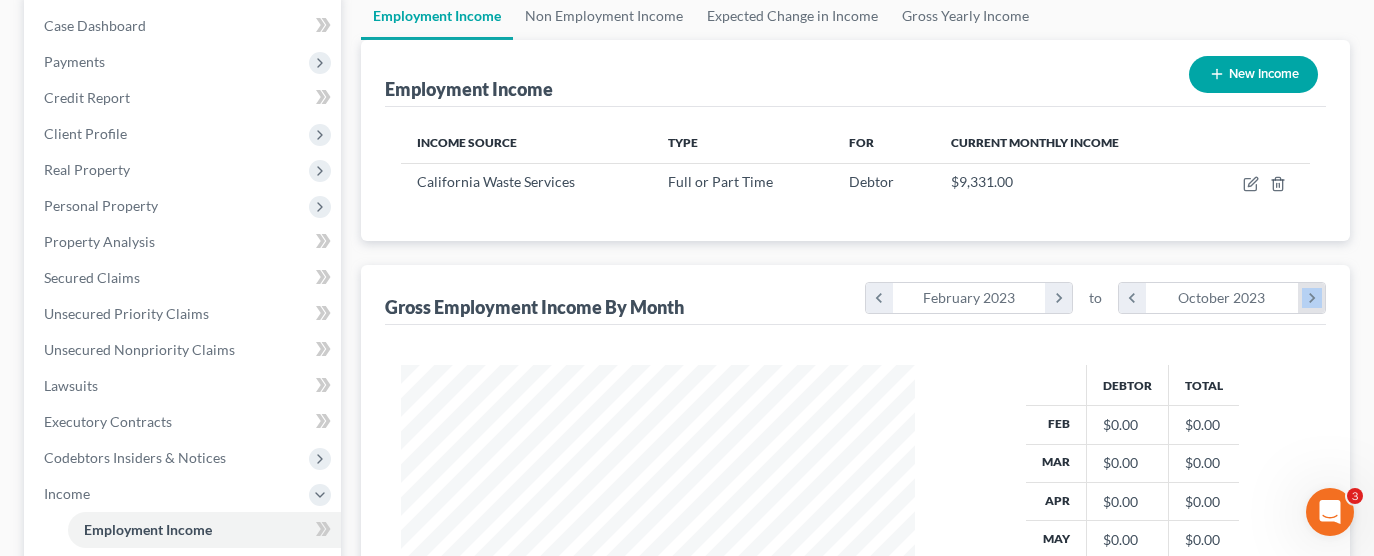 click on "chevron_right" at bounding box center (1311, 298) 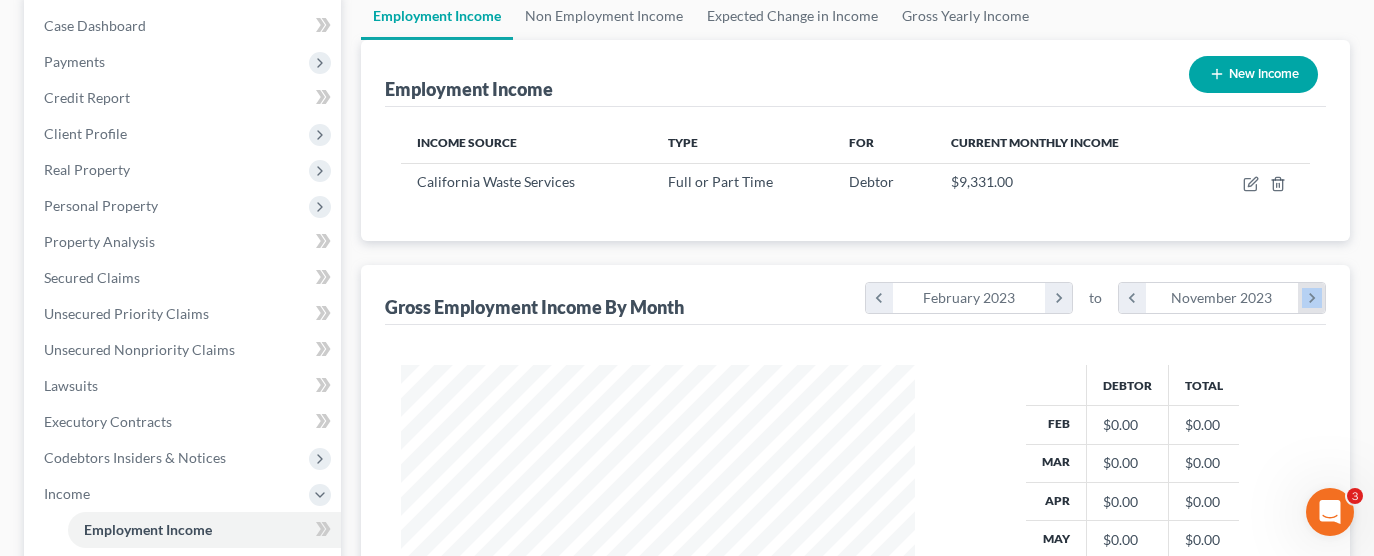 click on "chevron_right" at bounding box center [1311, 298] 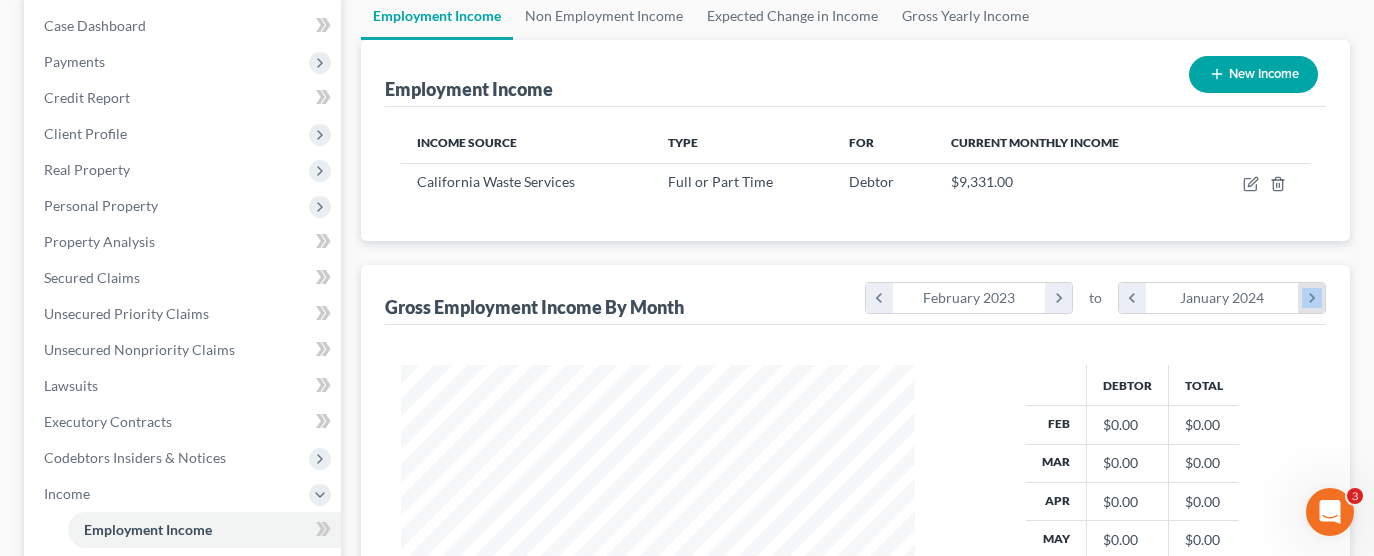 click on "chevron_right" at bounding box center [1311, 298] 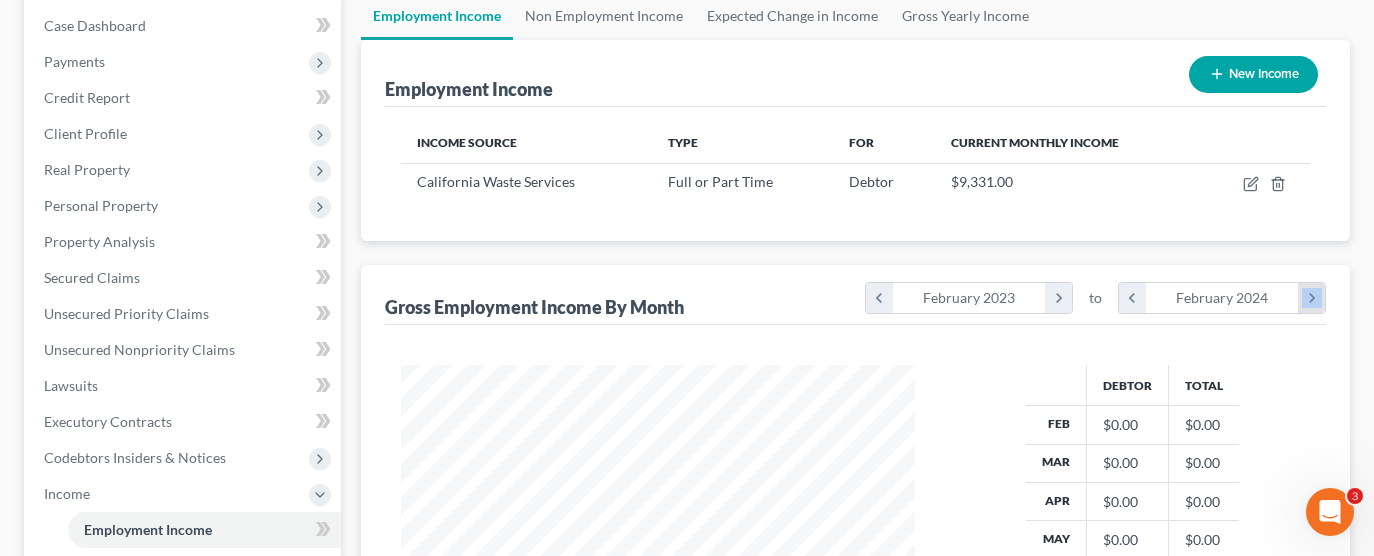 click on "chevron_right" at bounding box center [1311, 298] 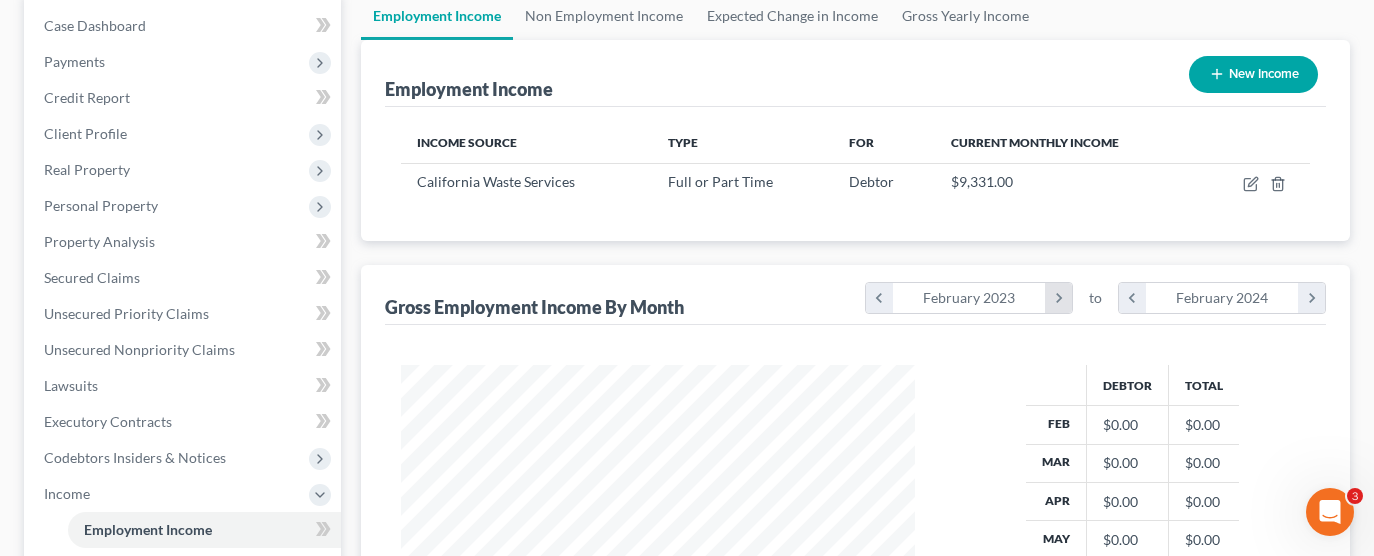 click on "chevron_right" at bounding box center (1058, 298) 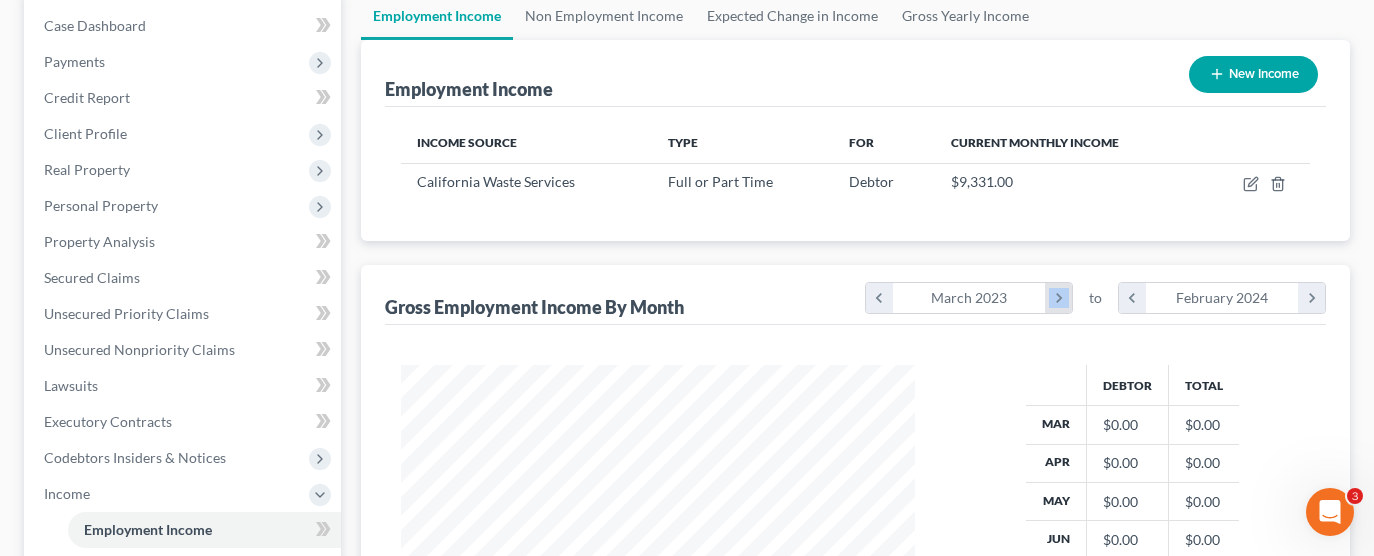 click on "chevron_right" at bounding box center [1058, 298] 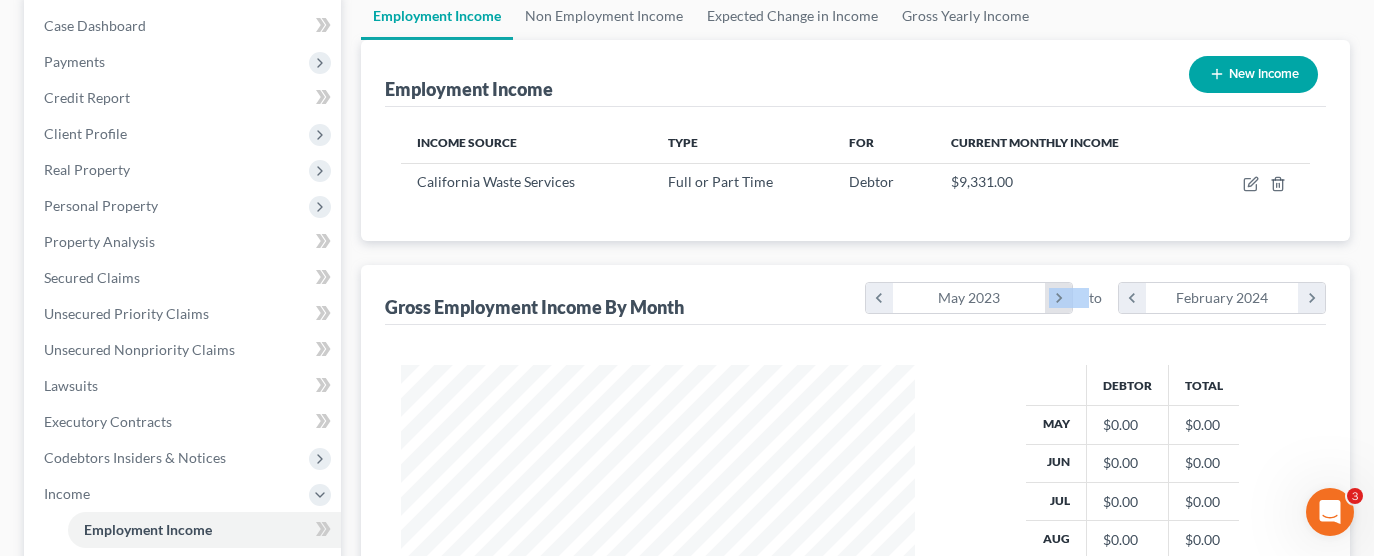 click on "chevron_right" at bounding box center [1058, 298] 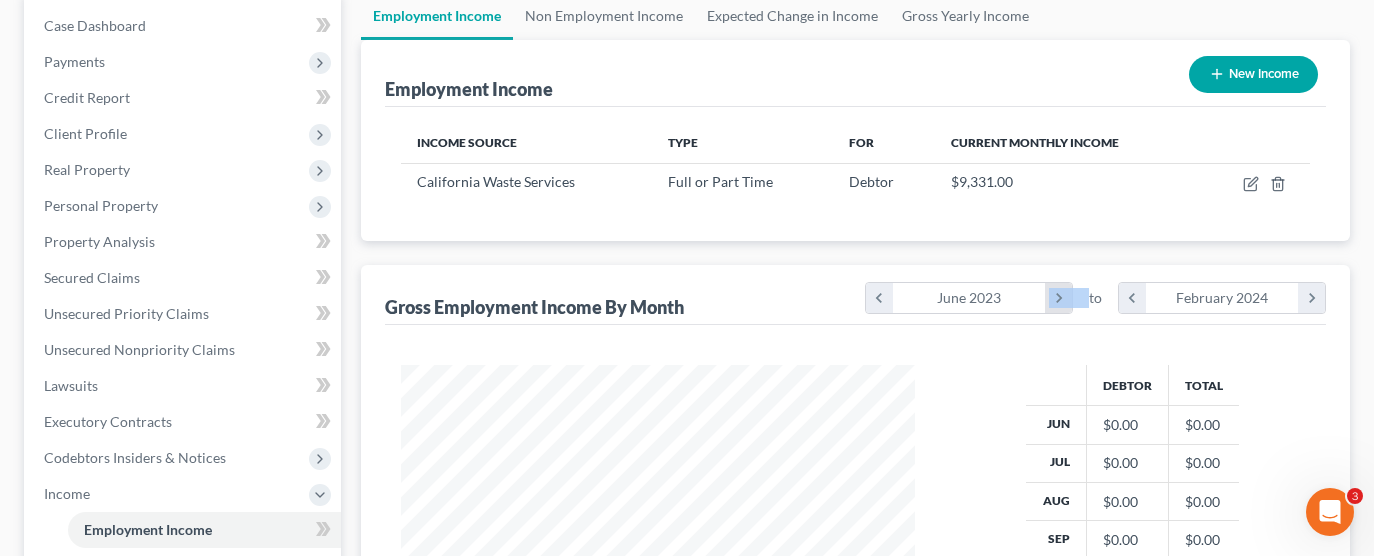 click on "chevron_right" at bounding box center [1058, 298] 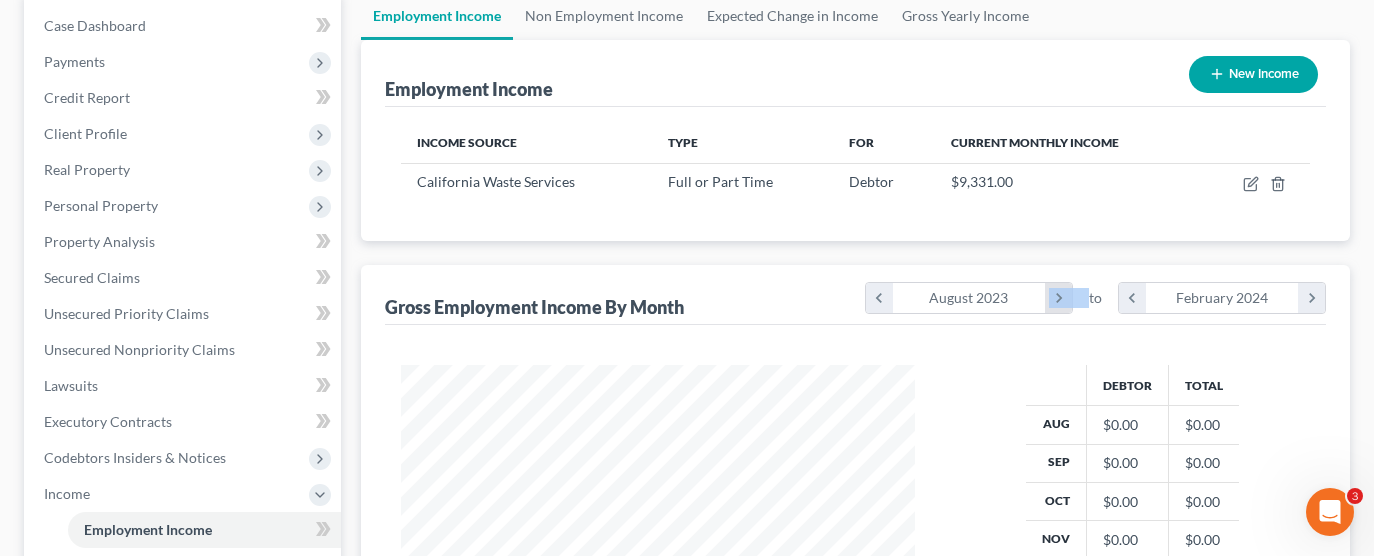 click on "chevron_right" at bounding box center [1058, 298] 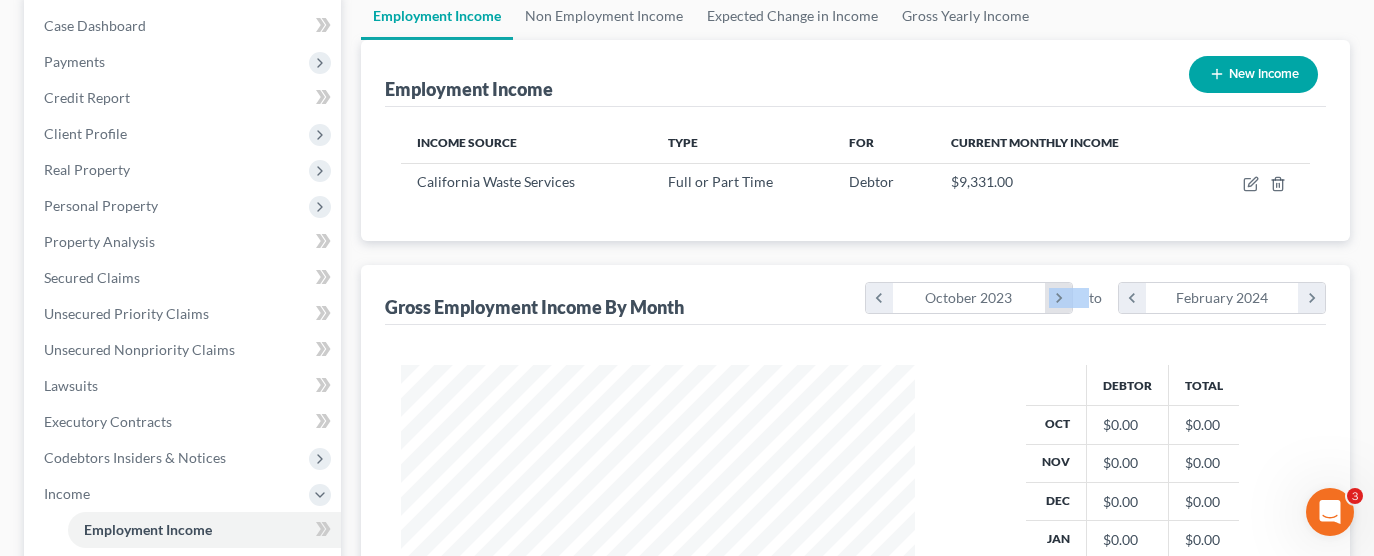 click on "chevron_right" at bounding box center (1058, 298) 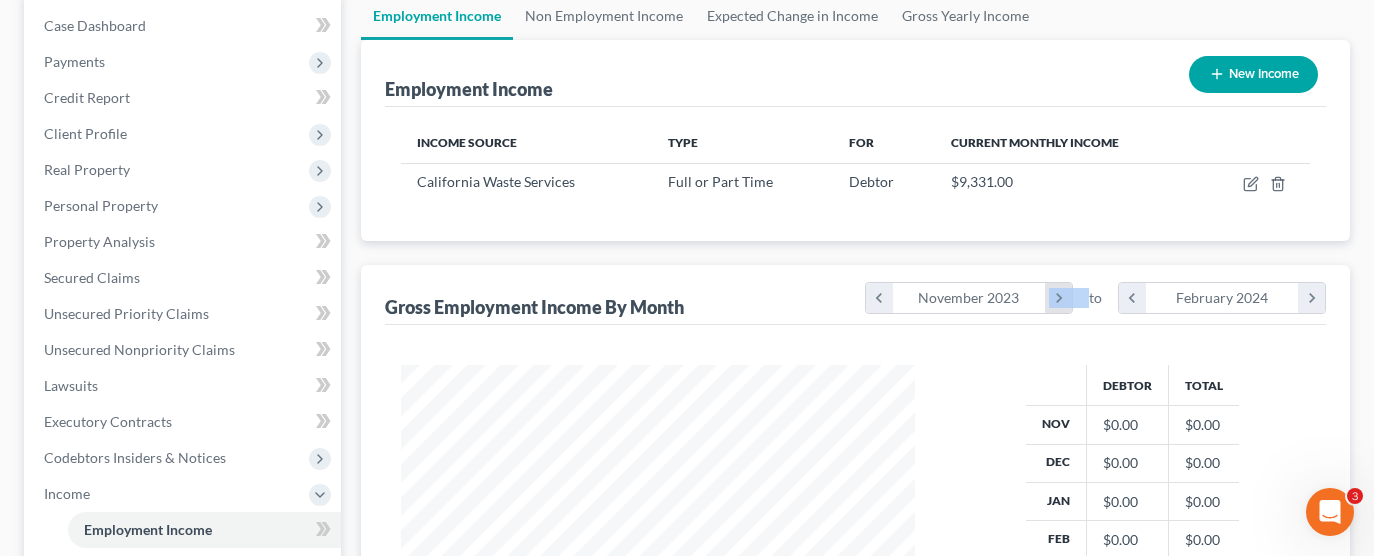 click on "chevron_right" at bounding box center (1058, 298) 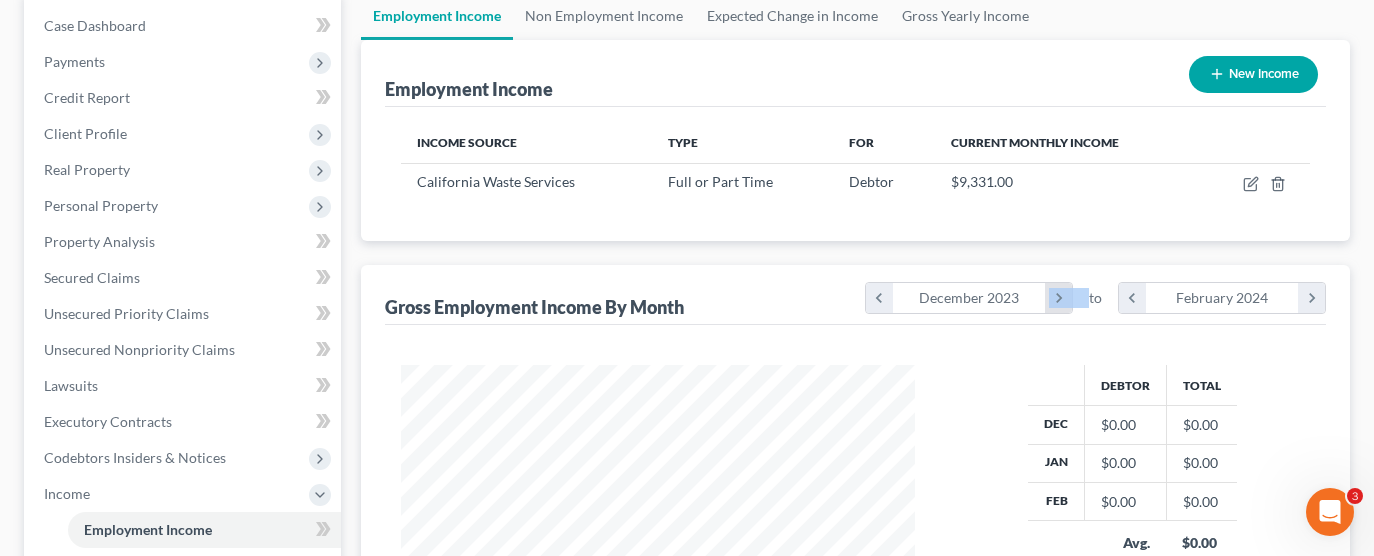 click on "chevron_right" at bounding box center (1058, 298) 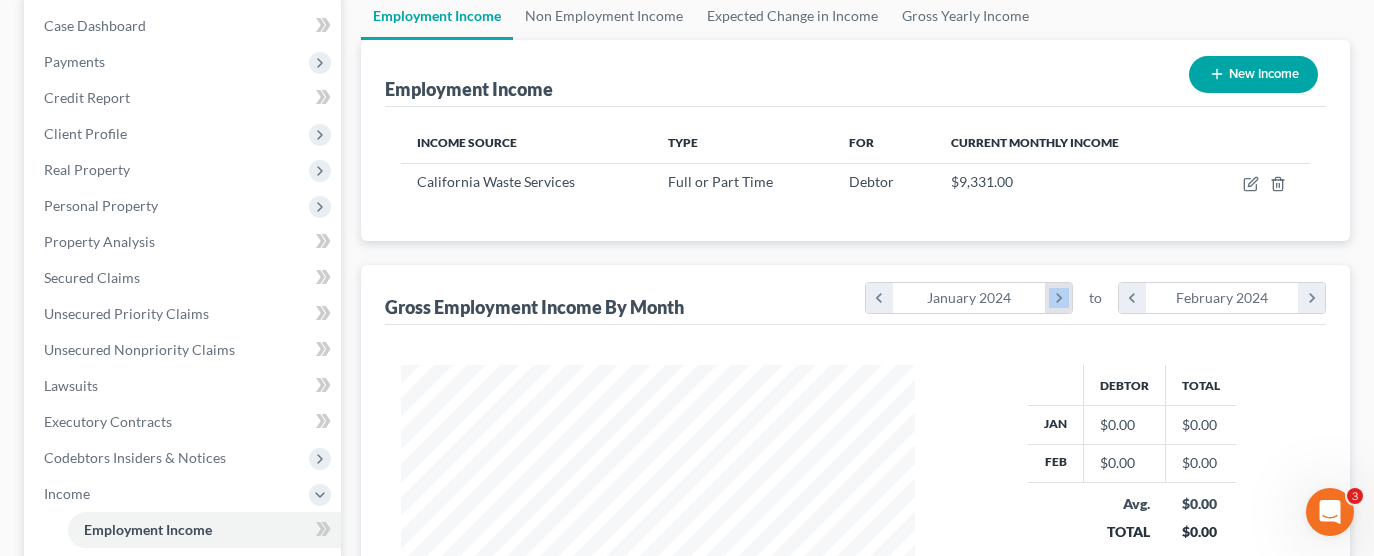click on "chevron_right" at bounding box center [1058, 298] 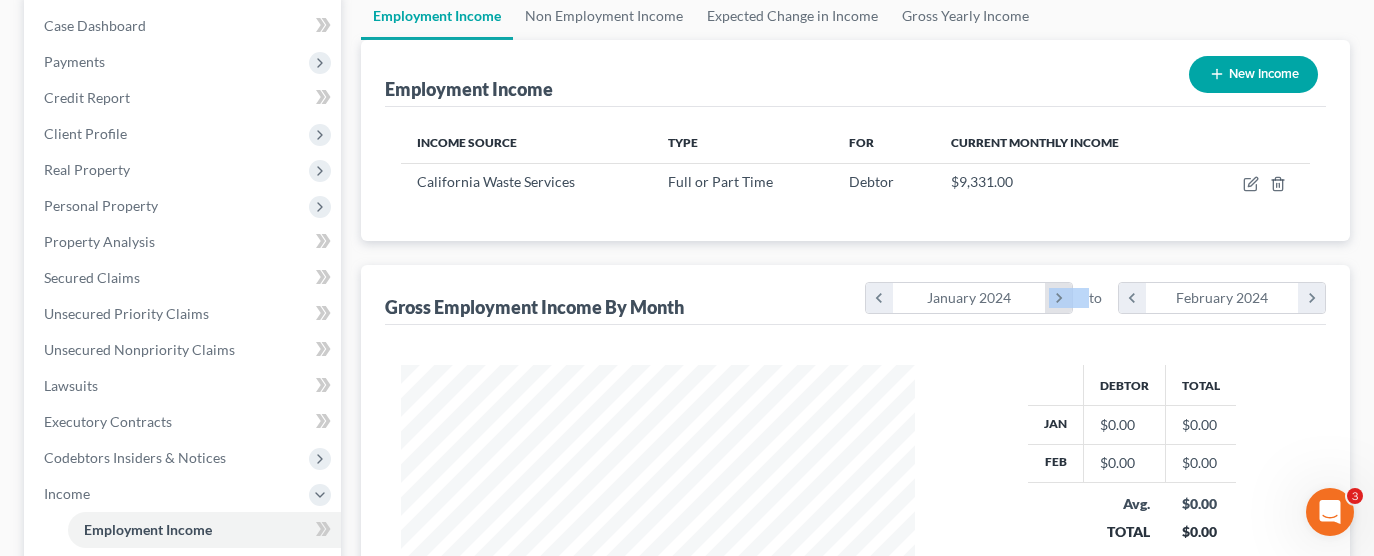 click on "chevron_right" at bounding box center [1058, 298] 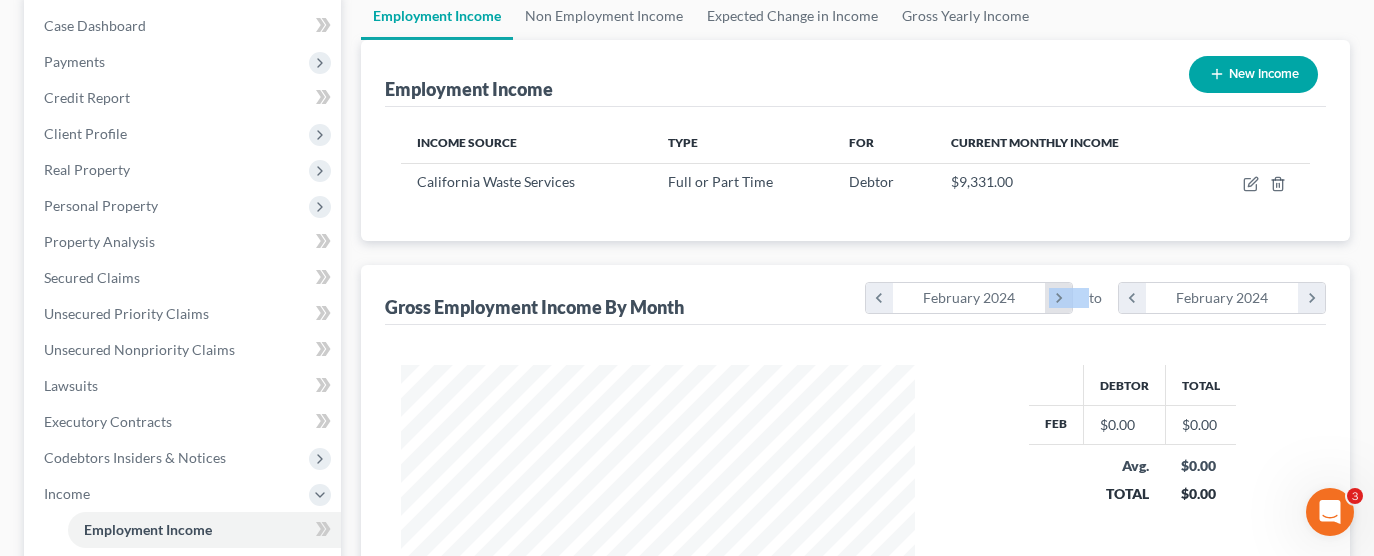 click on "chevron_right" at bounding box center (1058, 298) 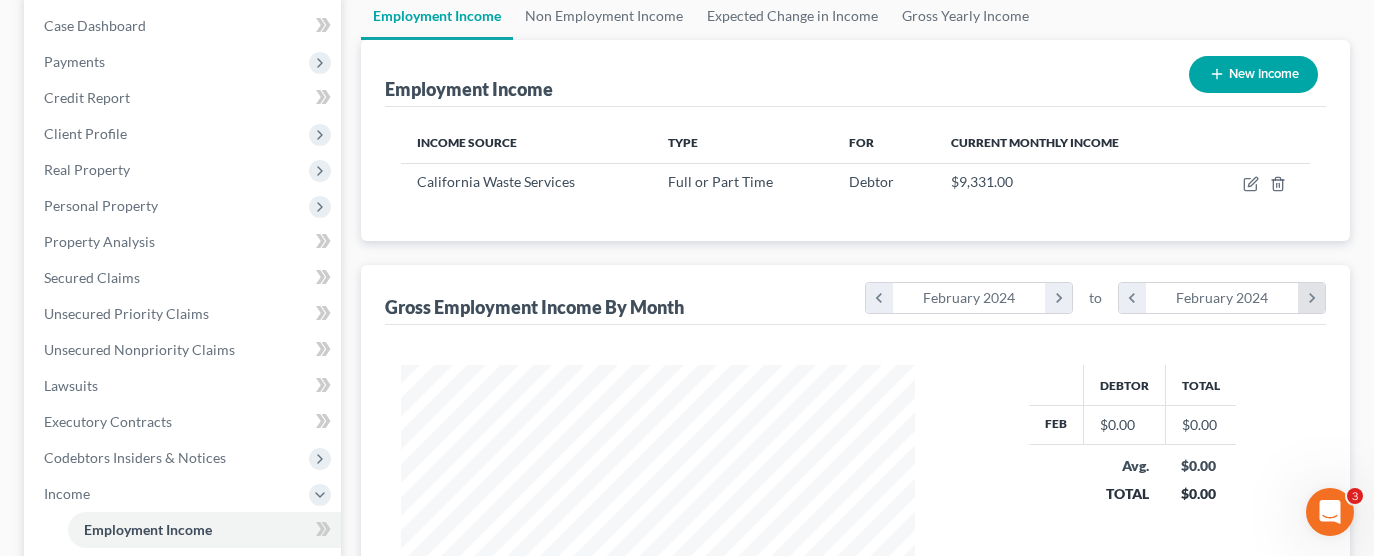click on "chevron_right" at bounding box center (1311, 298) 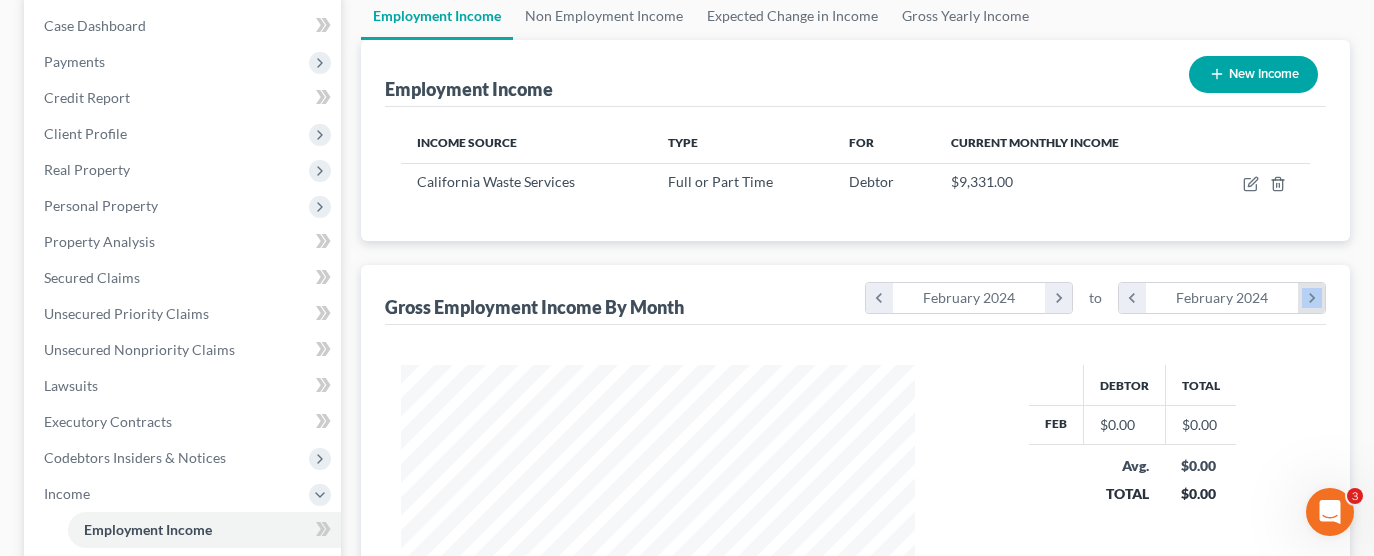 click on "chevron_right" at bounding box center [1311, 298] 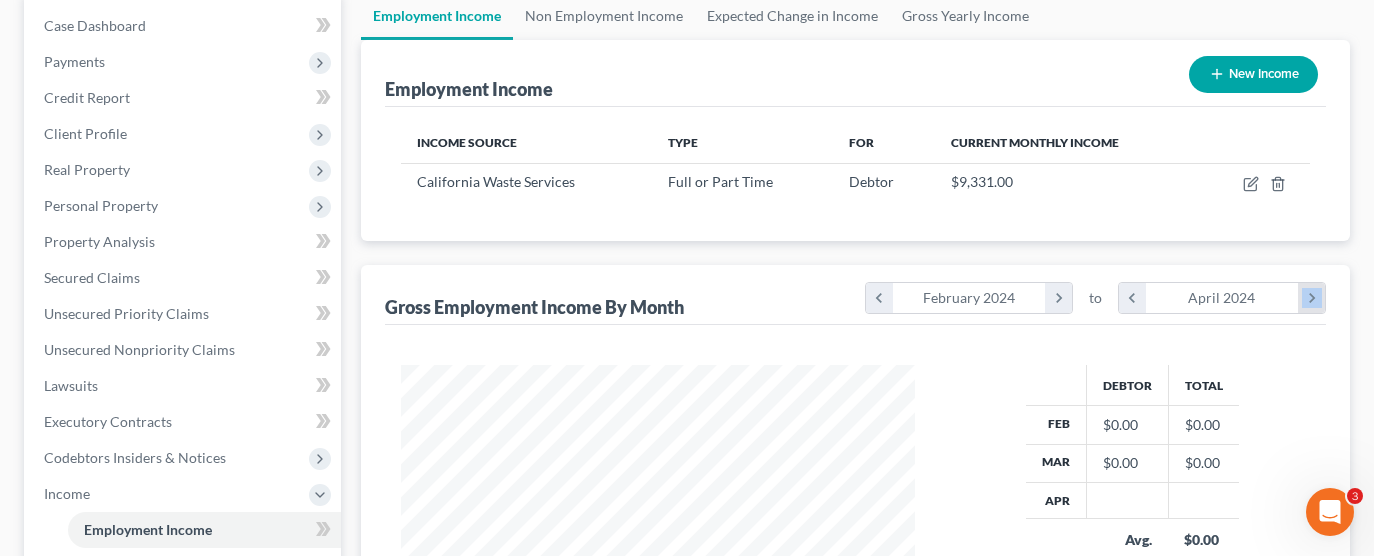 click on "chevron_right" at bounding box center (1311, 298) 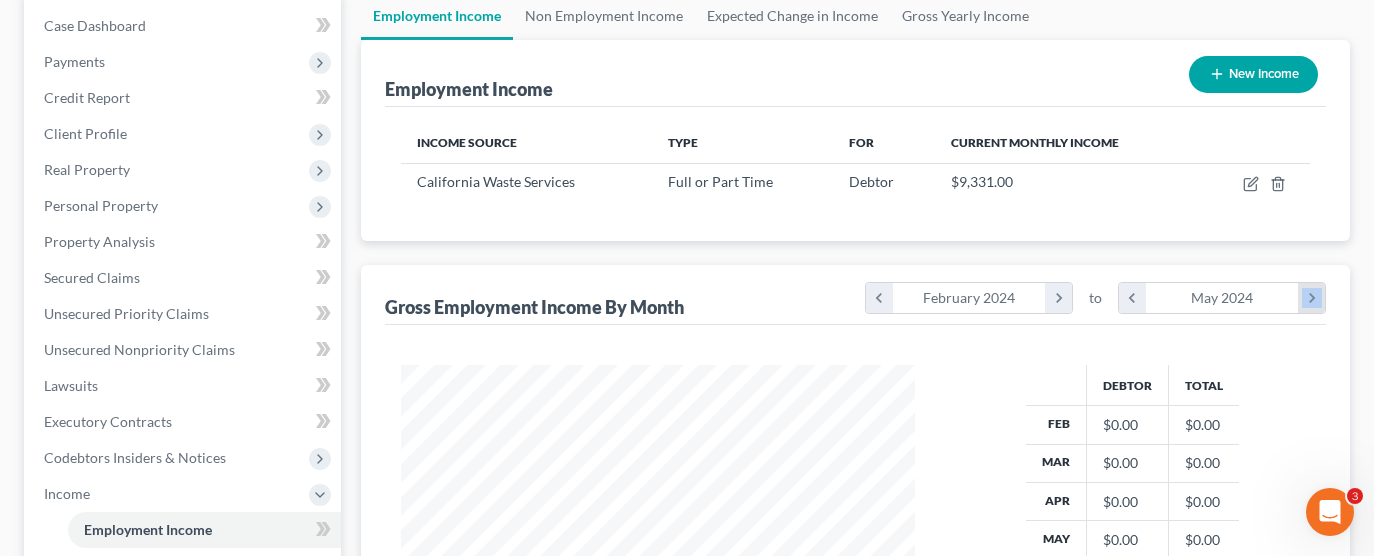 click on "chevron_right" at bounding box center (1311, 298) 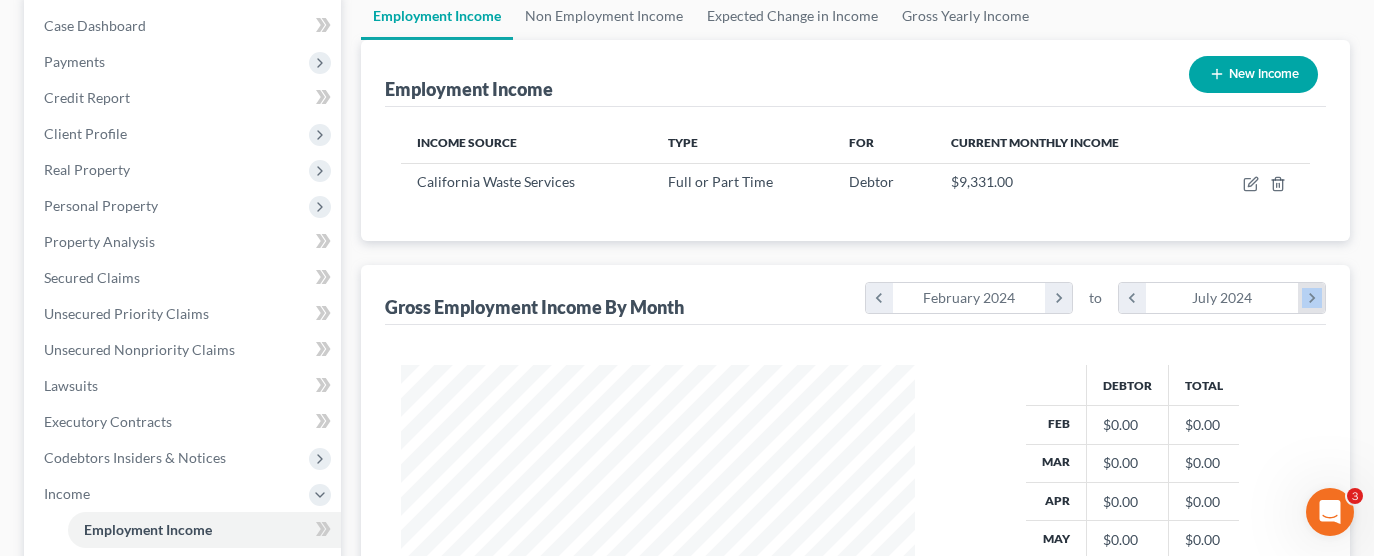 click on "chevron_right" at bounding box center [1311, 298] 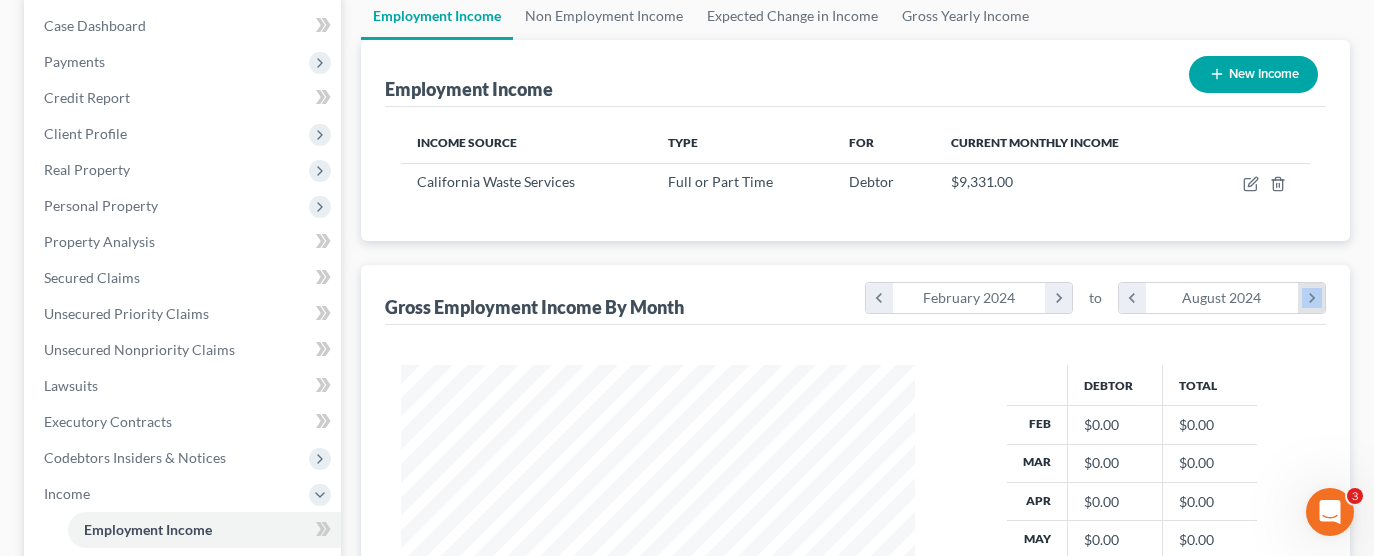 click on "chevron_right" at bounding box center [1311, 298] 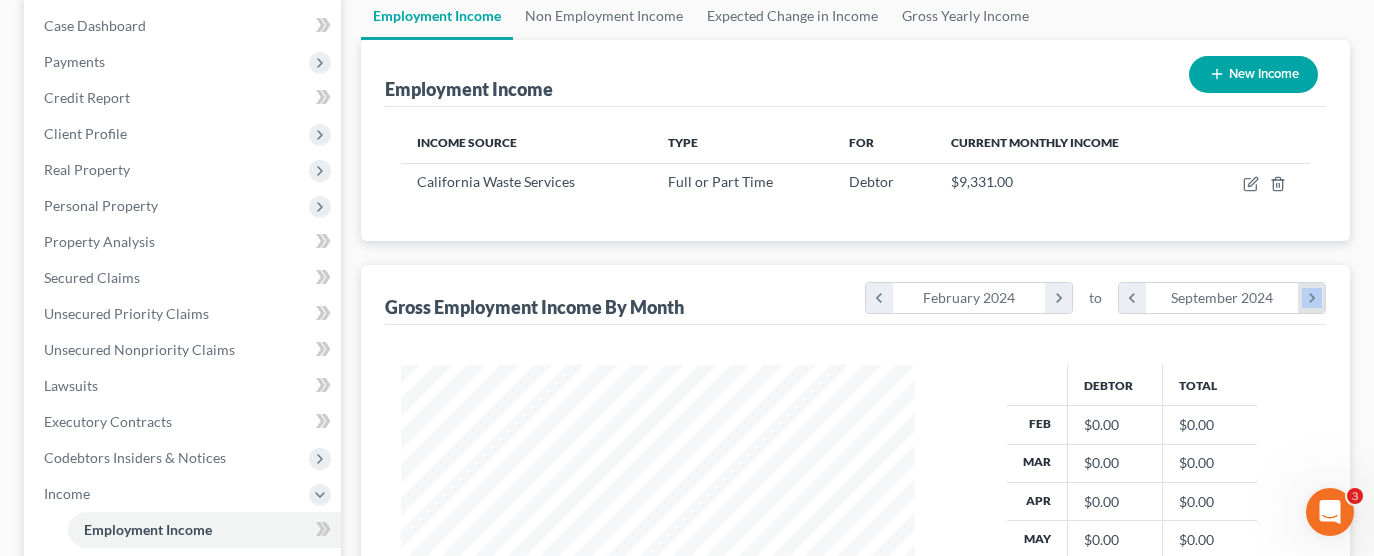 click on "chevron_right" at bounding box center [1311, 298] 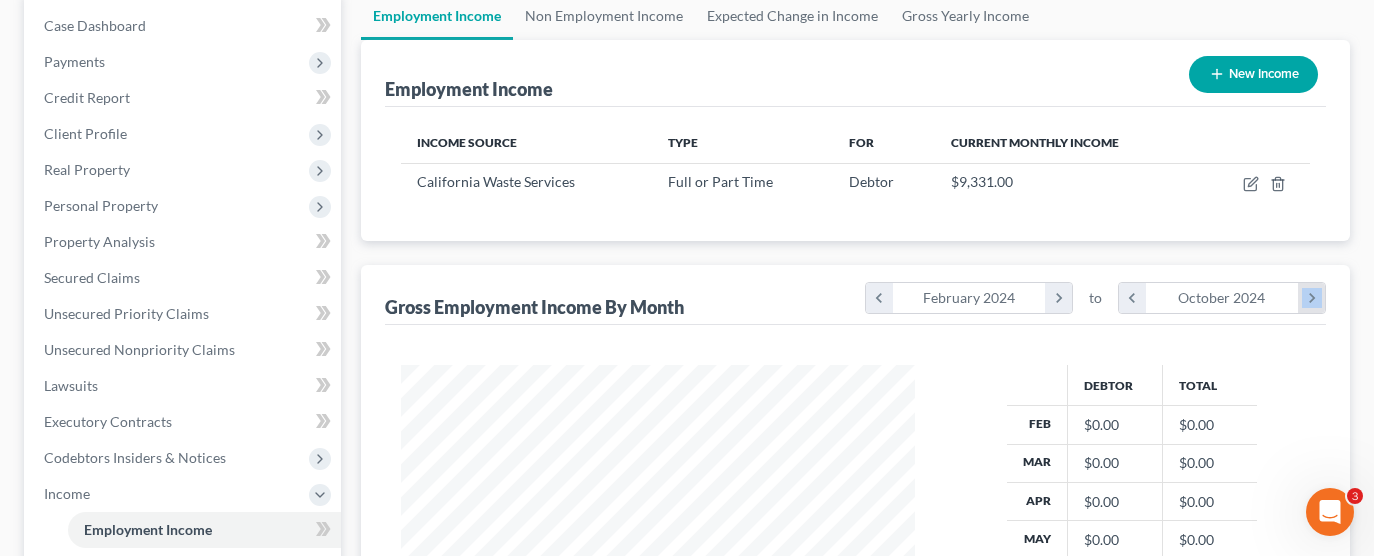 click on "chevron_right" at bounding box center [1311, 298] 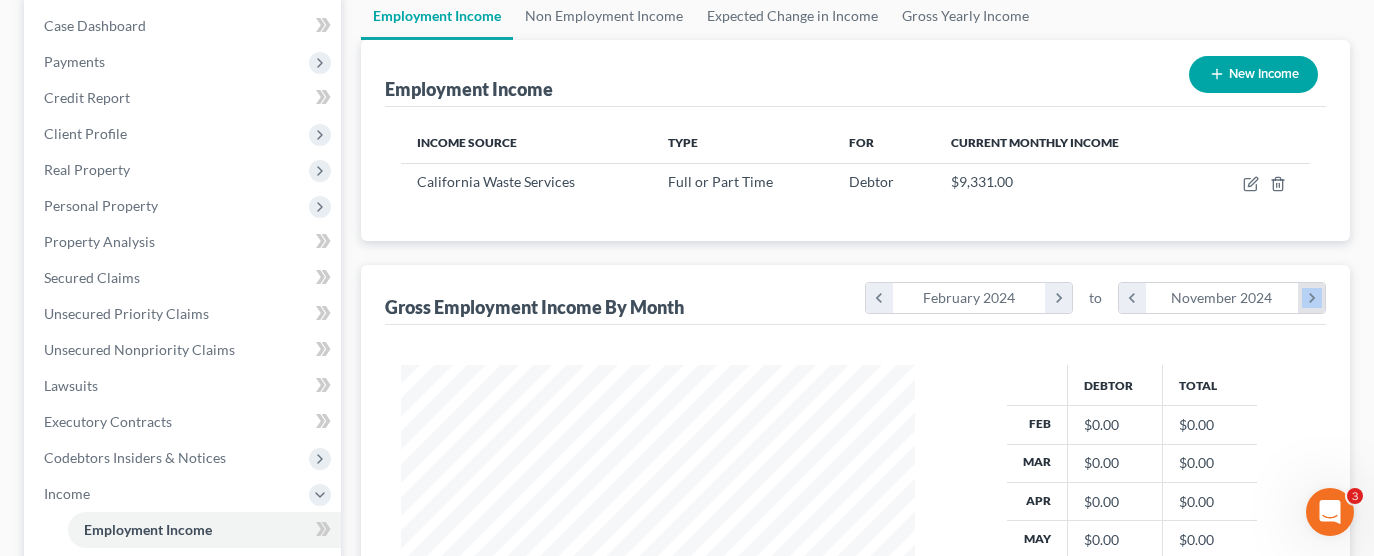 click on "chevron_right" at bounding box center [1311, 298] 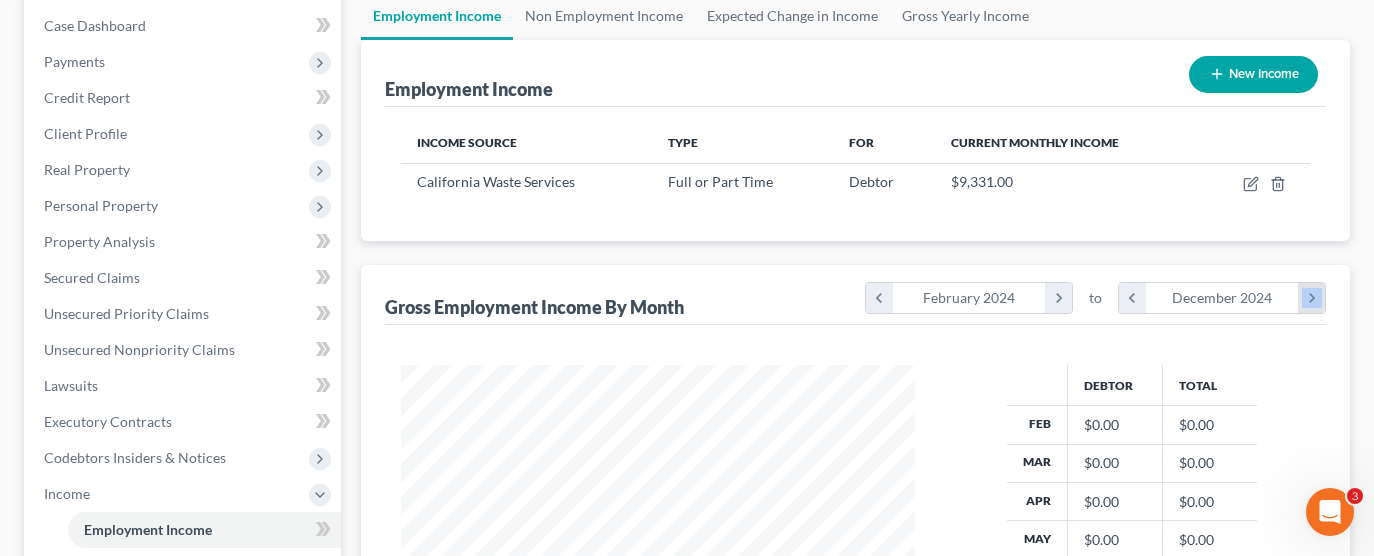 click on "chevron_right" at bounding box center [1311, 298] 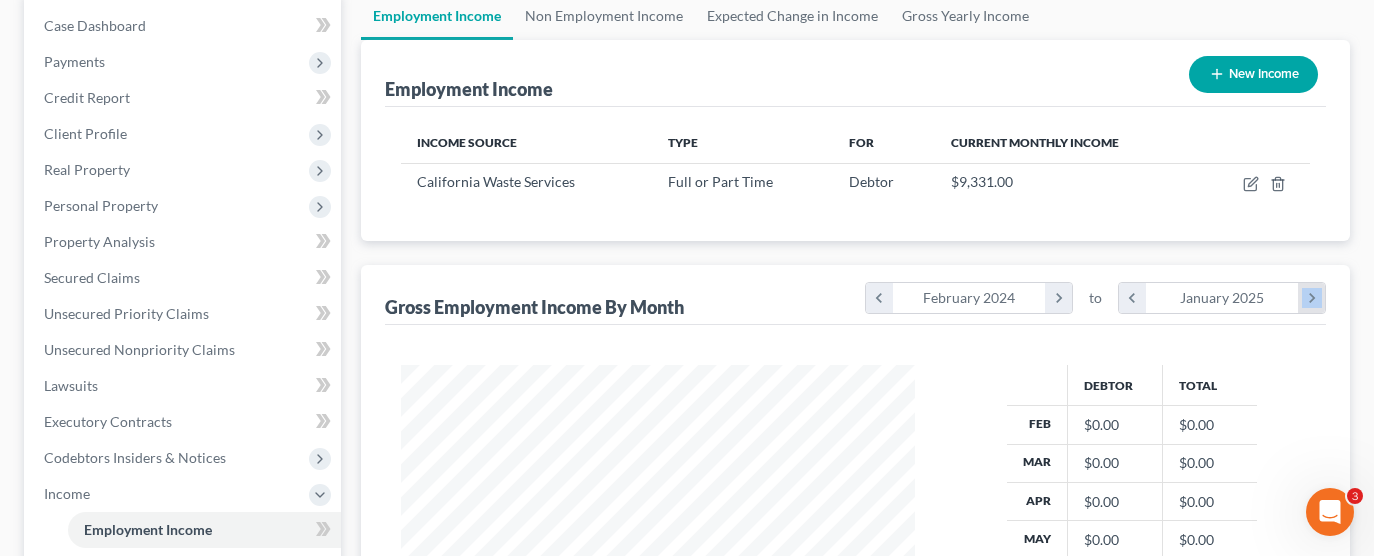 click on "chevron_right" at bounding box center (1311, 298) 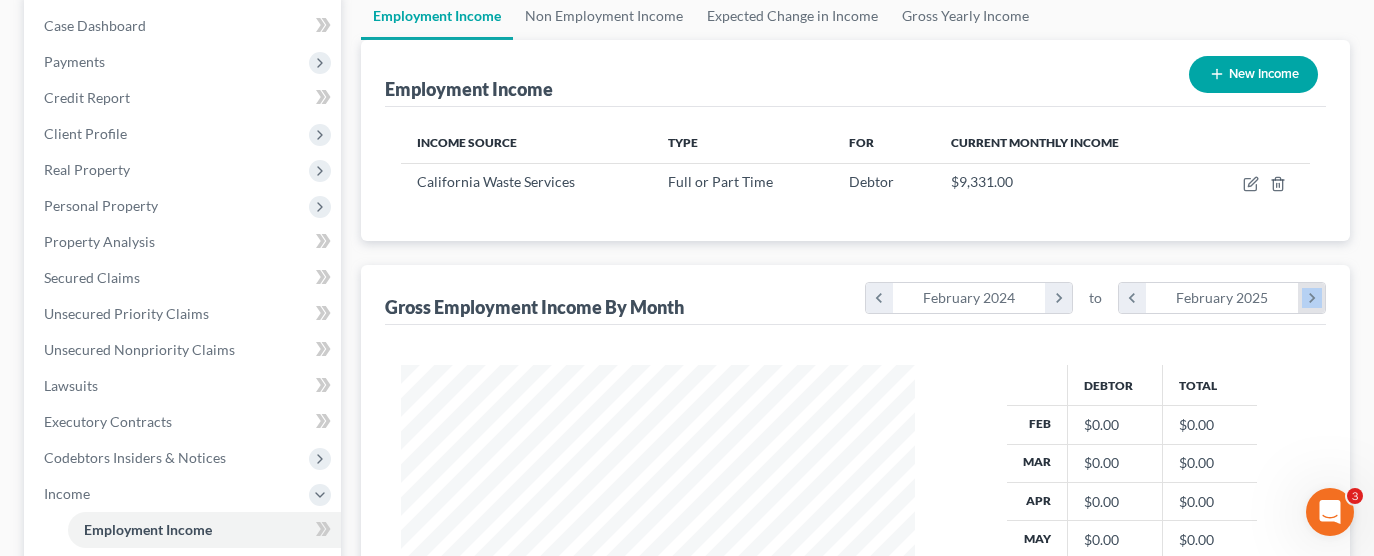 click on "chevron_right" at bounding box center (1311, 298) 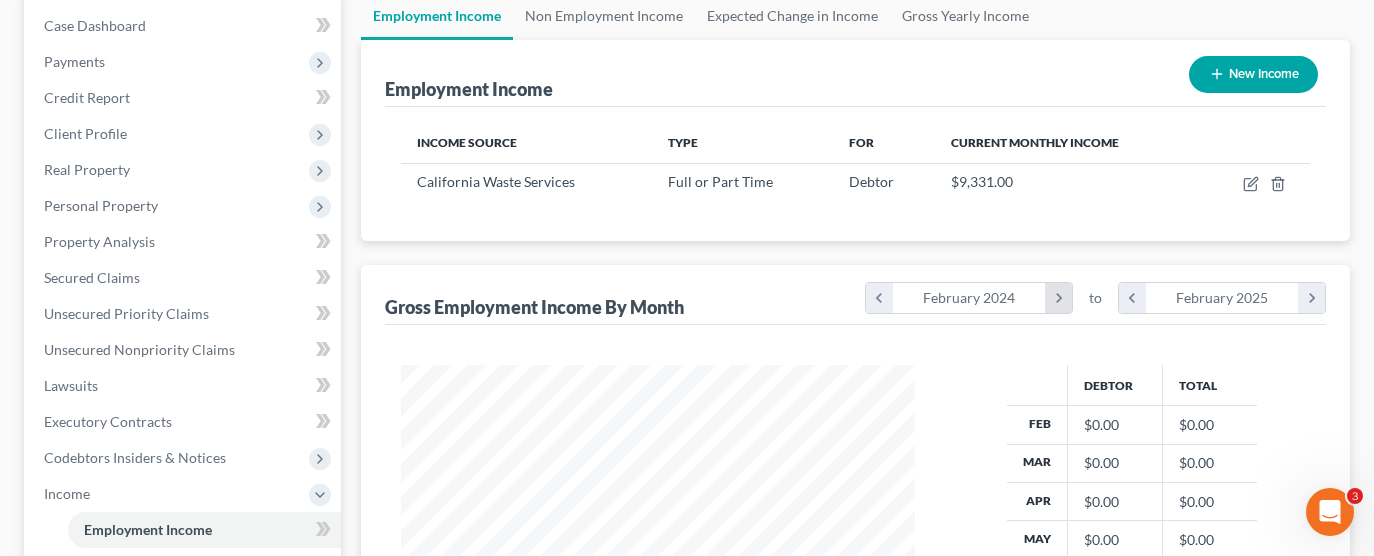 click on "chevron_right" at bounding box center (1058, 298) 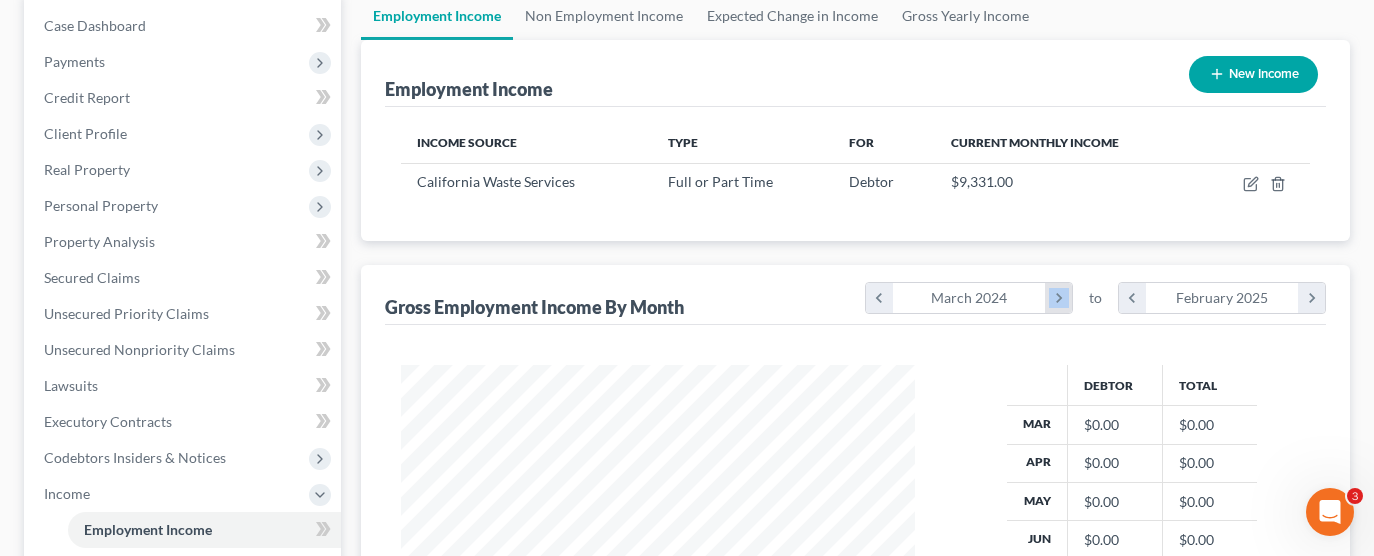 click on "chevron_right" at bounding box center (1058, 298) 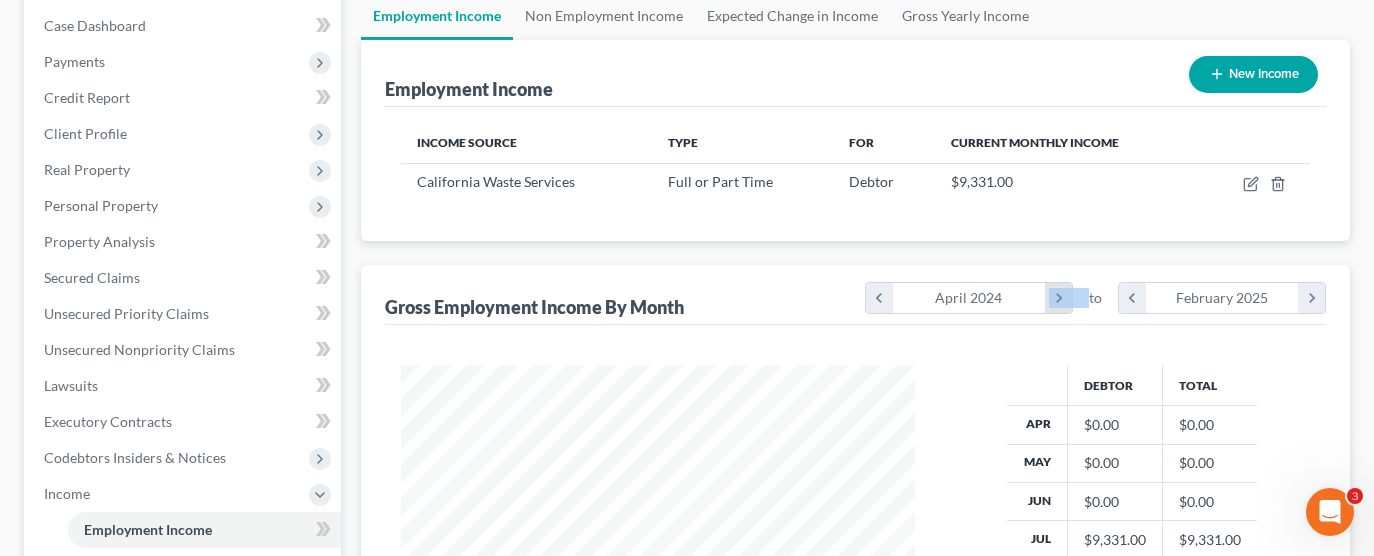click on "chevron_right" at bounding box center (1058, 298) 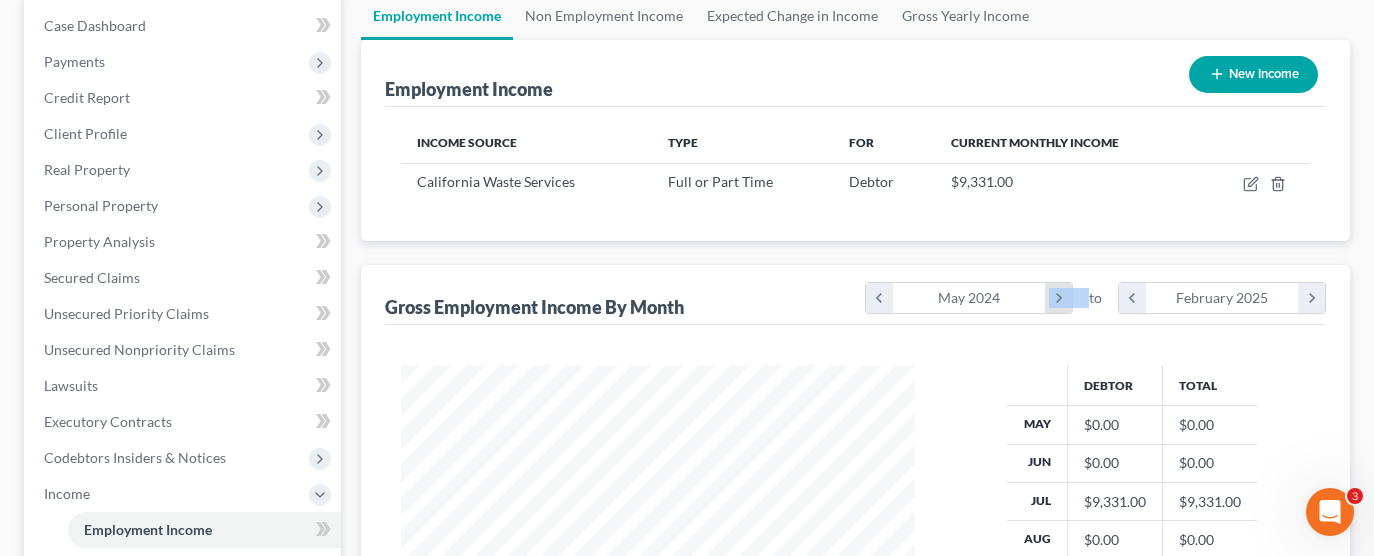 click on "chevron_right" at bounding box center (1058, 298) 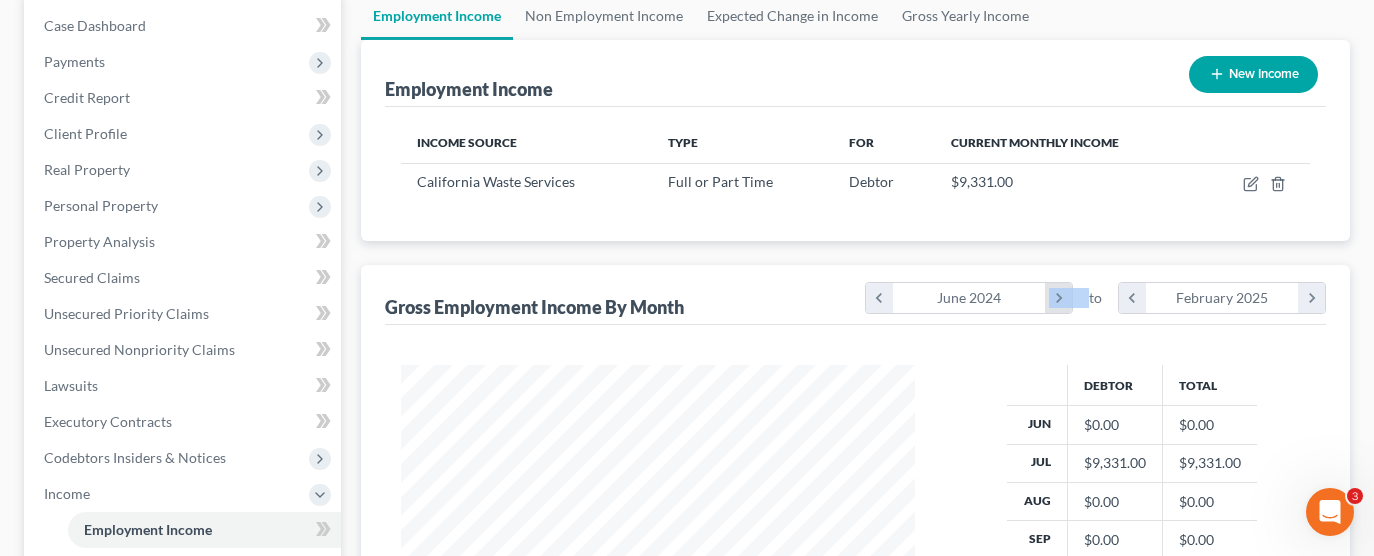 click on "chevron_right" at bounding box center [1058, 298] 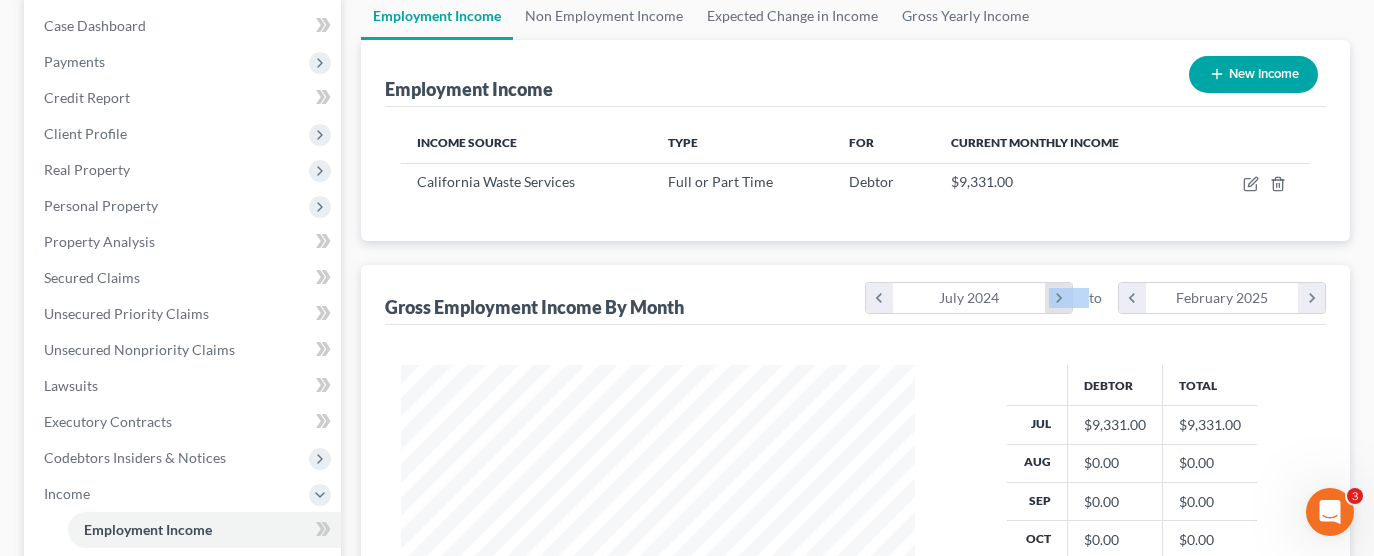 click on "chevron_right" at bounding box center (1058, 298) 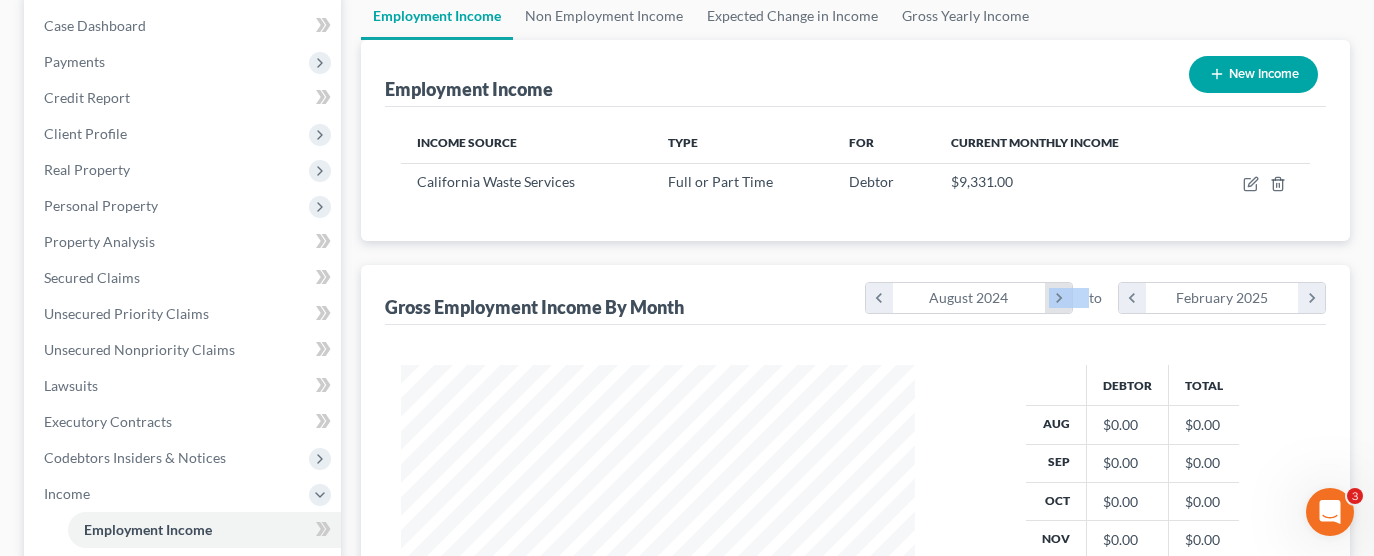 click on "chevron_right" at bounding box center [1058, 298] 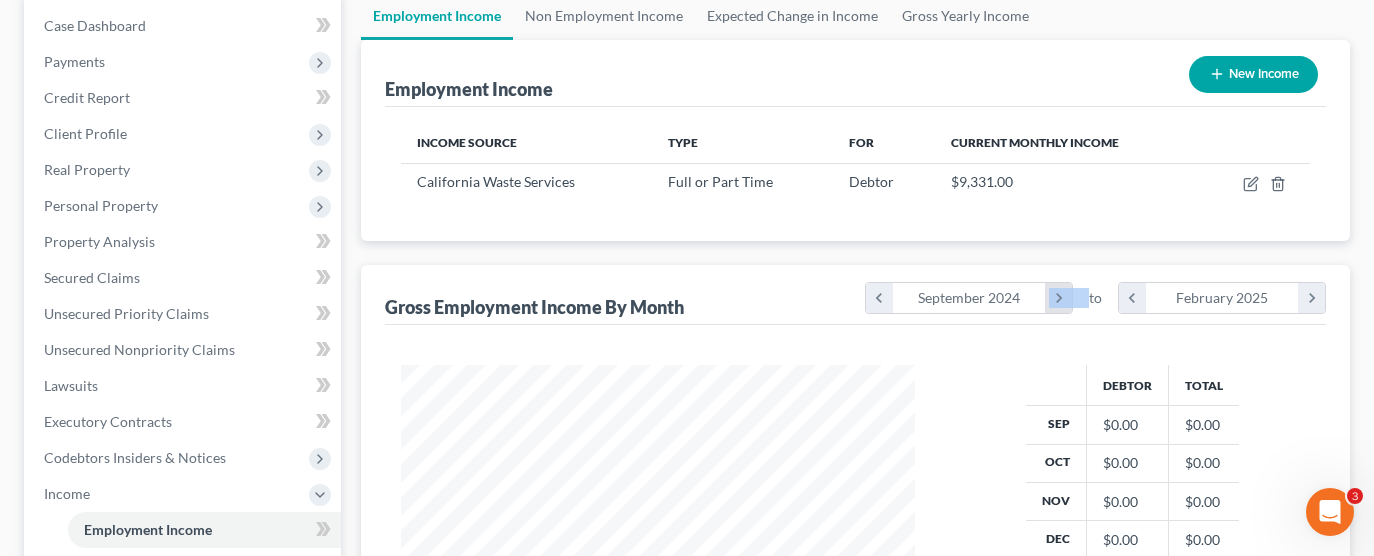 click on "chevron_right" at bounding box center [1058, 298] 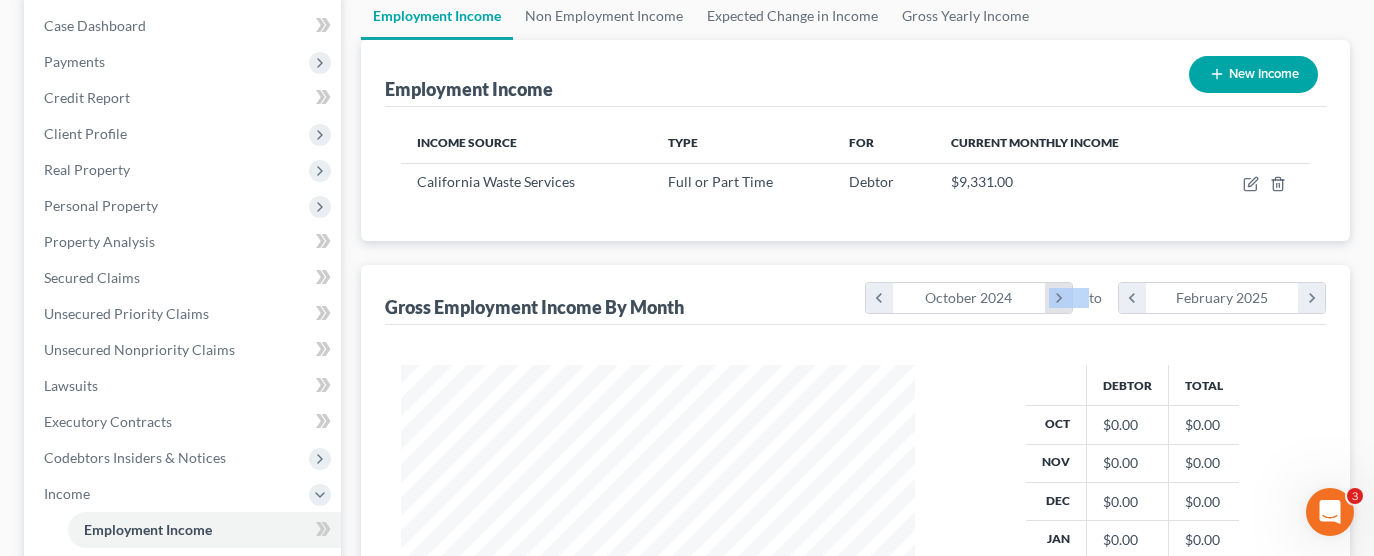 click on "chevron_right" at bounding box center (1058, 298) 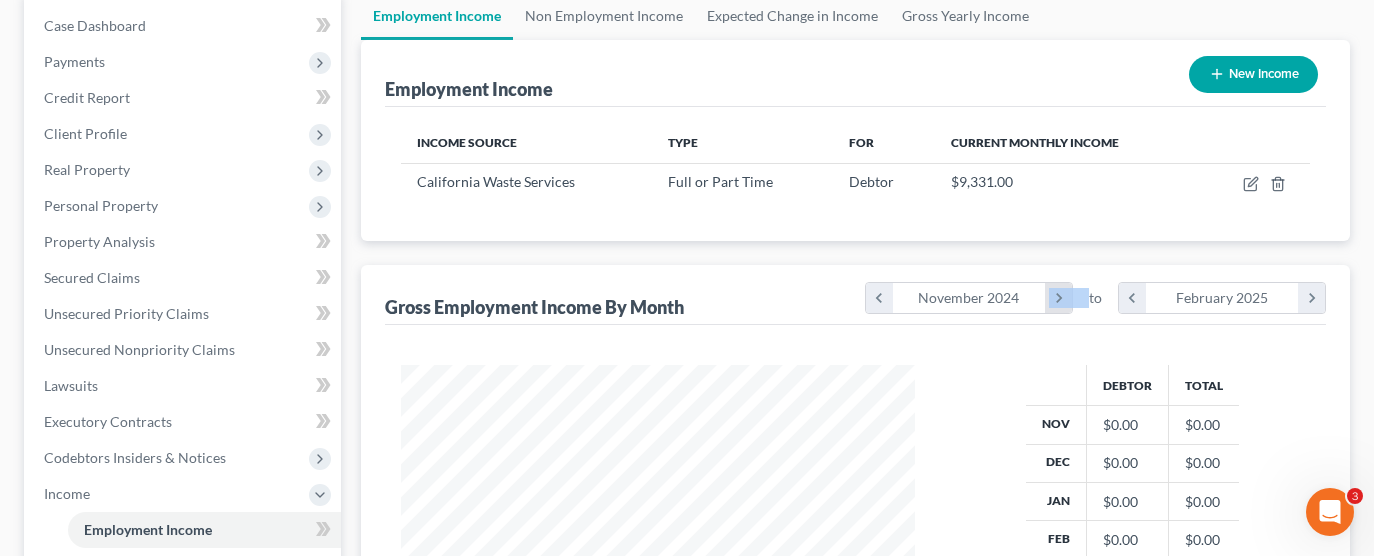 click on "chevron_right" at bounding box center (1058, 298) 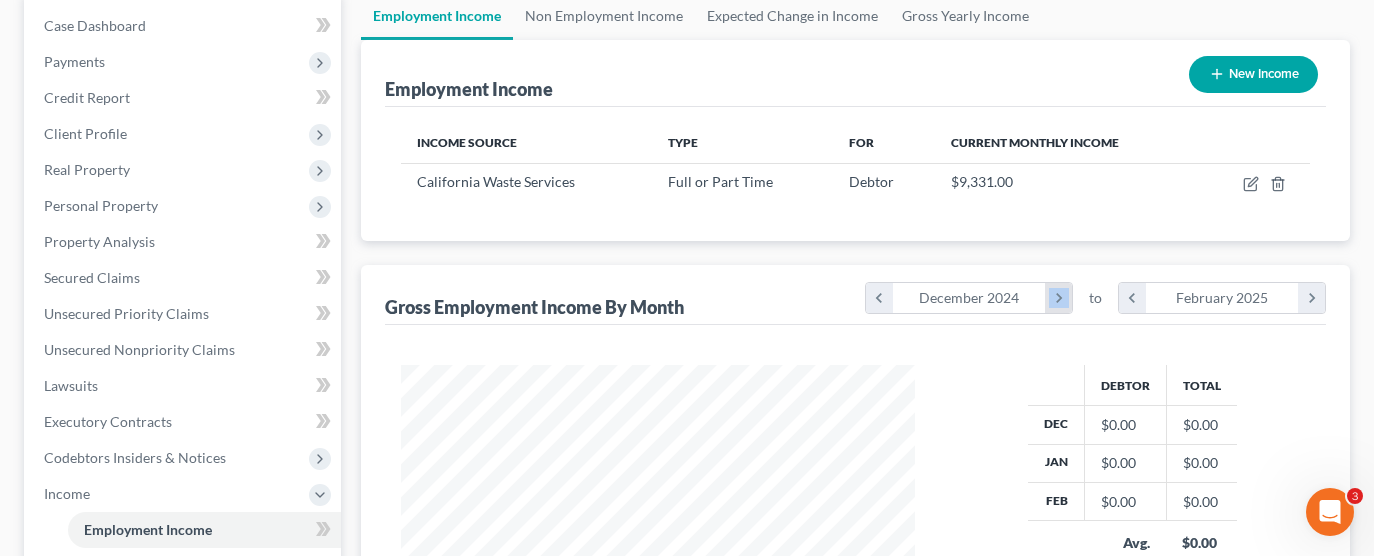 click on "chevron_right" at bounding box center (1058, 298) 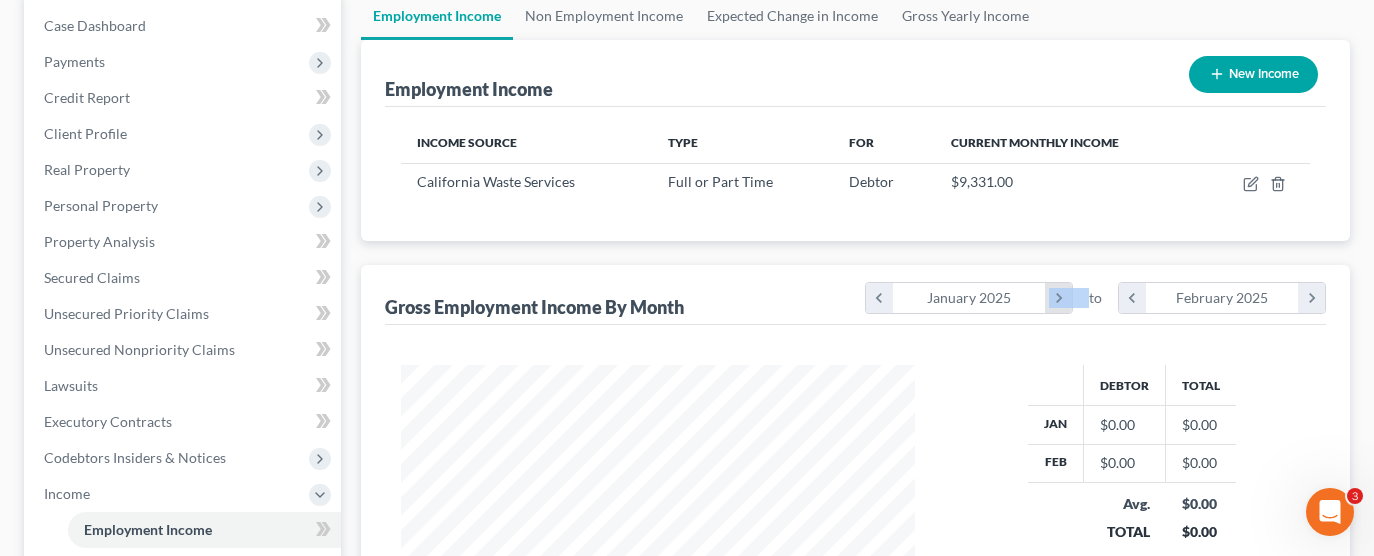 click on "chevron_right" at bounding box center [1058, 298] 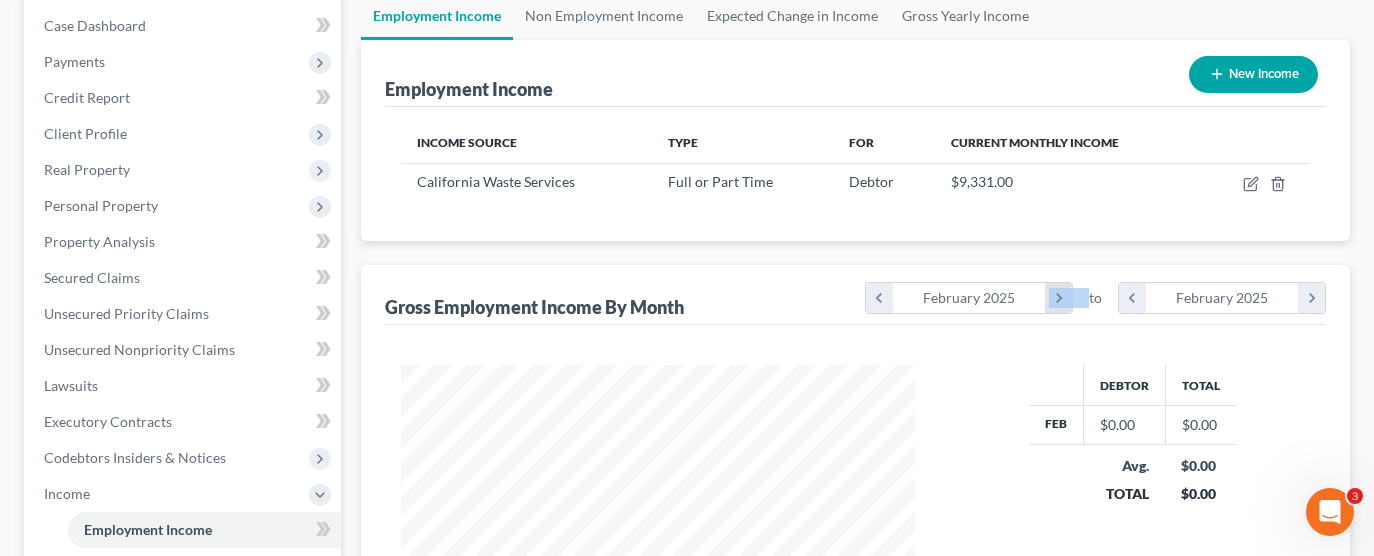 click on "chevron_right" at bounding box center [1058, 298] 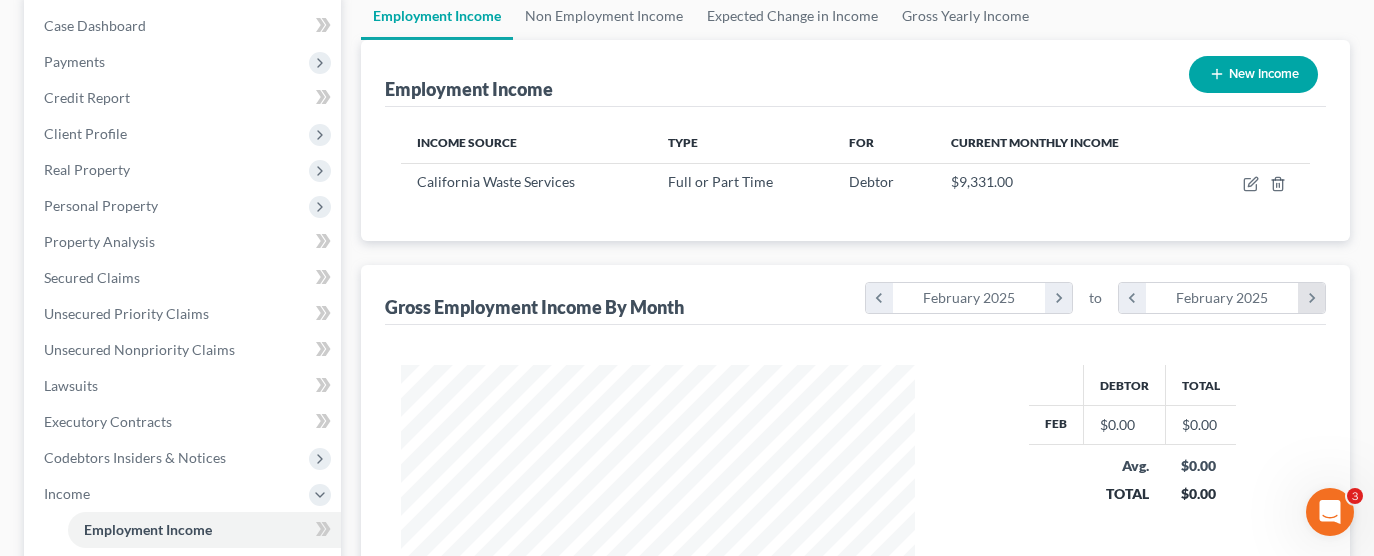 click on "chevron_right" at bounding box center (1311, 298) 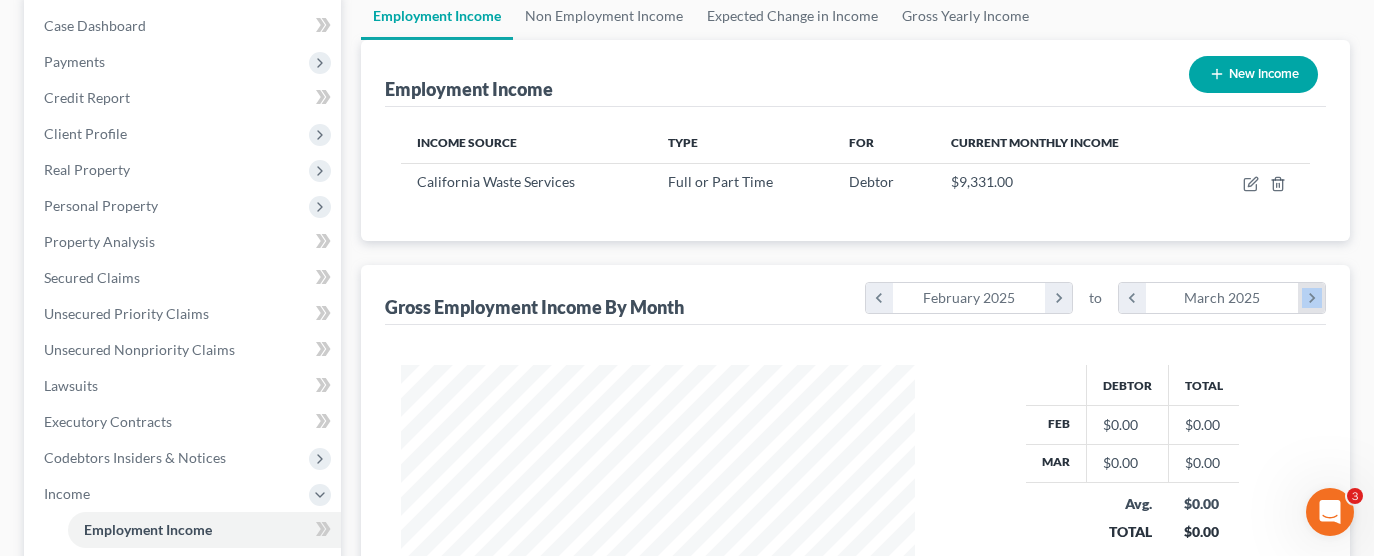 click on "chevron_right" at bounding box center (1311, 298) 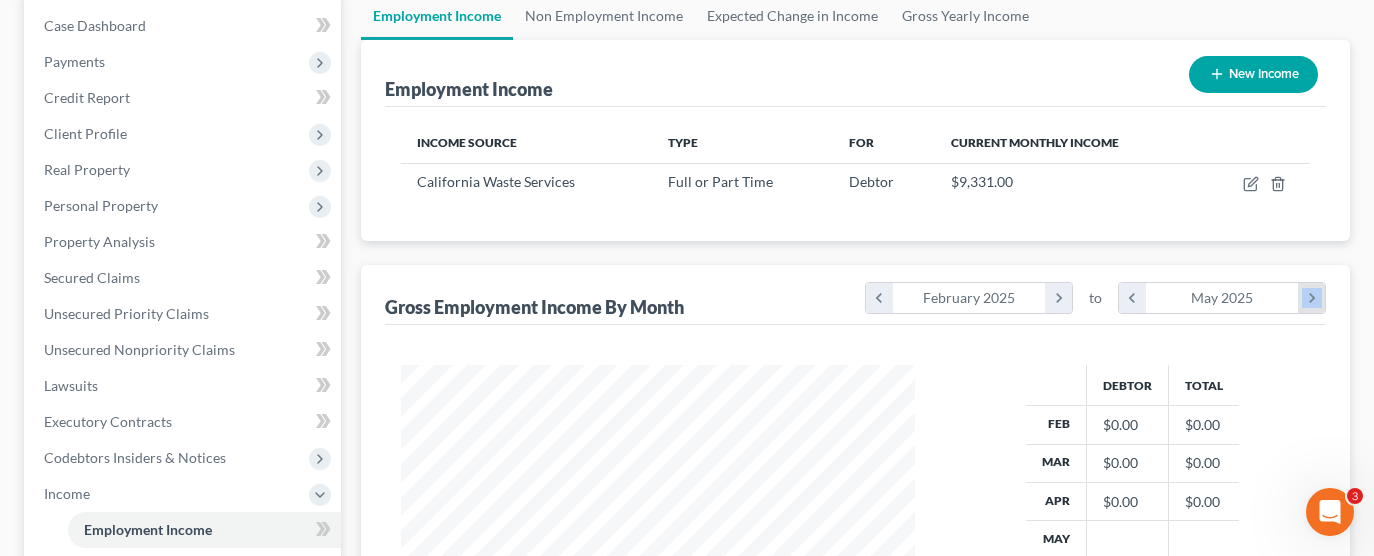 click on "chevron_right" at bounding box center [1311, 298] 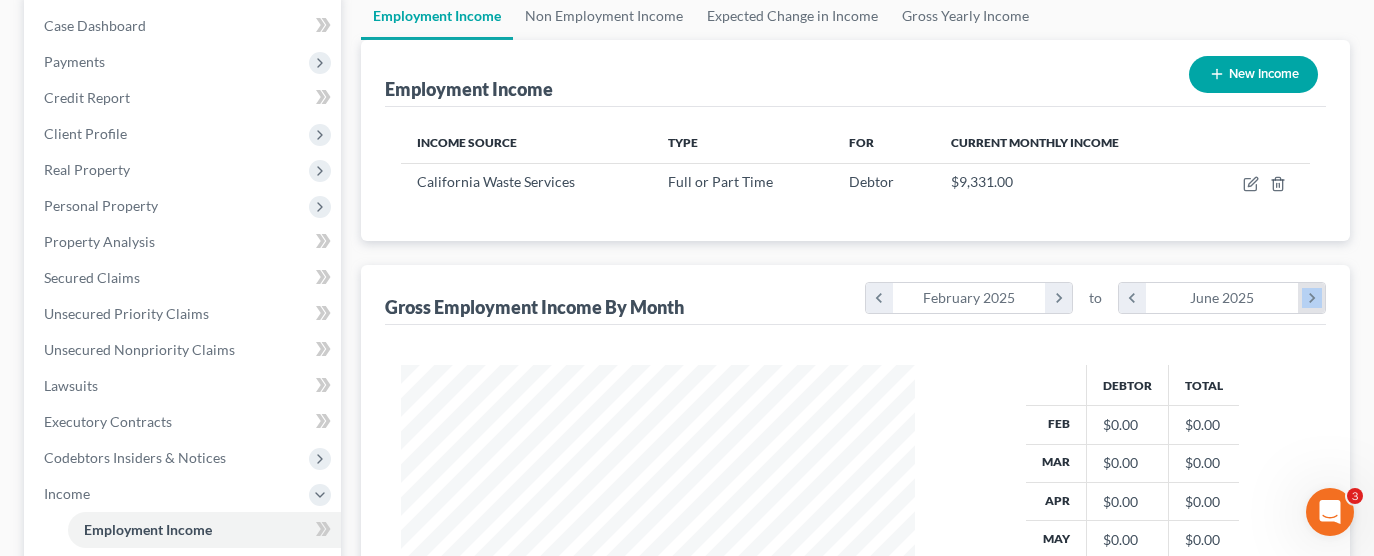 click on "chevron_right" at bounding box center (1311, 298) 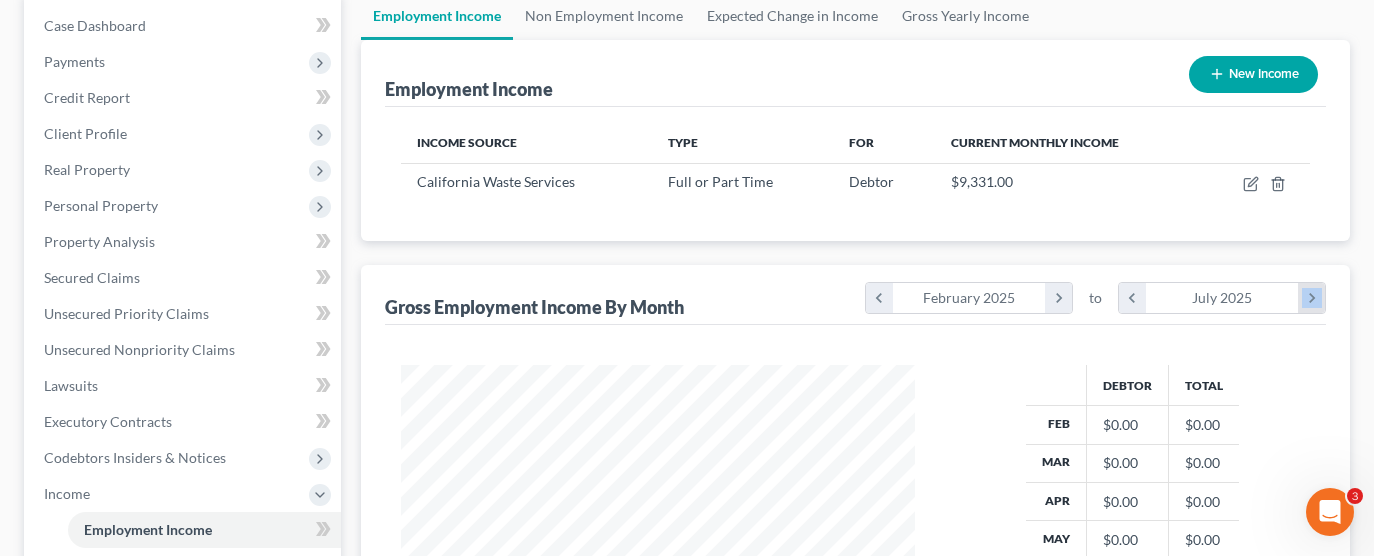 click on "chevron_right" at bounding box center [1311, 298] 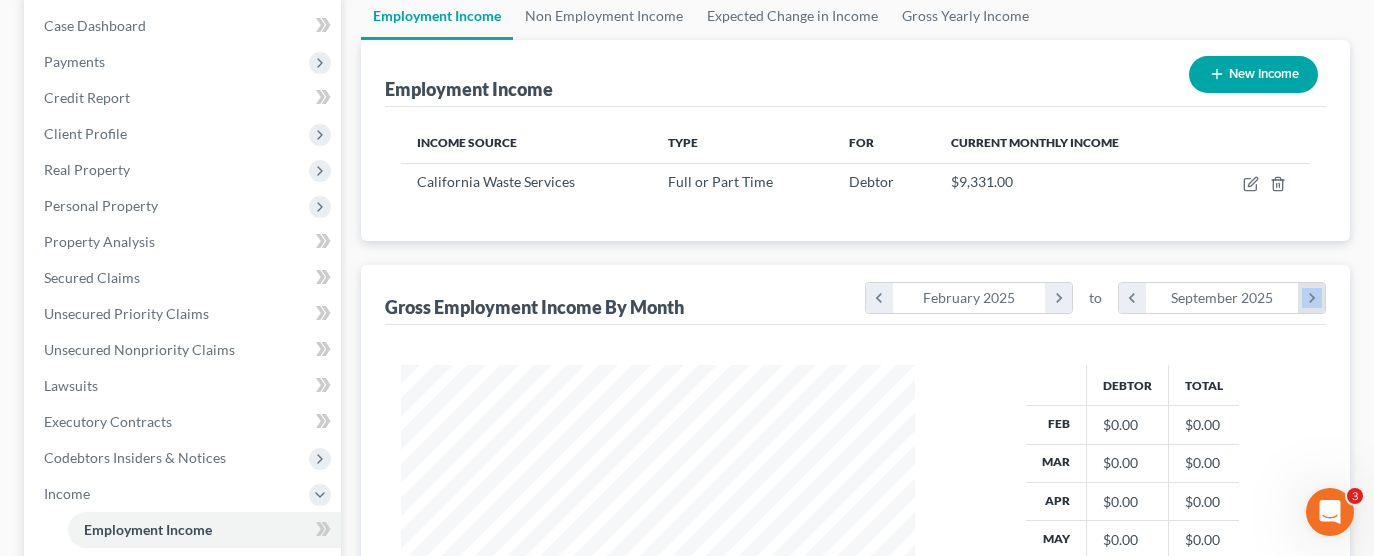 click on "chevron_right" at bounding box center (1311, 298) 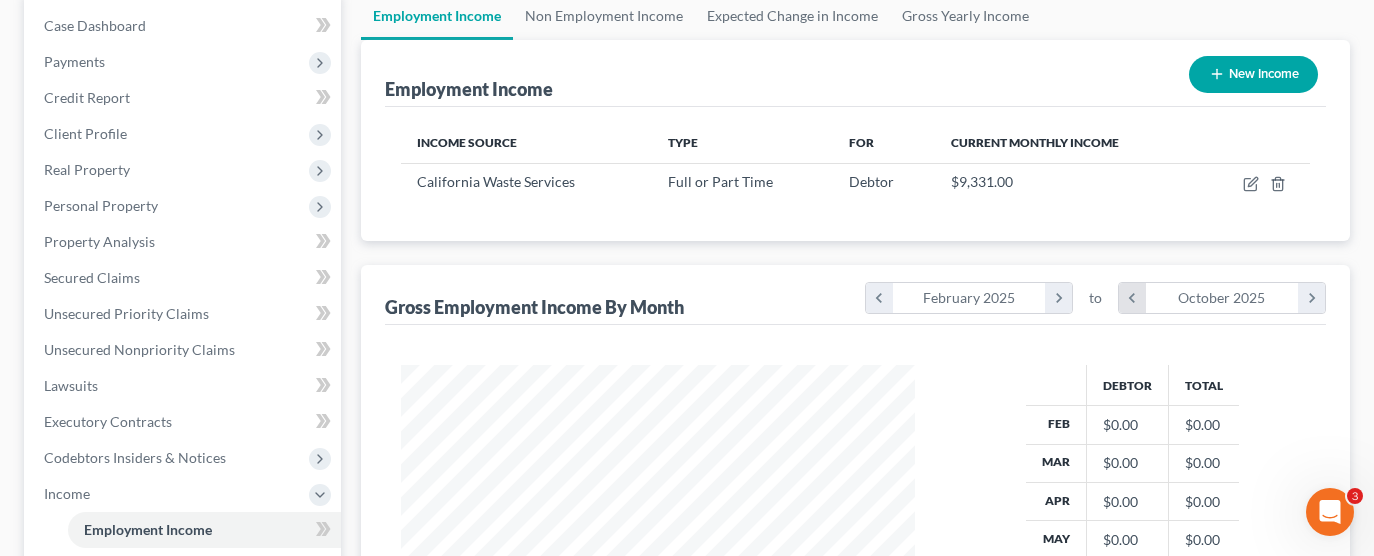 click on "chevron_left" at bounding box center [1132, 298] 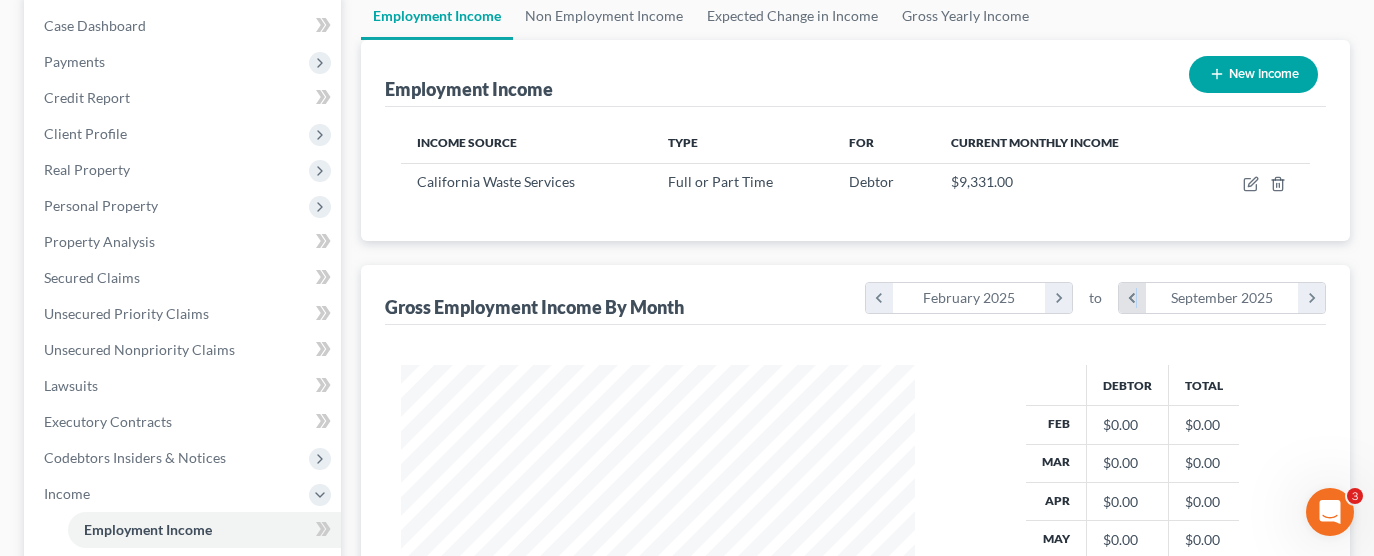 click on "chevron_left" at bounding box center (1132, 298) 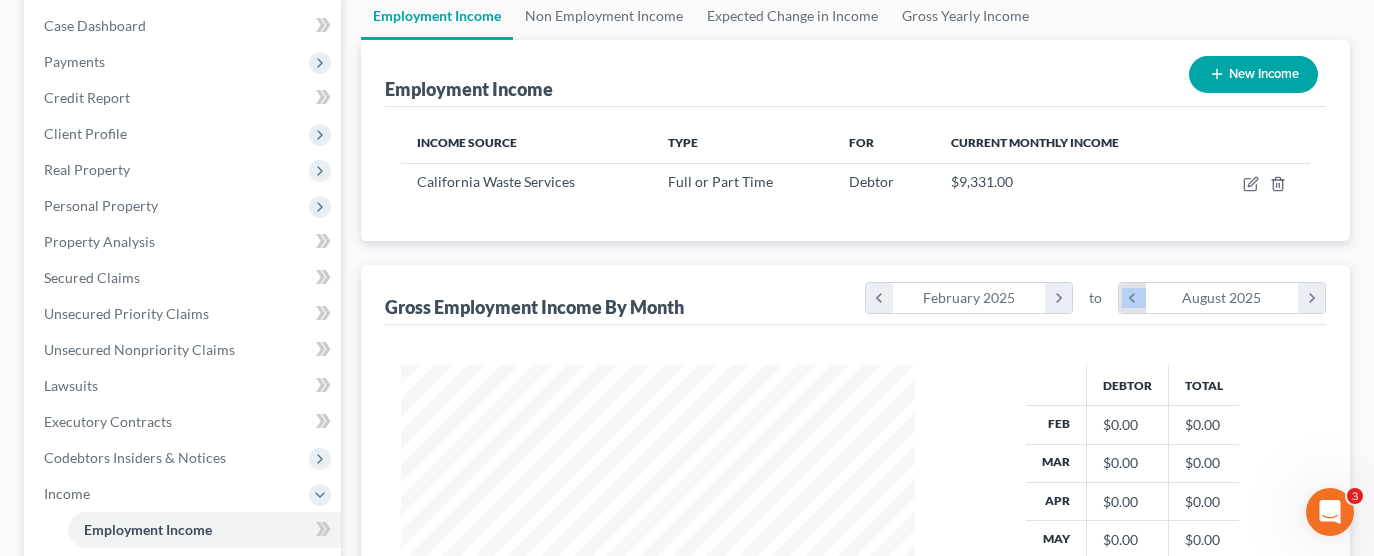 click on "chevron_left" at bounding box center [1132, 298] 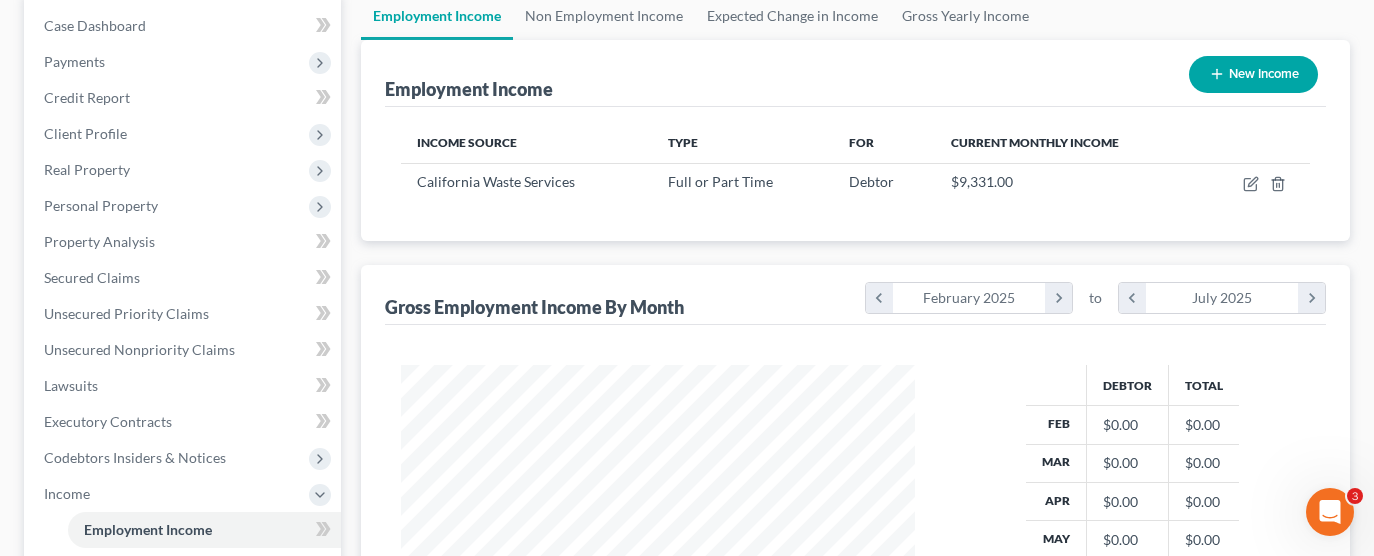 click on "Debtor
Total
Feb
$0.00
$0.00
Mar
$0.00
$0.00
Apr
$0.00
$0.00
May
$0.00
$0.00
Jun
$0.00
$0.00
Jul
$0.00
$0.00
Avg.
TOTAL
$0.00
$0.00" at bounding box center [856, 548] 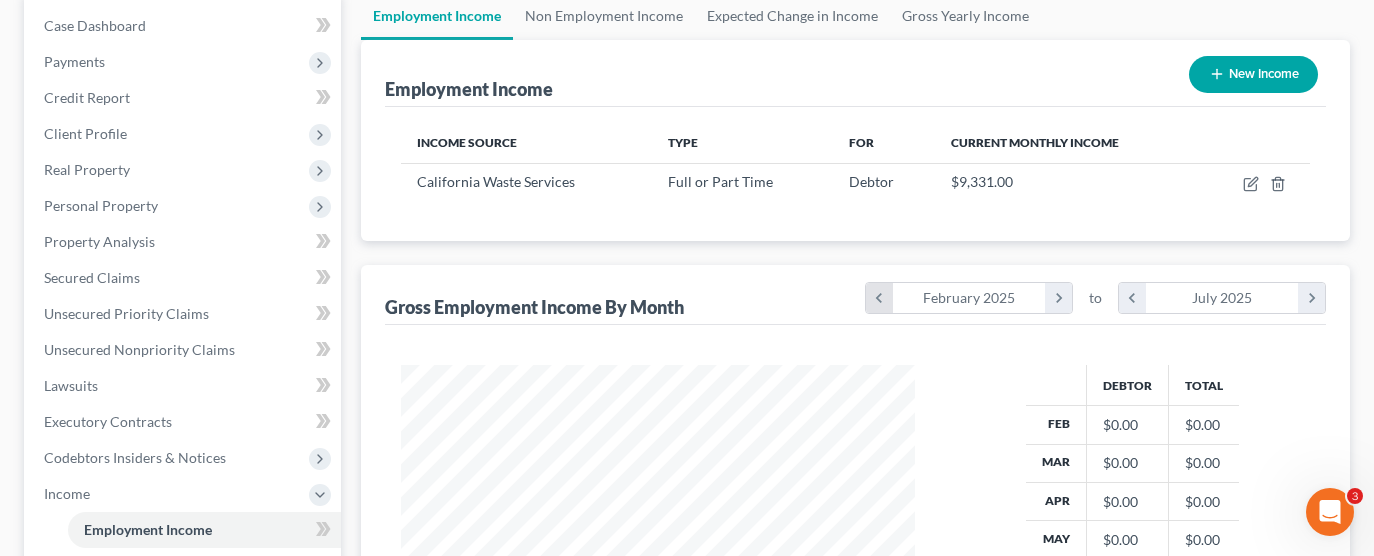 click on "chevron_left" at bounding box center (879, 298) 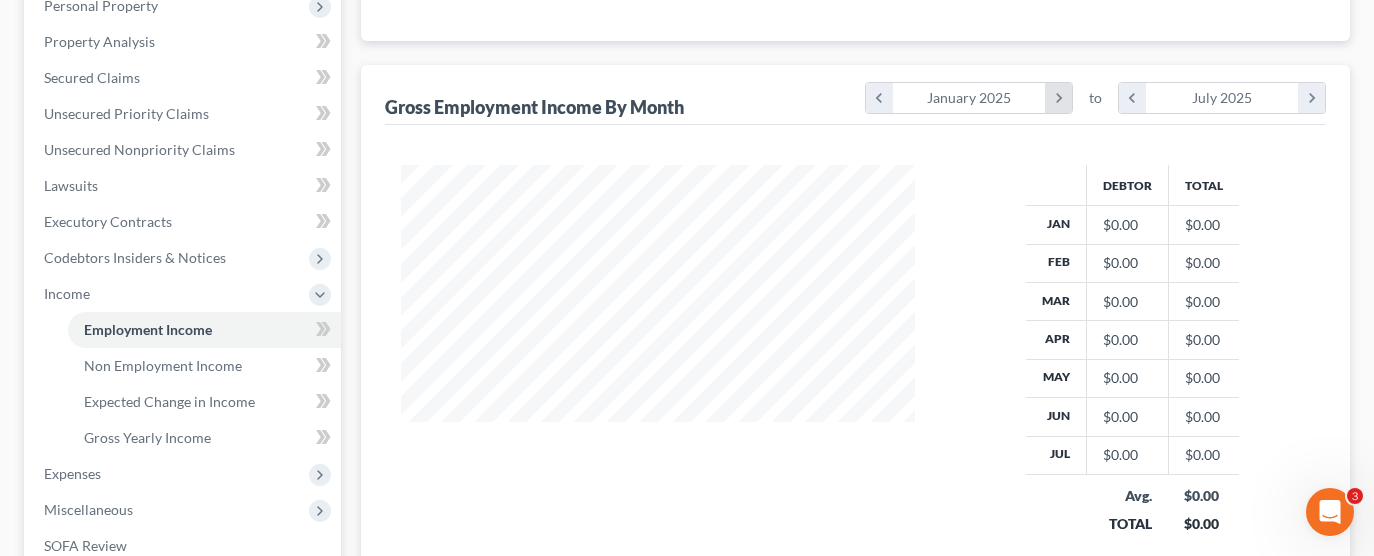 click on "chevron_right" at bounding box center [1058, 98] 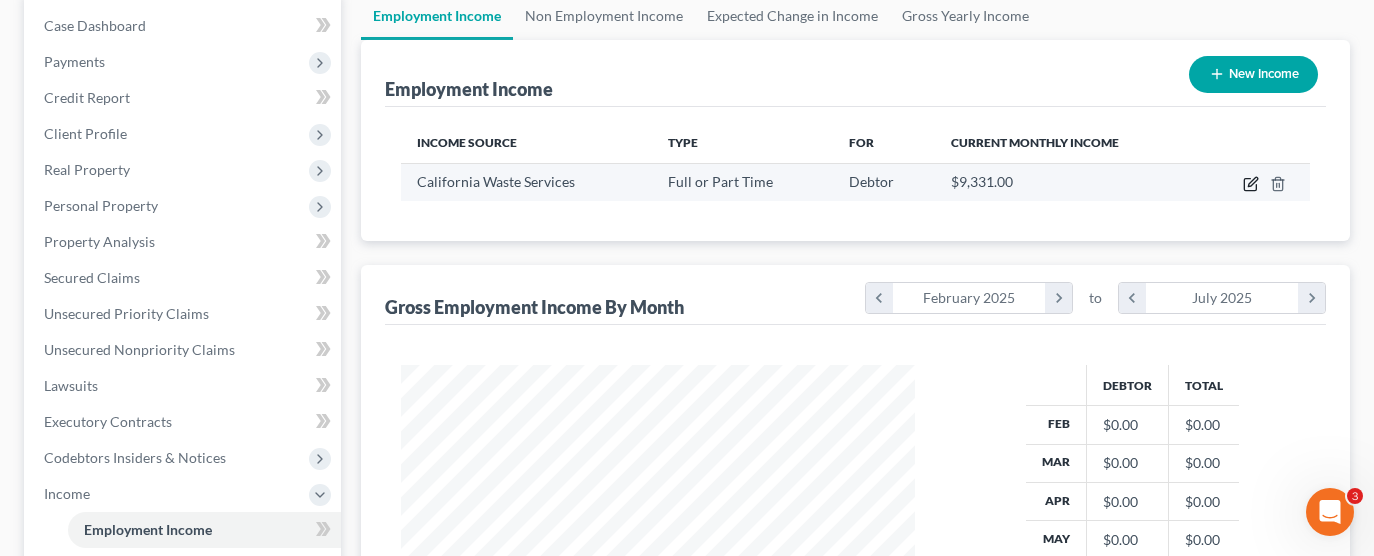 click 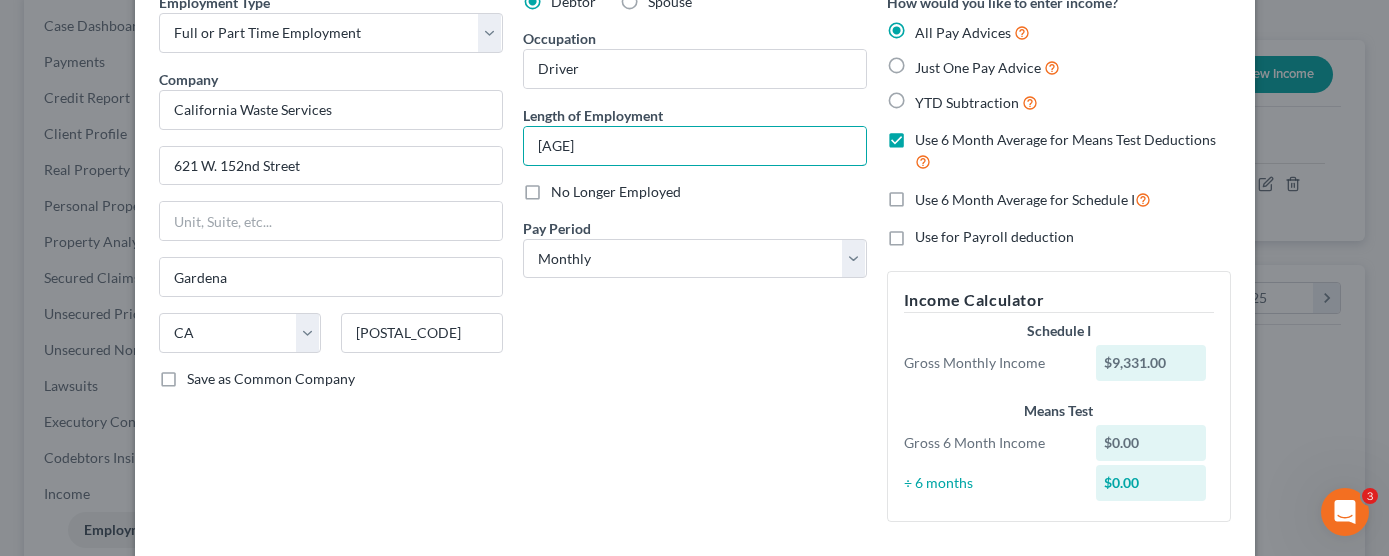 drag, startPoint x: 603, startPoint y: 157, endPoint x: 466, endPoint y: 137, distance: 138.45216 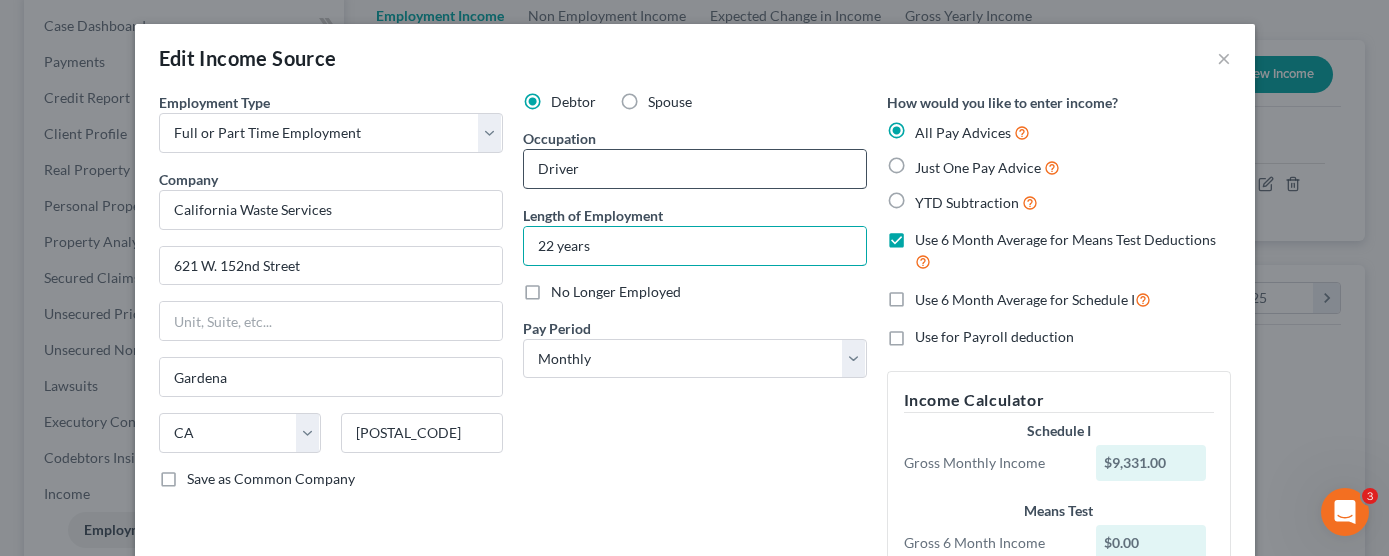 type on "22 years" 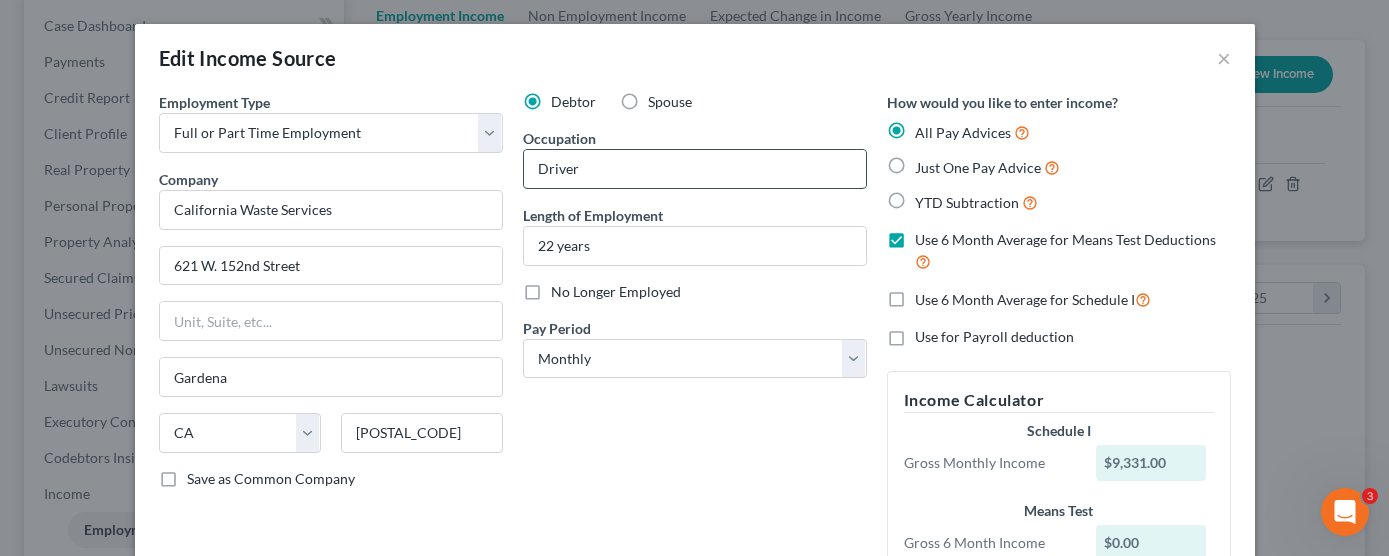 click on "Driver" at bounding box center (695, 169) 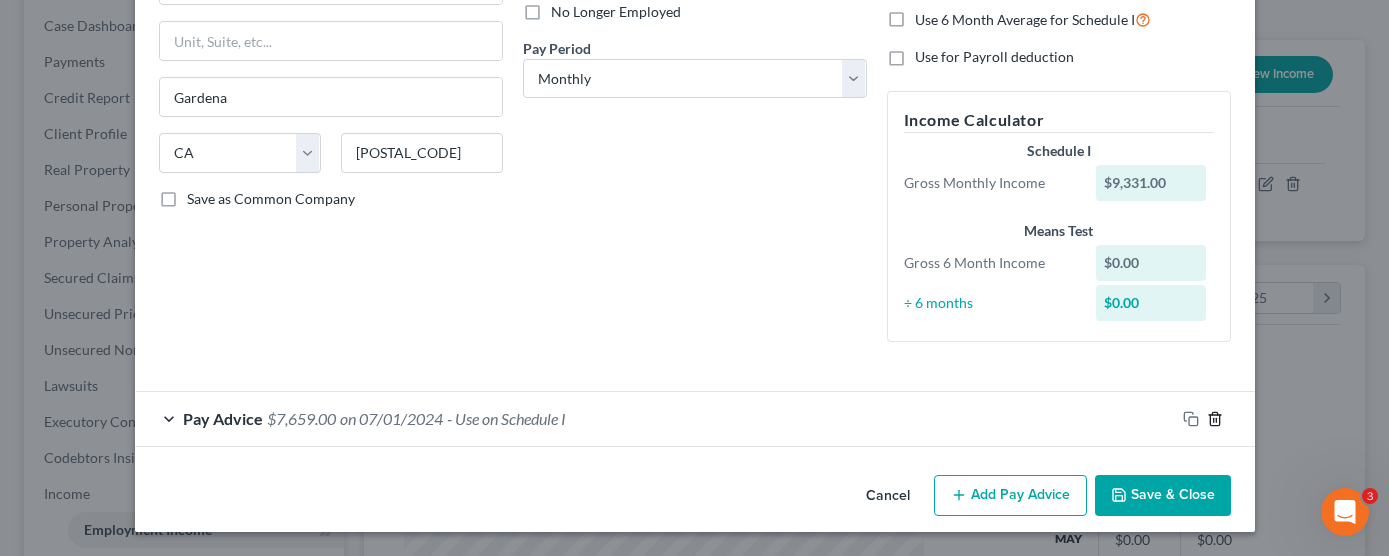 type on "Driver (presently disabled)" 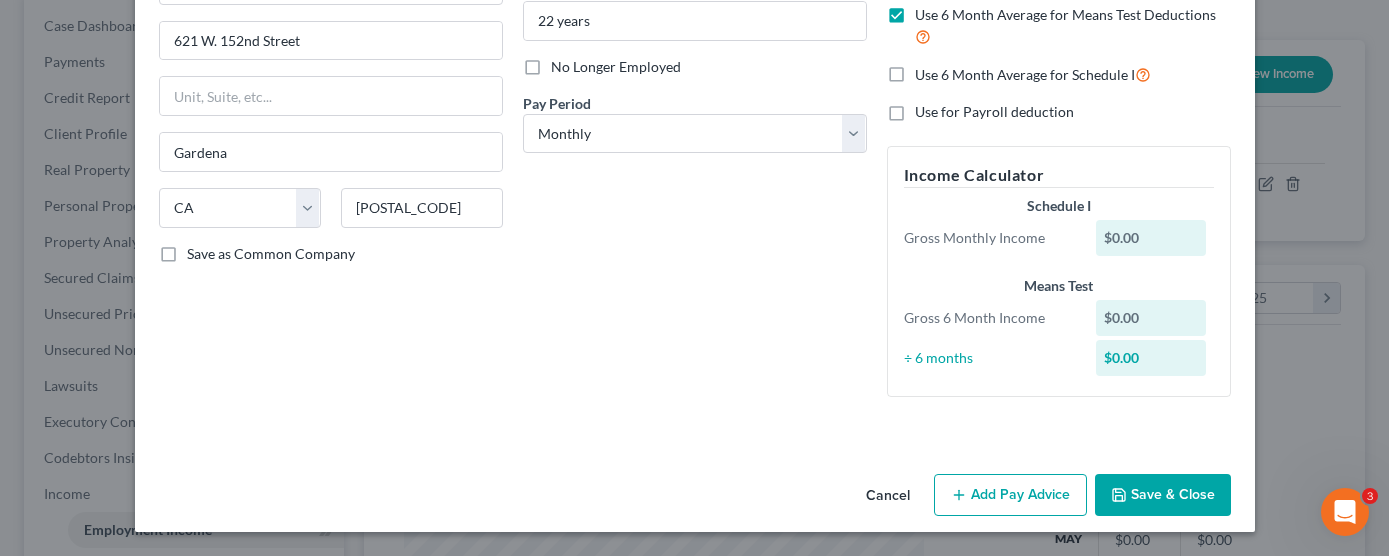click on "Save & Close" at bounding box center (1163, 495) 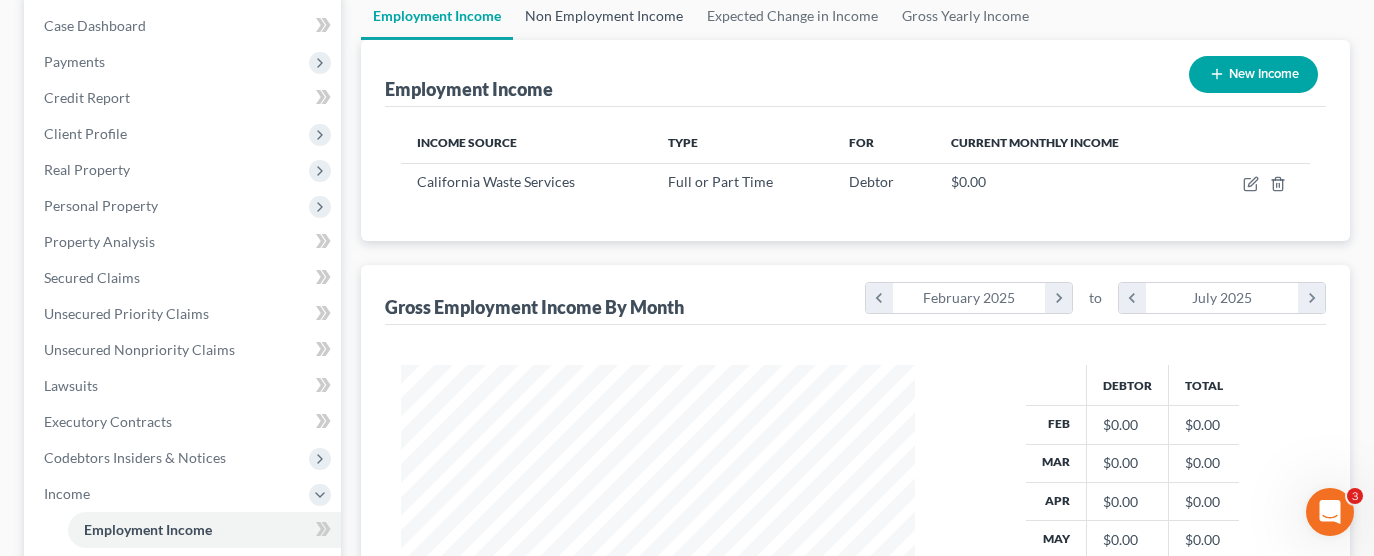 click on "Non Employment Income" at bounding box center [604, 16] 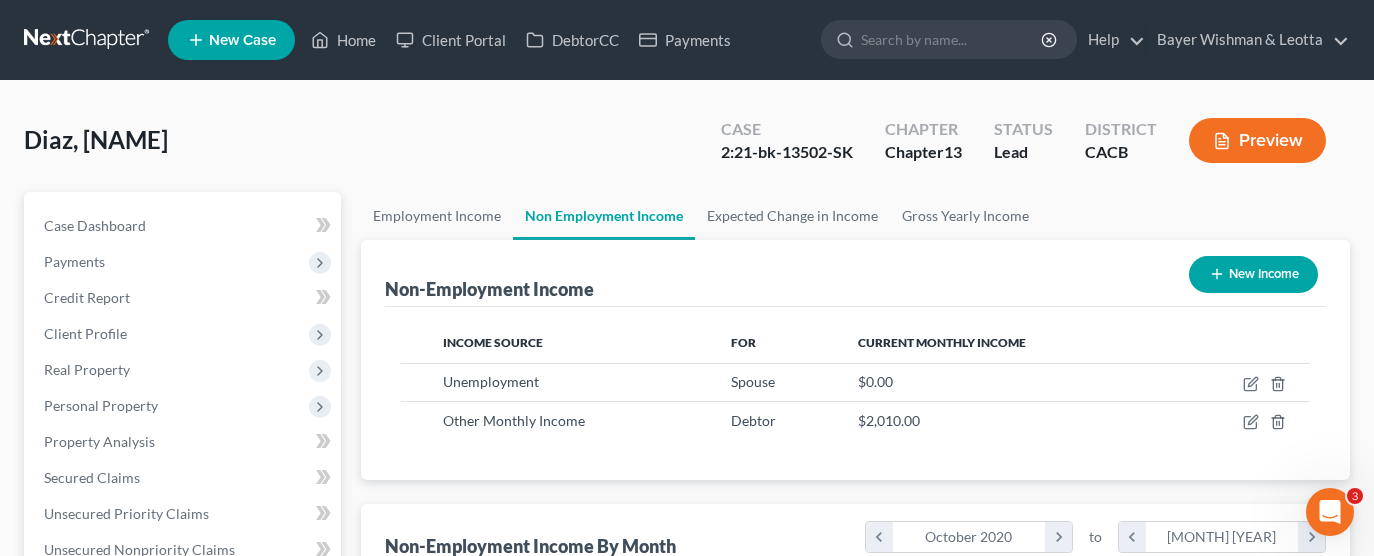 scroll, scrollTop: 999642, scrollLeft: 999446, axis: both 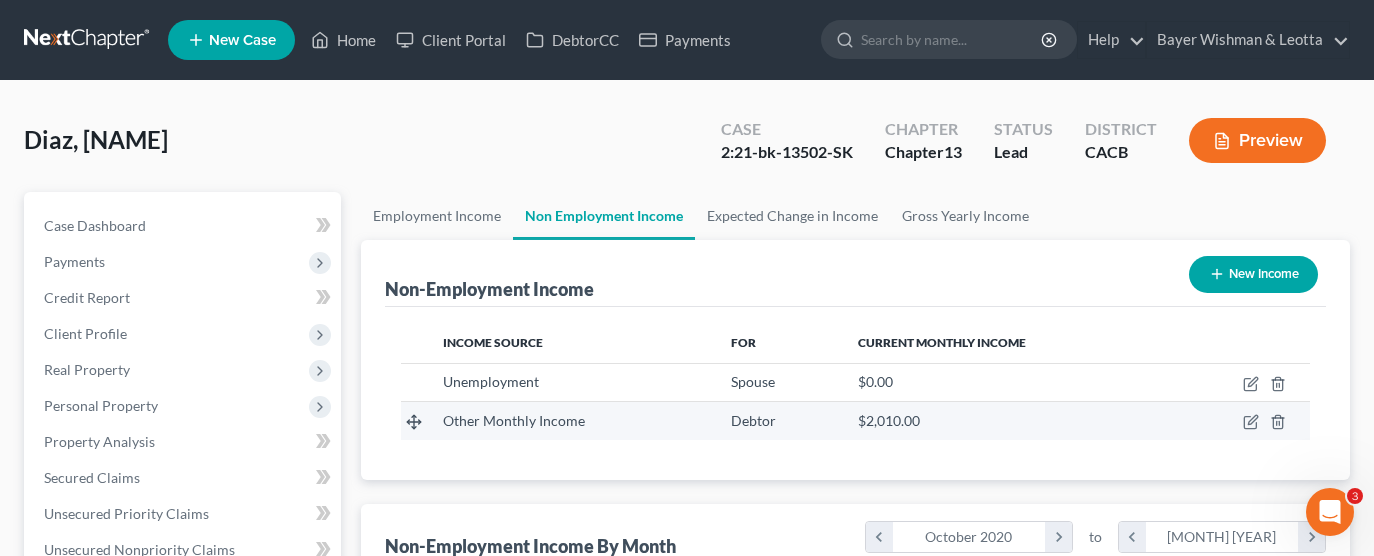 click on "$2,010.00" at bounding box center (1007, 421) 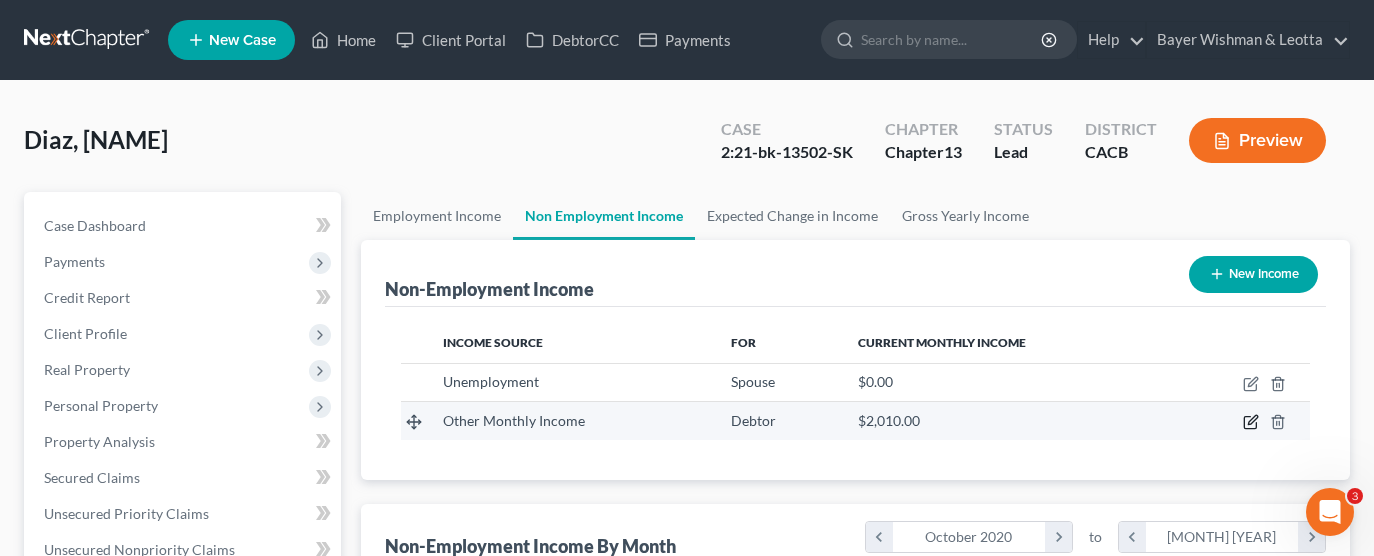 click 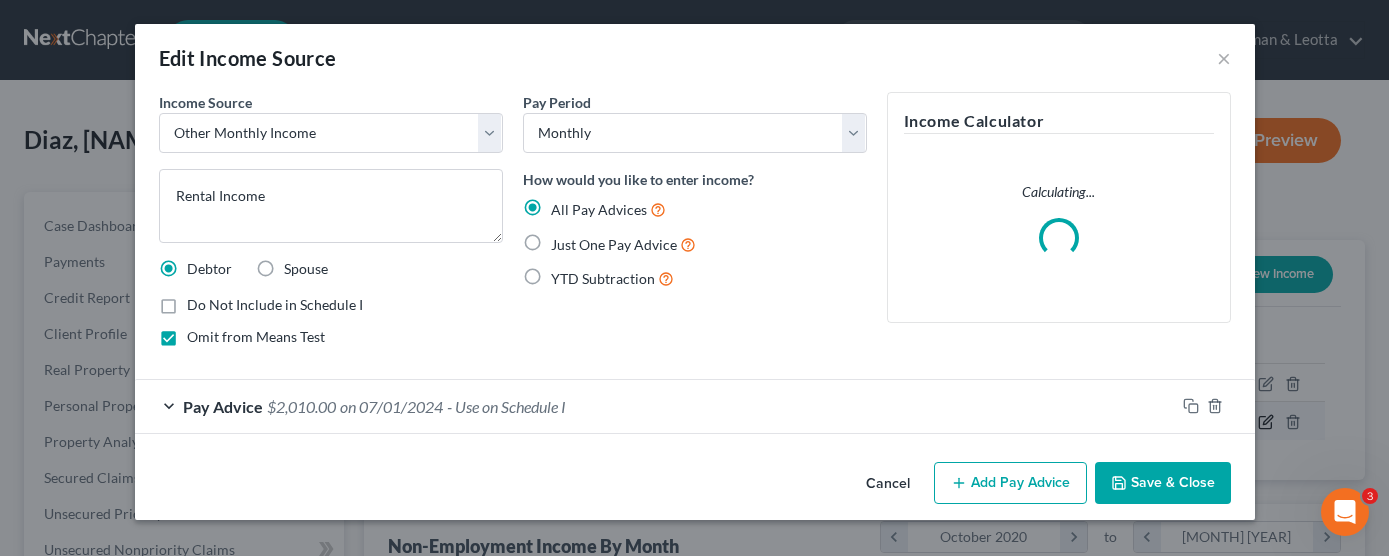 scroll, scrollTop: 999642, scrollLeft: 999440, axis: both 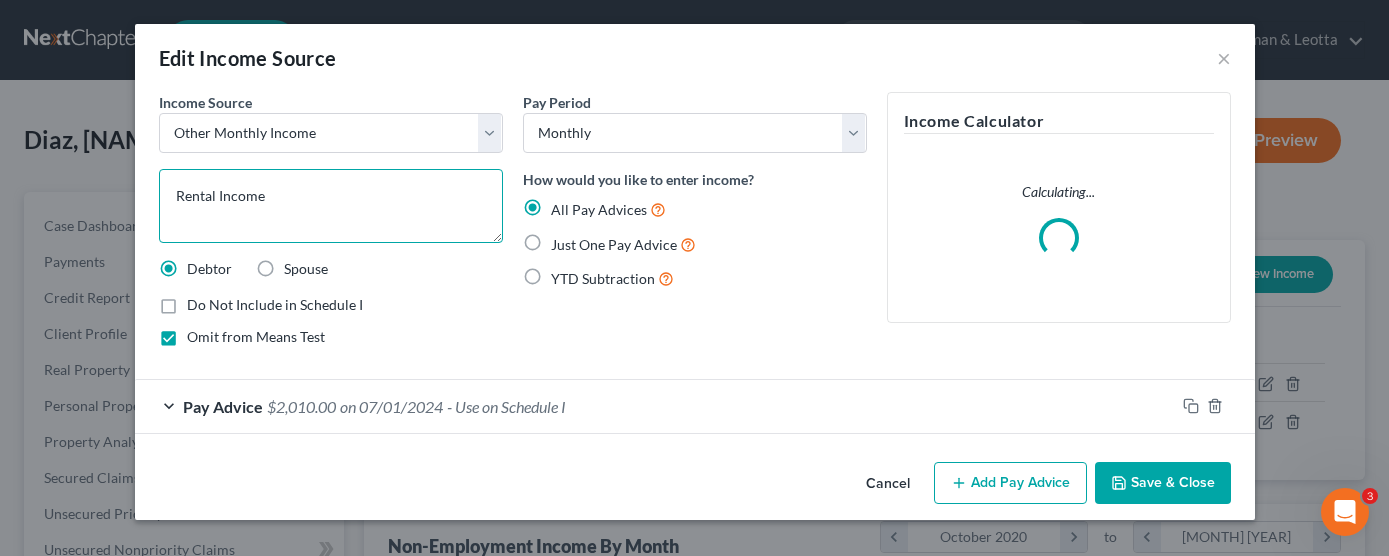 click on "Rental Income" at bounding box center (331, 206) 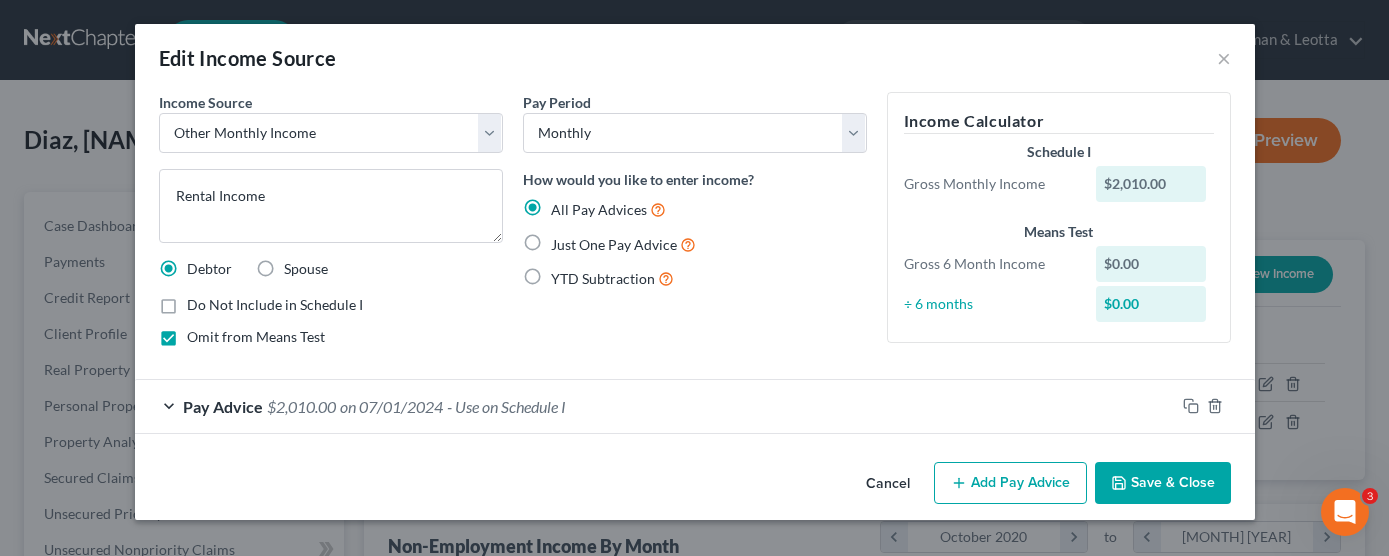click on "- Use on Schedule I" at bounding box center (506, 406) 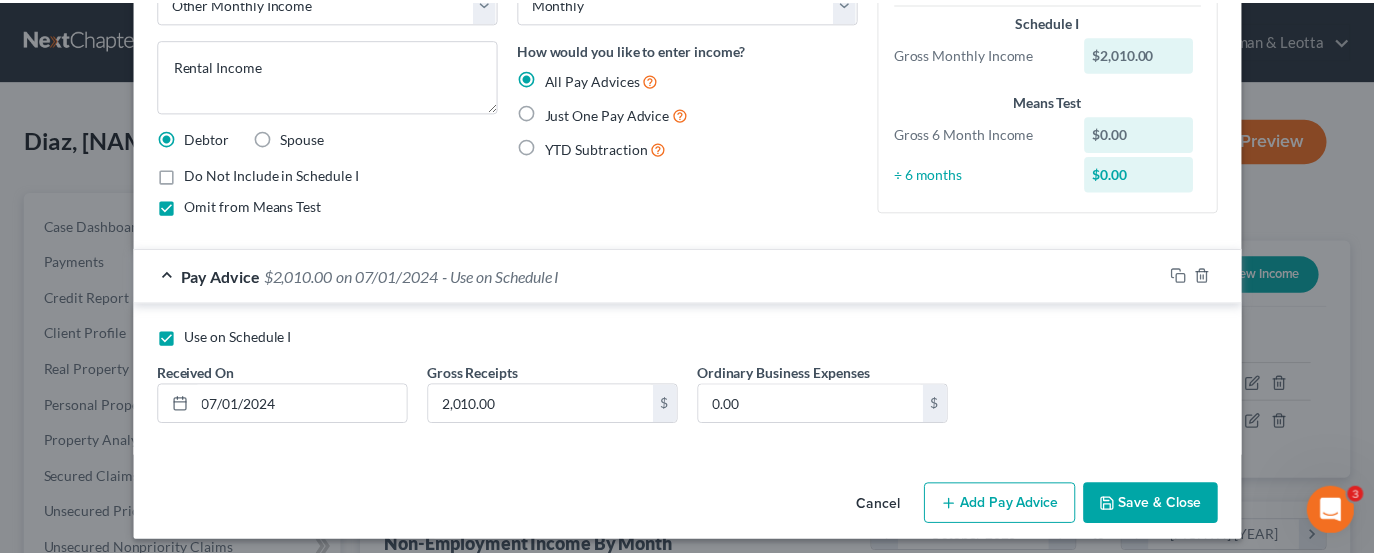 scroll, scrollTop: 140, scrollLeft: 0, axis: vertical 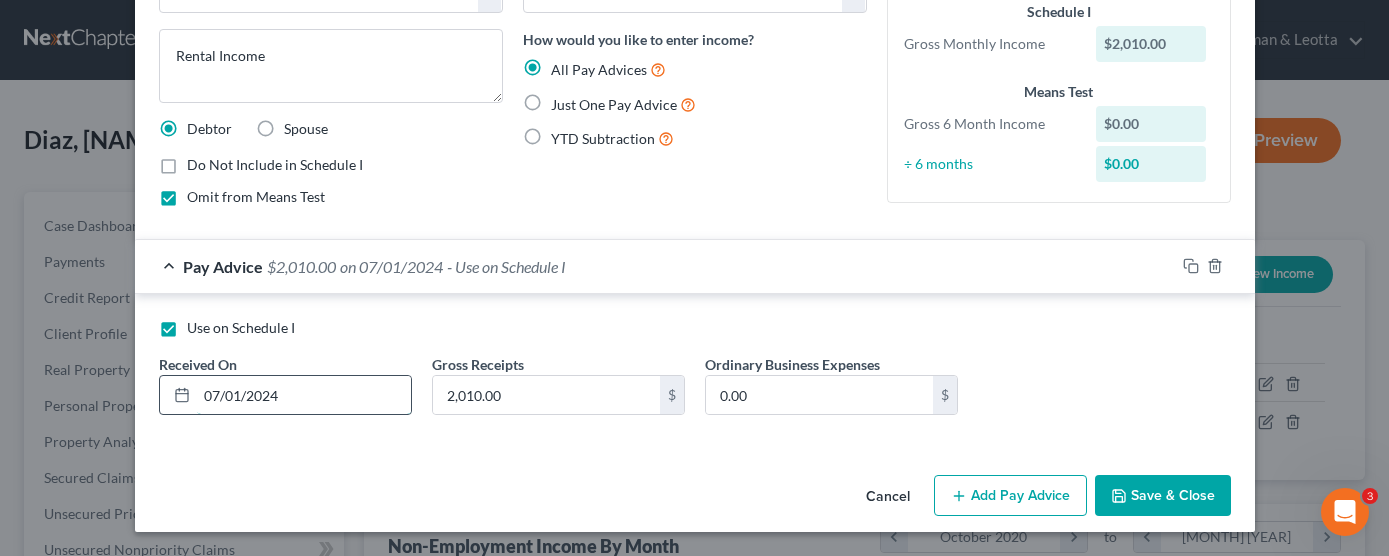 drag, startPoint x: 196, startPoint y: 394, endPoint x: 165, endPoint y: 399, distance: 31.400637 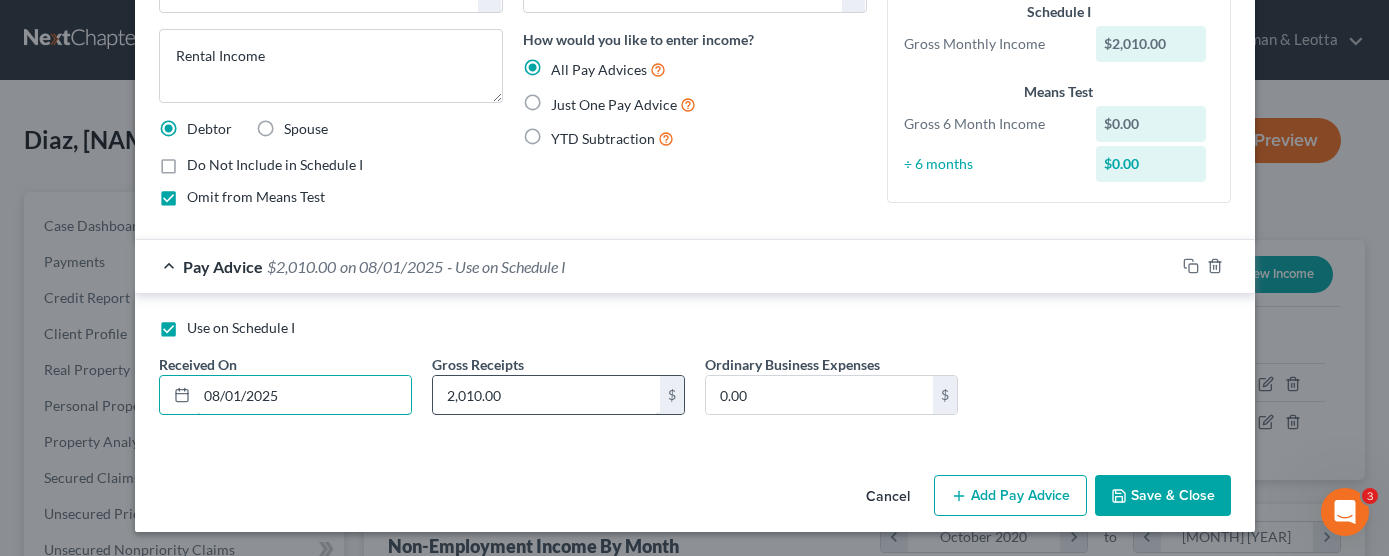 type on "08/01/2025" 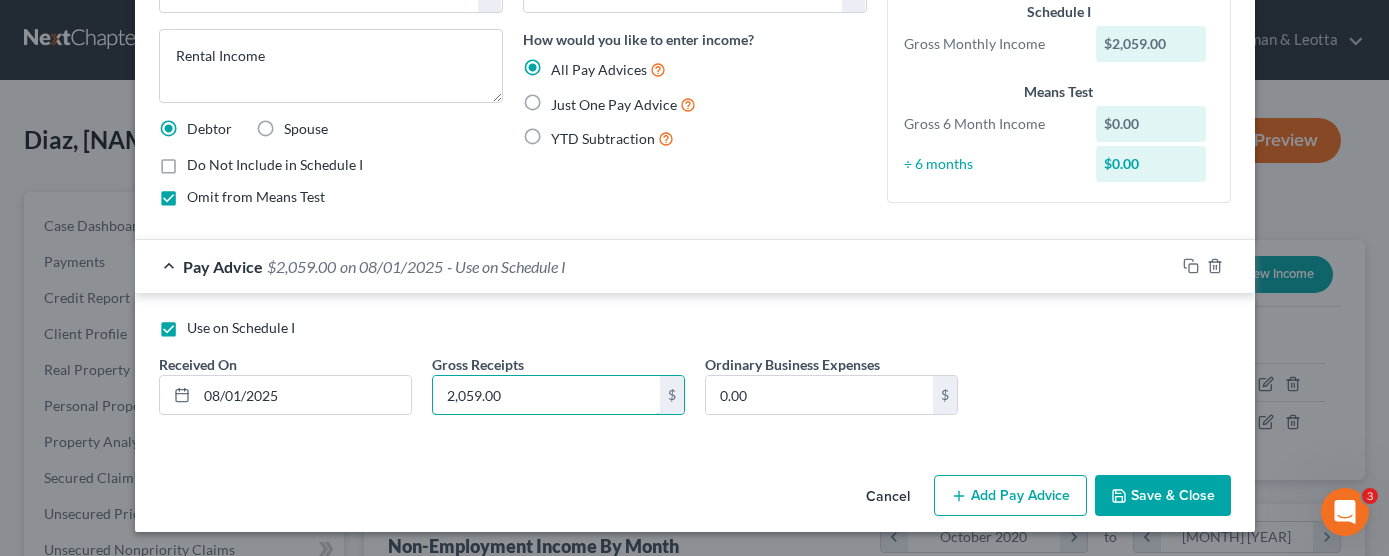 type on "2,059.00" 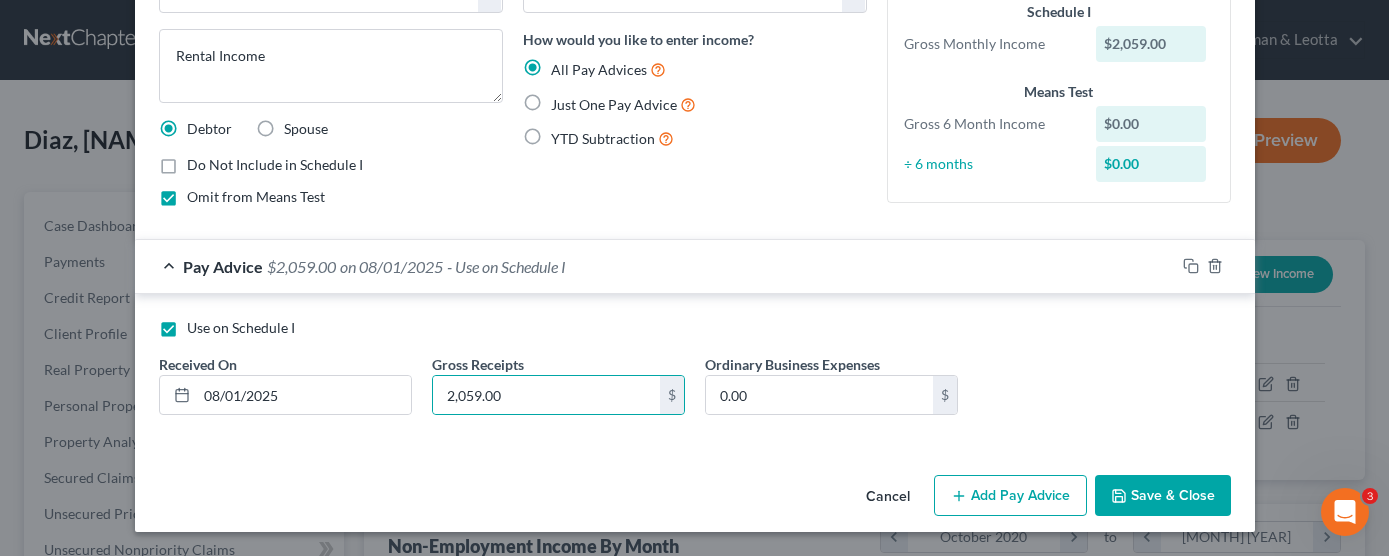 click on "Save & Close" at bounding box center (1163, 496) 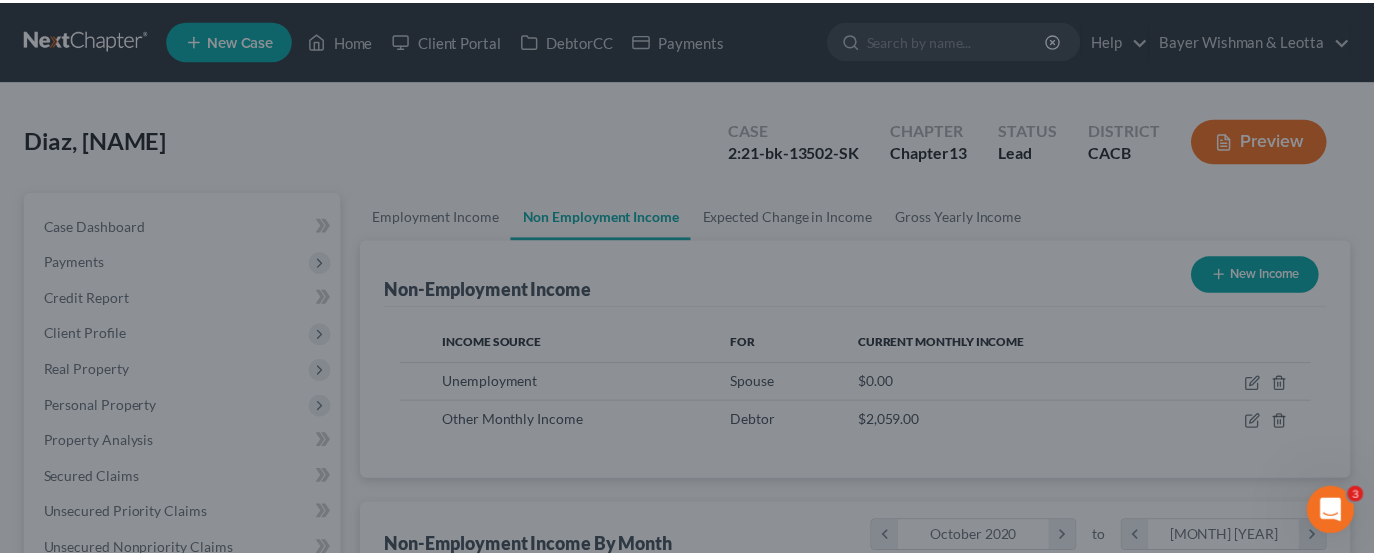 scroll, scrollTop: 359, scrollLeft: 554, axis: both 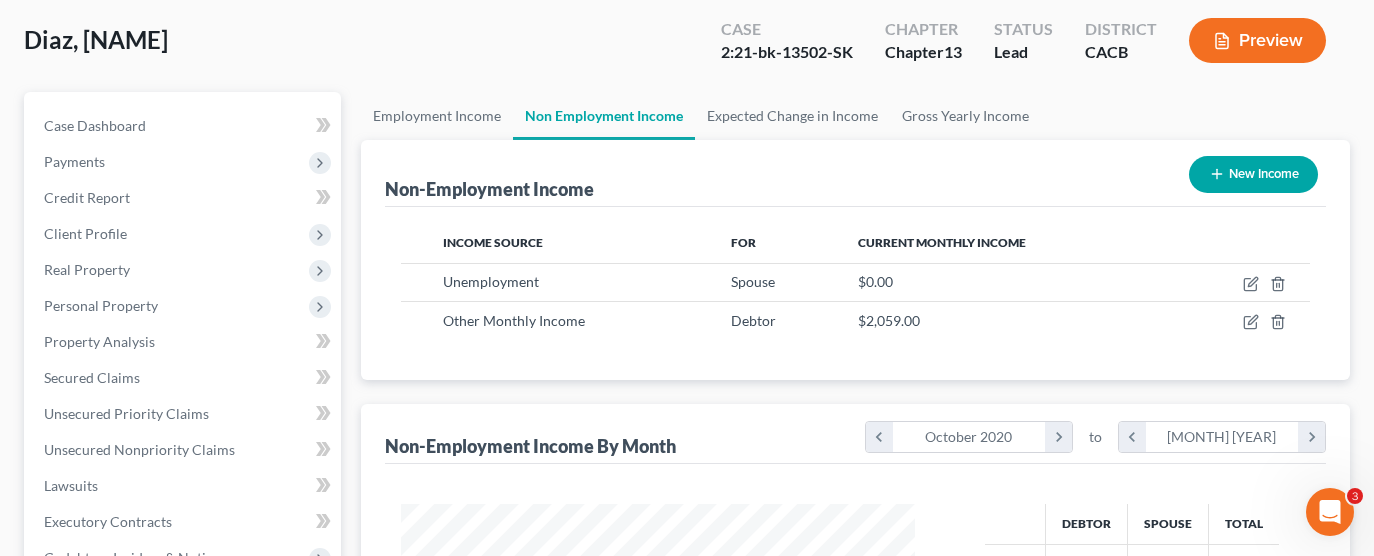 click on "New Income" at bounding box center (1253, 174) 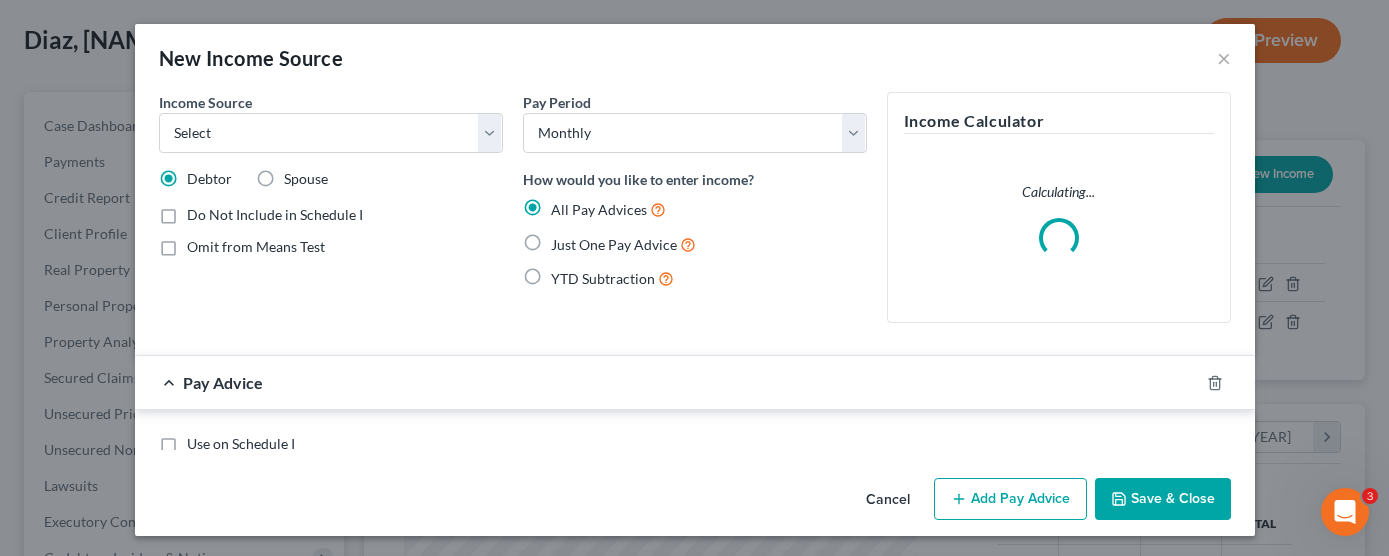 scroll, scrollTop: 999642, scrollLeft: 999440, axis: both 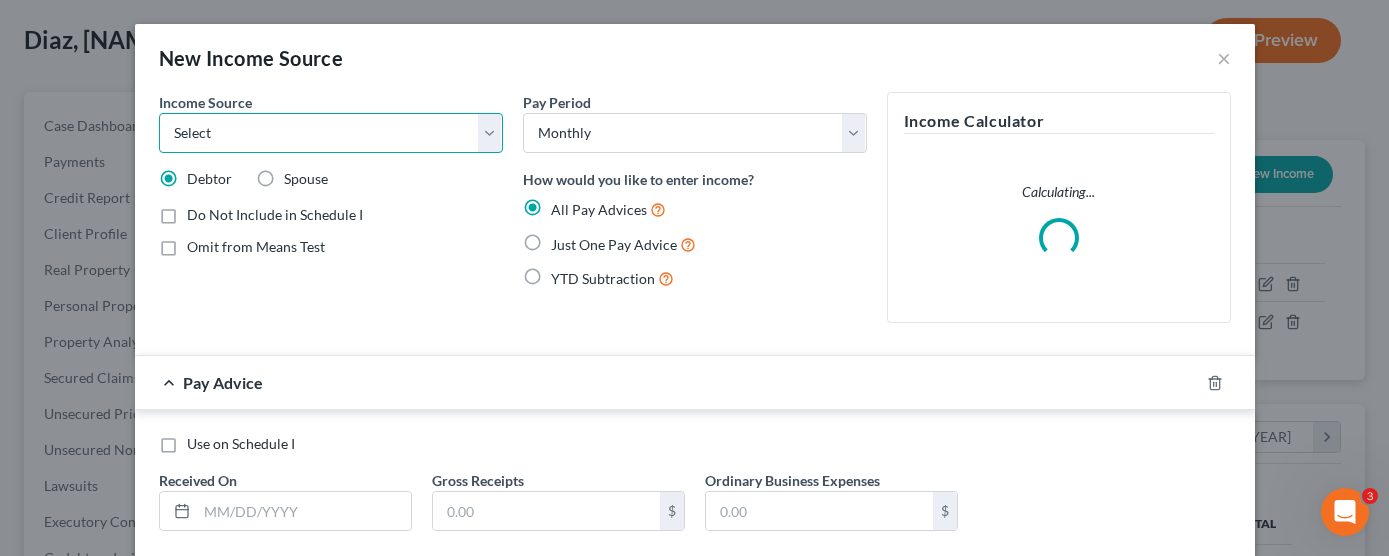 click on "Select Unemployment Disability (from employer) Pension Retirement Social Security / Social Security Disability Other Government Assistance Interests, Dividends or Royalties Child / Family Support Contributions to Household Property / Rental Business, Professional or Farm Alimony / Maintenance Payments Military Disability Benefits Other Monthly Income" at bounding box center (331, 133) 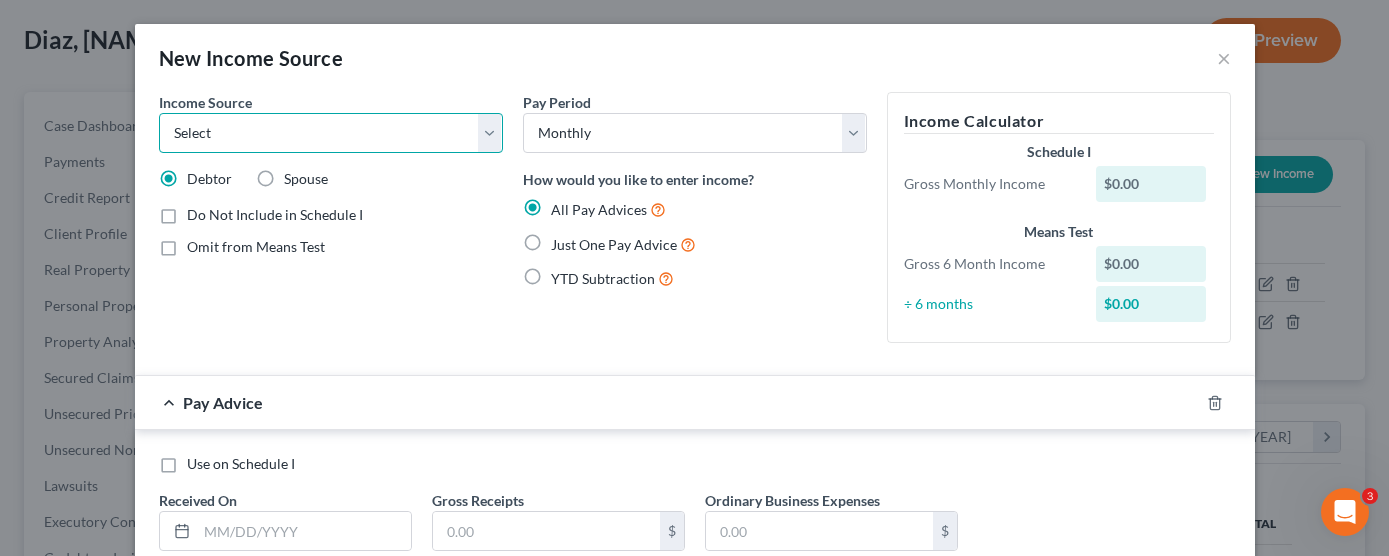 select on "13" 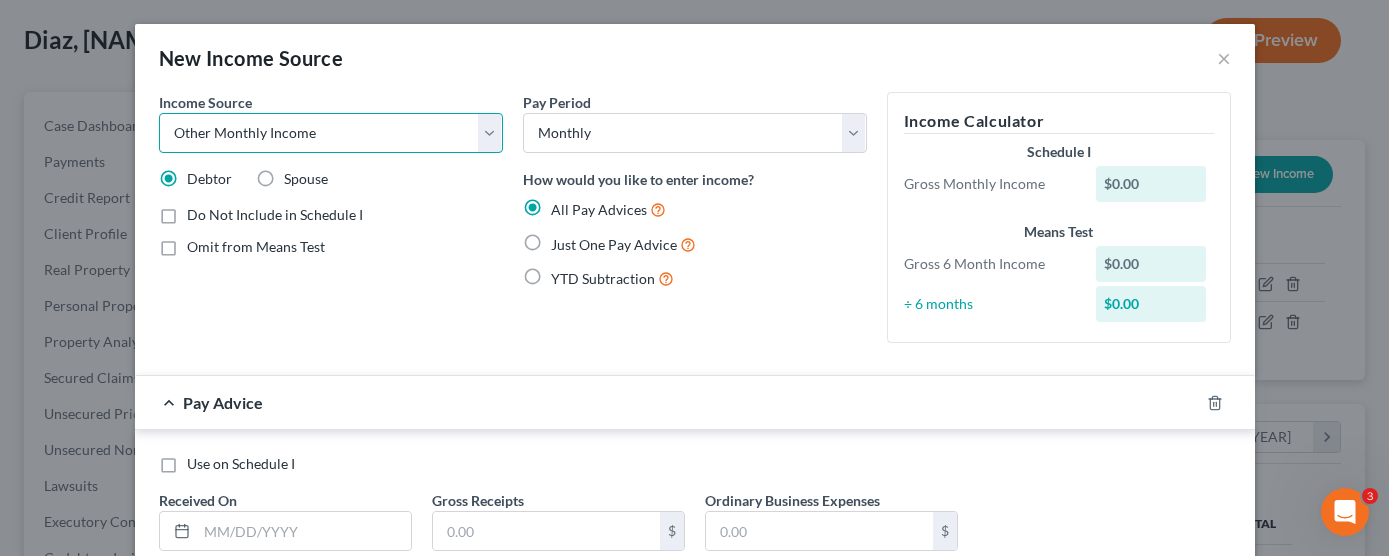 click on "Select Unemployment Disability (from employer) Pension Retirement Social Security / Social Security Disability Other Government Assistance Interests, Dividends or Royalties Child / Family Support Contributions to Household Property / Rental Business, Professional or Farm Alimony / Maintenance Payments Military Disability Benefits Other Monthly Income" at bounding box center [331, 133] 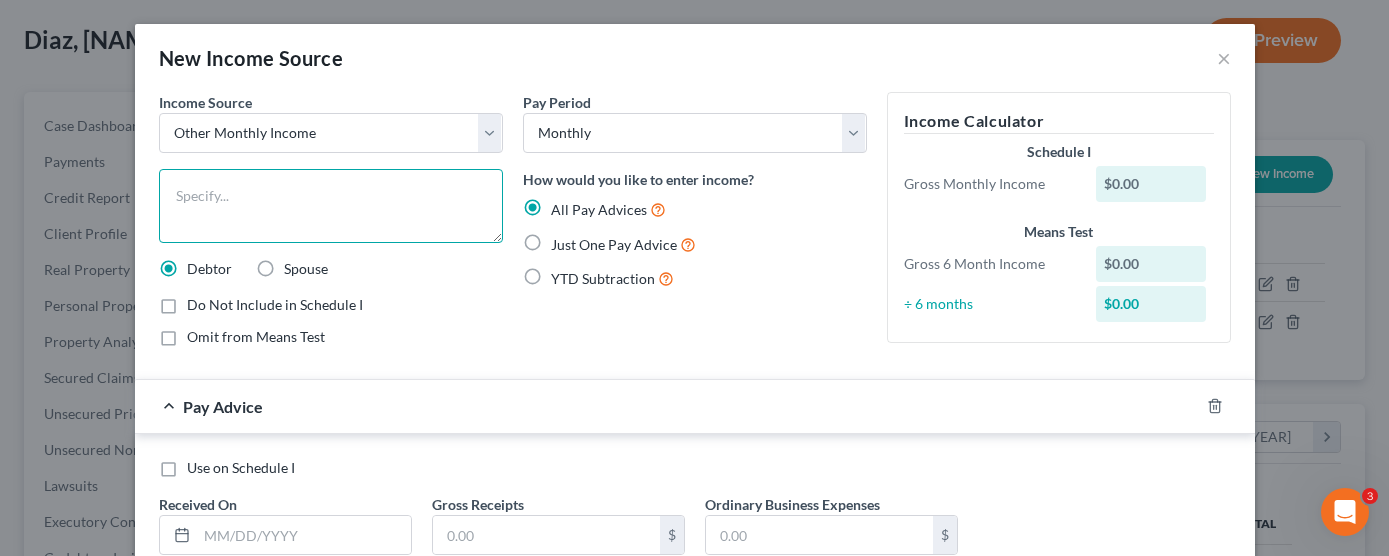 click at bounding box center [331, 206] 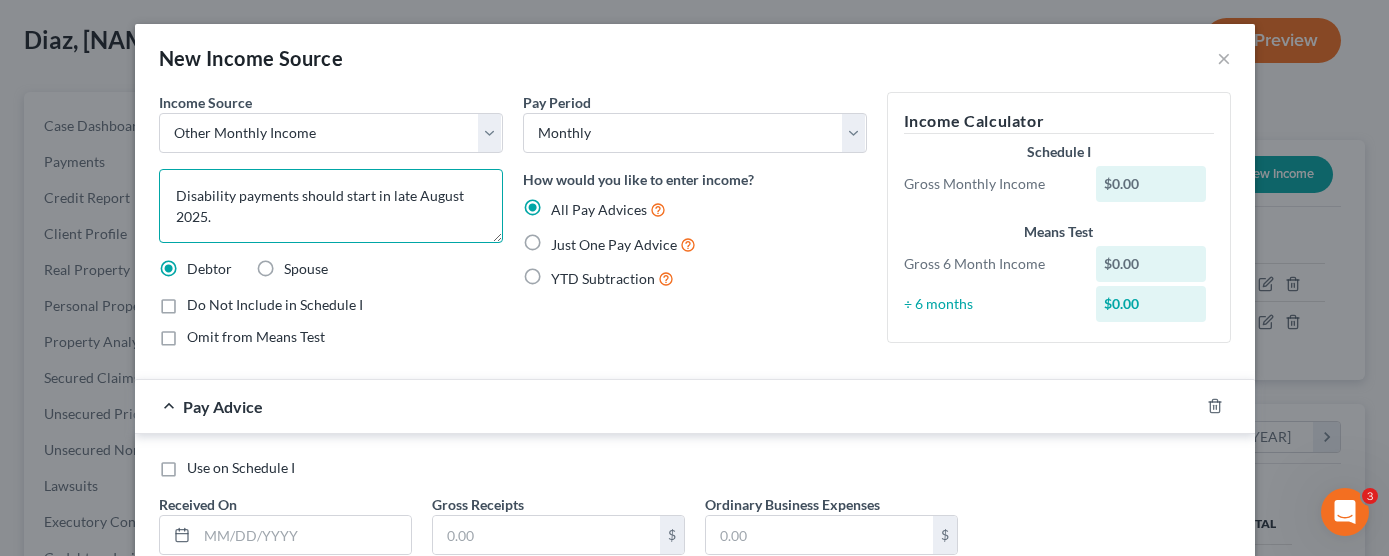 type on "Disability payments should start in late August 2025." 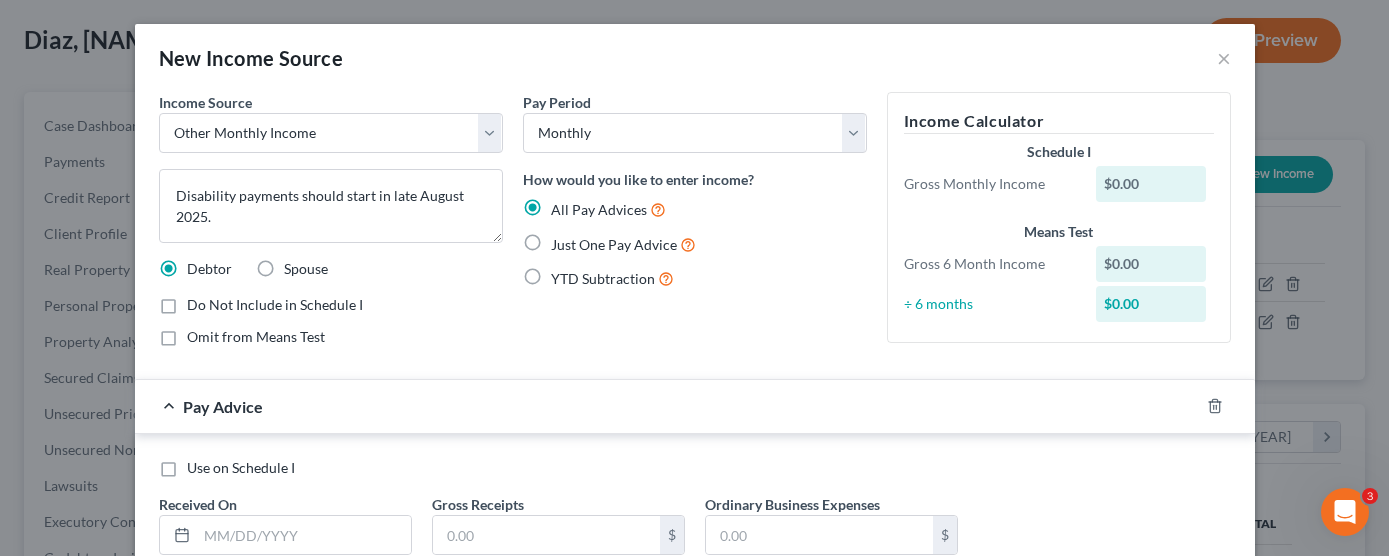 click on "Omit from Means Test" at bounding box center [256, 337] 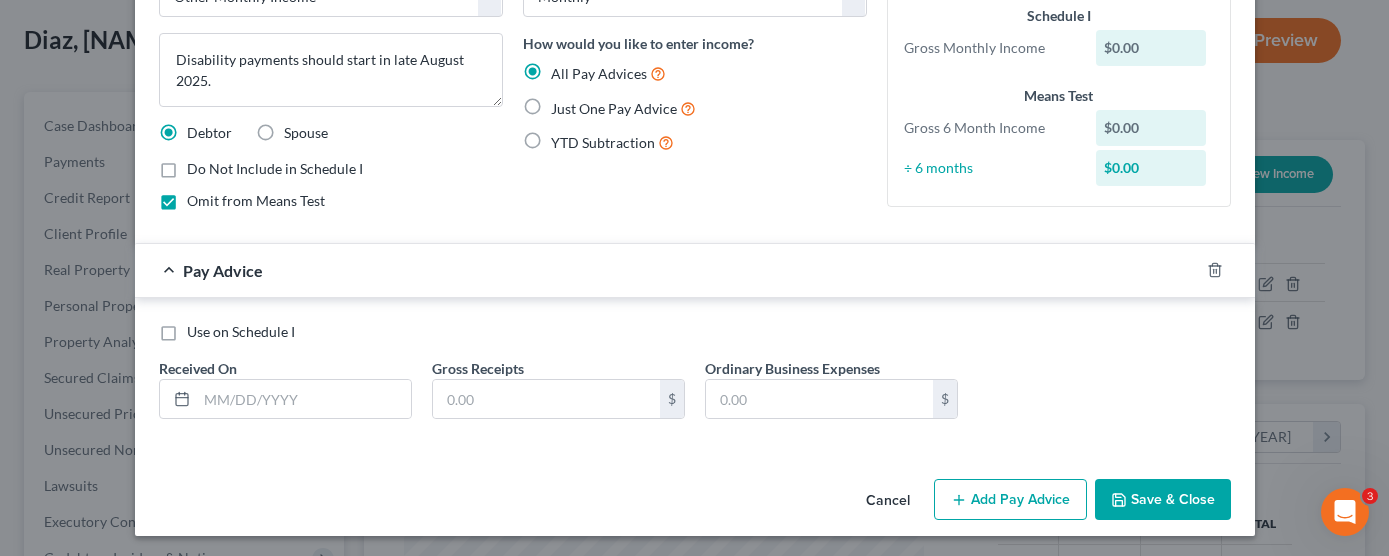 scroll, scrollTop: 140, scrollLeft: 0, axis: vertical 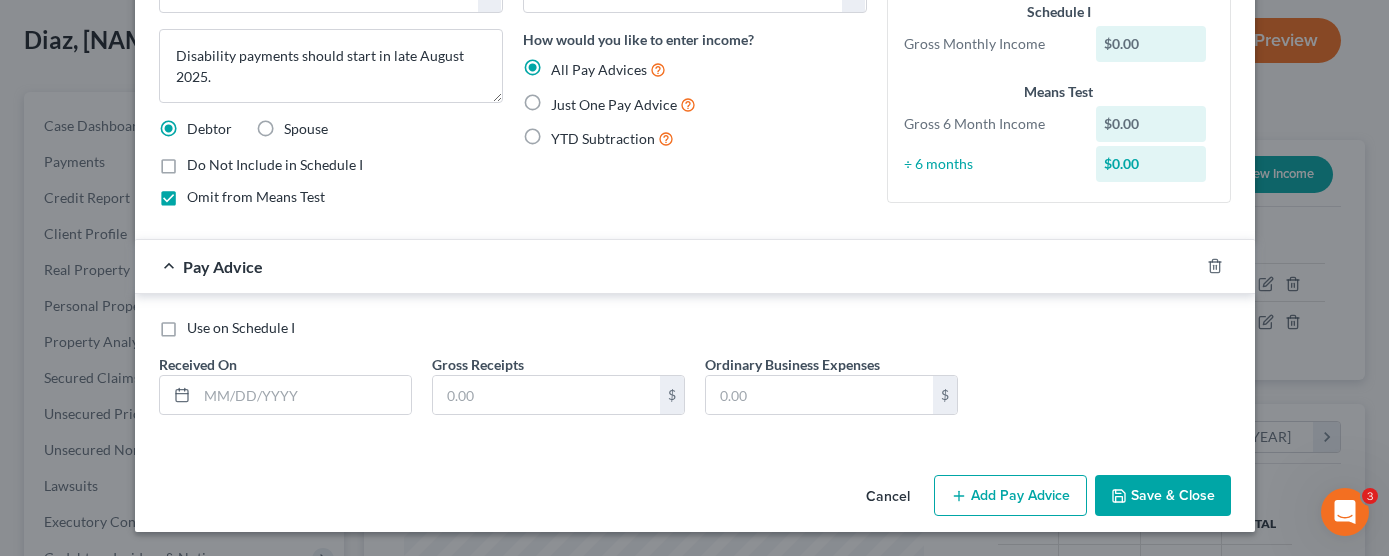 click on "Just One Pay Advice" at bounding box center (623, 104) 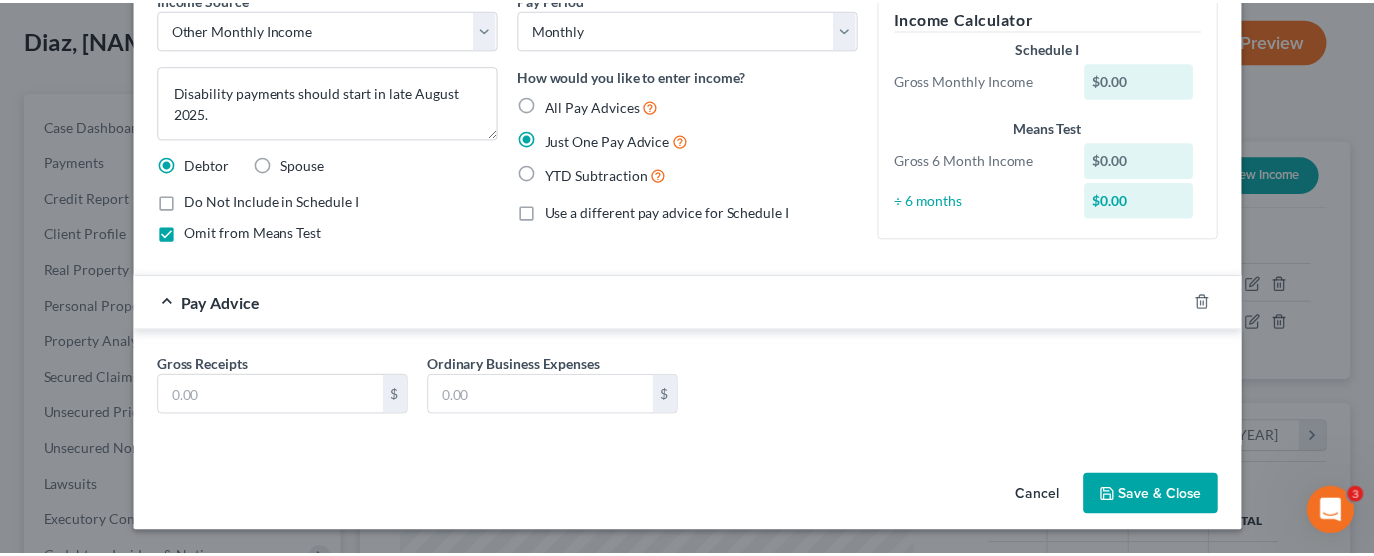 scroll, scrollTop: 104, scrollLeft: 0, axis: vertical 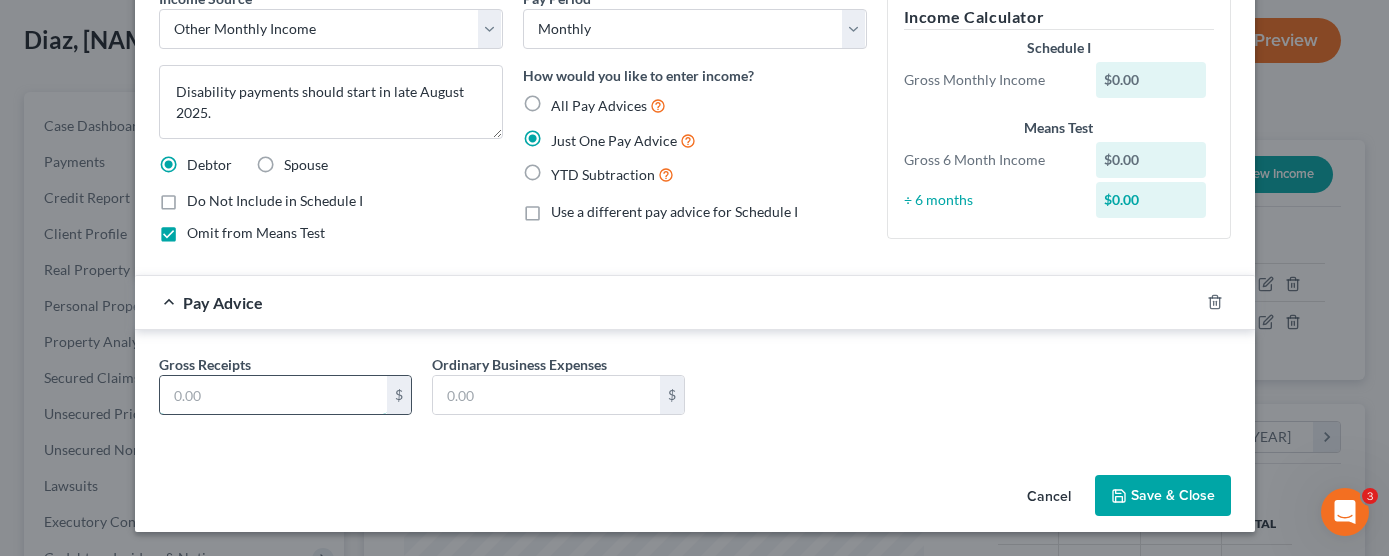 click at bounding box center [273, 395] 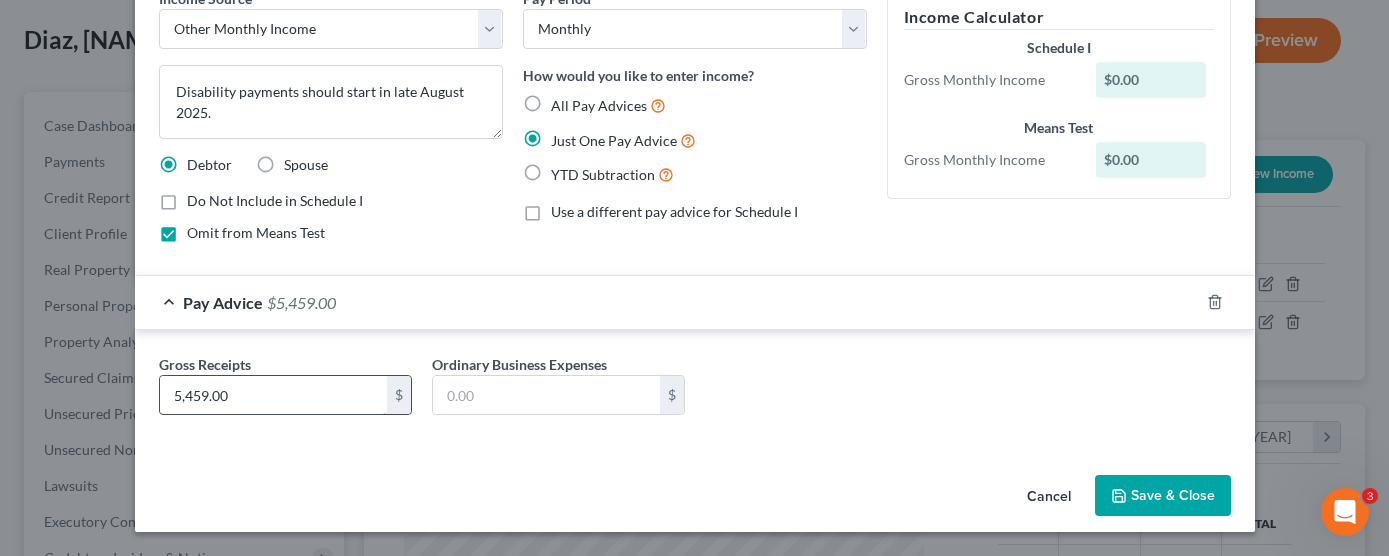 type on "5,459.00" 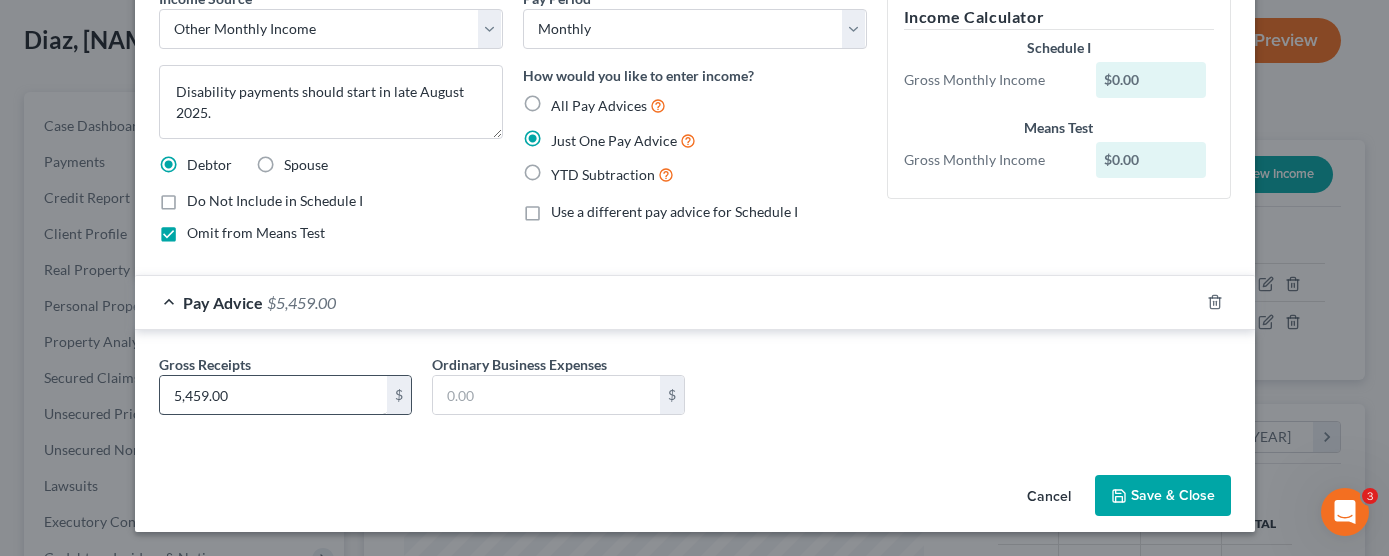 type 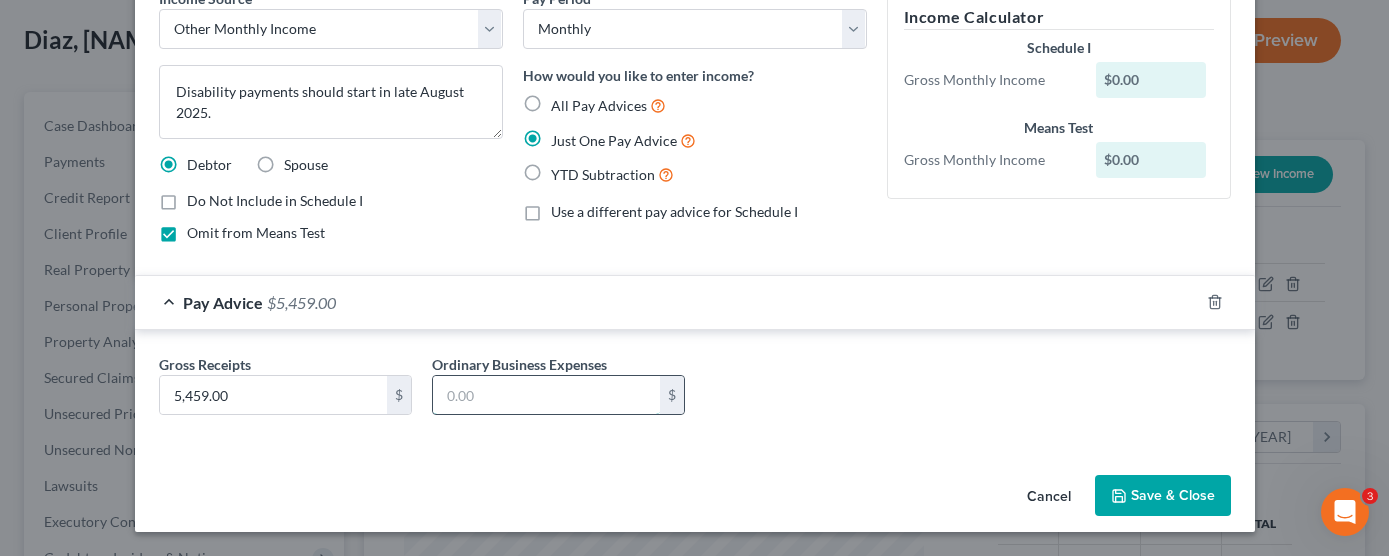 click at bounding box center [546, 395] 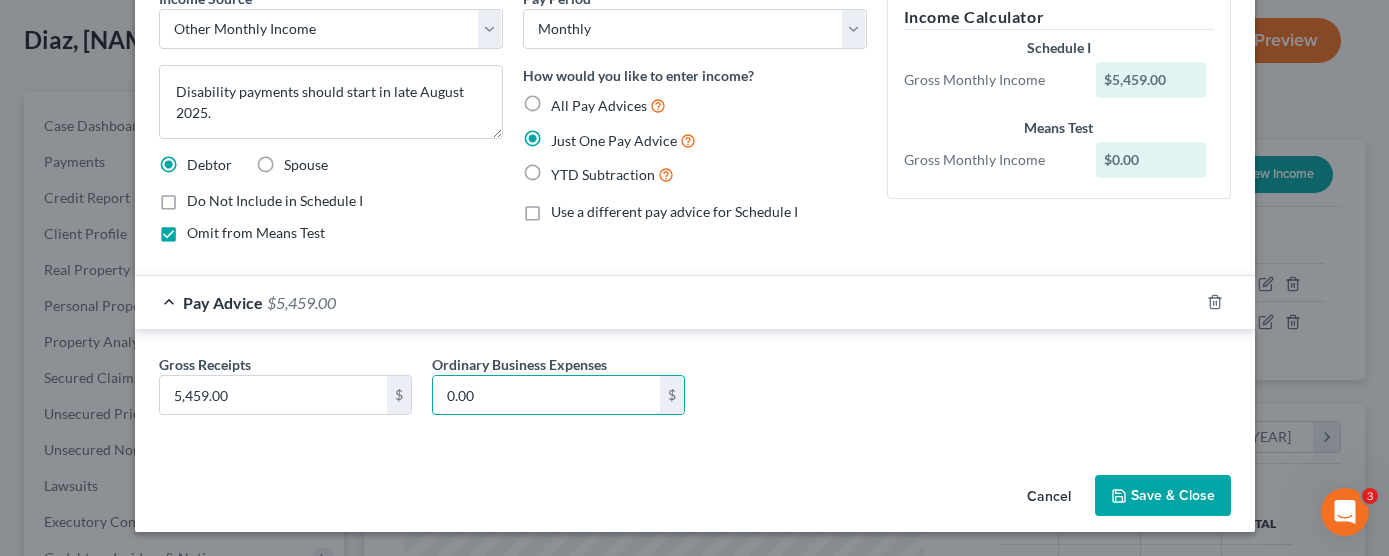 type on "0.00" 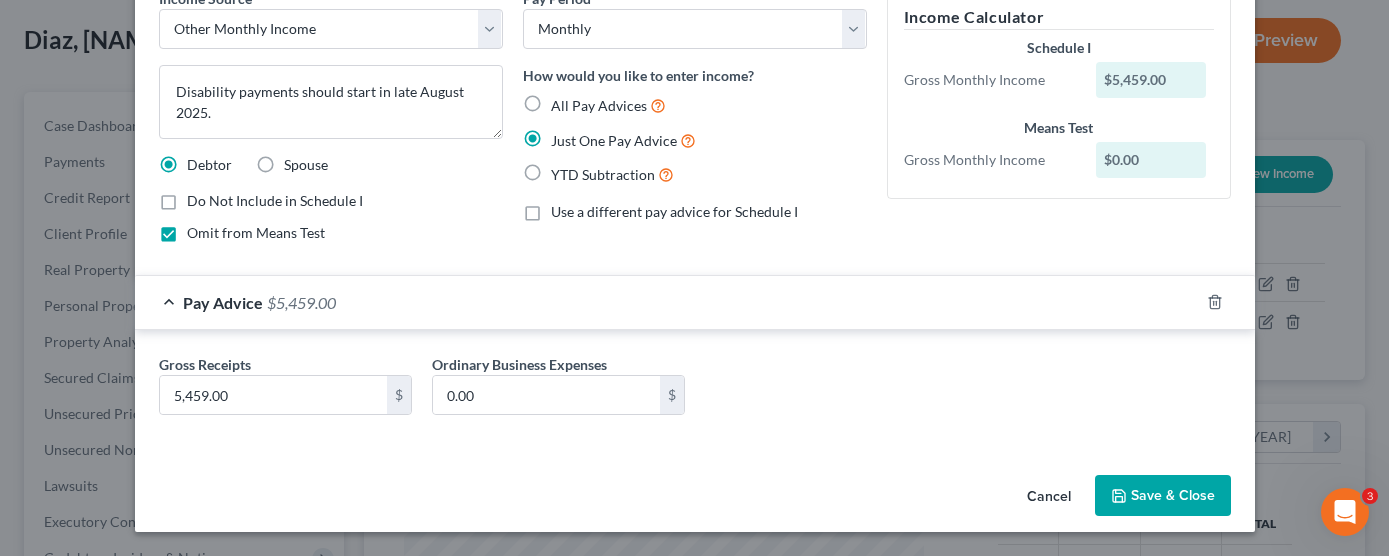 click on "Save & Close" at bounding box center (1163, 496) 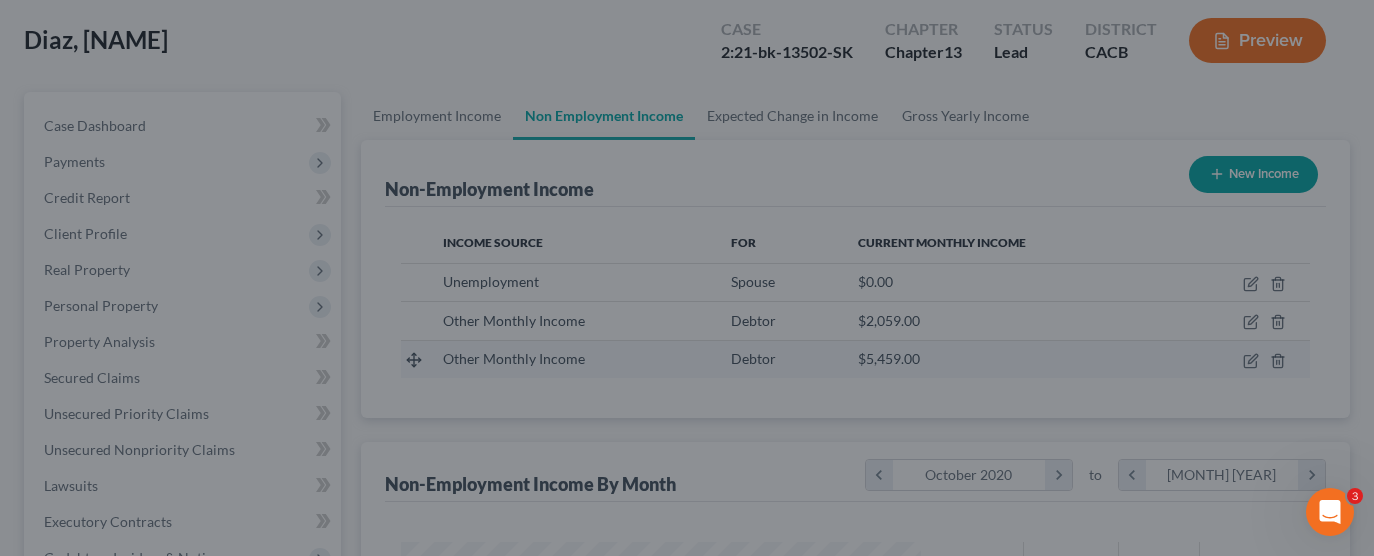 scroll, scrollTop: 359, scrollLeft: 554, axis: both 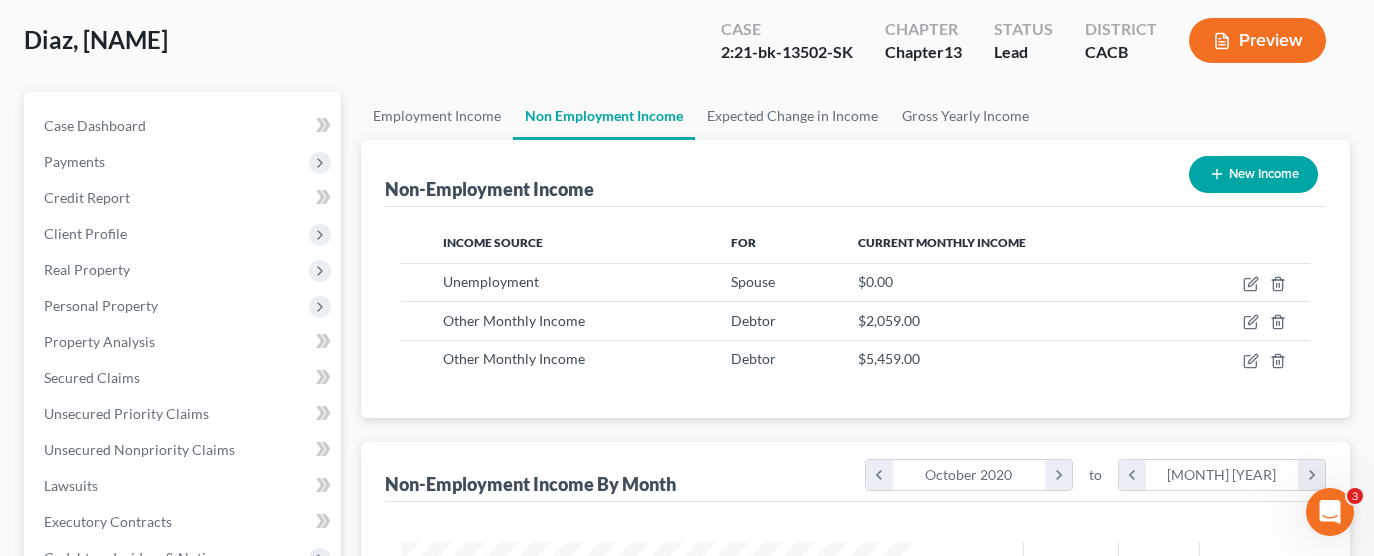 click on "Preview" at bounding box center [1257, 40] 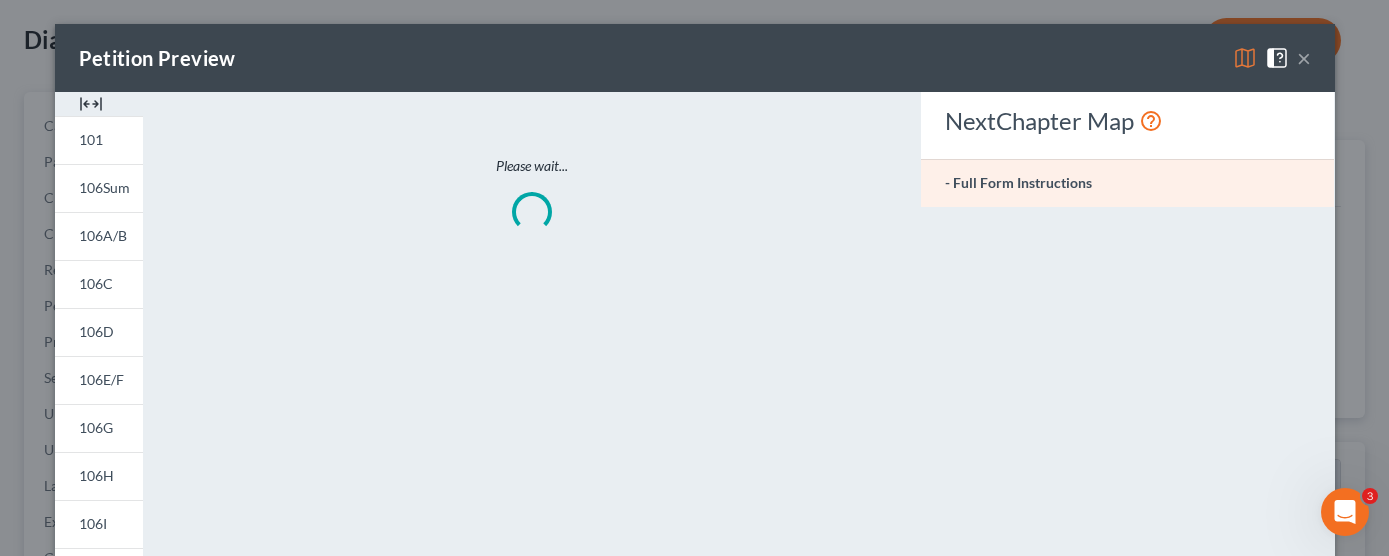 scroll, scrollTop: 999642, scrollLeft: 999440, axis: both 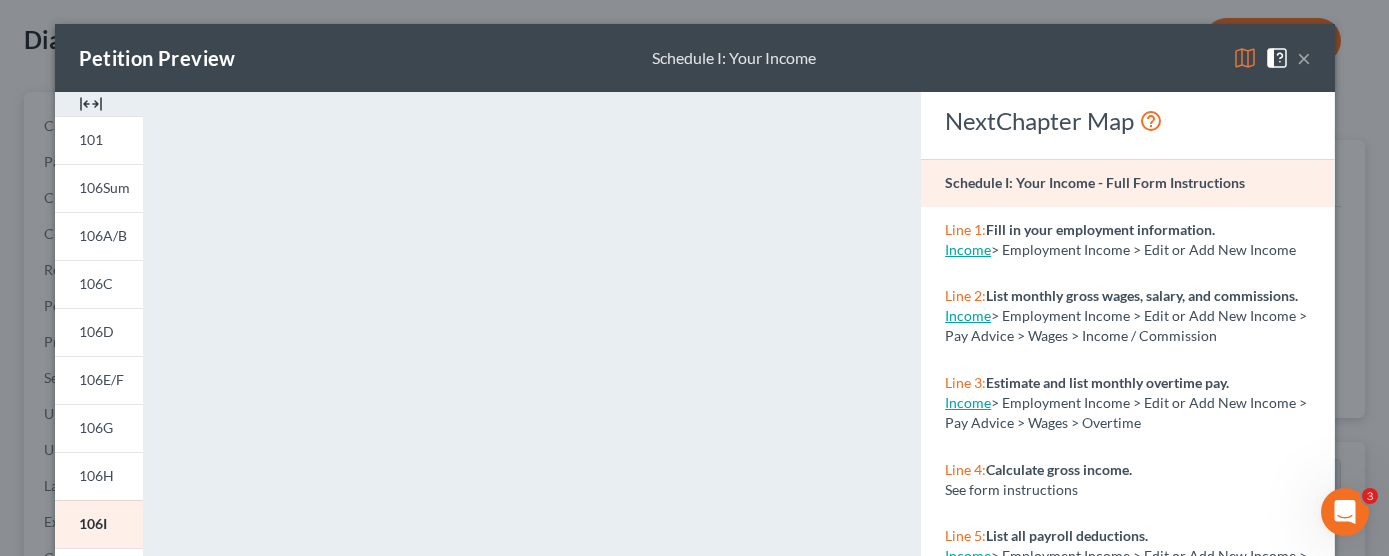 click on "×" at bounding box center (1304, 58) 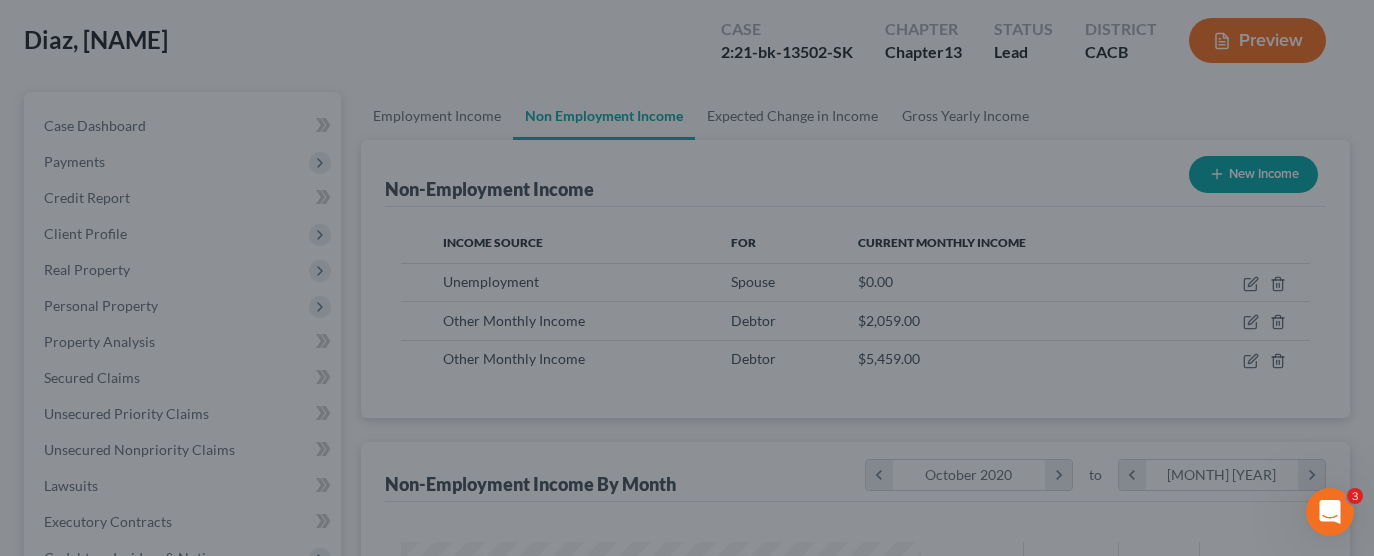 scroll, scrollTop: 359, scrollLeft: 554, axis: both 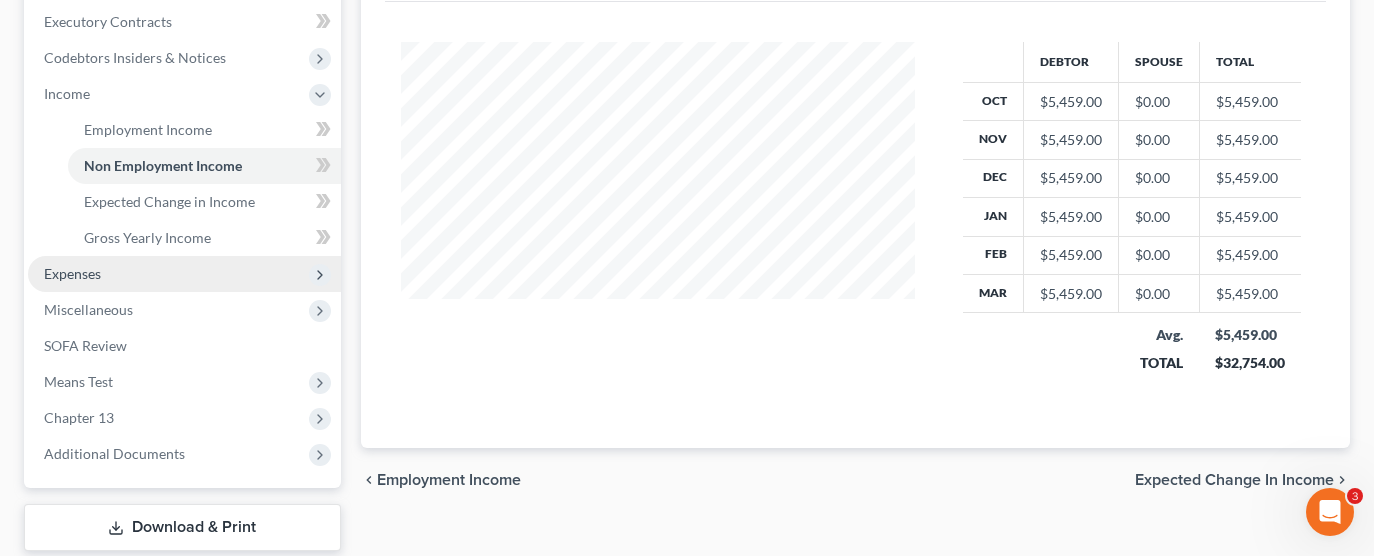 click on "Expenses" at bounding box center [184, 274] 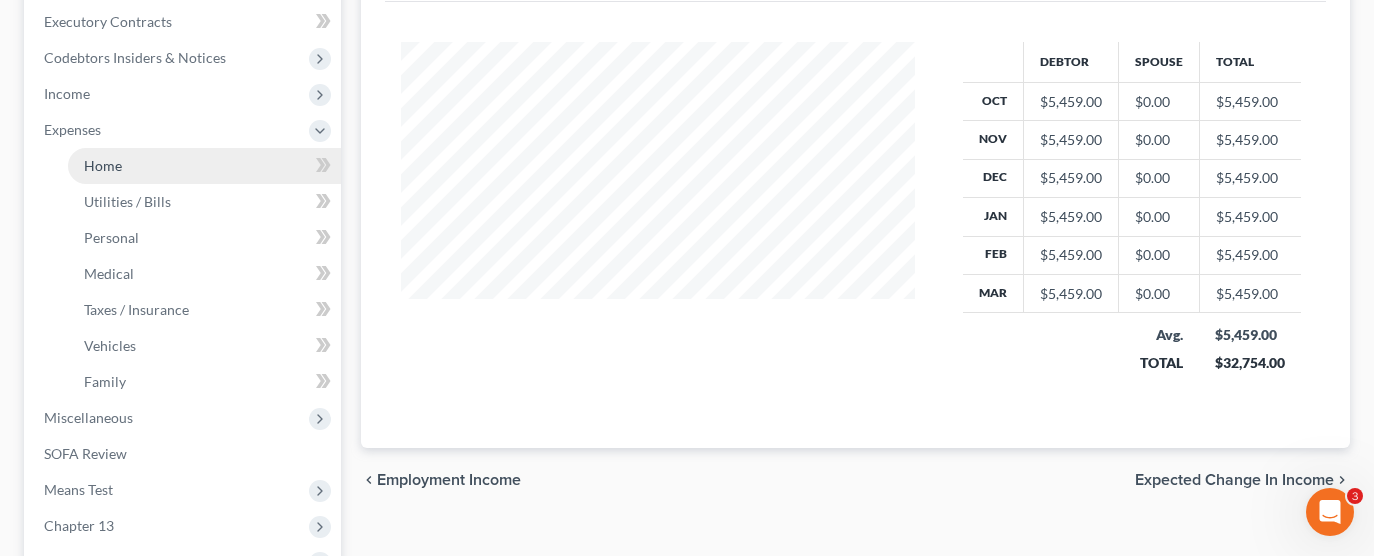 click on "Home" at bounding box center (204, 166) 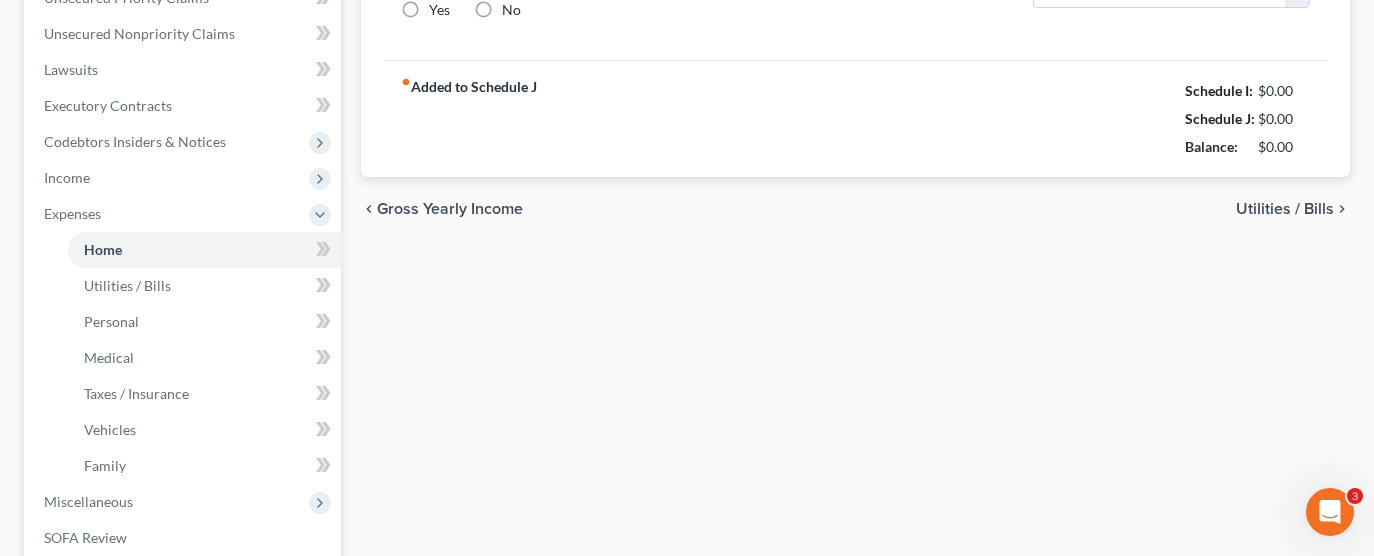 type on "4,070.00" 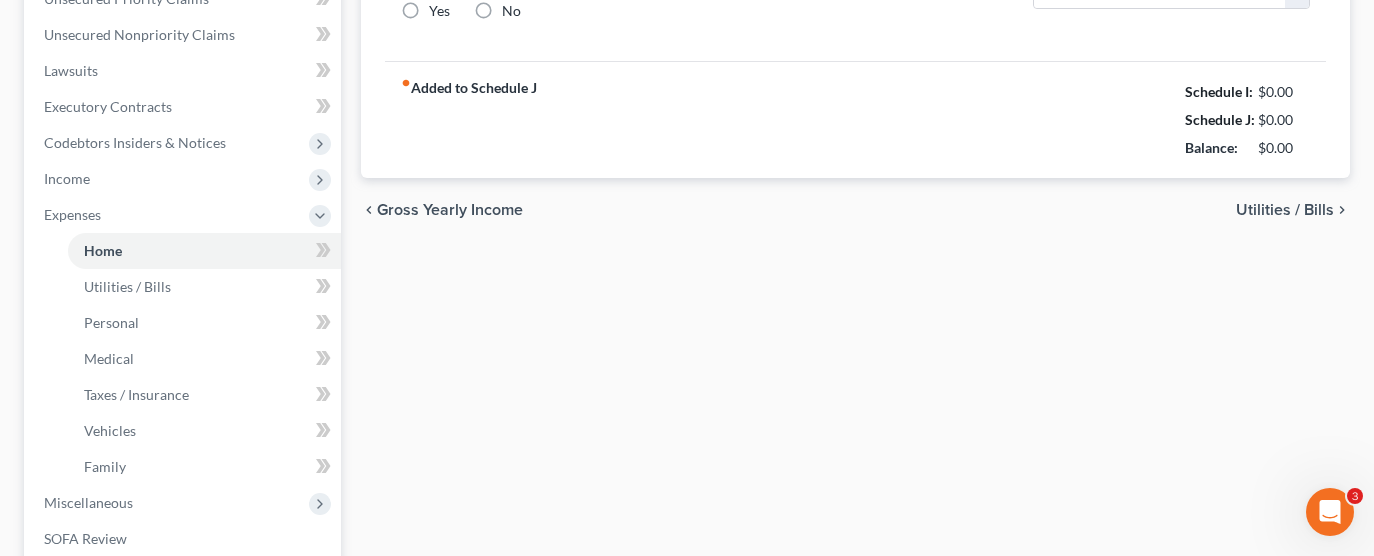 radio on "true" 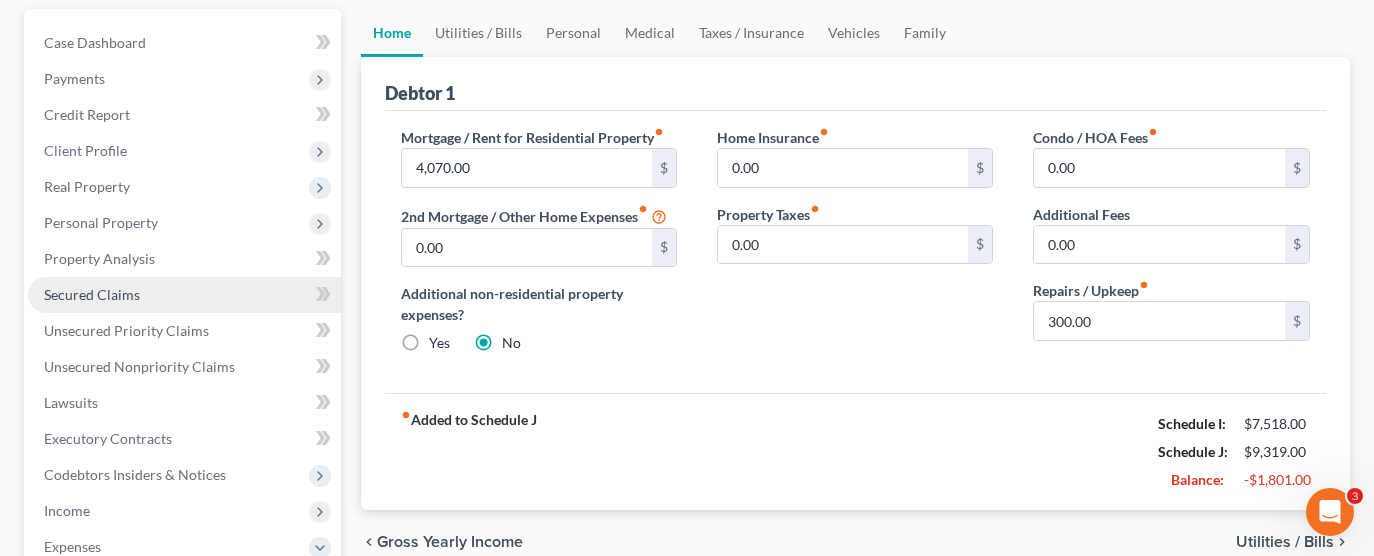 scroll, scrollTop: 200, scrollLeft: 0, axis: vertical 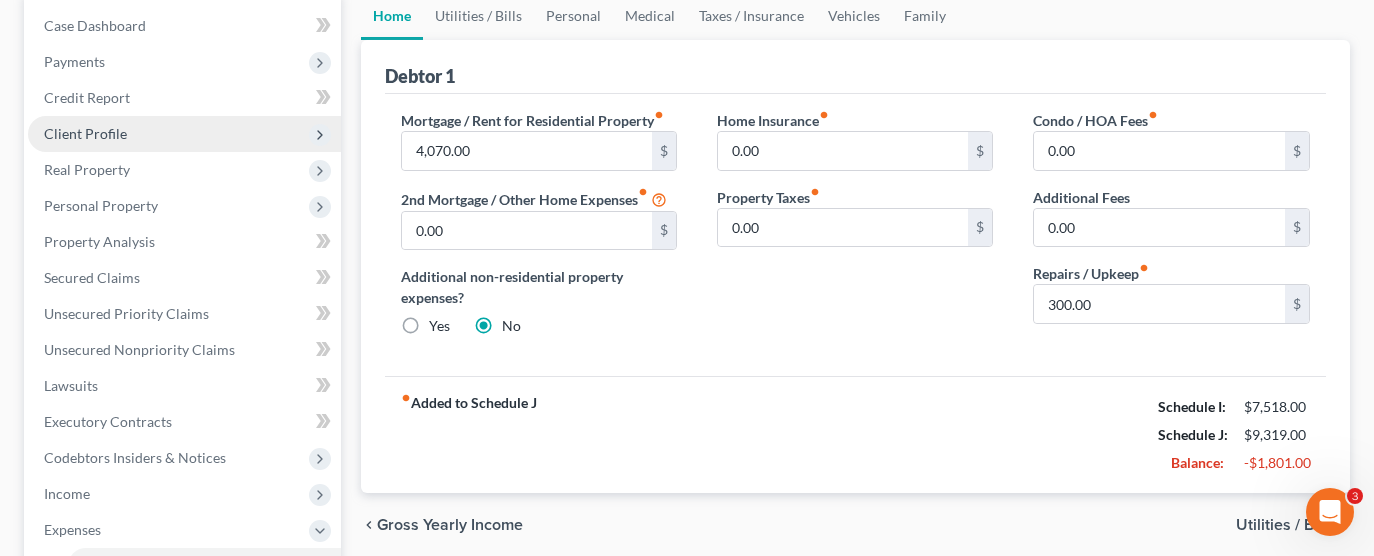 click on "Client Profile" at bounding box center (184, 134) 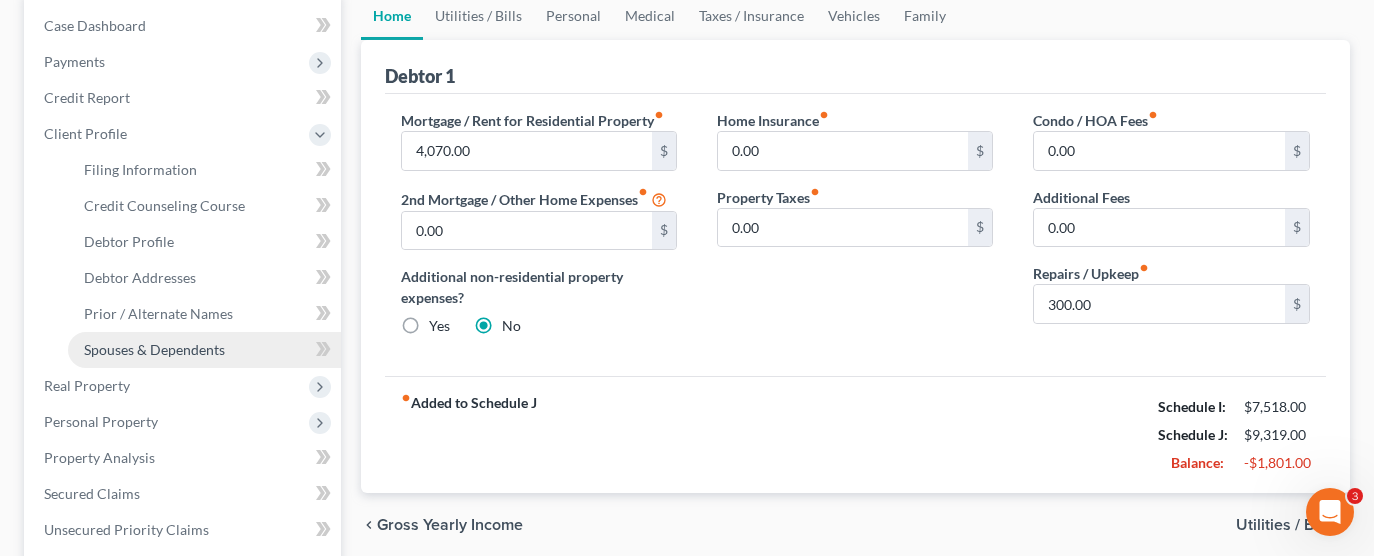 drag, startPoint x: 216, startPoint y: 347, endPoint x: 252, endPoint y: 338, distance: 37.107952 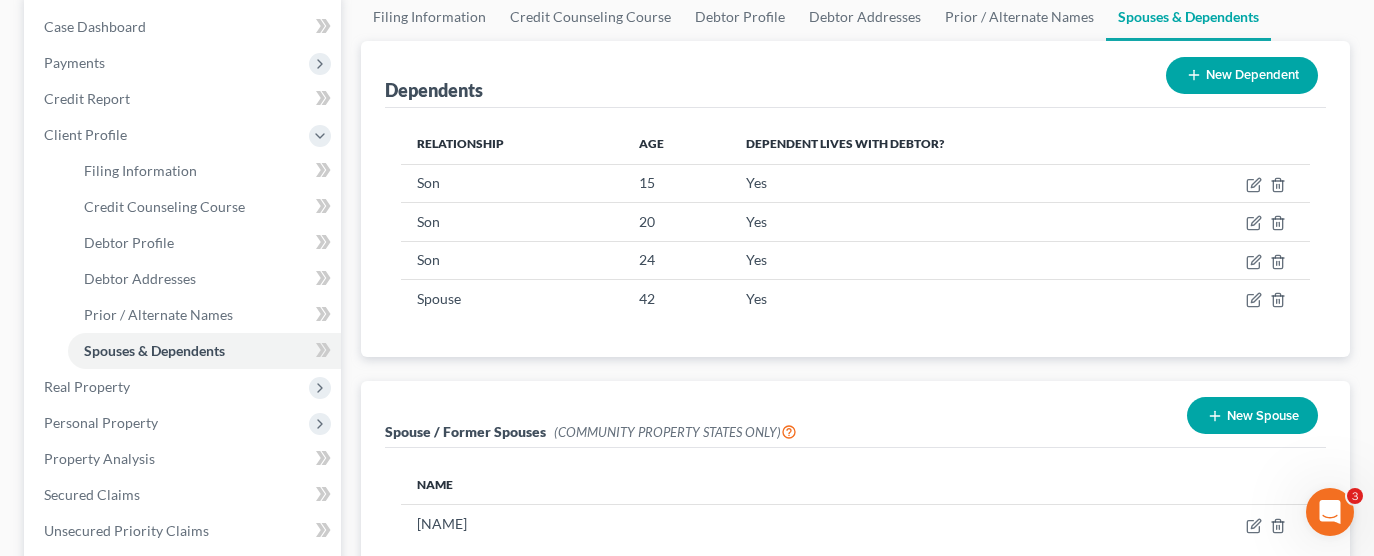 scroll, scrollTop: 200, scrollLeft: 0, axis: vertical 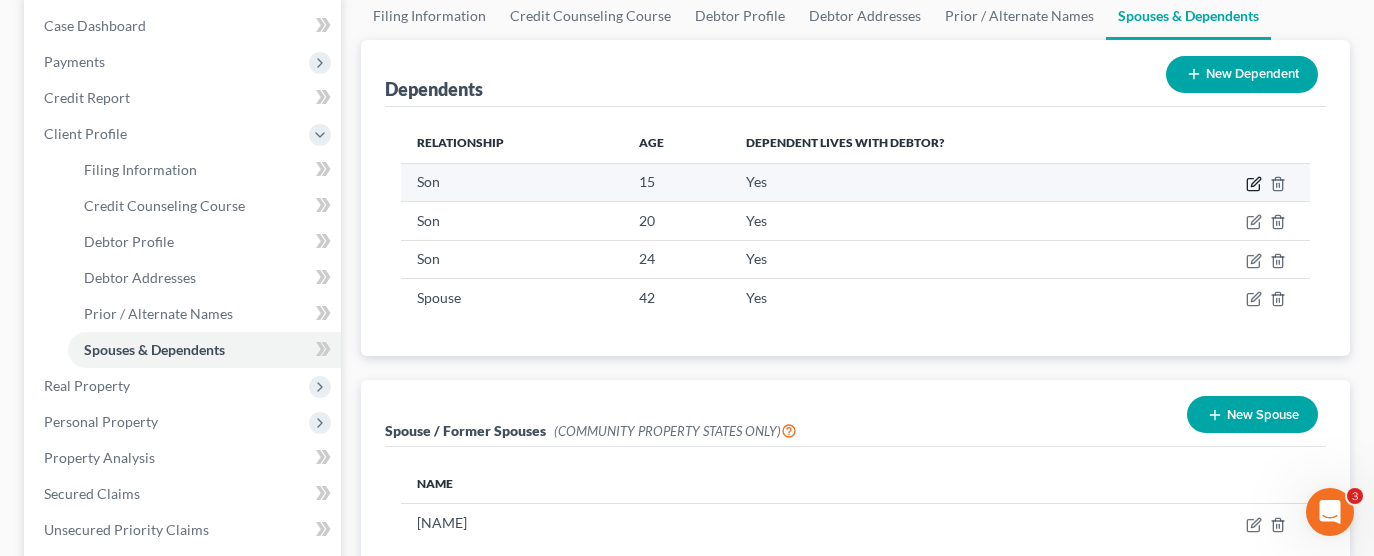 click 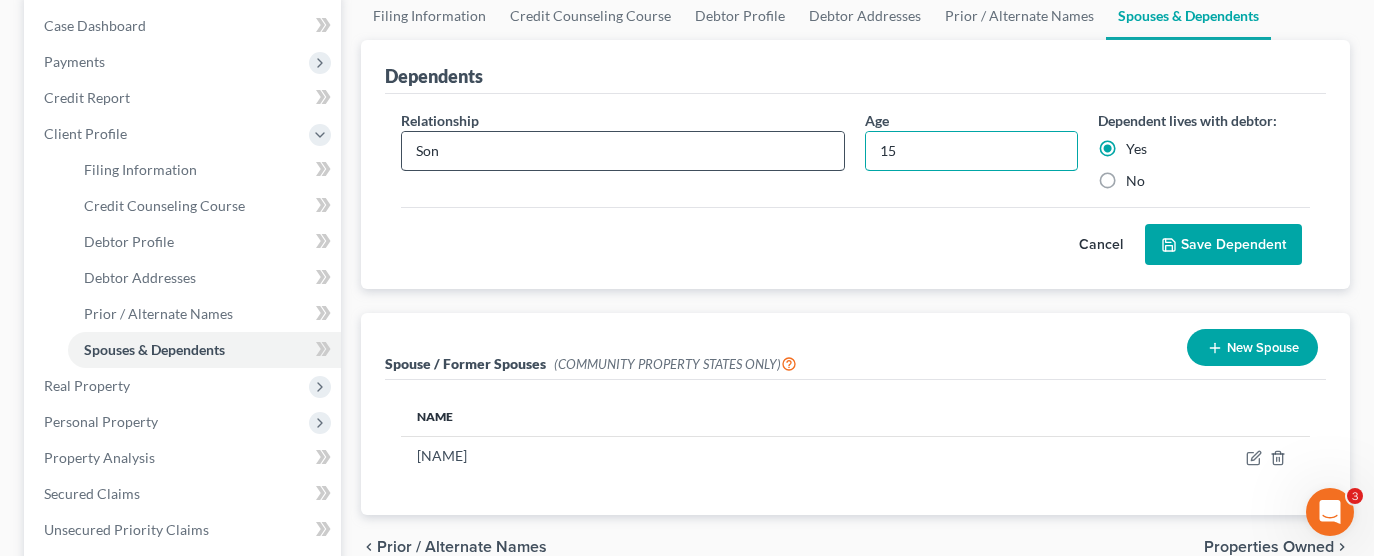 drag, startPoint x: 943, startPoint y: 145, endPoint x: 831, endPoint y: 146, distance: 112.00446 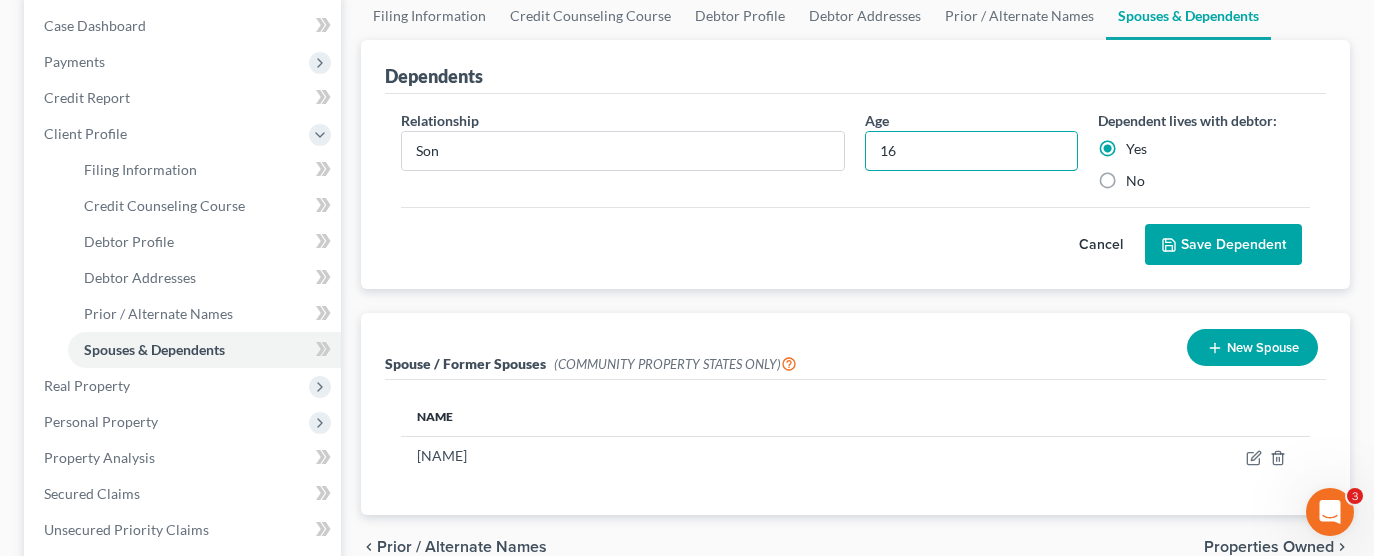 type on "16" 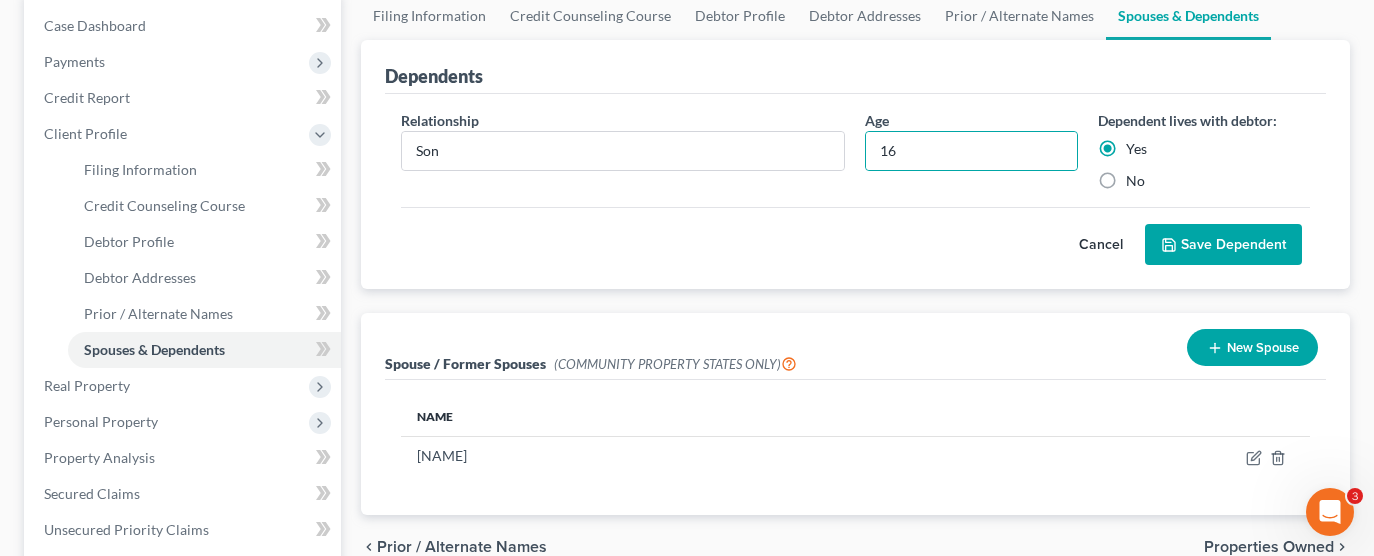 click on "Save Dependent" at bounding box center (1223, 245) 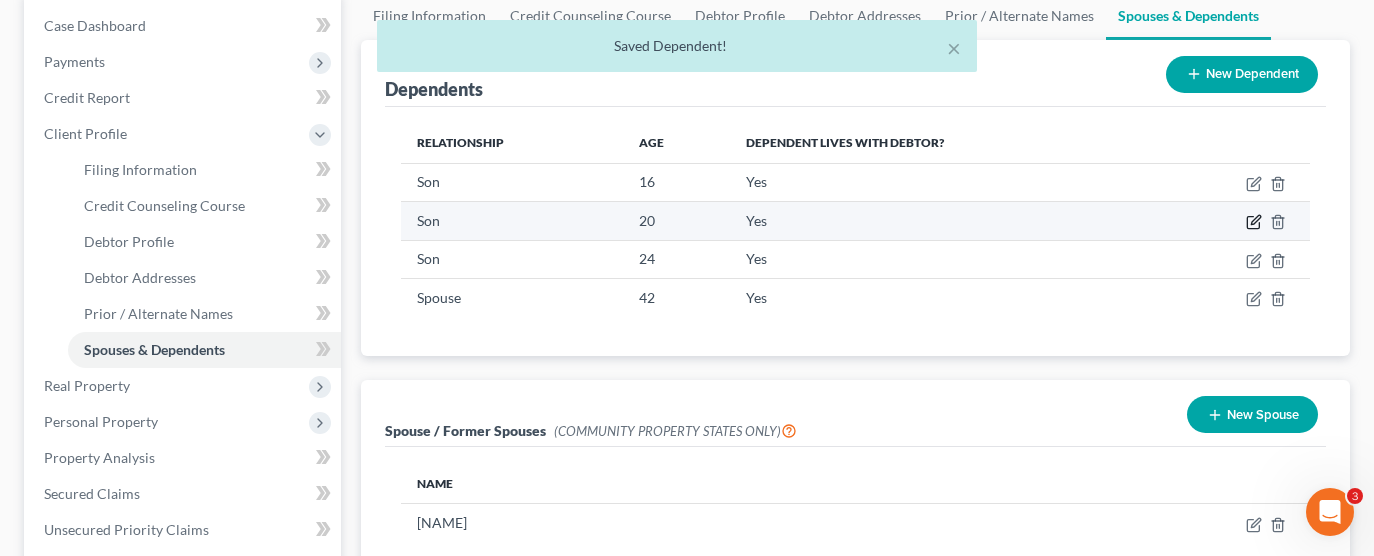 click 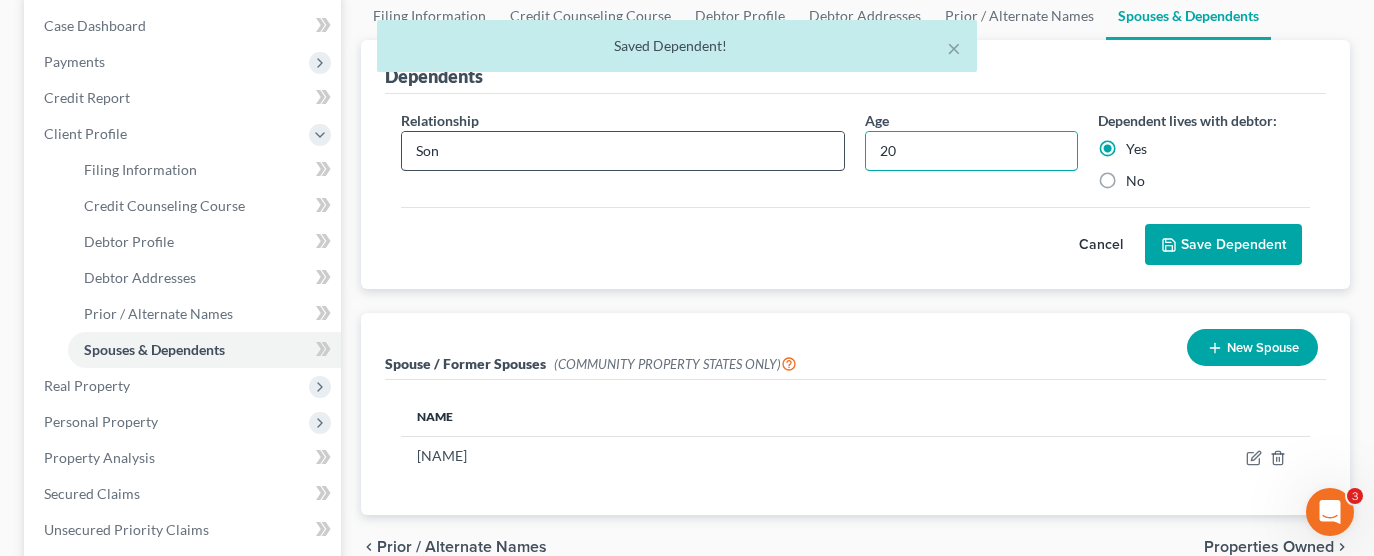 drag, startPoint x: 921, startPoint y: 147, endPoint x: 780, endPoint y: 145, distance: 141.01419 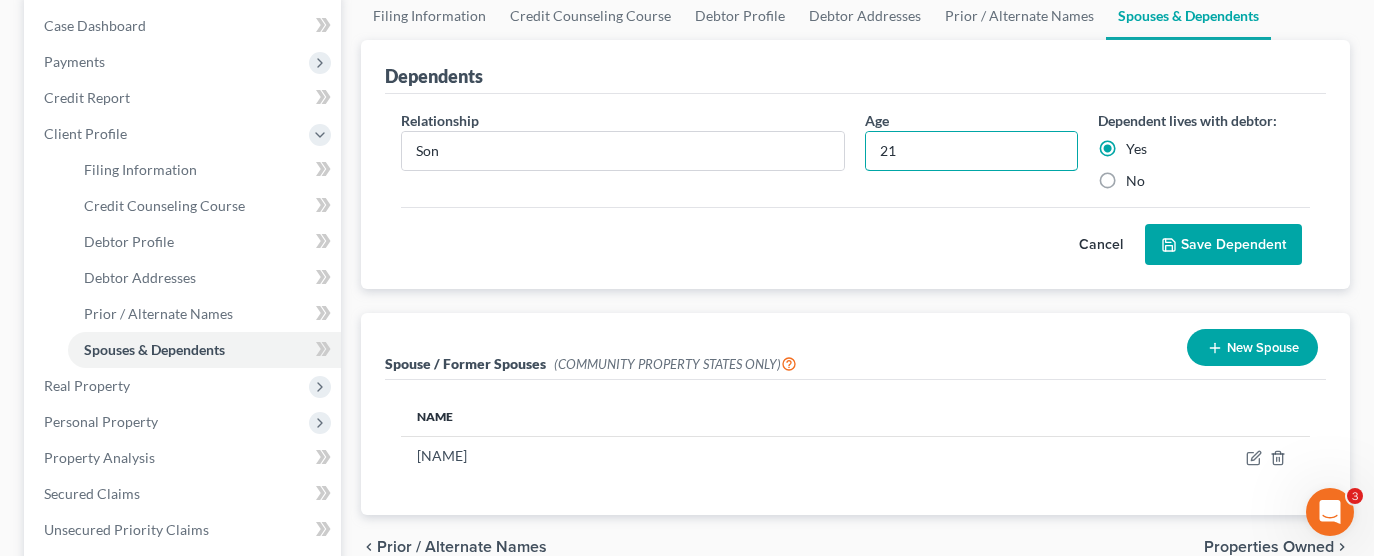 type on "21" 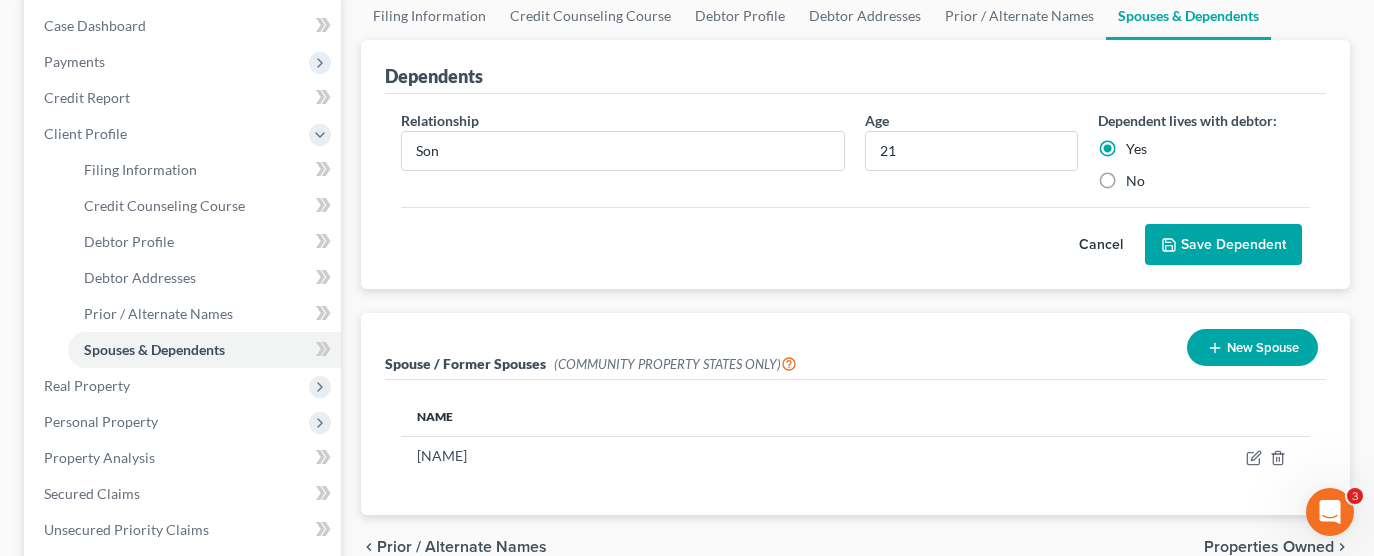 click on "Save Dependent" at bounding box center (1223, 245) 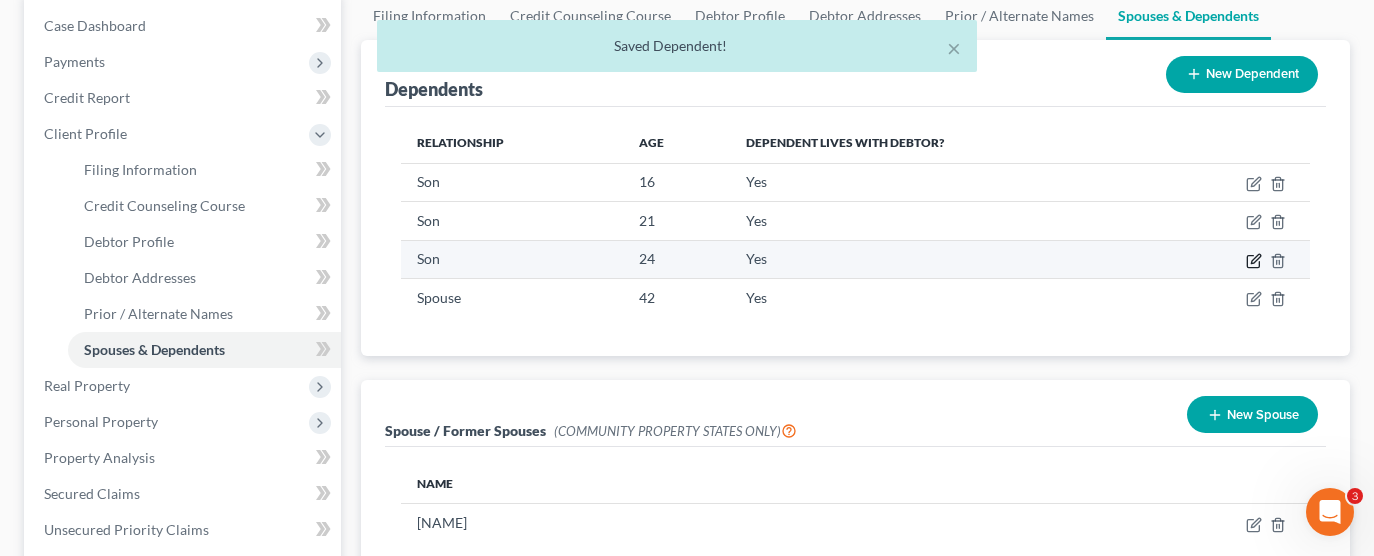 click 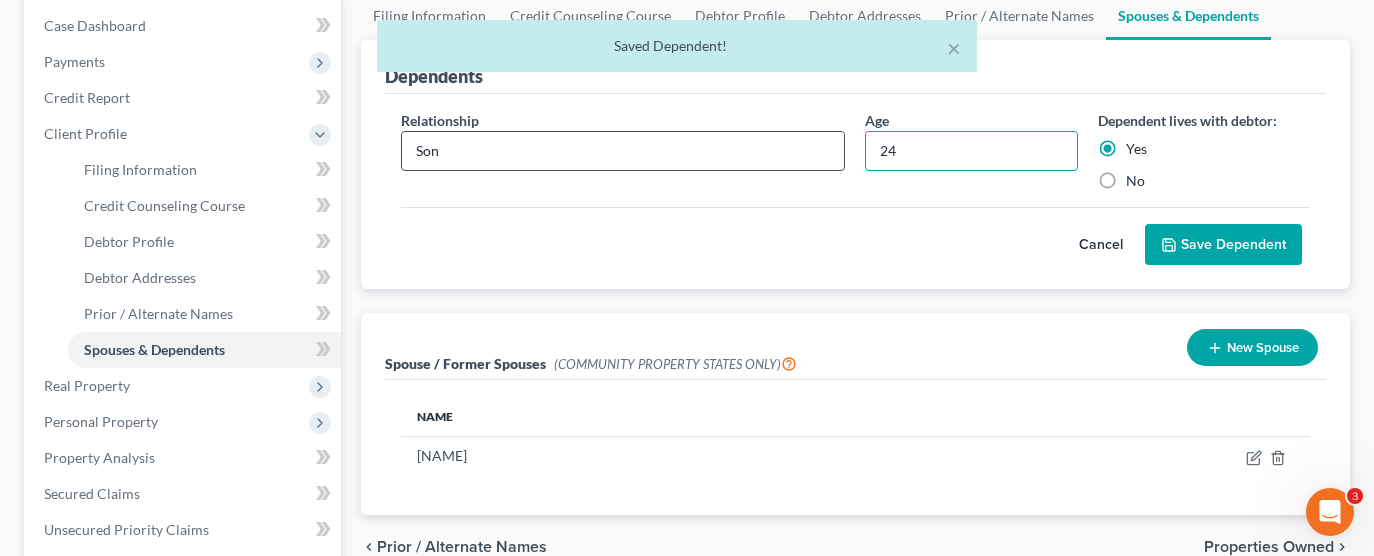 drag, startPoint x: 1017, startPoint y: 145, endPoint x: 838, endPoint y: 154, distance: 179.22612 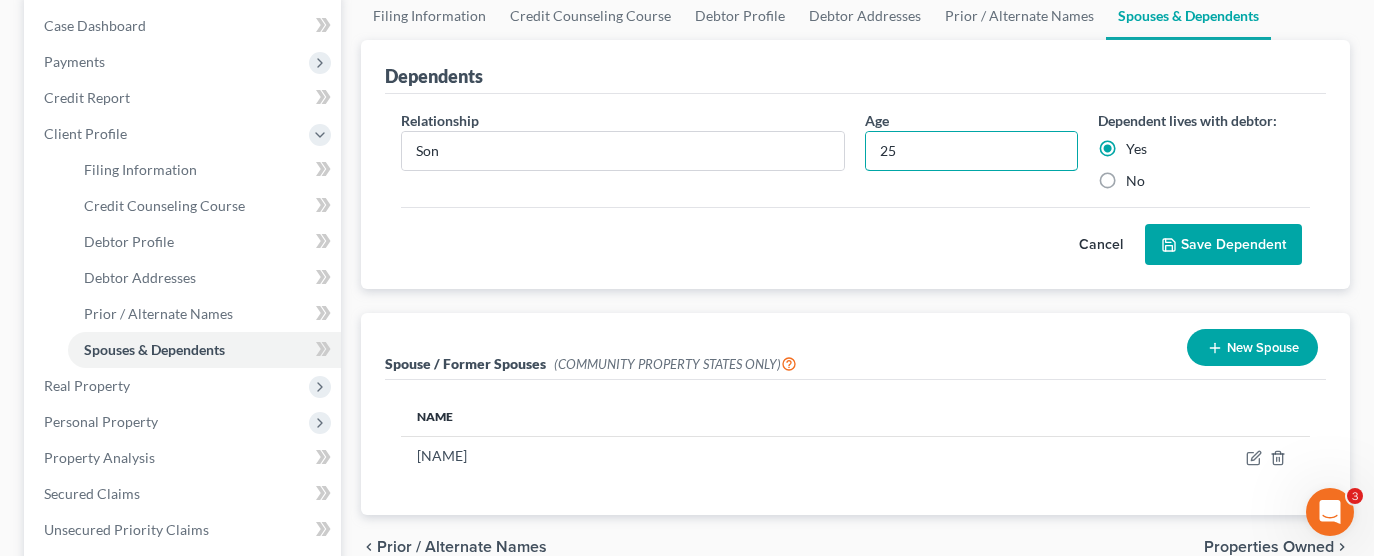 type on "25" 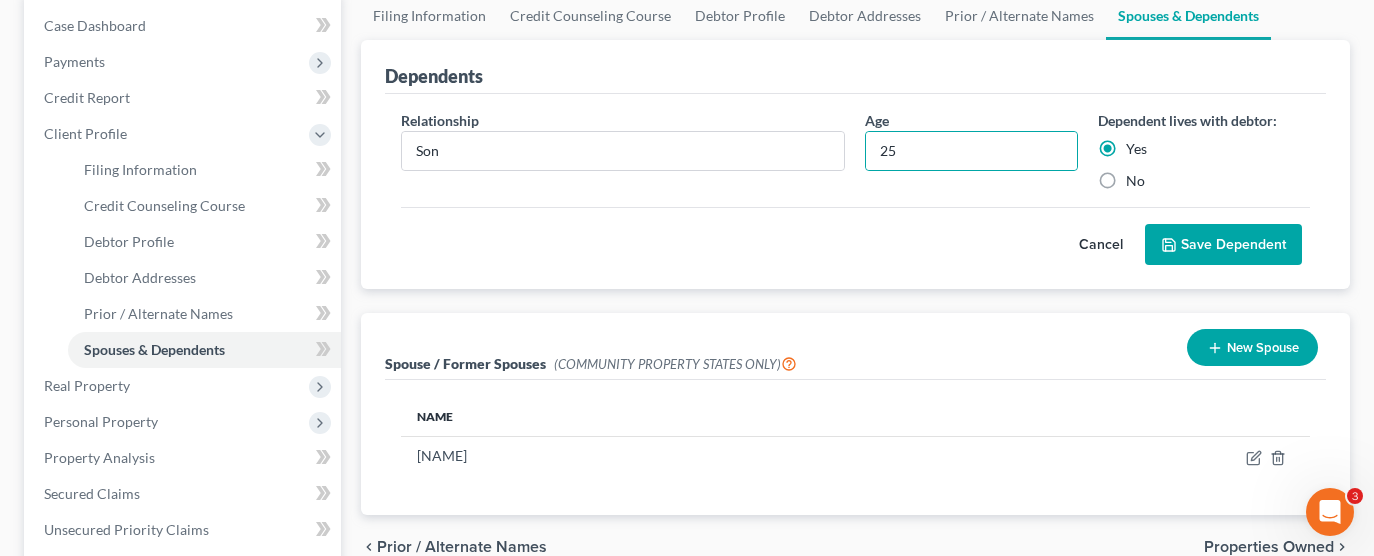 click on "Save Dependent" at bounding box center (1223, 245) 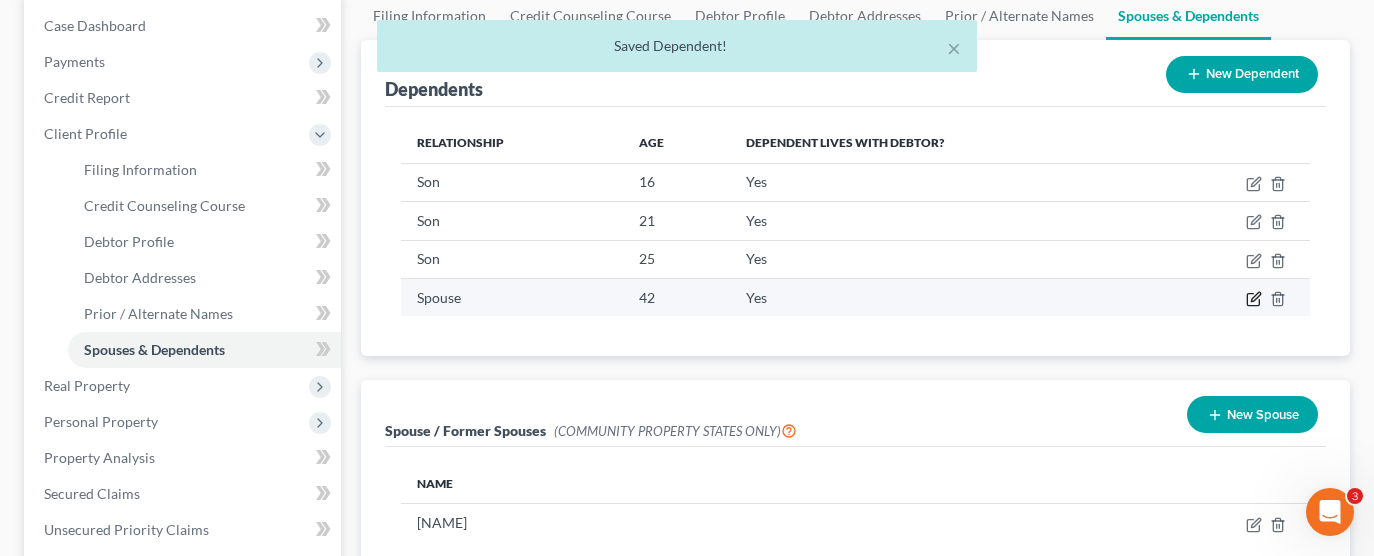 click 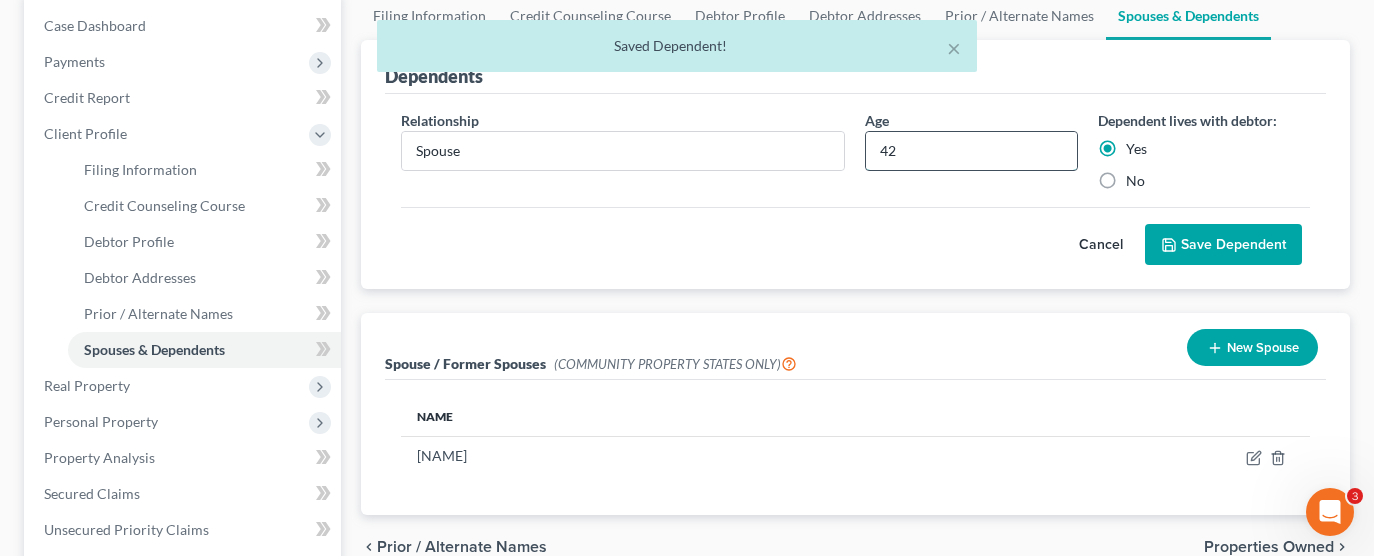 click on "42" at bounding box center (971, 151) 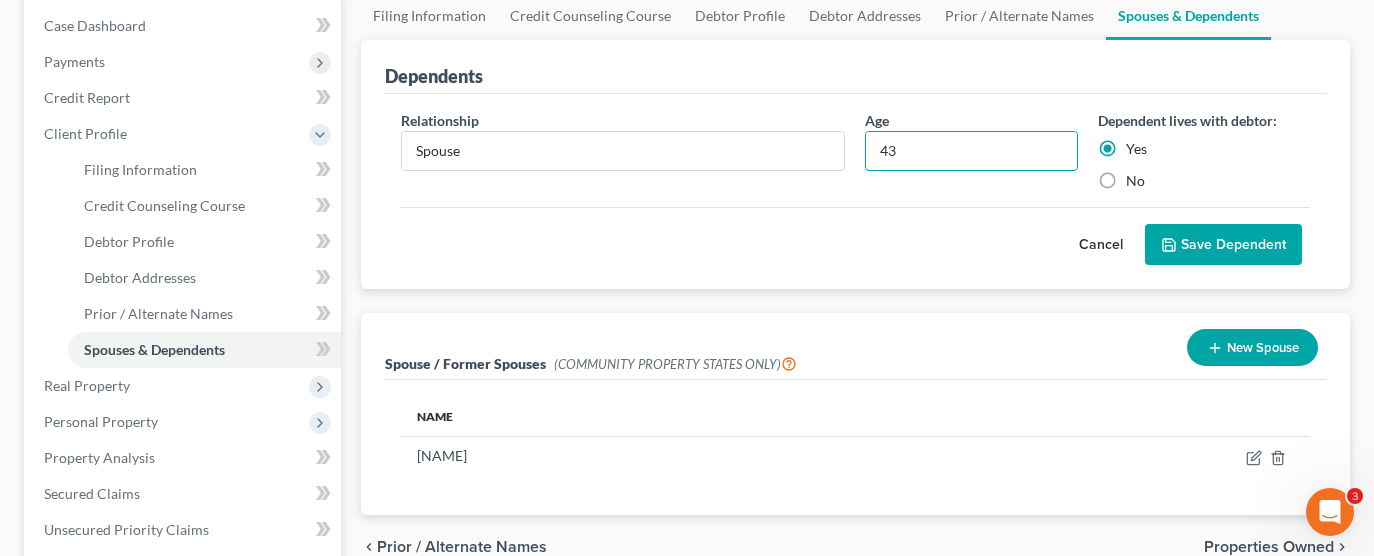type on "43" 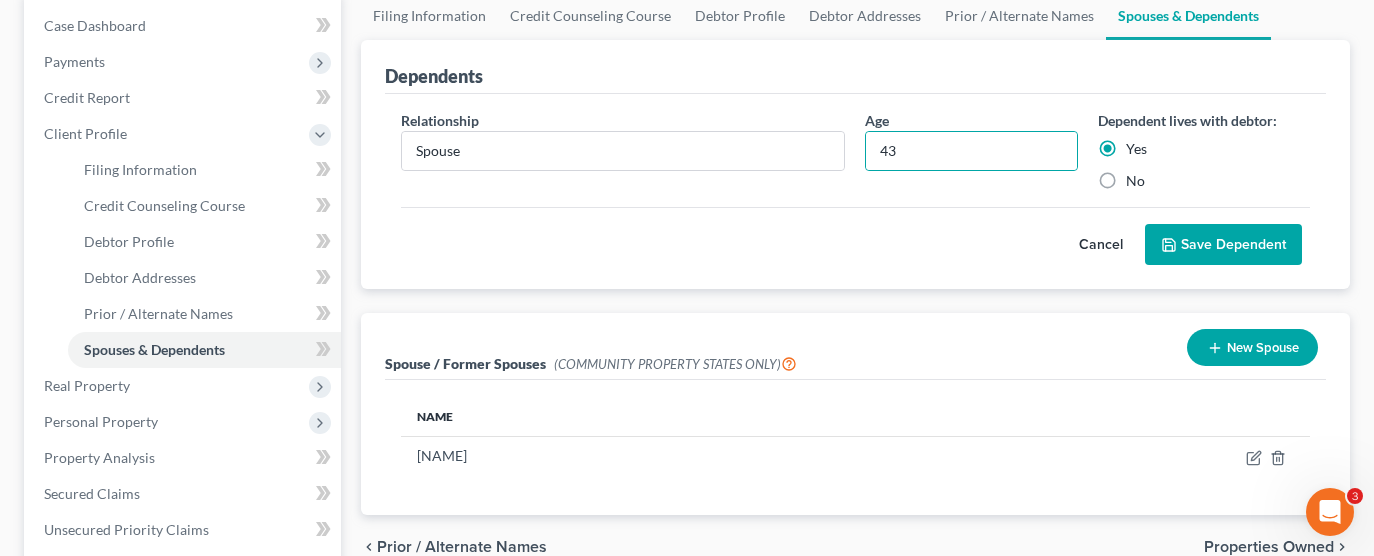 click on "Save Dependent" at bounding box center (1223, 245) 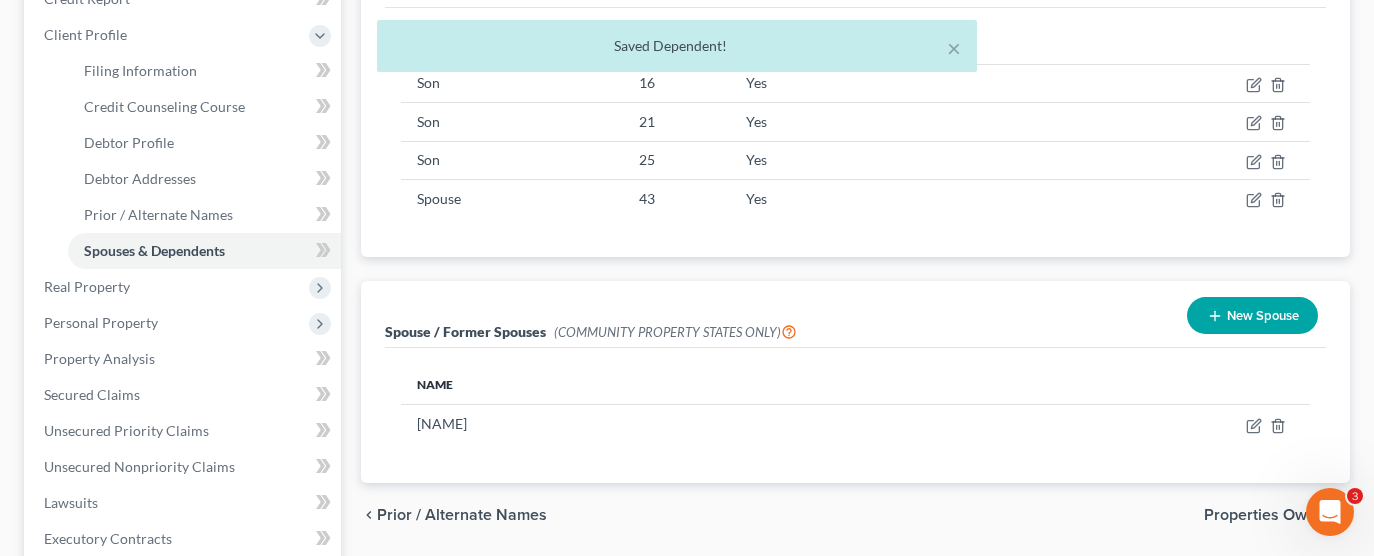 scroll, scrollTop: 500, scrollLeft: 0, axis: vertical 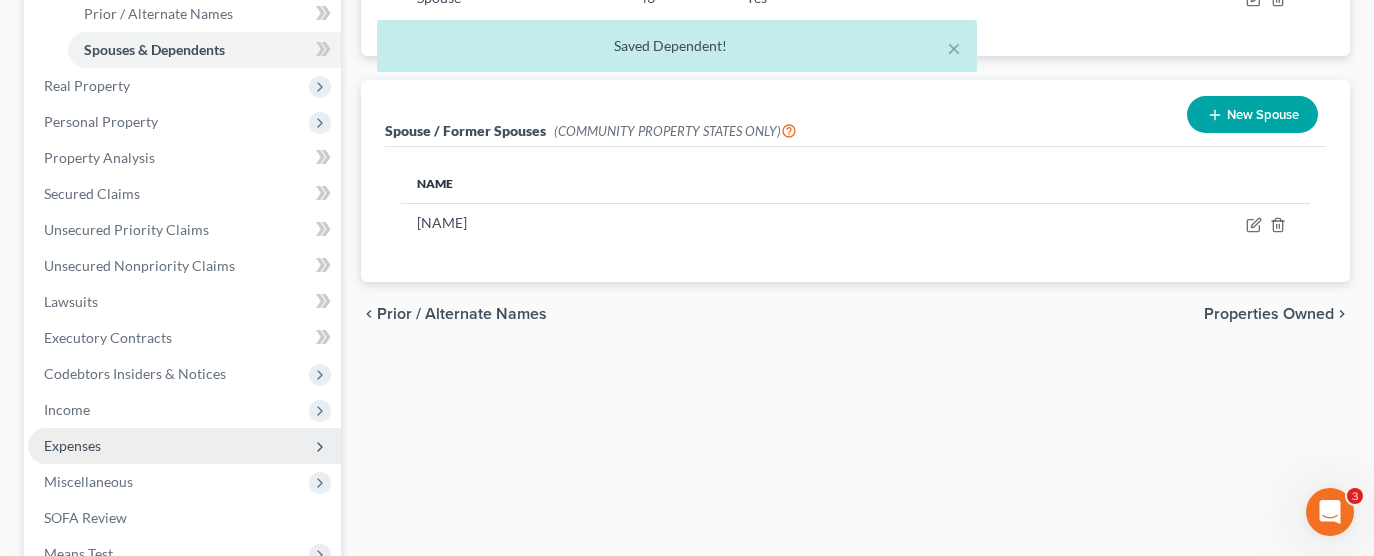 click on "Expenses" at bounding box center (184, 446) 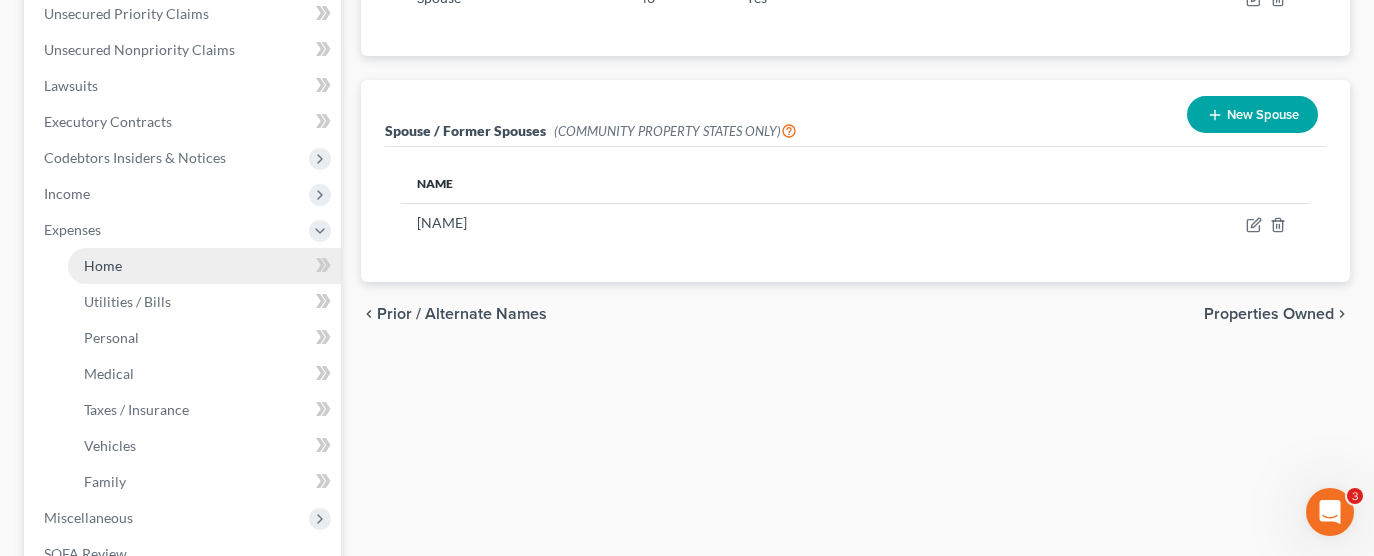 click on "Home" at bounding box center [204, 266] 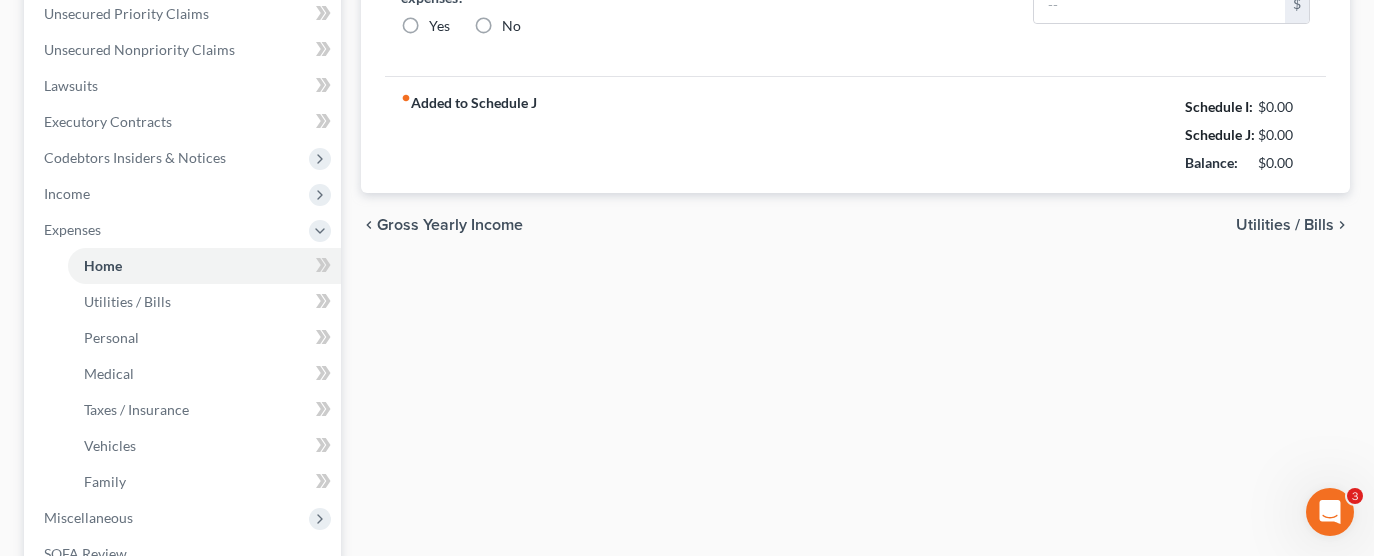type on "4,070.00" 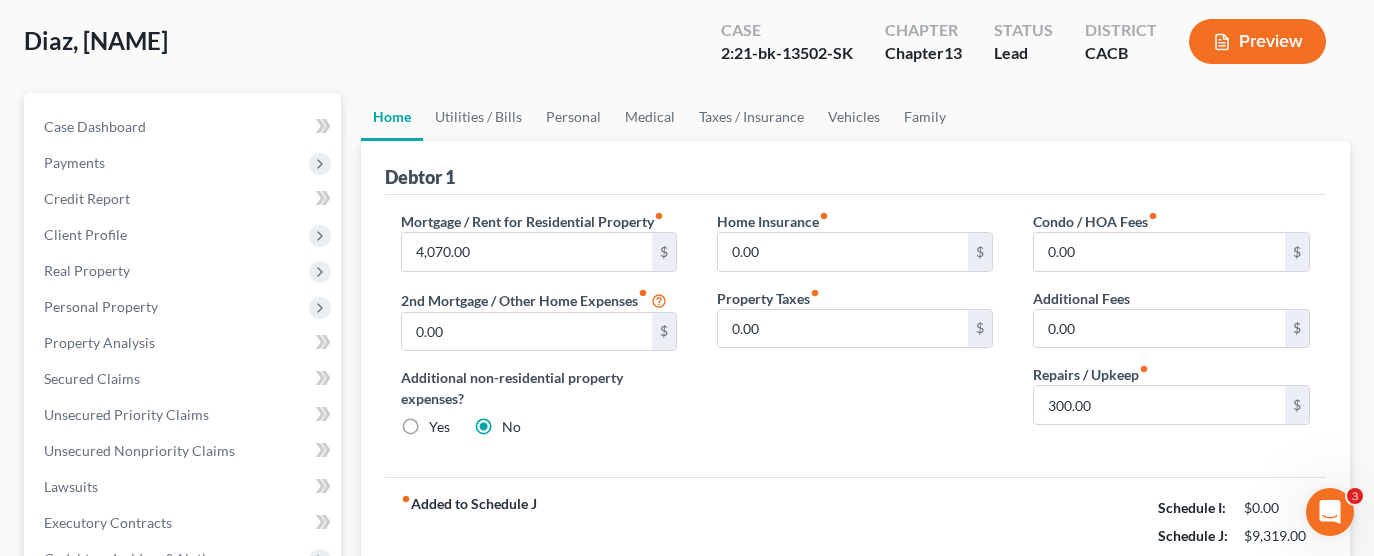 scroll, scrollTop: 100, scrollLeft: 0, axis: vertical 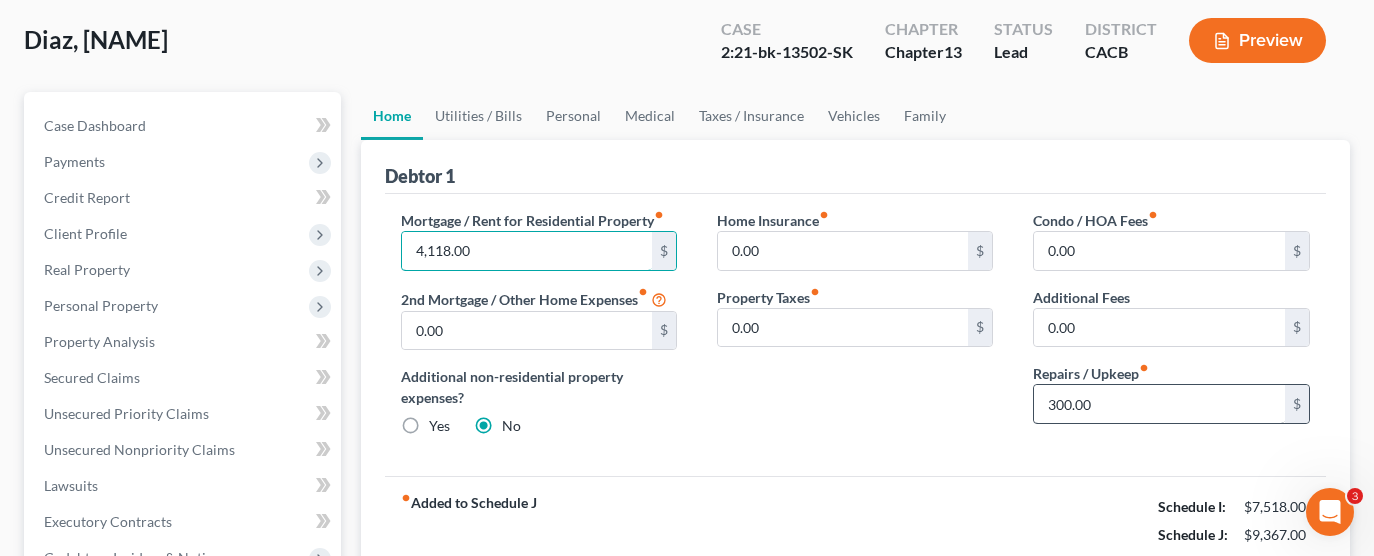 type on "4,118.00" 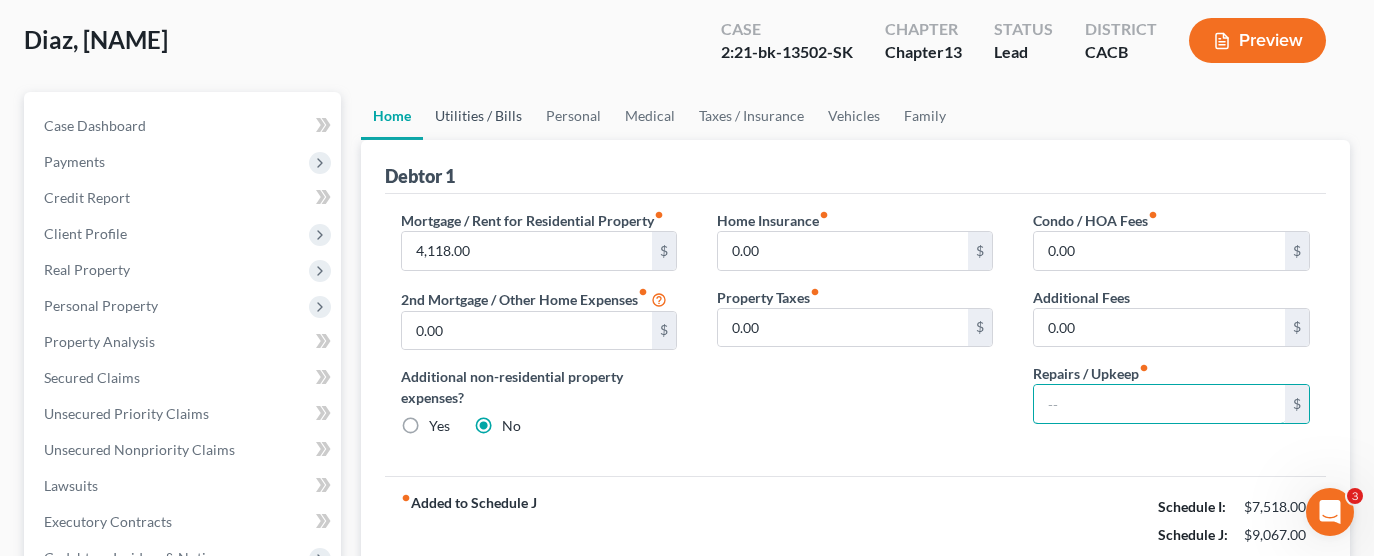 type 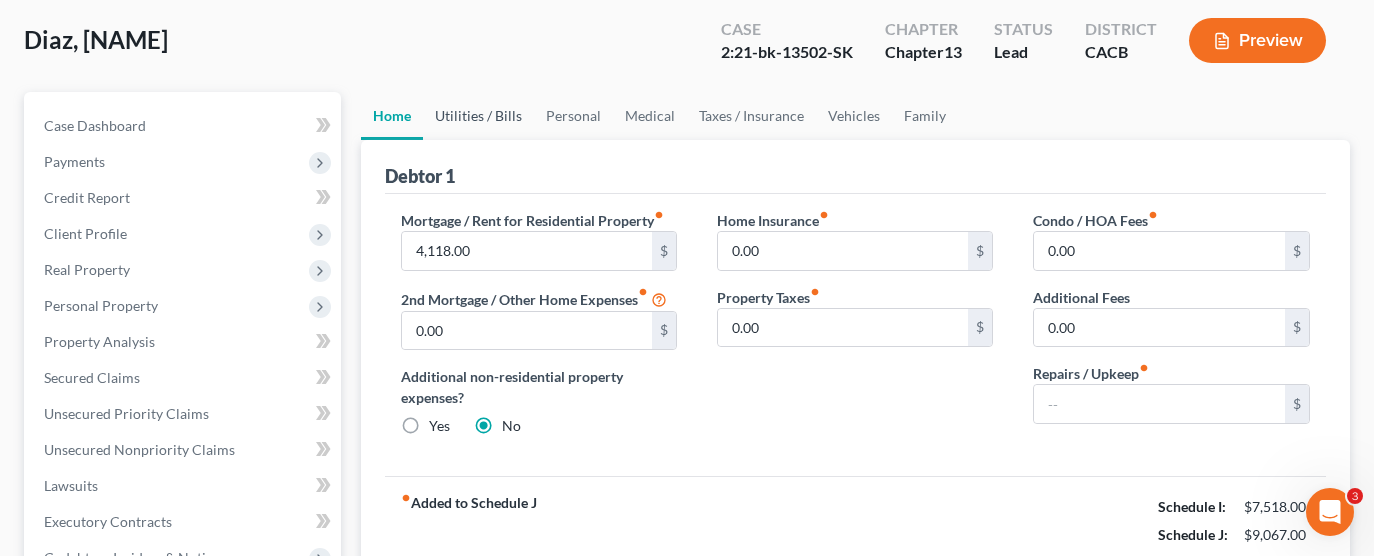 click on "Utilities / Bills" at bounding box center [478, 116] 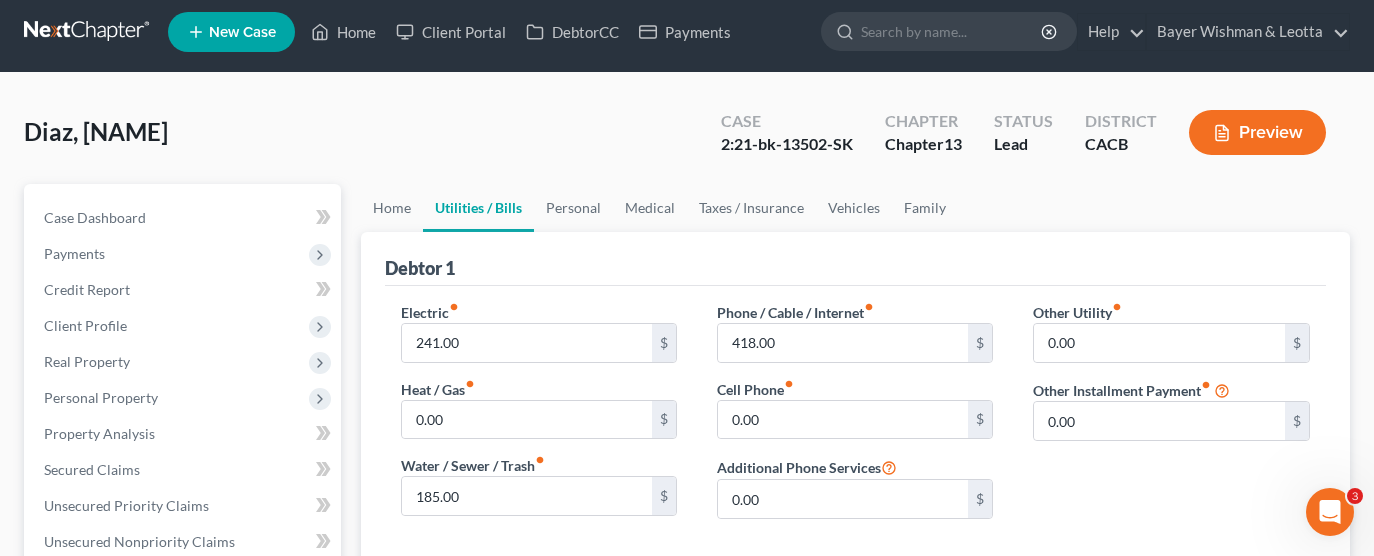 scroll, scrollTop: 0, scrollLeft: 0, axis: both 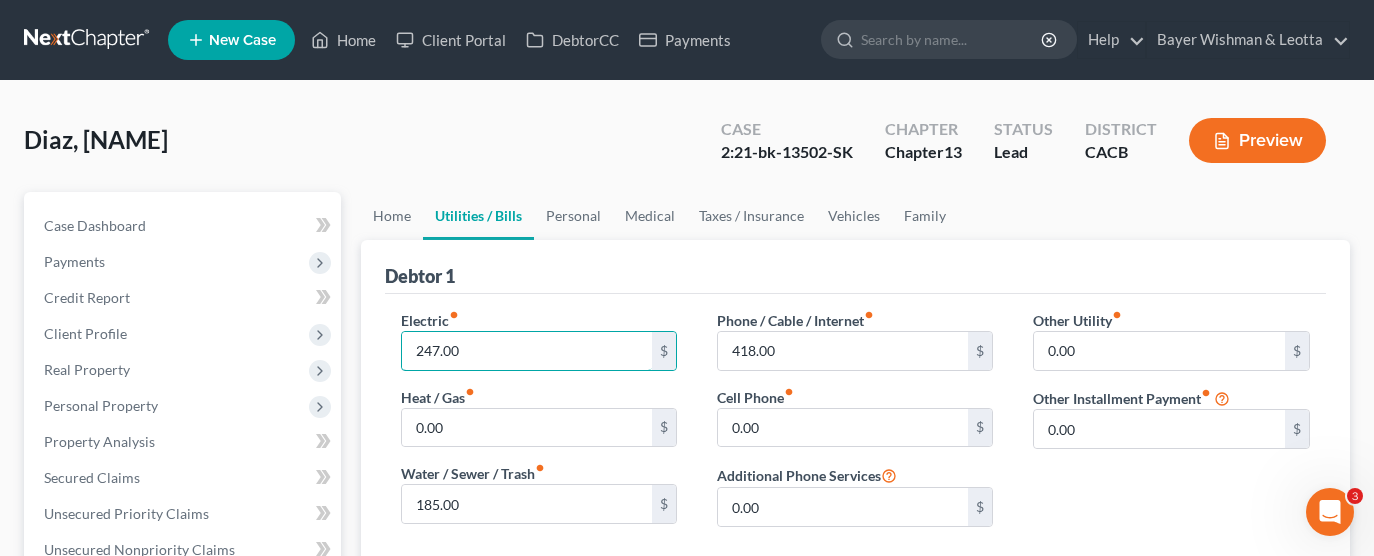 type on "247.00" 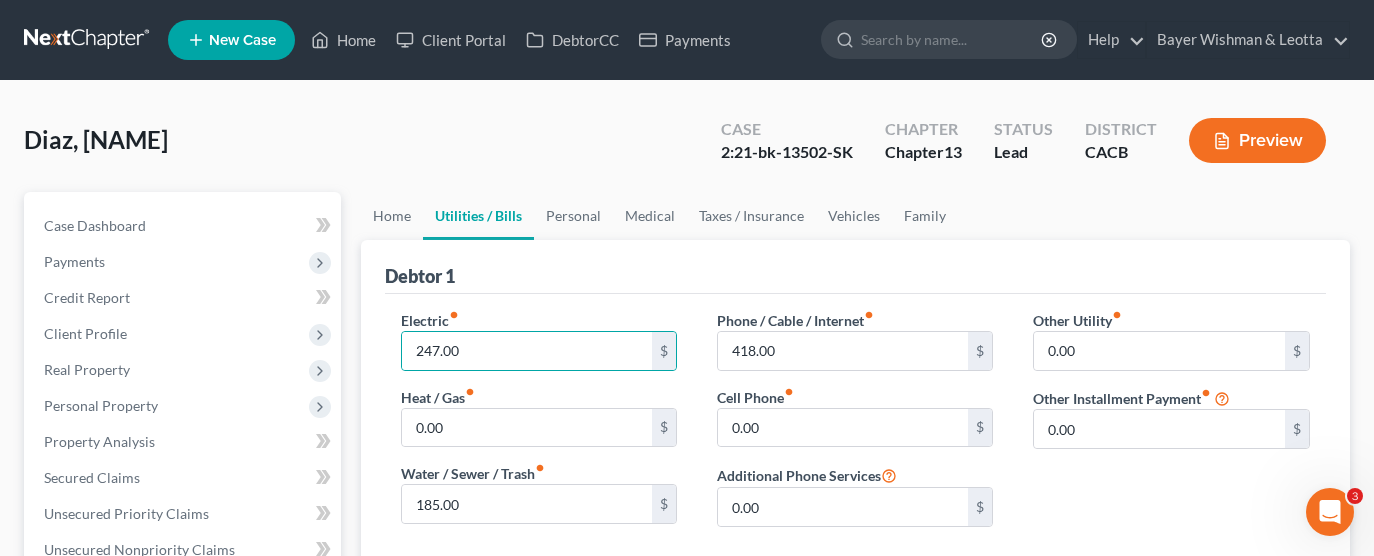 click on "Other Utility  fiber_manual_record 0.00 $ Other Installment Payment  fiber_manual_record   0.00 $" at bounding box center [1171, 426] 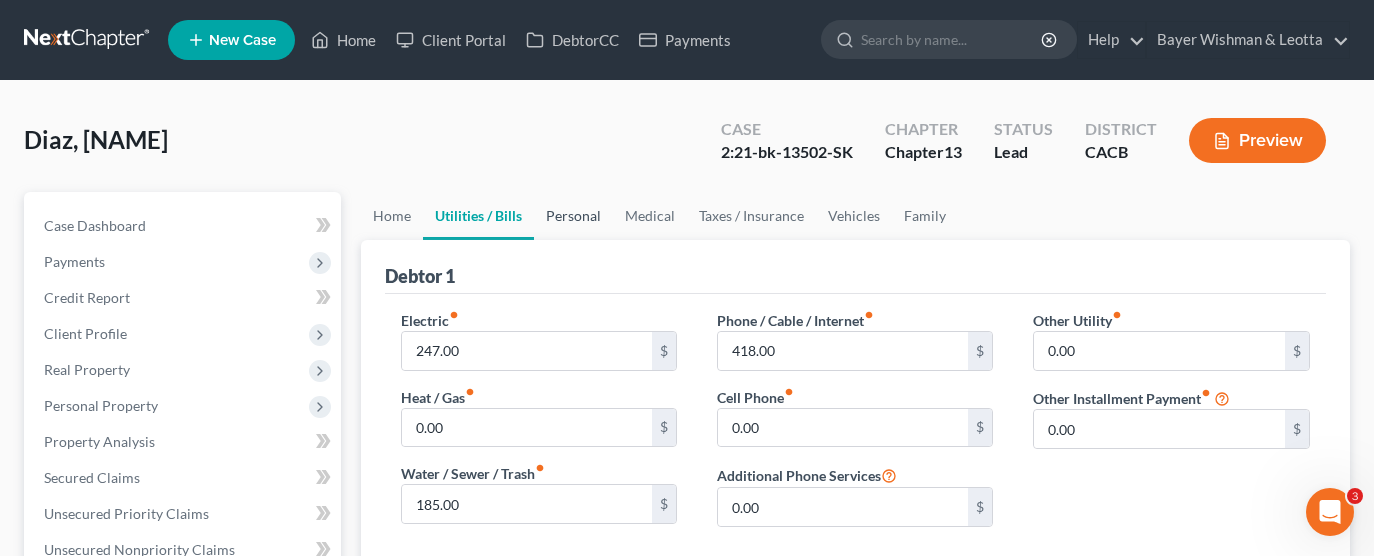 click on "Personal" at bounding box center [573, 216] 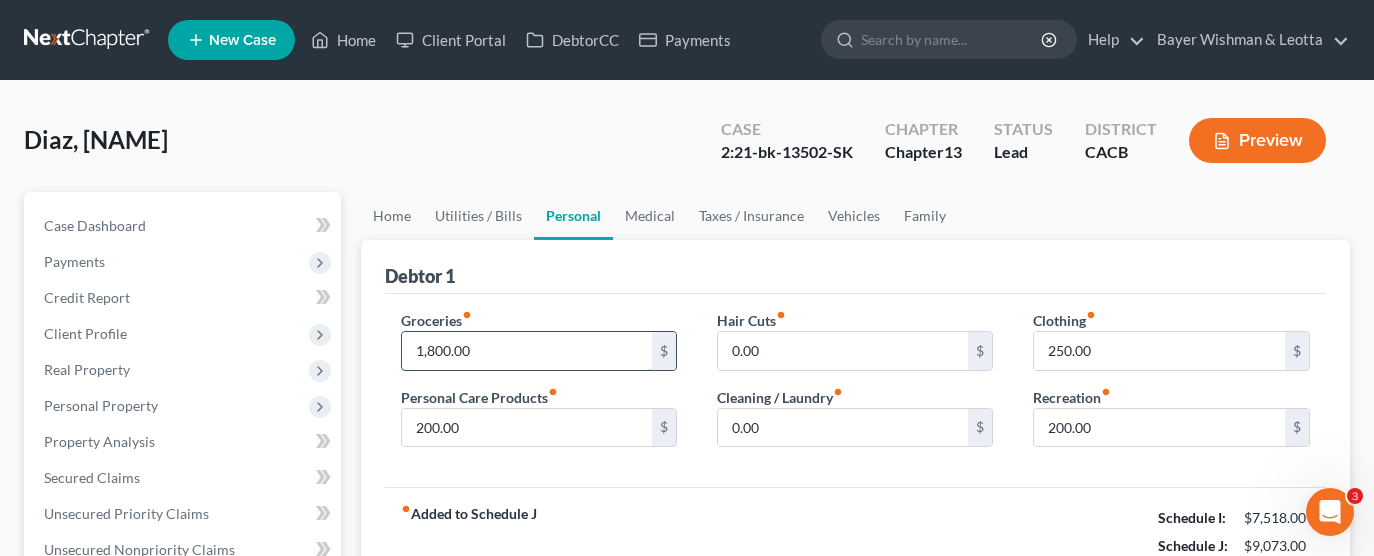 click on "1,800.00" at bounding box center [527, 351] 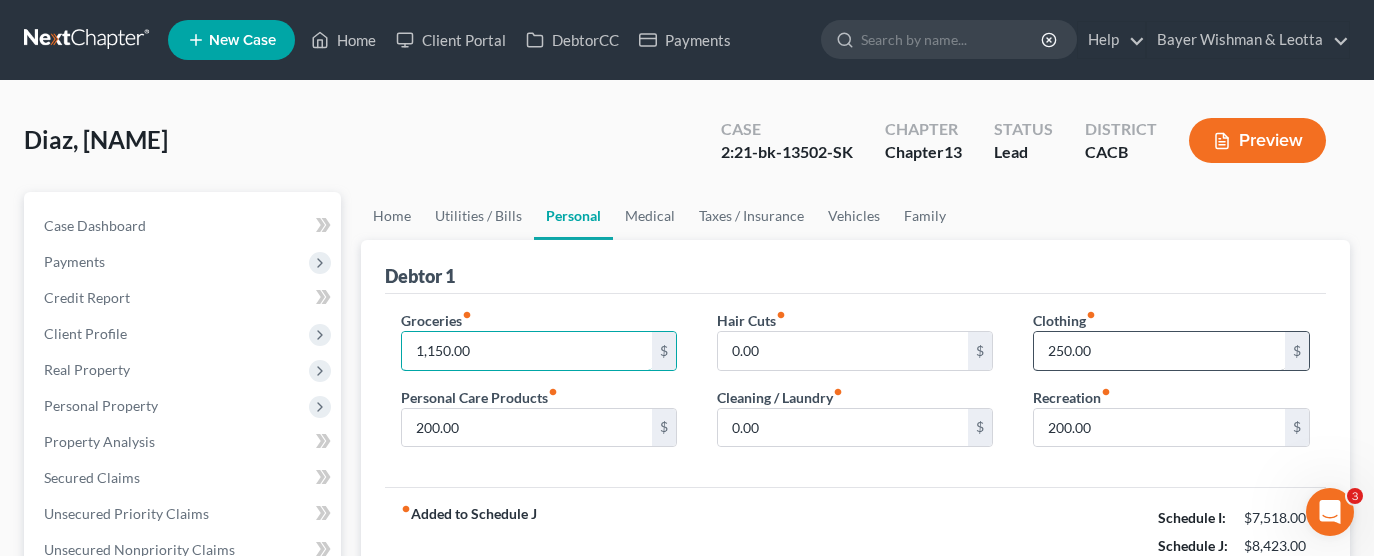 type on "1,150.00" 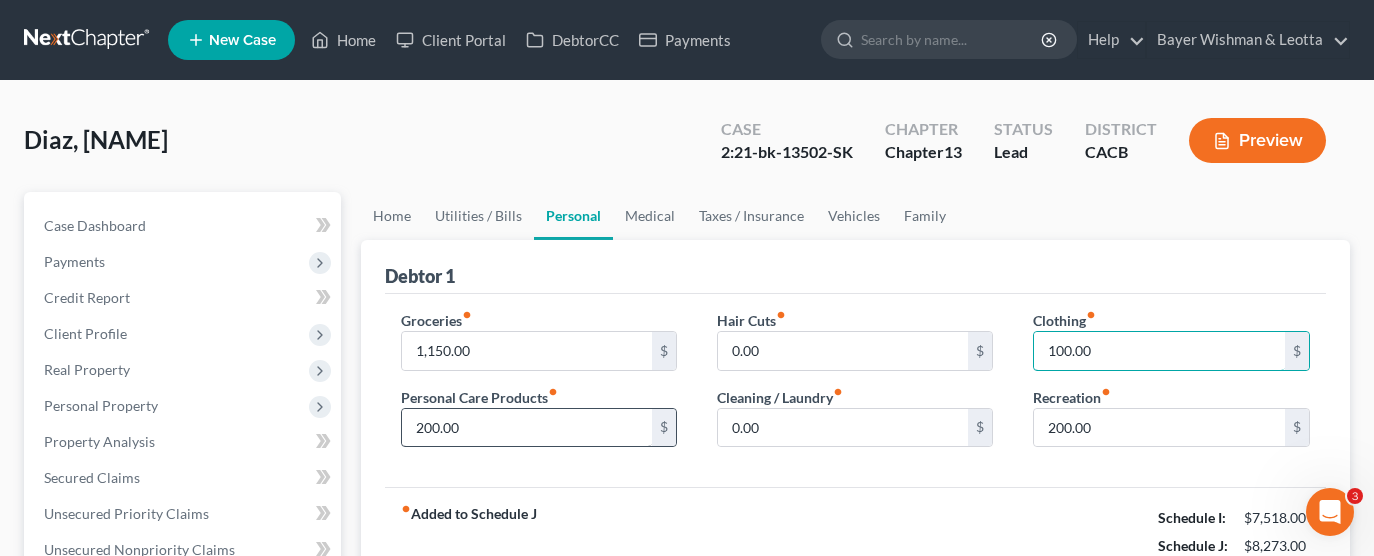 type on "100.00" 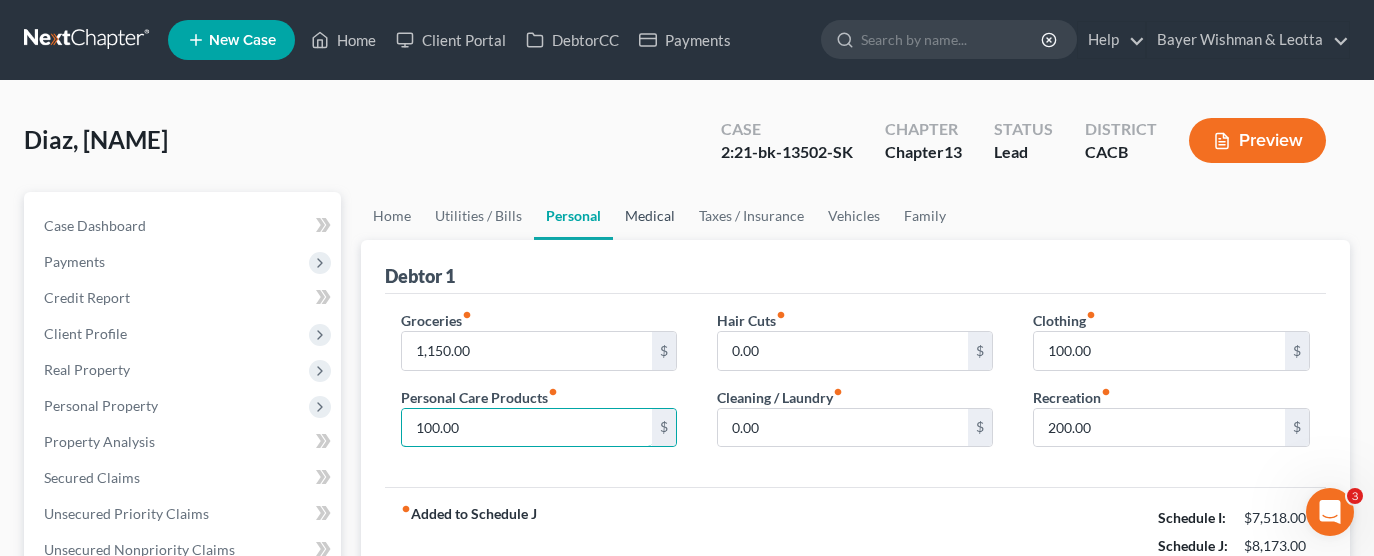 type on "100.00" 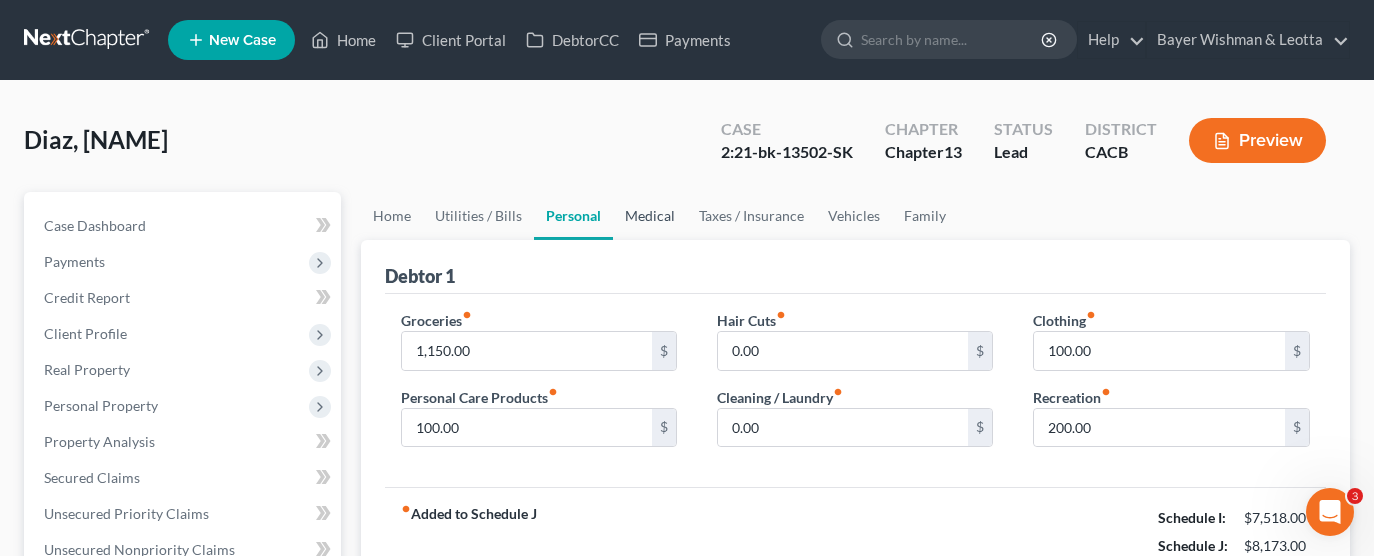 click on "Medical" at bounding box center [650, 216] 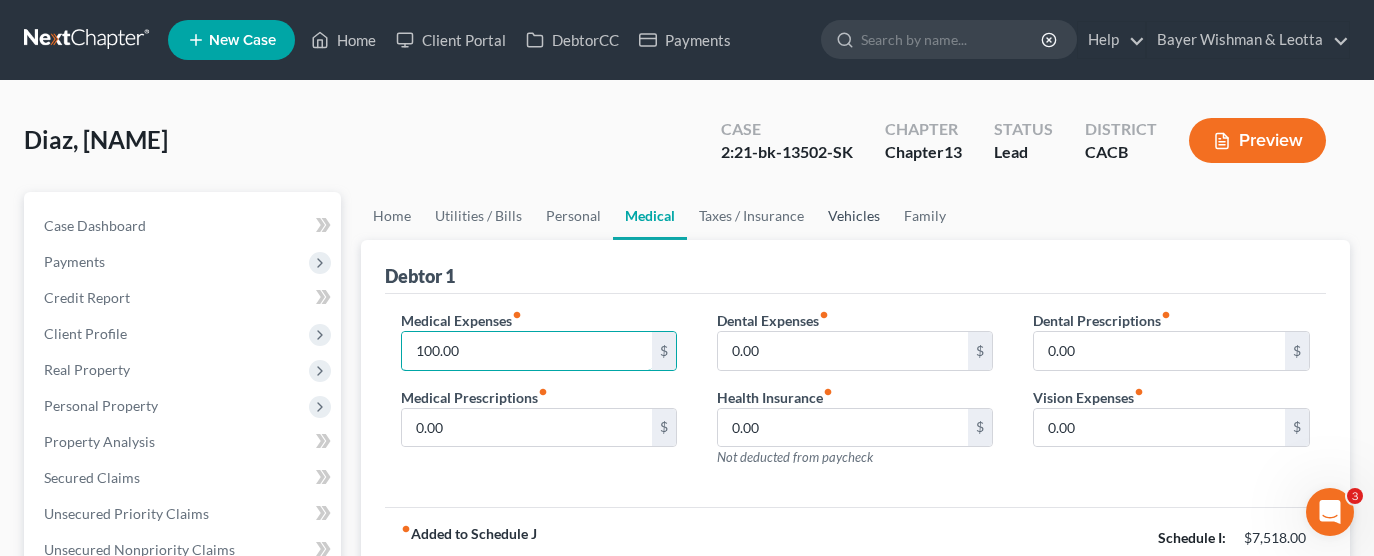 type on "100.00" 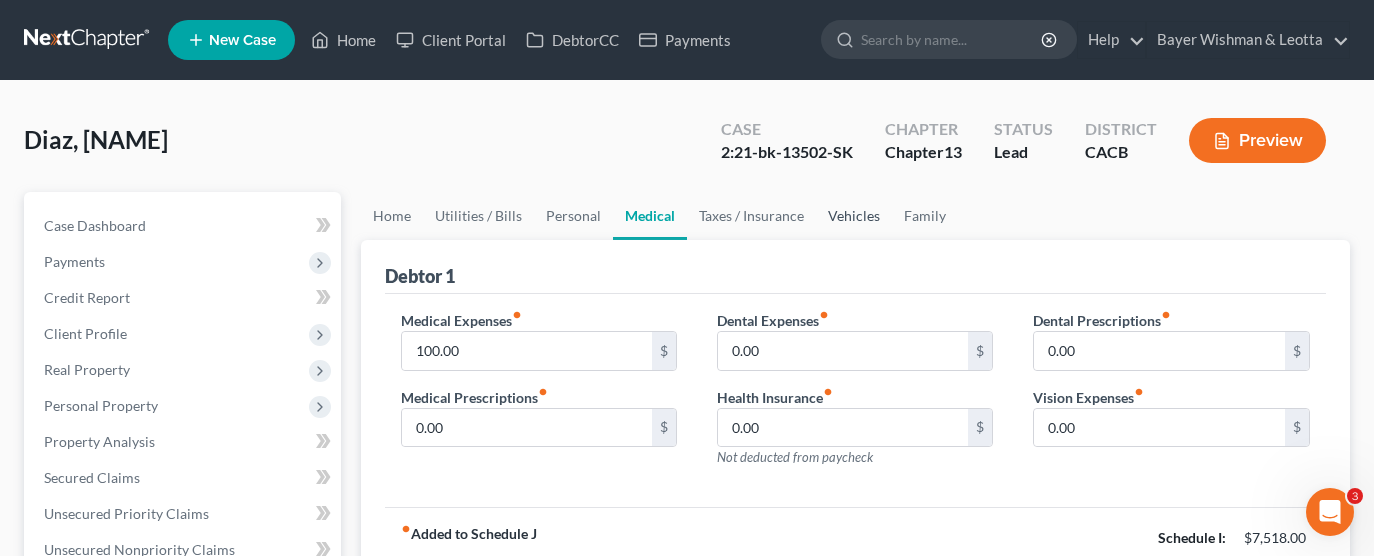 click on "Vehicles" at bounding box center [854, 216] 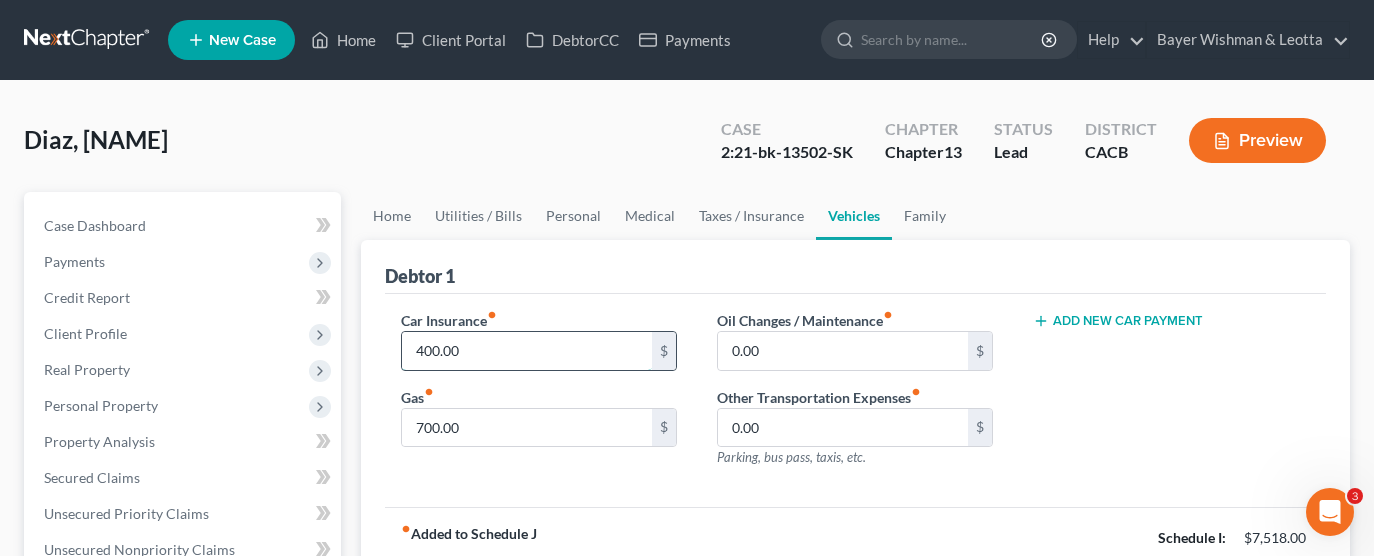 click on "400.00" at bounding box center (527, 351) 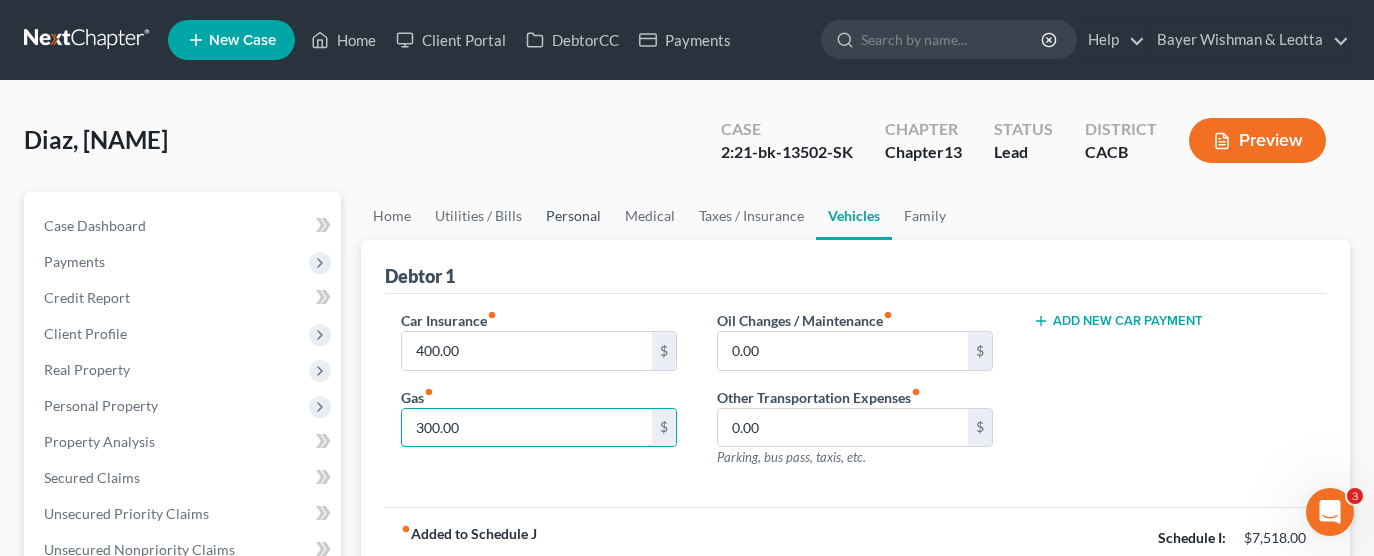 type on "300.00" 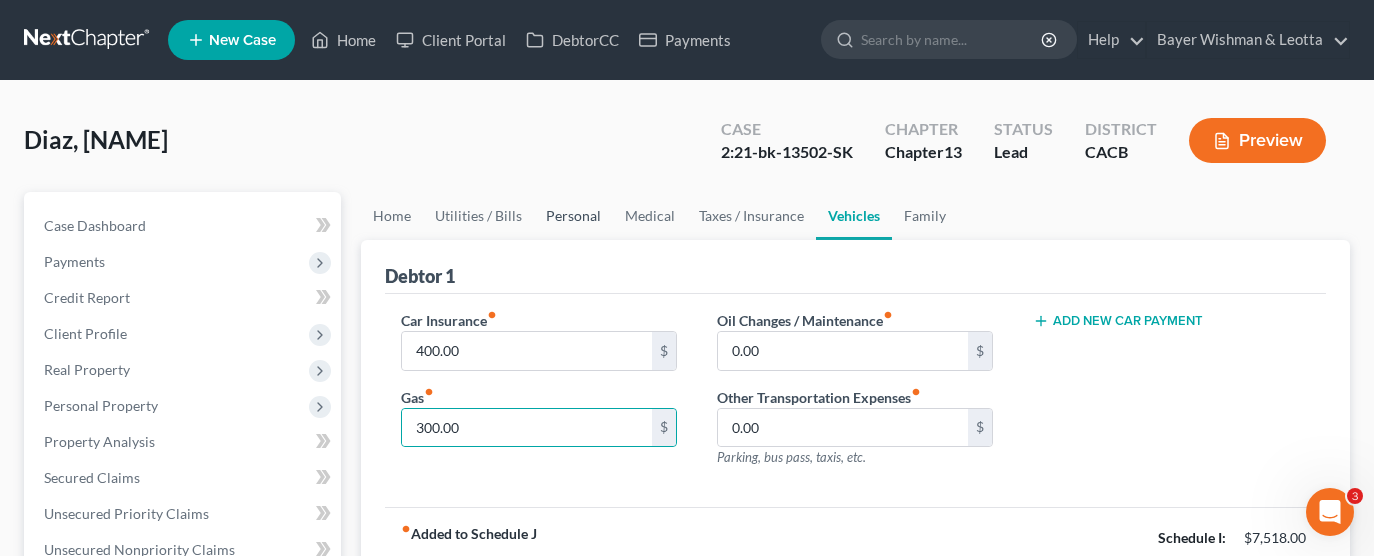 click on "Personal" at bounding box center [573, 216] 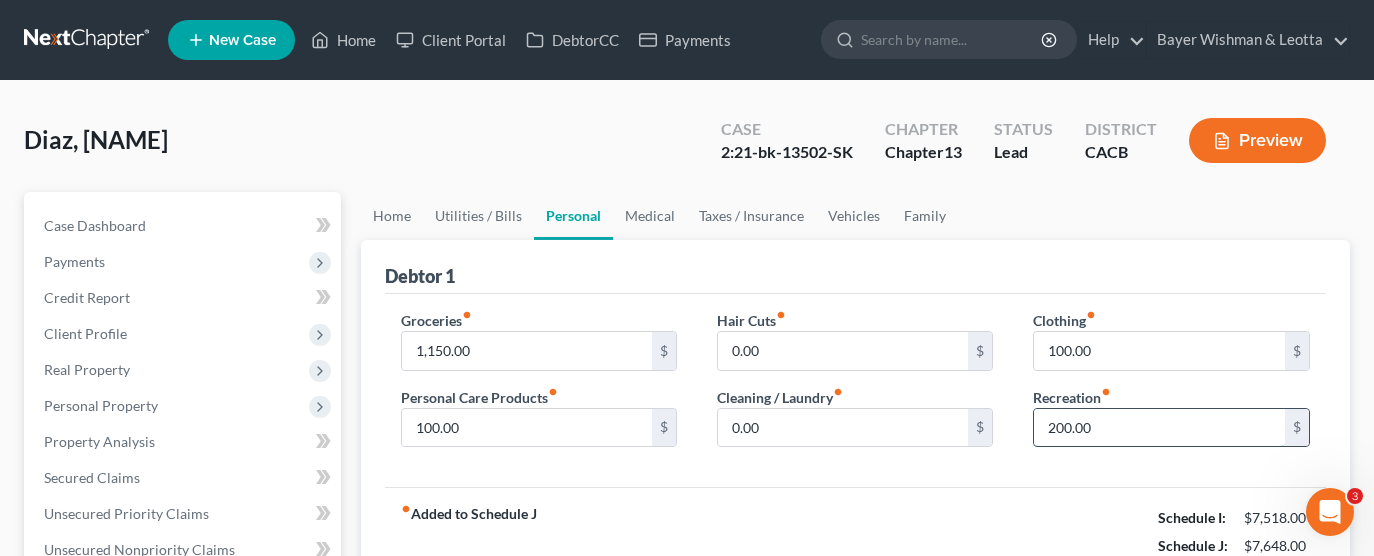 type 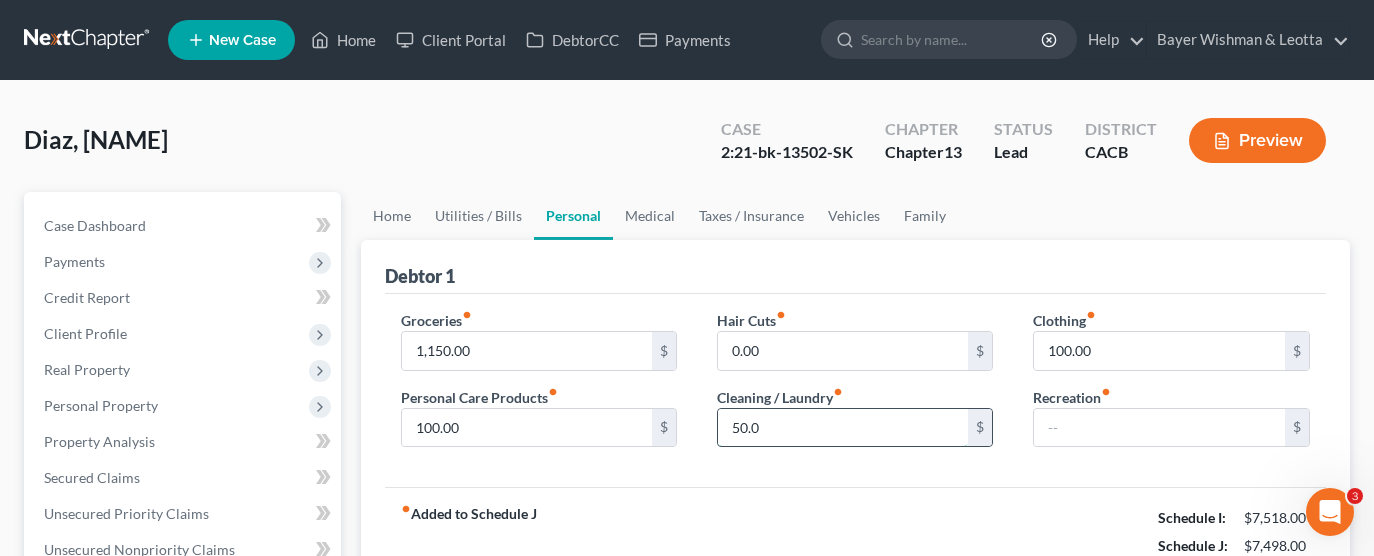 type on "50.00" 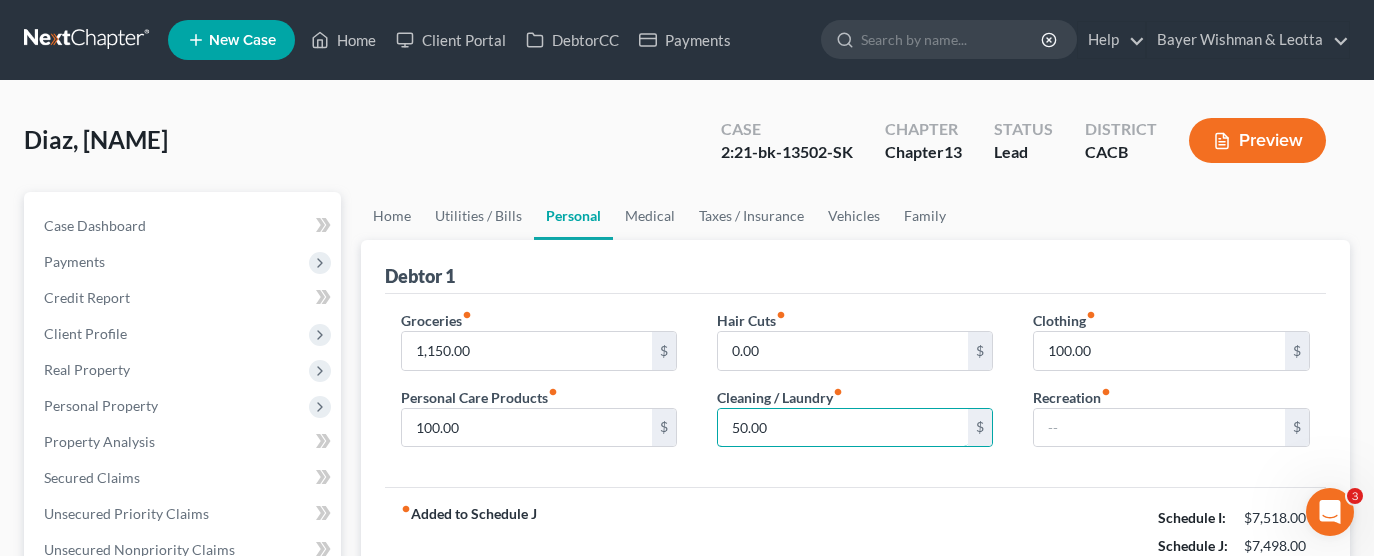 drag, startPoint x: 791, startPoint y: 434, endPoint x: 683, endPoint y: 437, distance: 108.04166 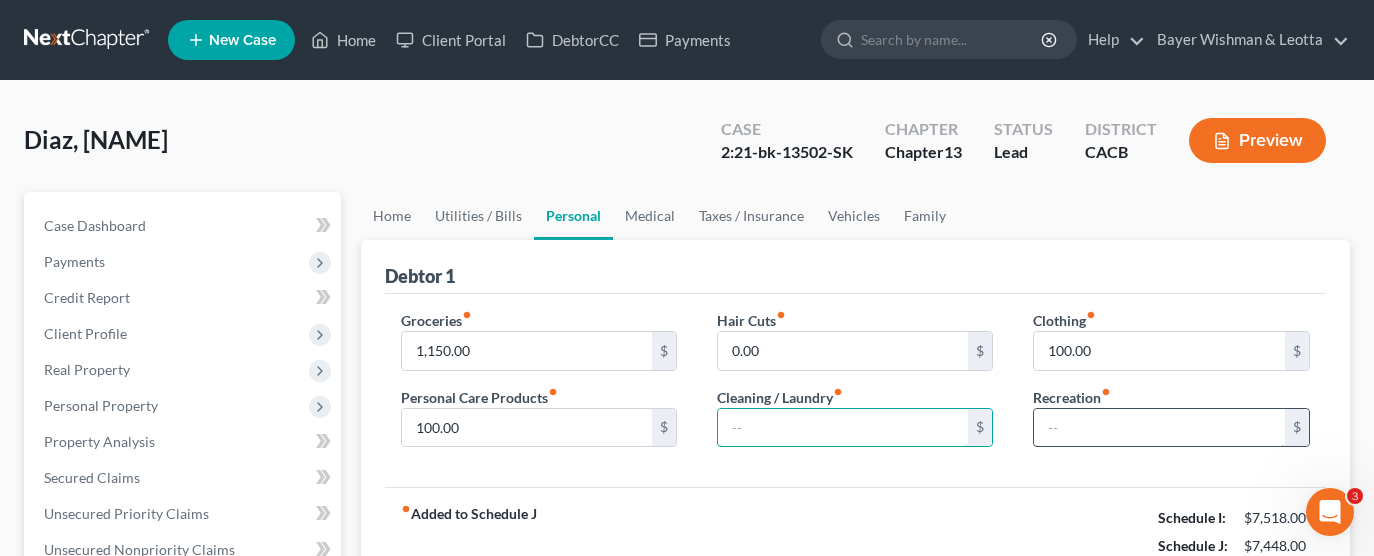 type 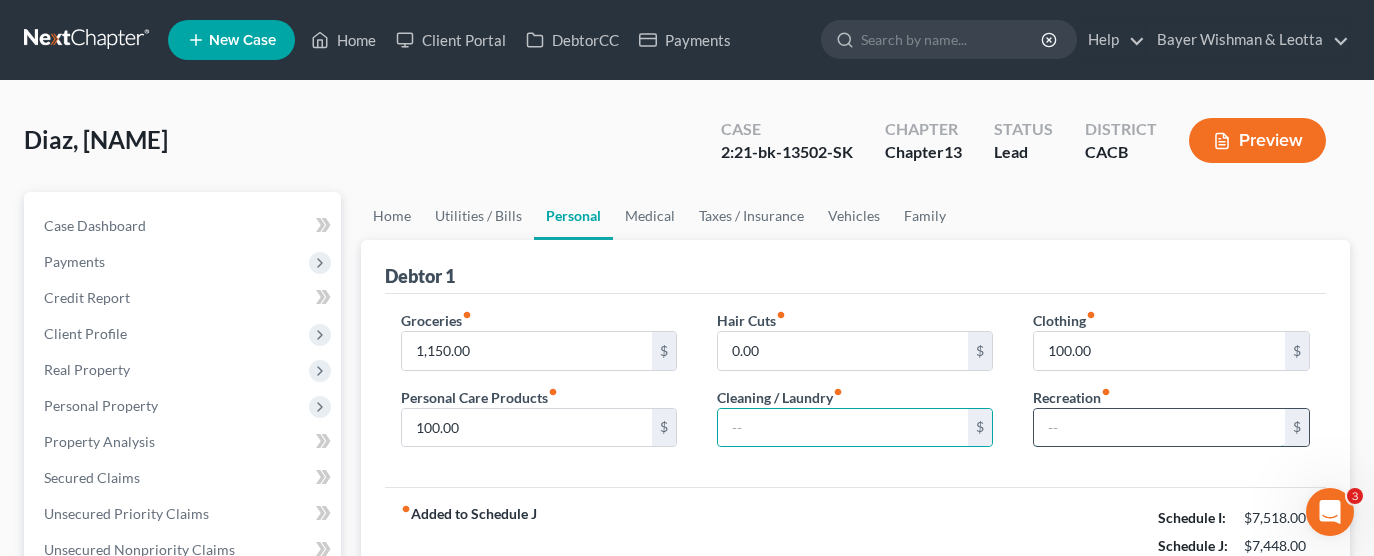 click at bounding box center (1159, 428) 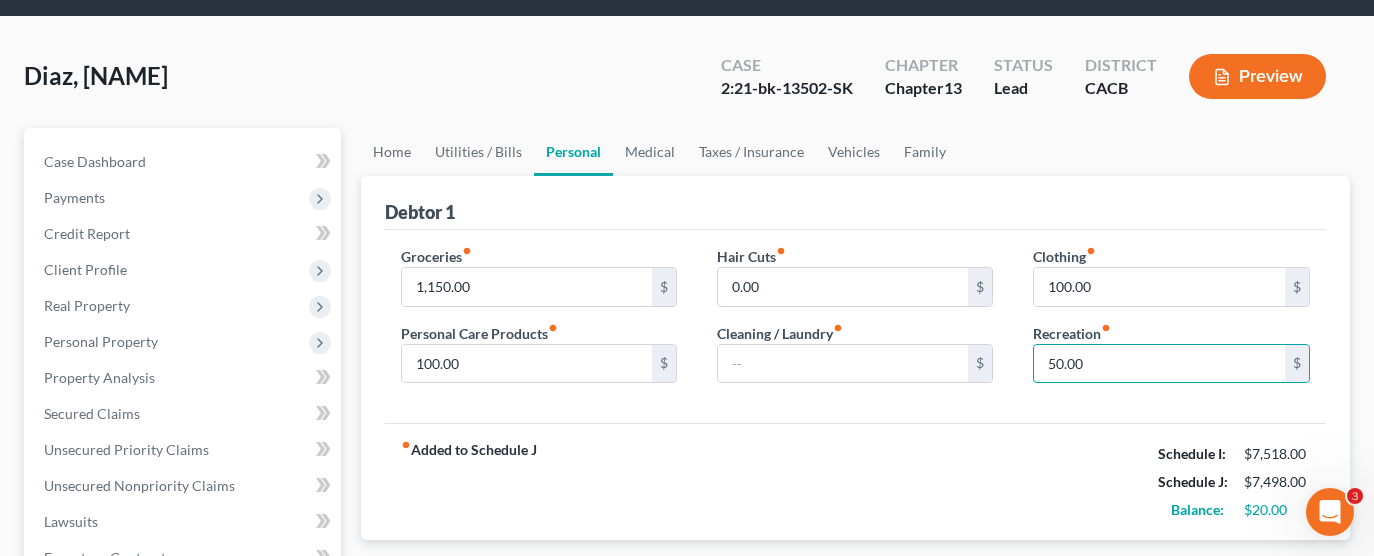 scroll, scrollTop: 100, scrollLeft: 0, axis: vertical 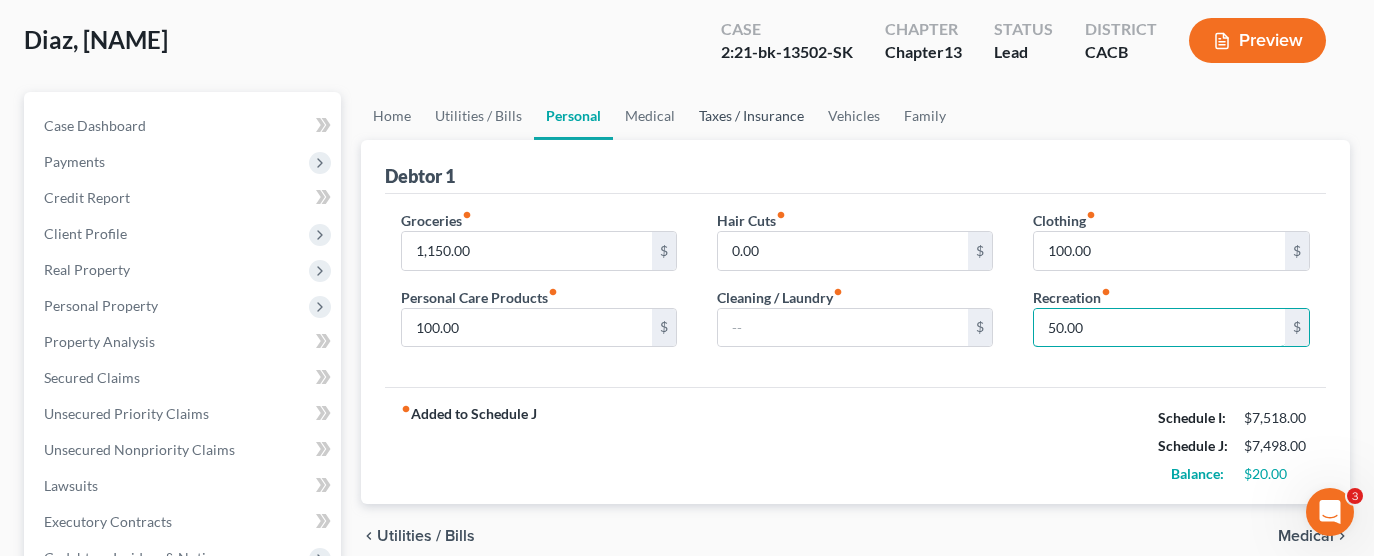 type on "50.00" 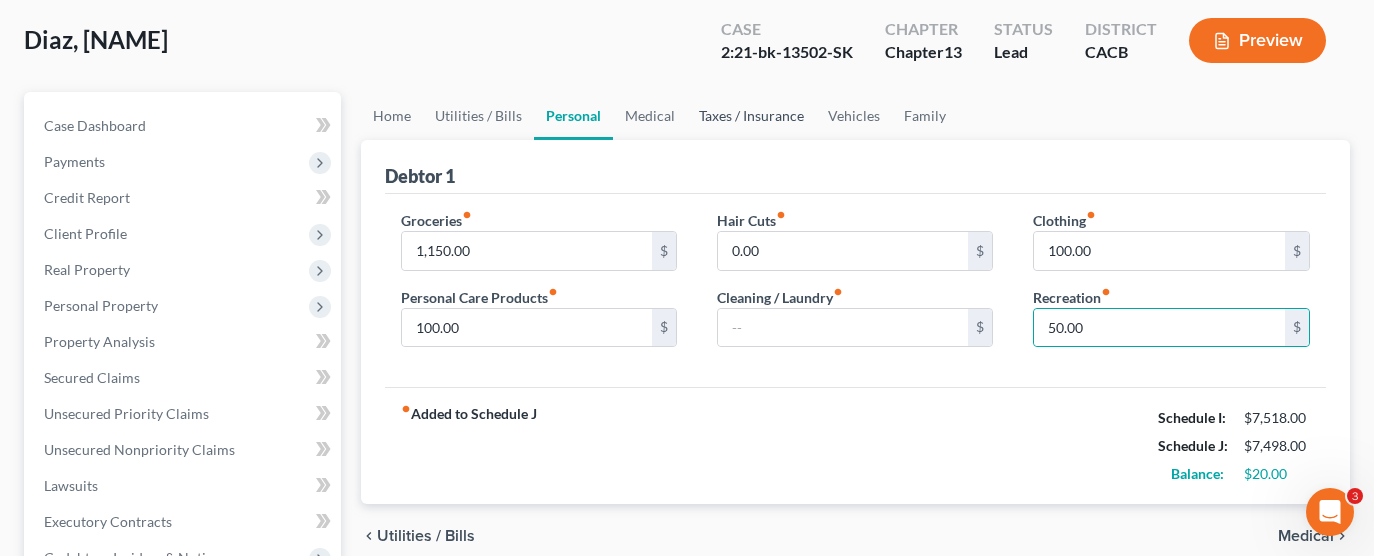 click on "Taxes / Insurance" at bounding box center (751, 116) 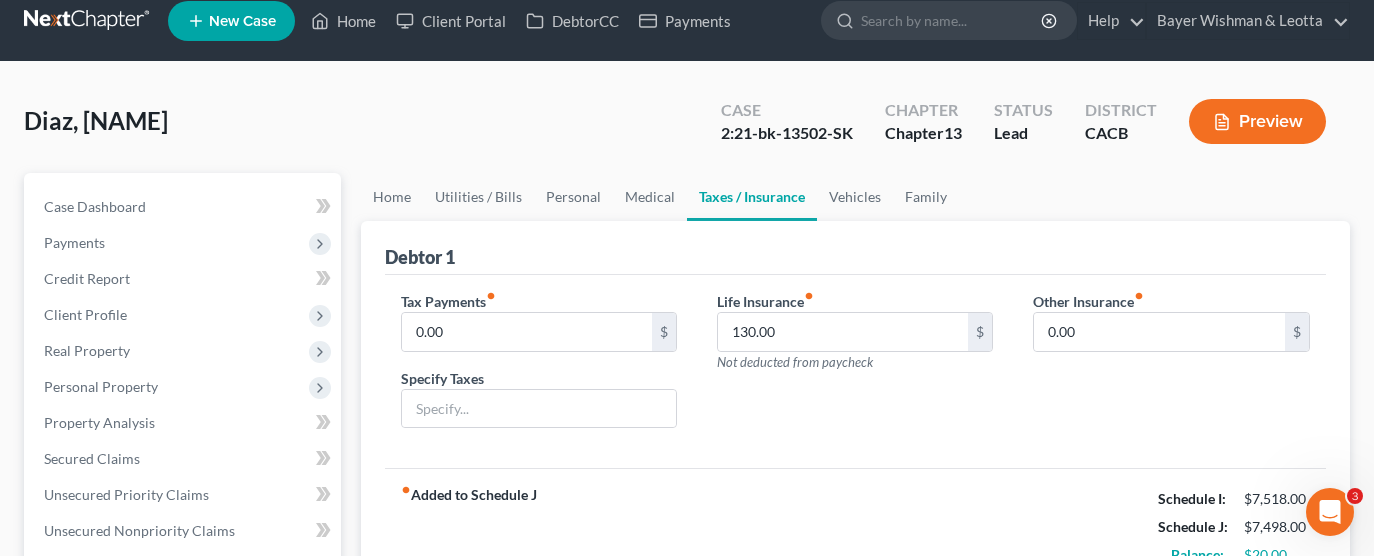 scroll, scrollTop: 0, scrollLeft: 0, axis: both 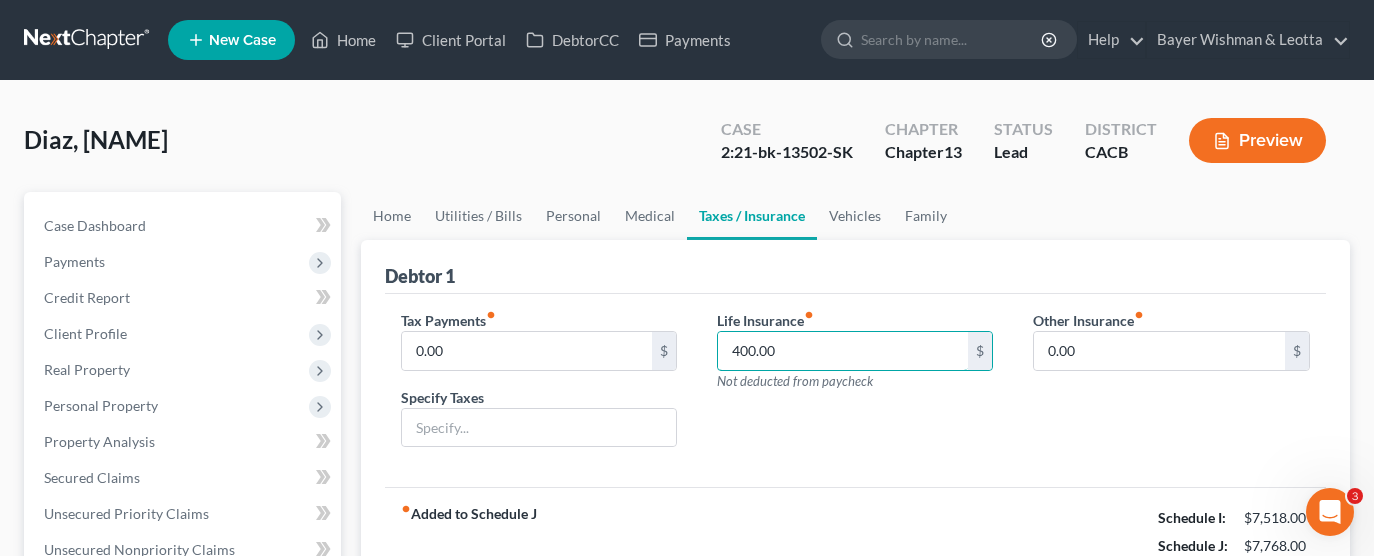 type on "400.00" 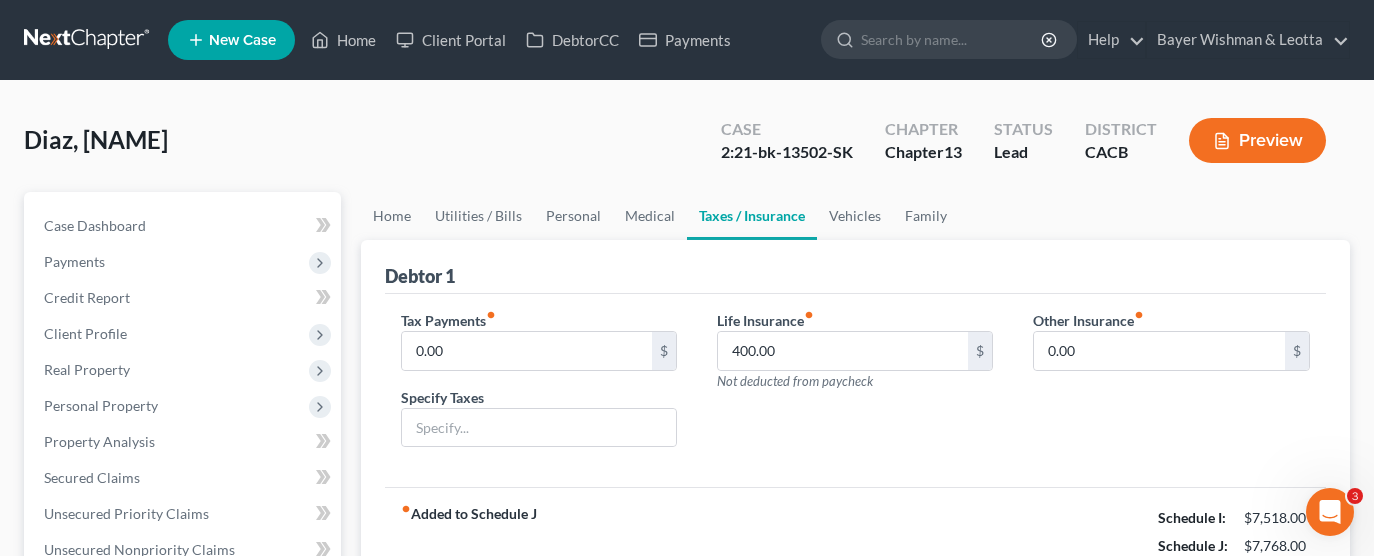 click on "Life Insurance  fiber_manual_record [NUMBER] $ Not deducted from paycheck" at bounding box center [855, 387] 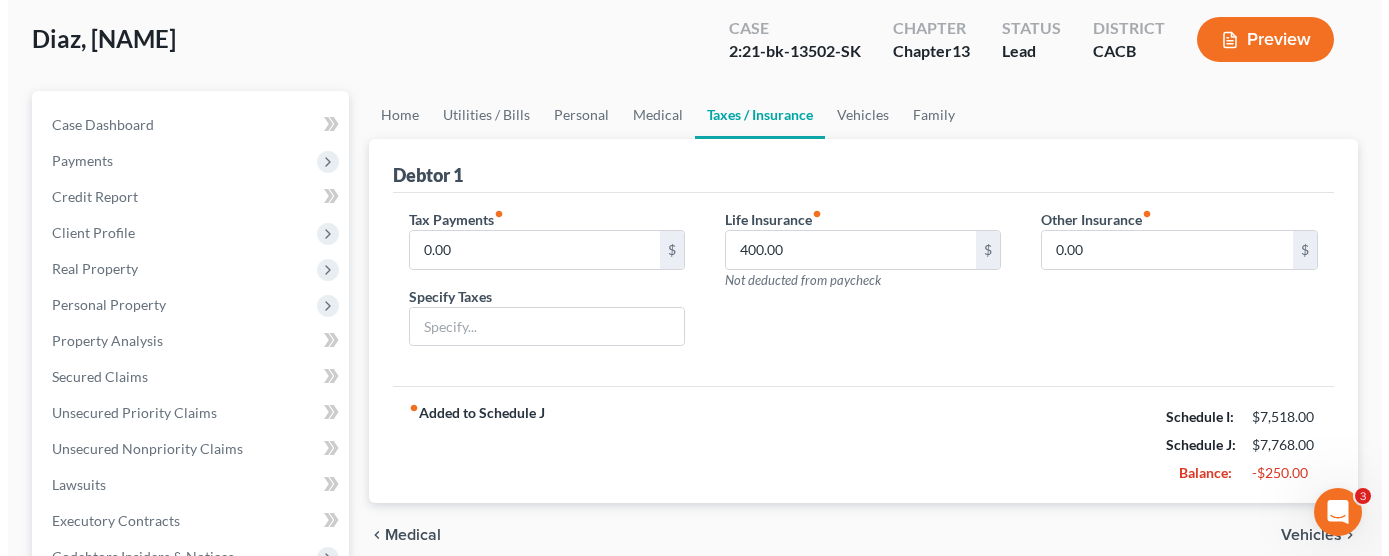 scroll, scrollTop: 100, scrollLeft: 0, axis: vertical 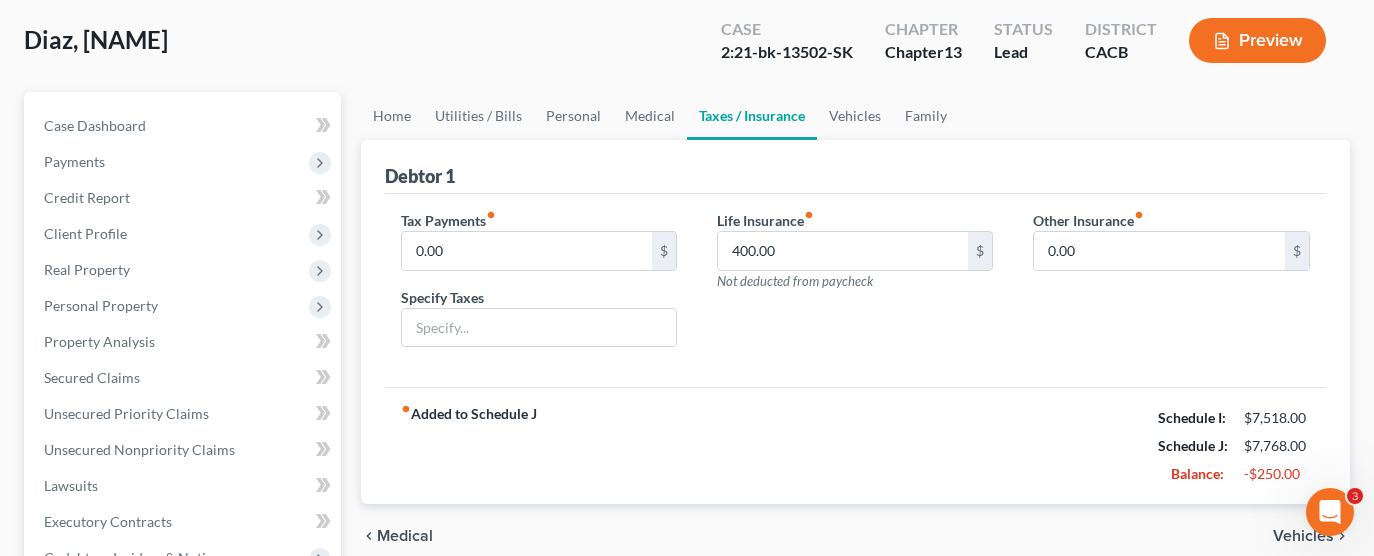 click on "Preview" at bounding box center (1257, 40) 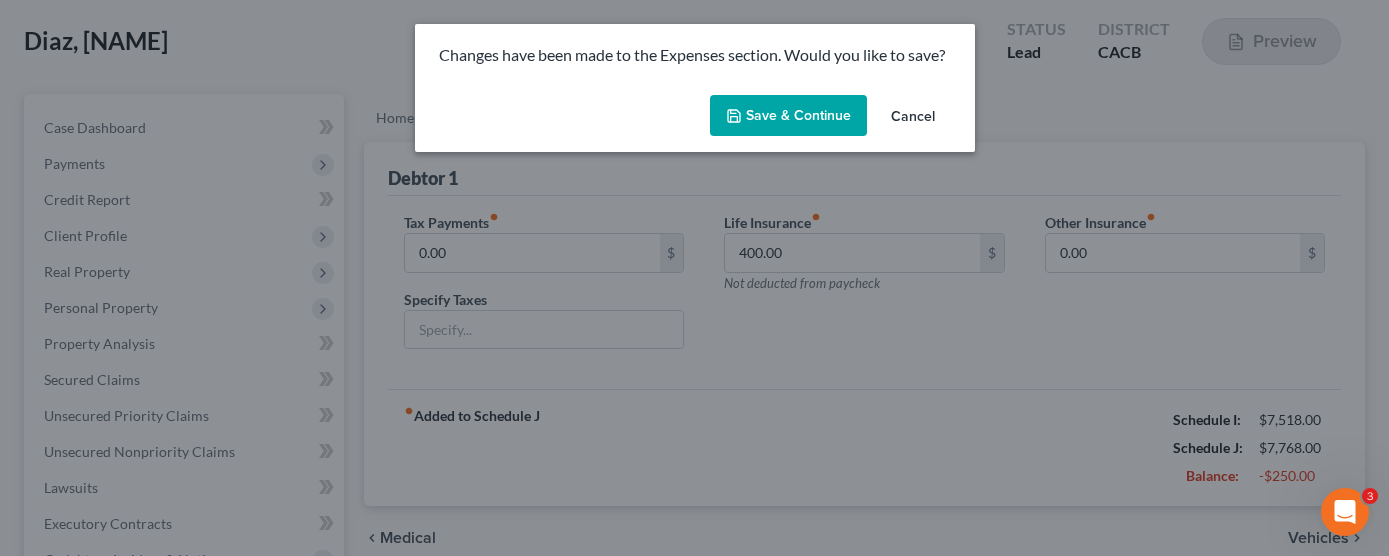 click on "Save & Continue" at bounding box center [788, 116] 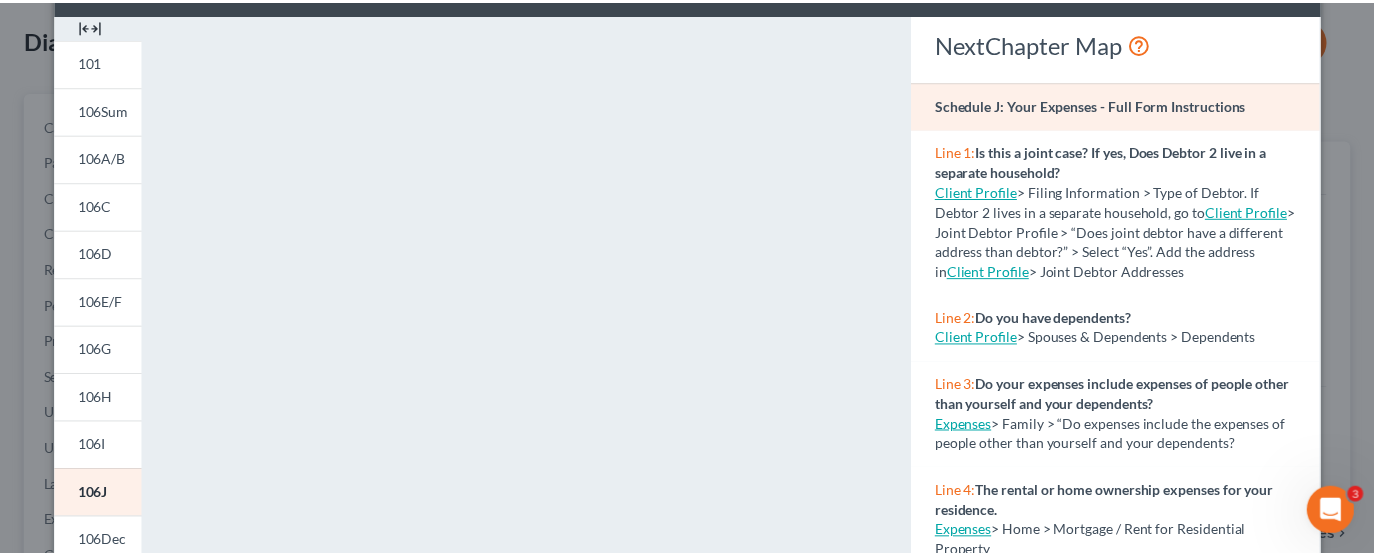 scroll, scrollTop: 0, scrollLeft: 0, axis: both 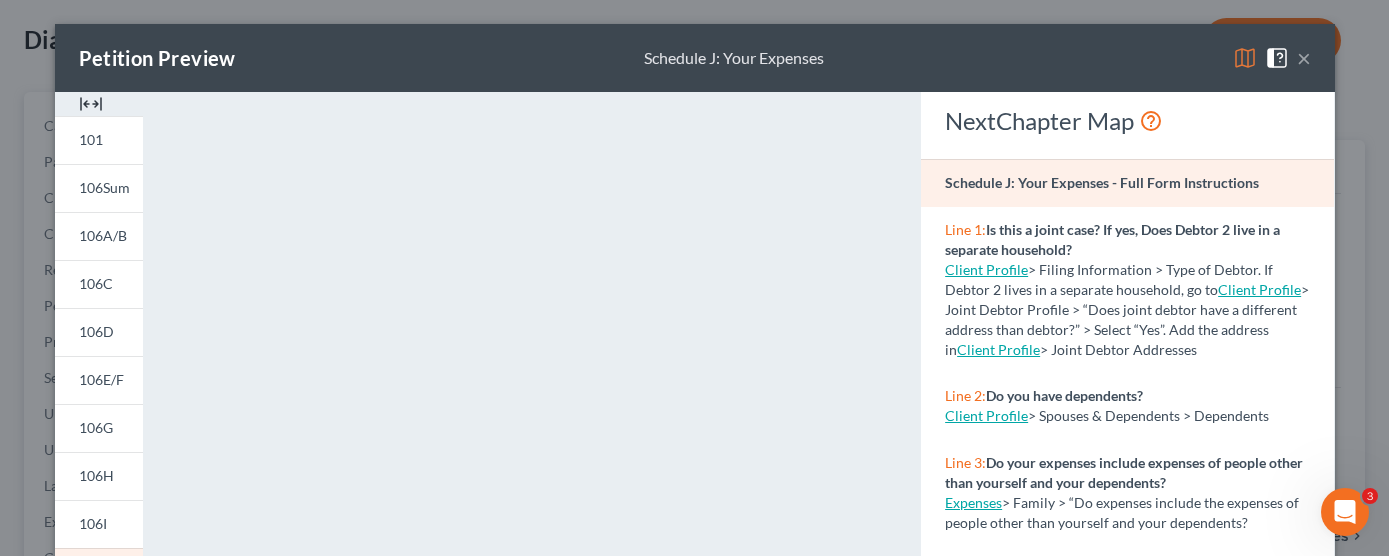 click on "×" at bounding box center (1304, 58) 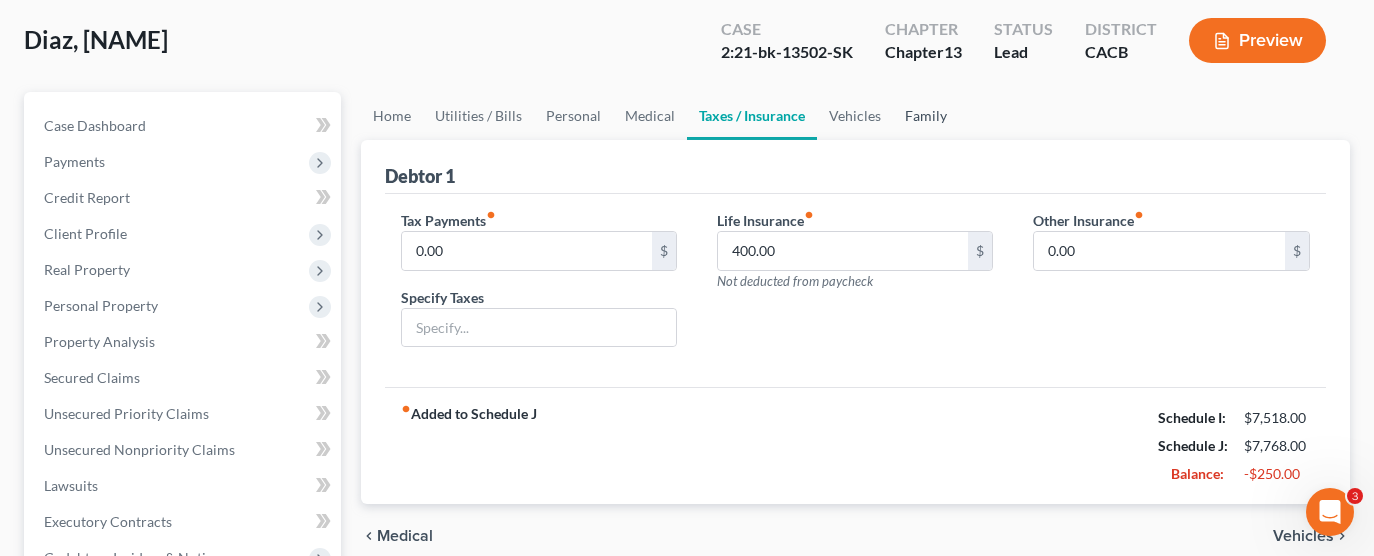 click on "Family" at bounding box center [926, 116] 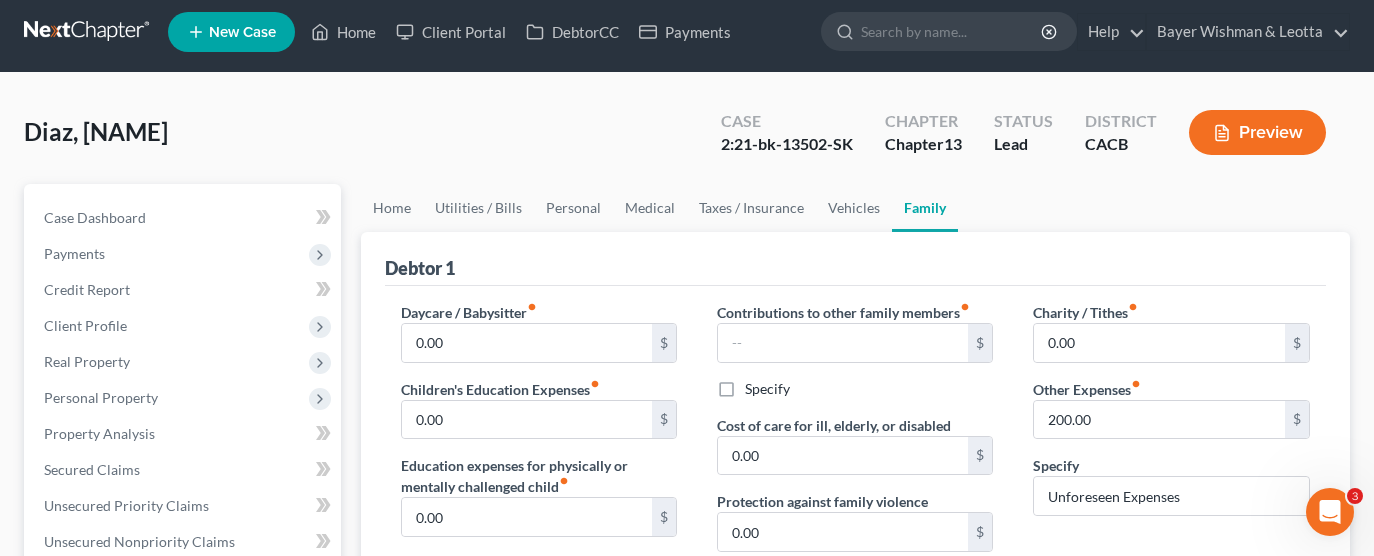 scroll, scrollTop: 0, scrollLeft: 0, axis: both 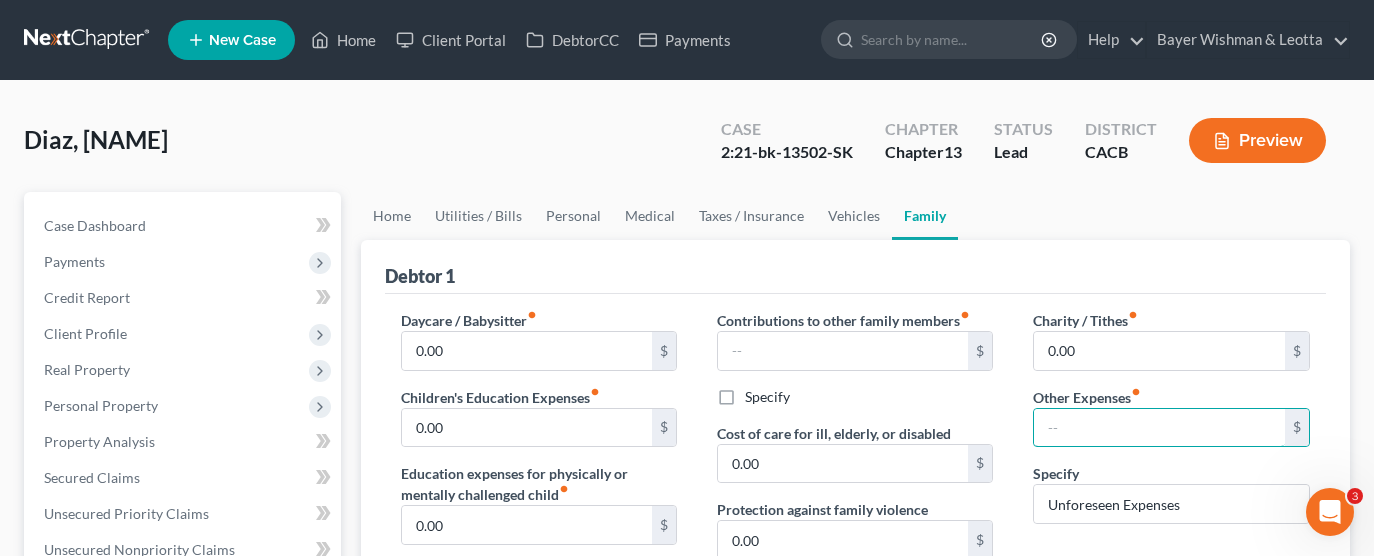 type 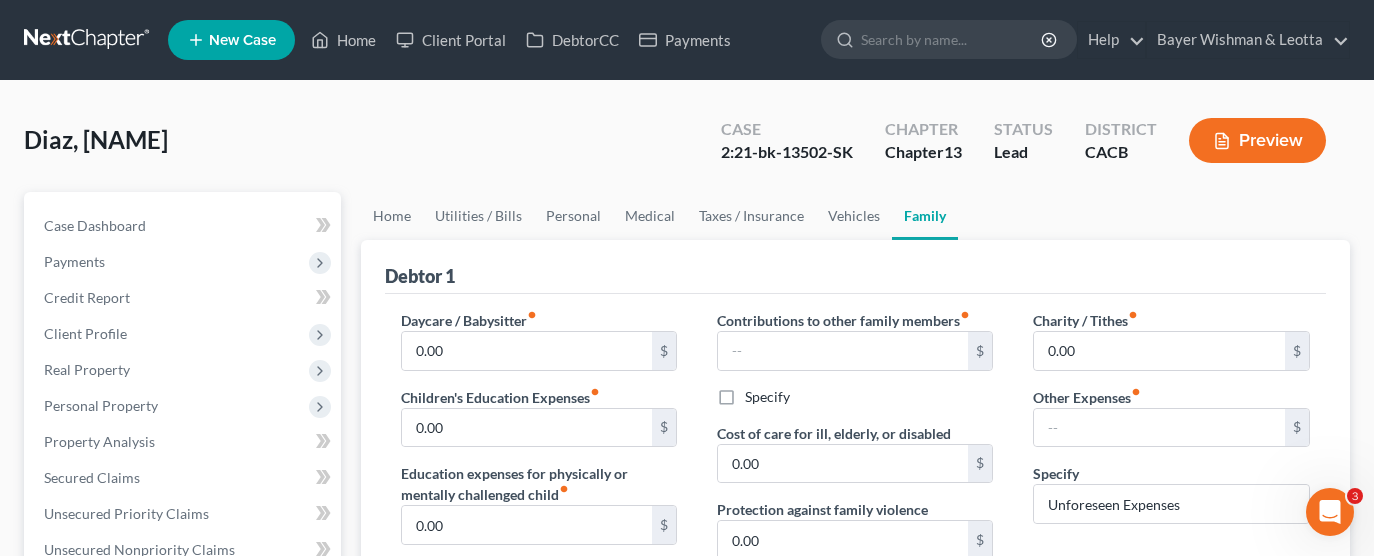 click on "Contributions to other family members  fiber_manual_record $ Specify Cost of care for ill, elderly, or disabled 0.00 $ Protection against family violence 0.00 $" at bounding box center [855, 522] 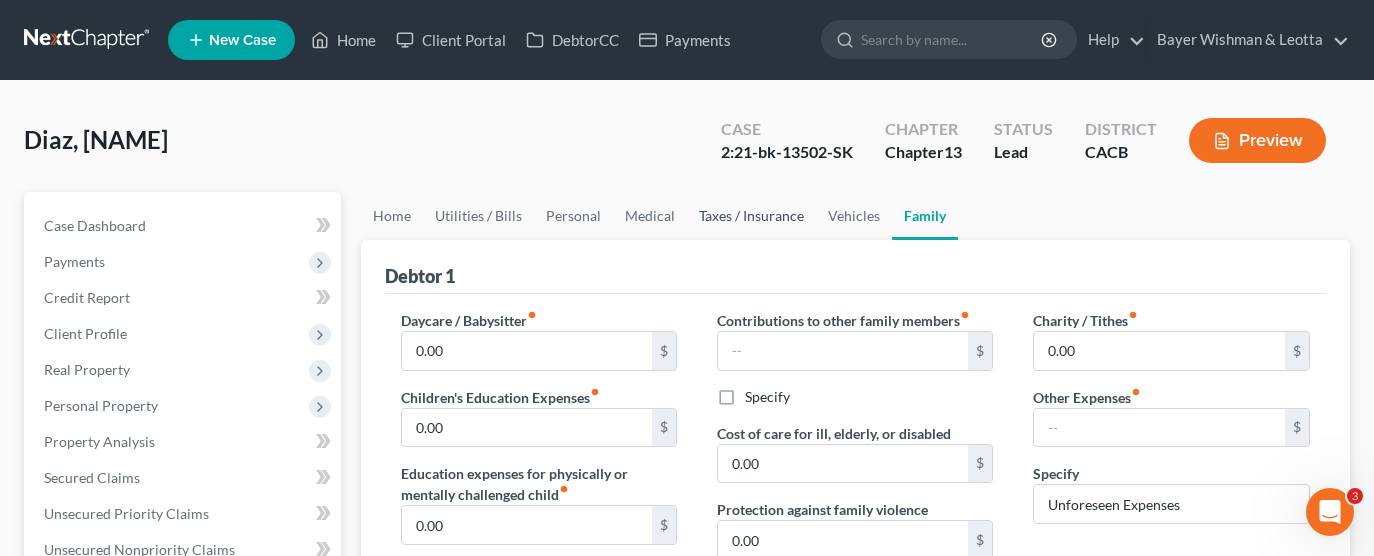click on "Taxes / Insurance" at bounding box center [751, 216] 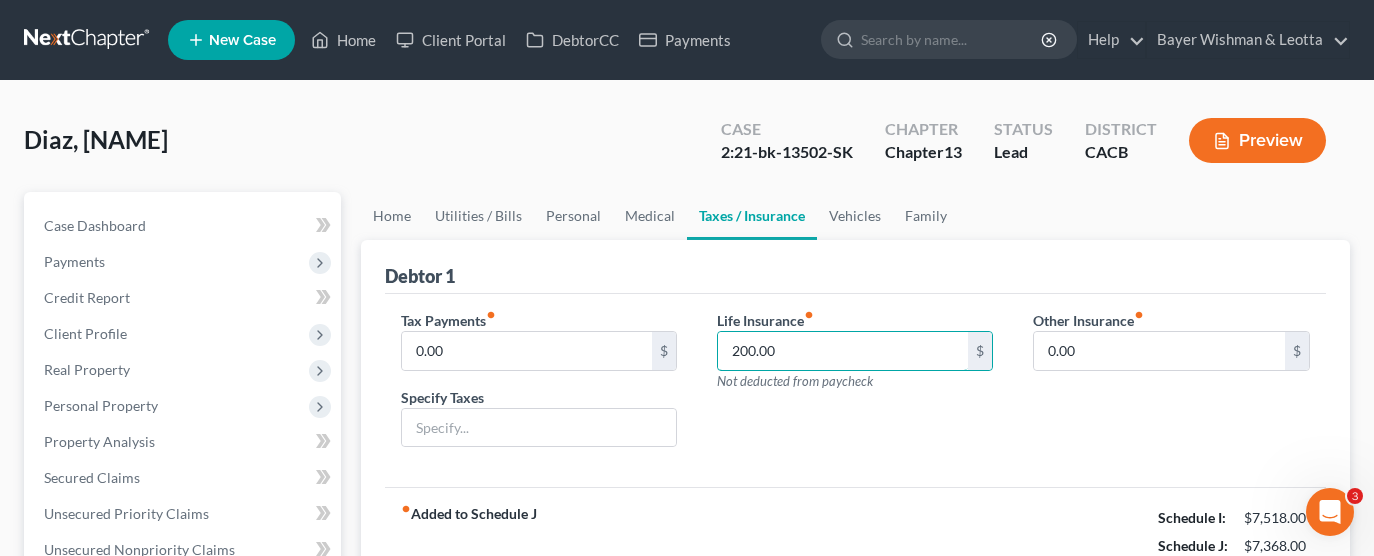 type on "200.00" 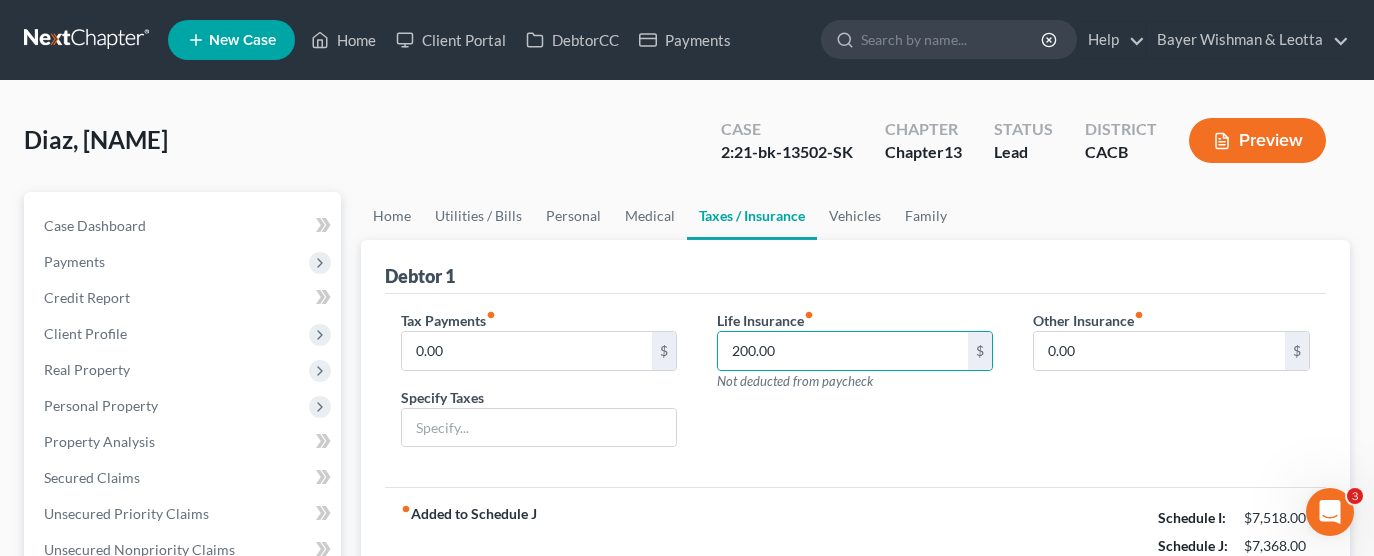 click on "Tax Payments  fiber_manual_record 0.00 $ Specify Taxes Life Insurance  fiber_manual_record 200.00 $ Not deducted from paycheck Other Insurance  fiber_manual_record 0.00 $" at bounding box center [856, 391] 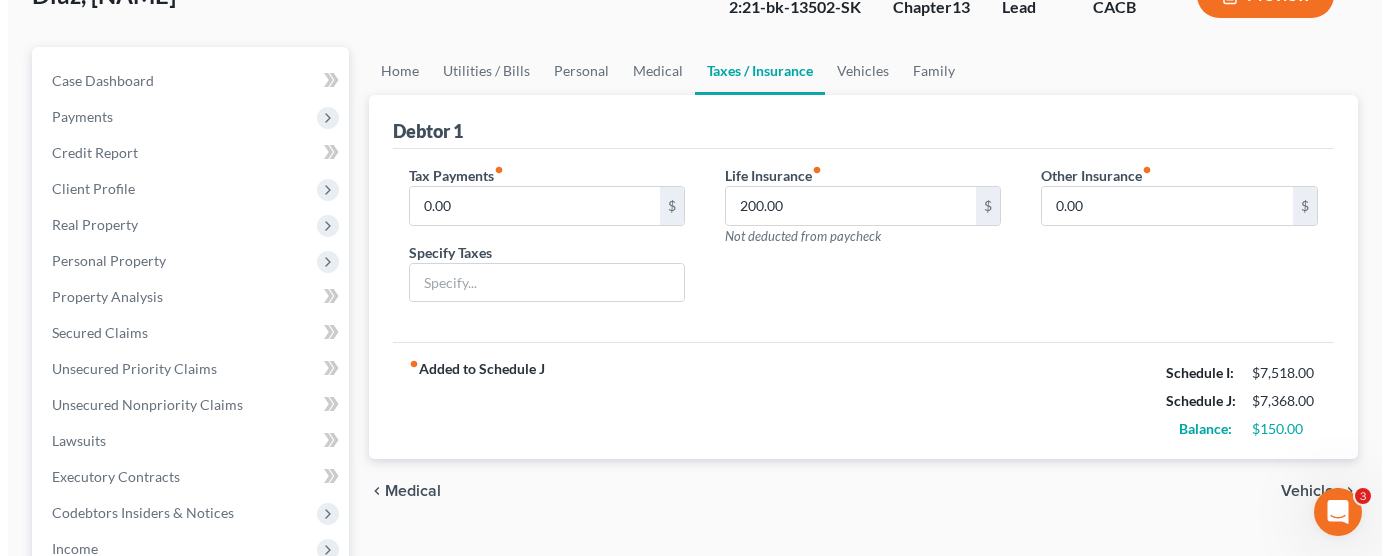 scroll, scrollTop: 100, scrollLeft: 0, axis: vertical 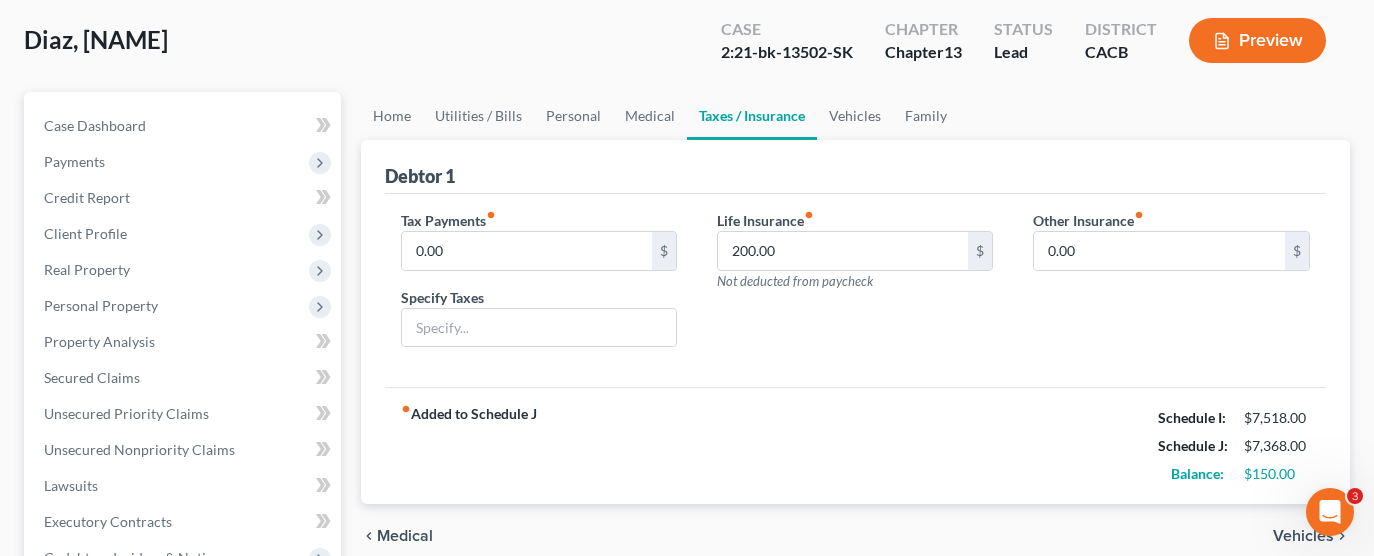 click on "Preview" at bounding box center [1257, 40] 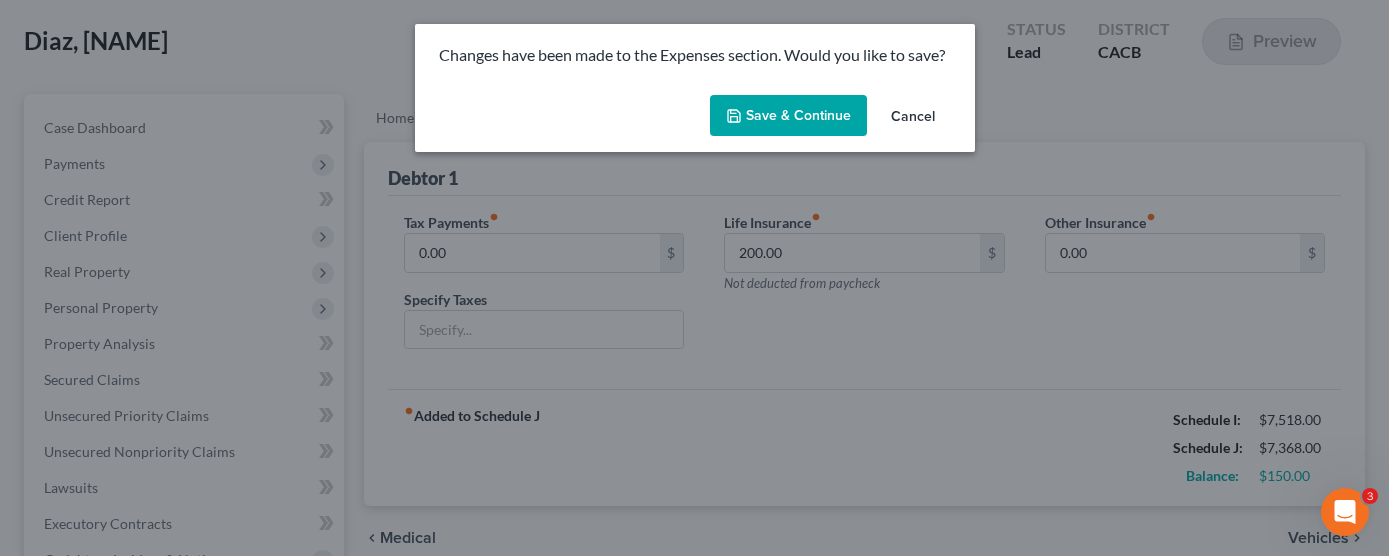 click on "Save & Continue" at bounding box center [788, 116] 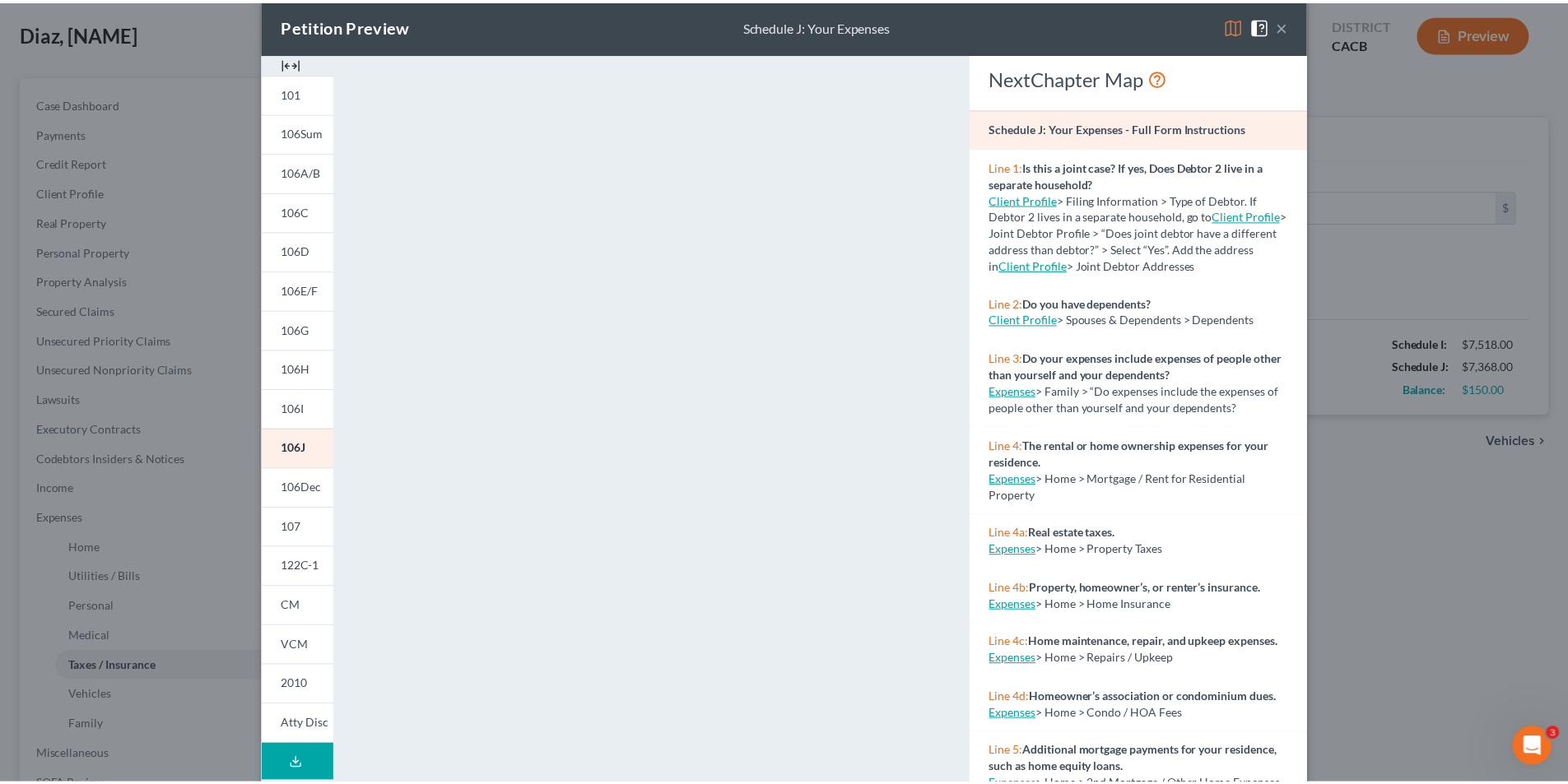 scroll, scrollTop: 0, scrollLeft: 0, axis: both 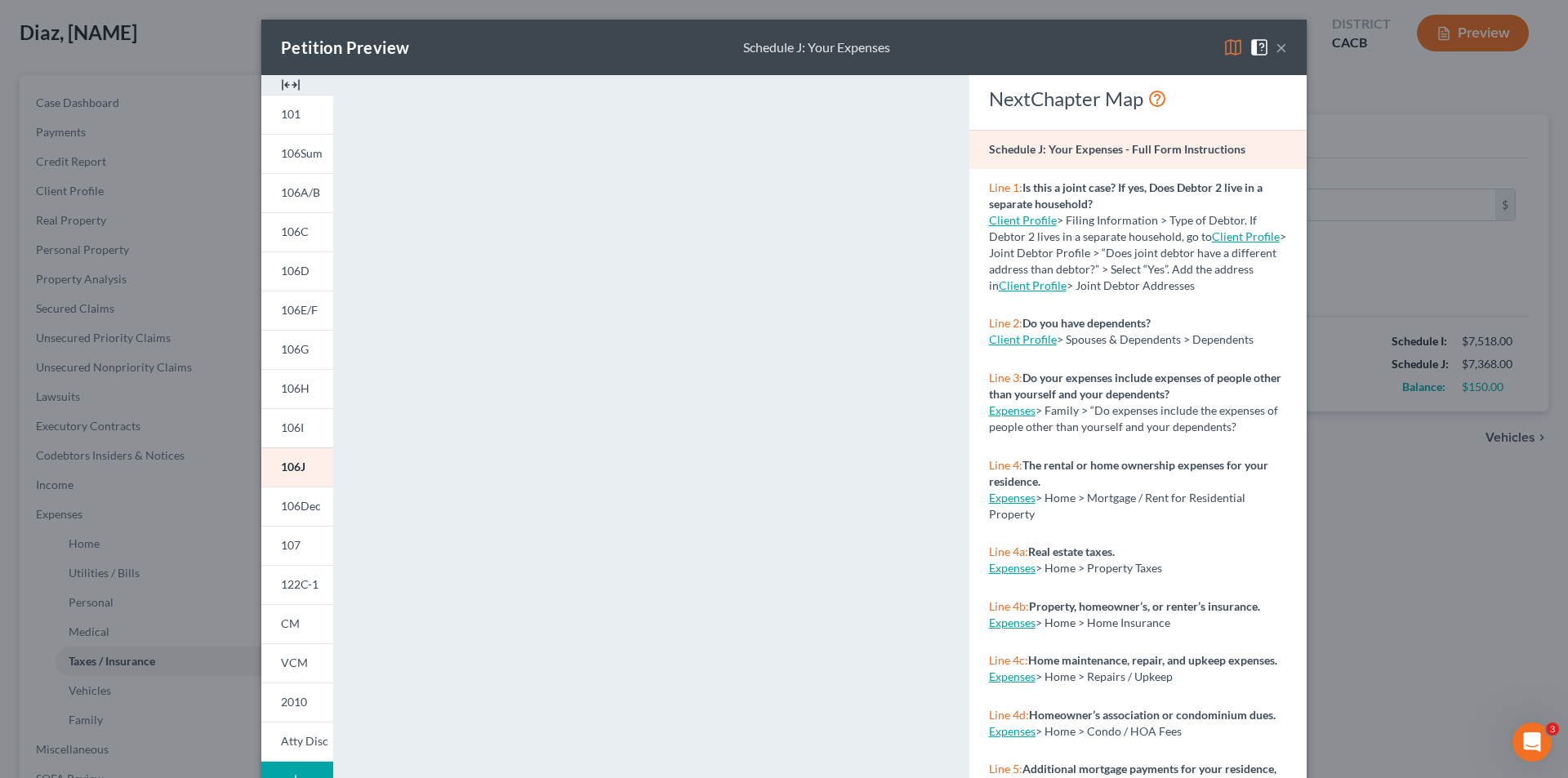 drag, startPoint x: 1275, startPoint y: 47, endPoint x: 1272, endPoint y: 59, distance: 12.36932 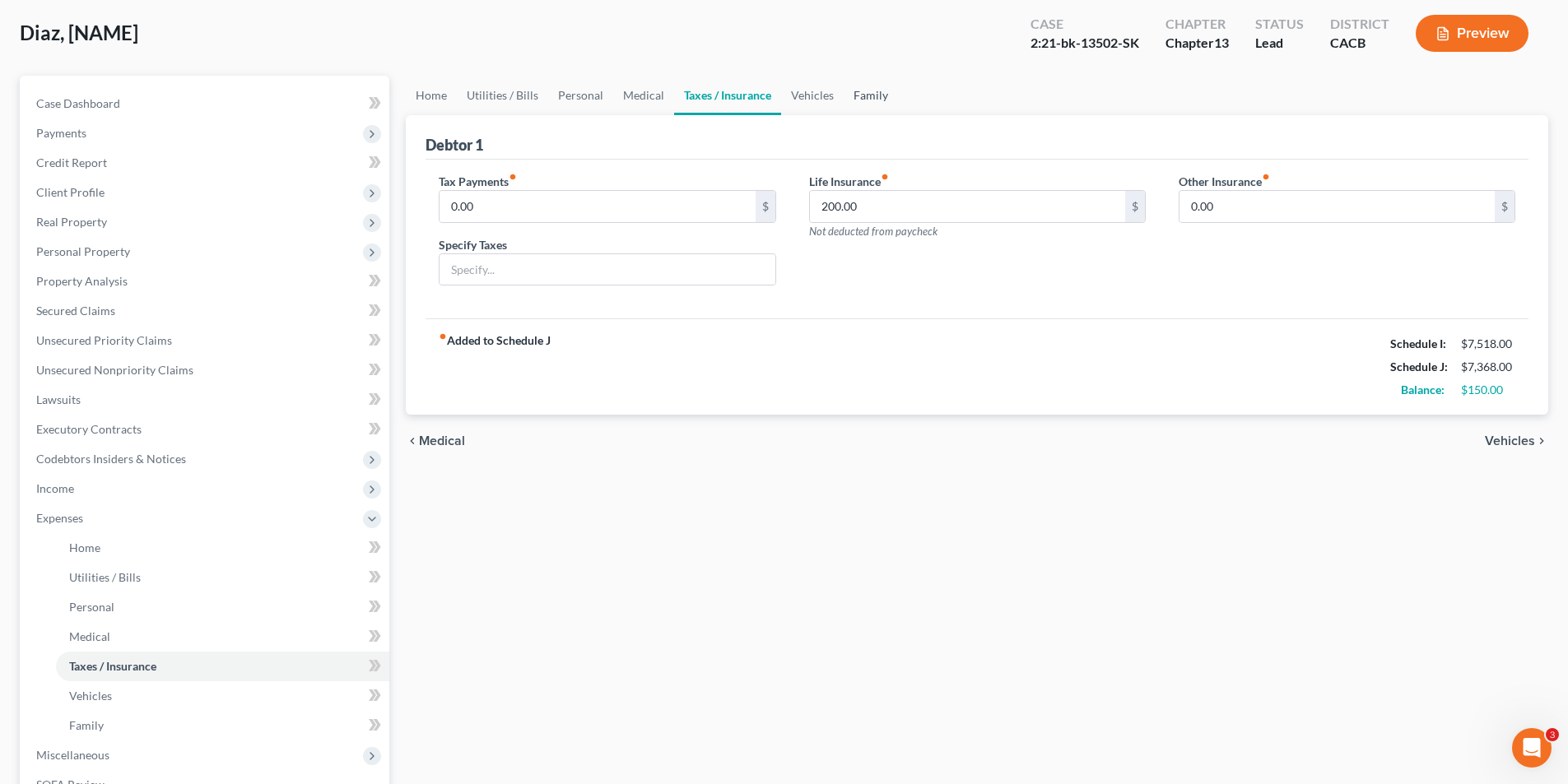 click on "Family" at bounding box center [871, 95] 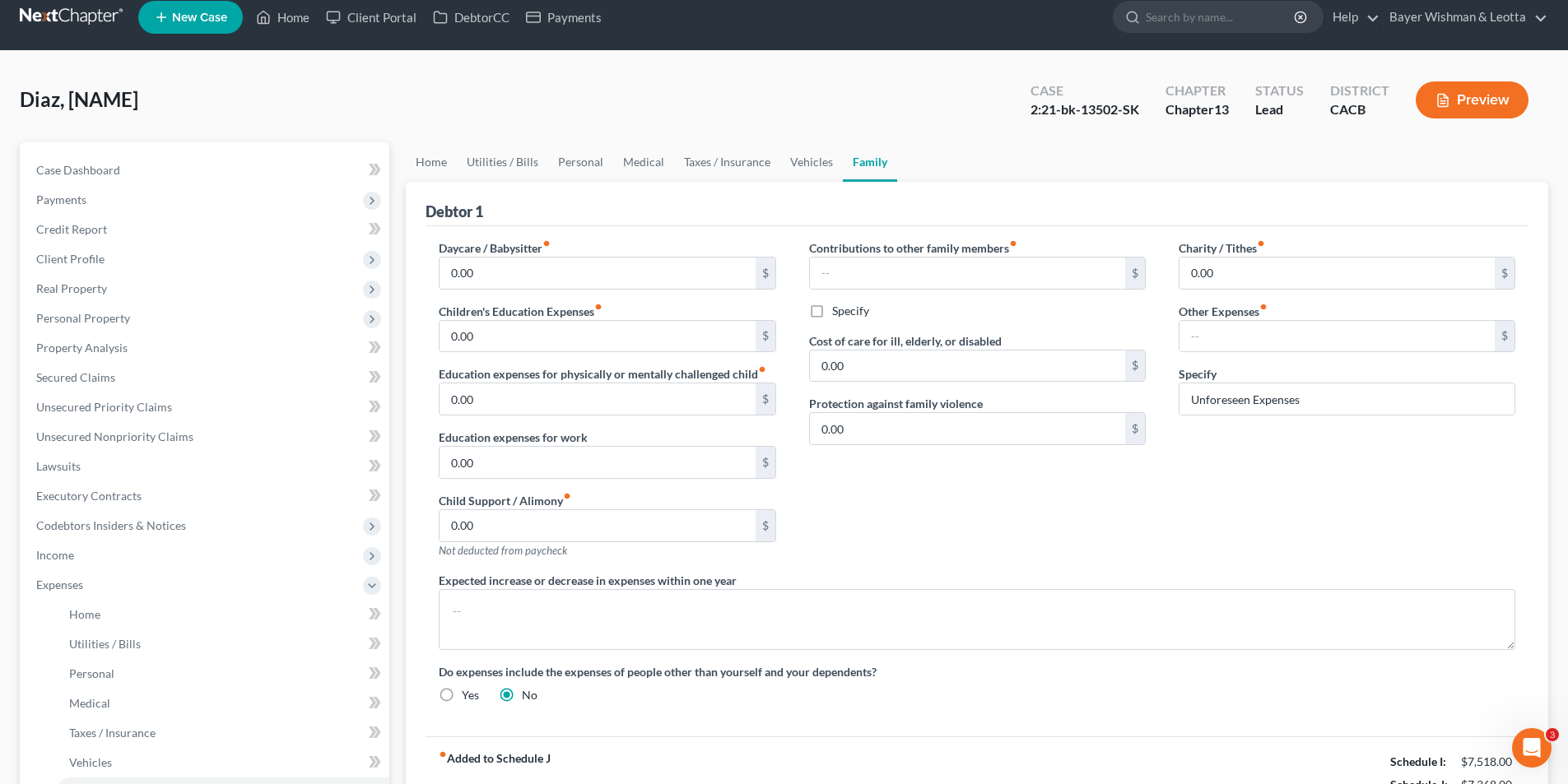 scroll, scrollTop: 0, scrollLeft: 0, axis: both 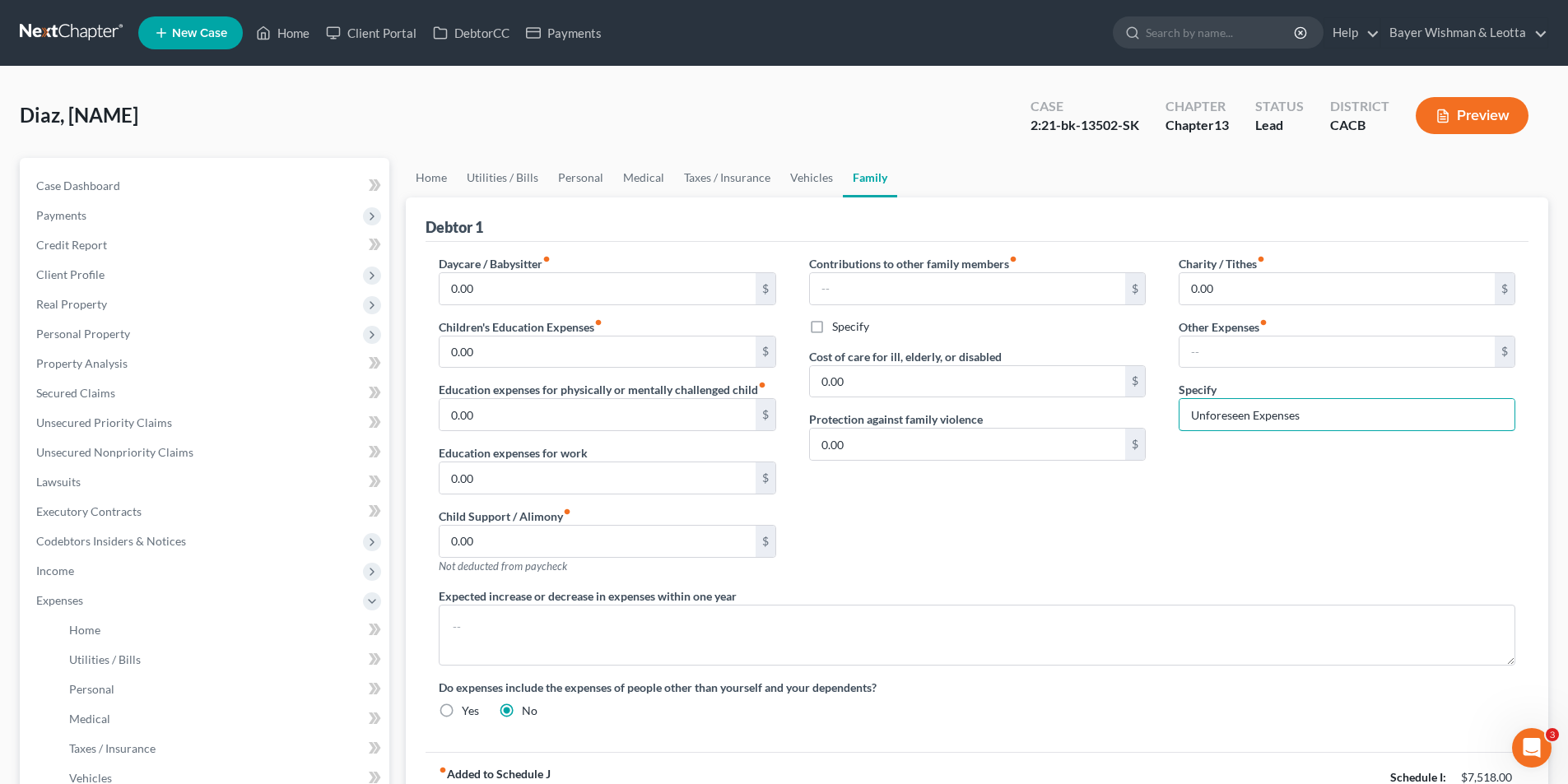 drag, startPoint x: 1338, startPoint y: 411, endPoint x: 1125, endPoint y: 418, distance: 213.11499 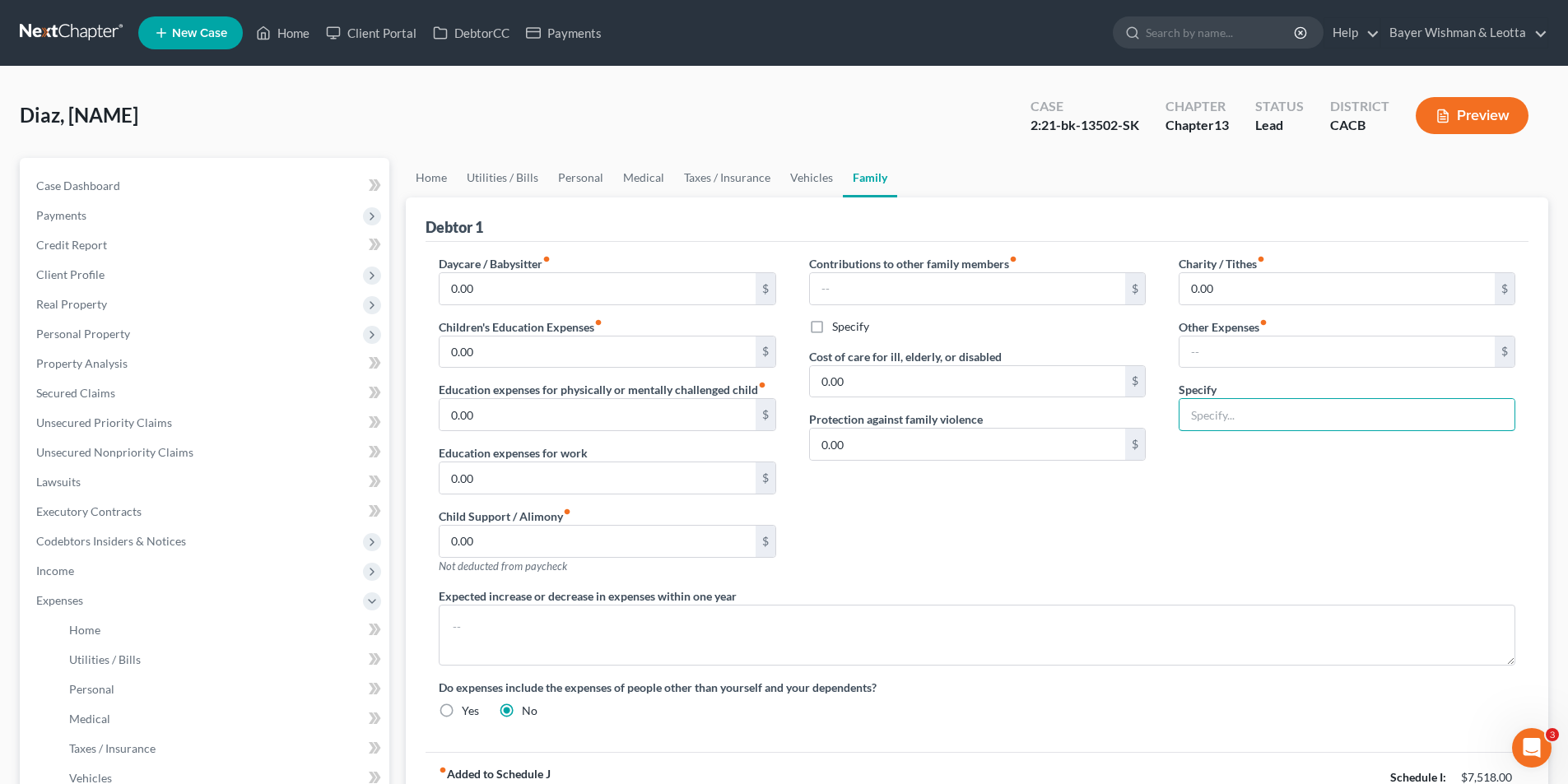 type 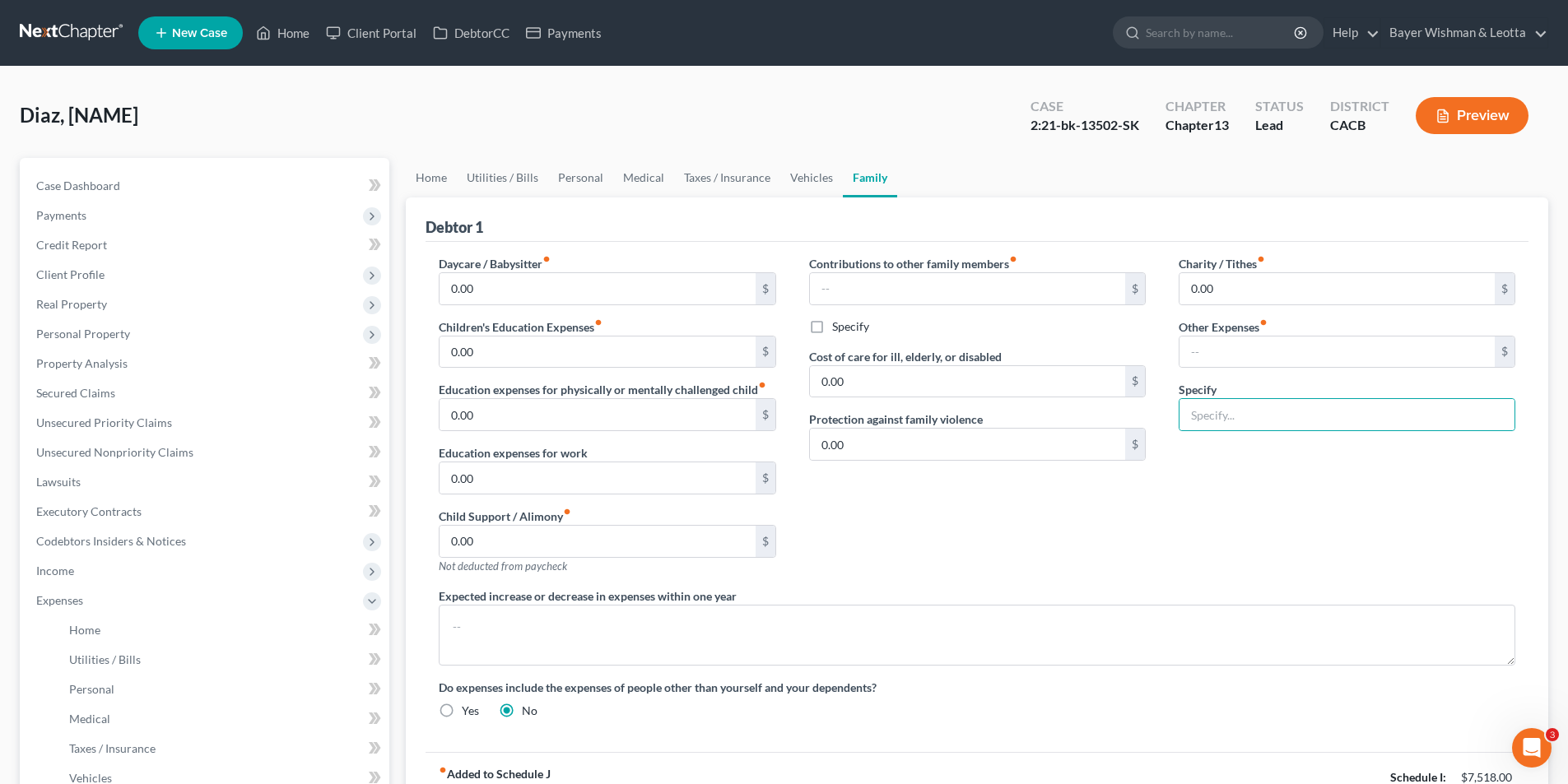 click on "Charity / Tithes  fiber_manual_record 0.00 $ Other Expenses  fiber_manual_record $ Specify" at bounding box center [1347, 421] 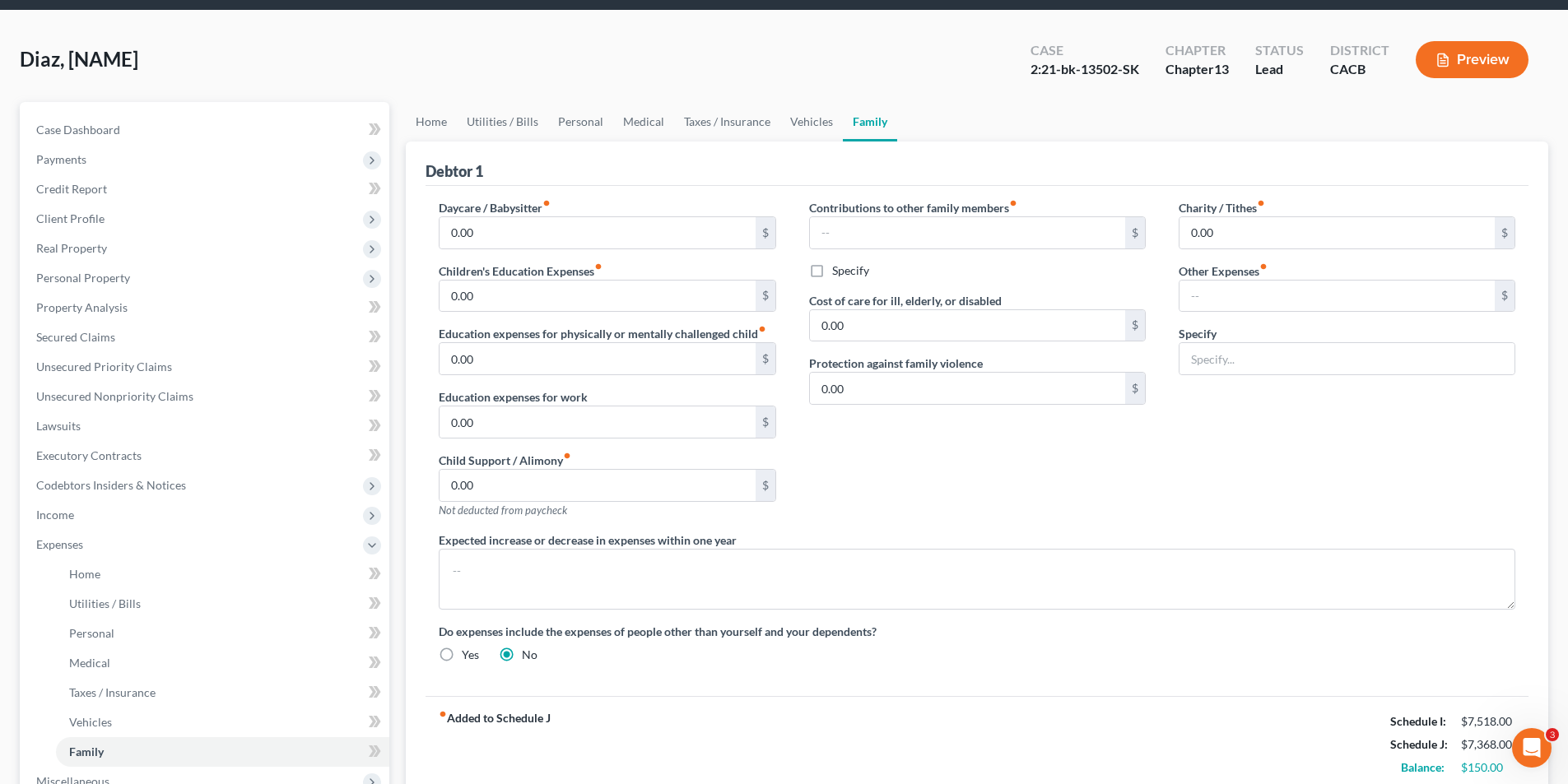 scroll, scrollTop: 0, scrollLeft: 0, axis: both 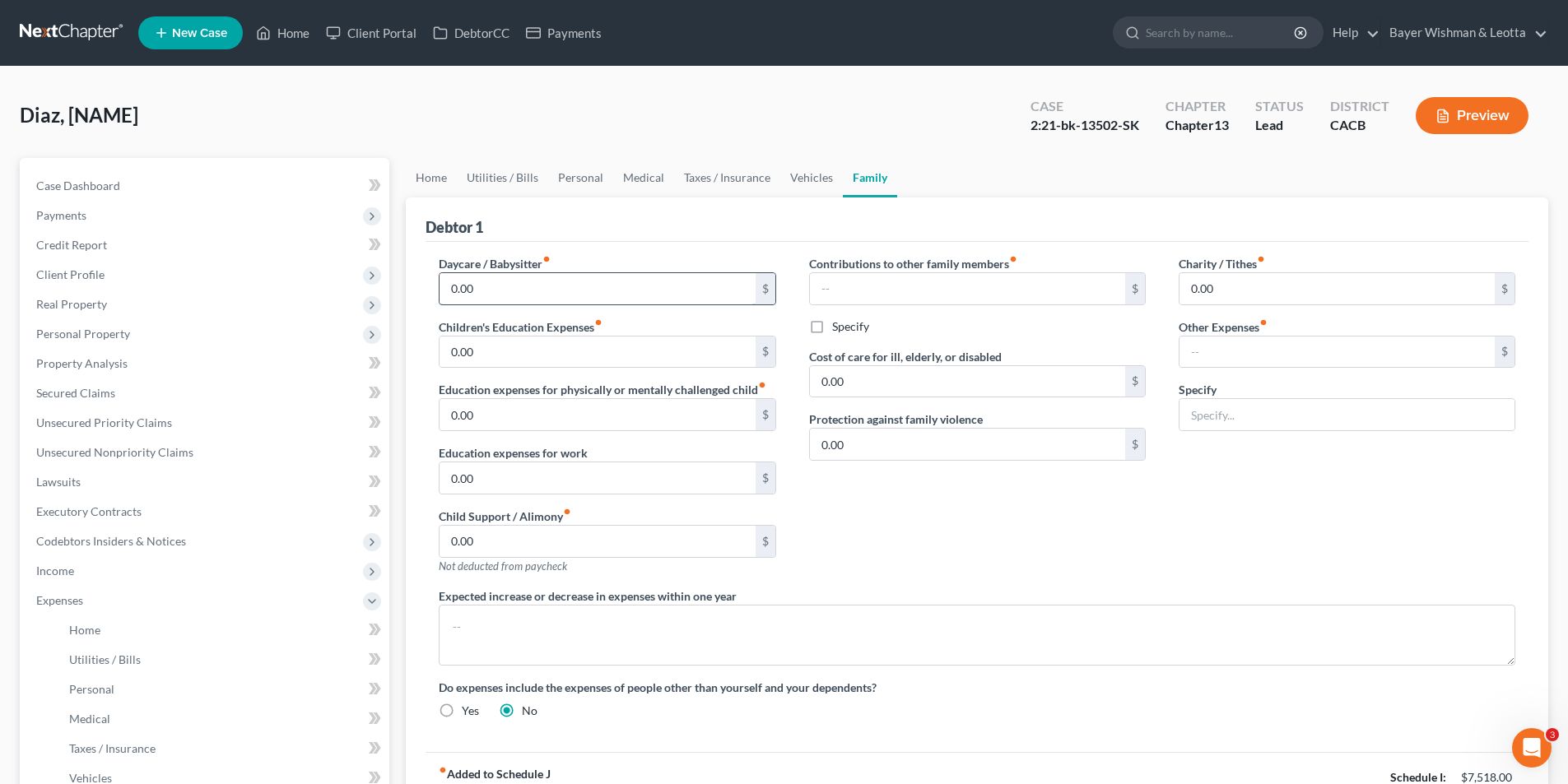 click on "0.00" at bounding box center (597, 289) 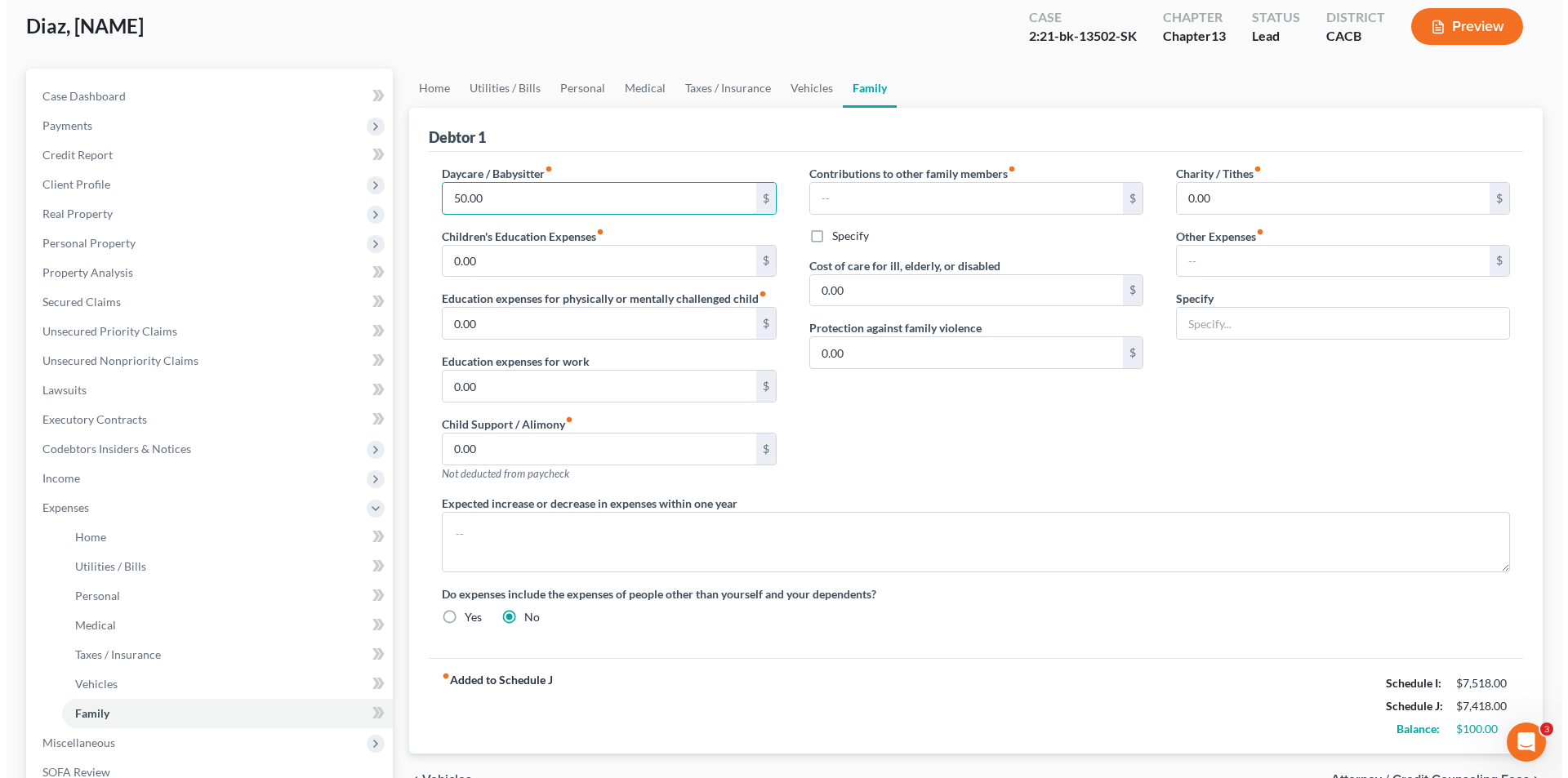 scroll, scrollTop: 82, scrollLeft: 0, axis: vertical 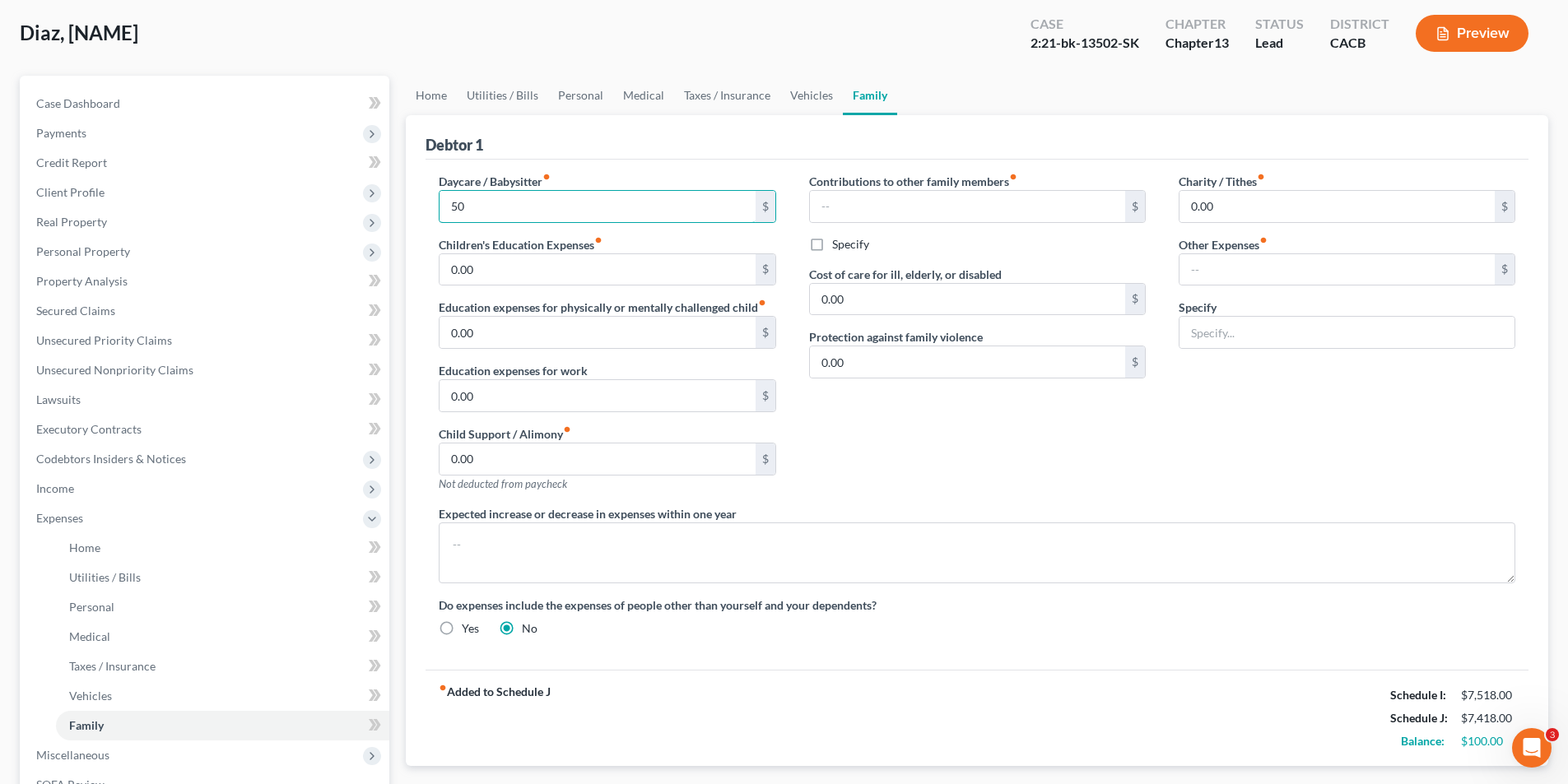 type on "5" 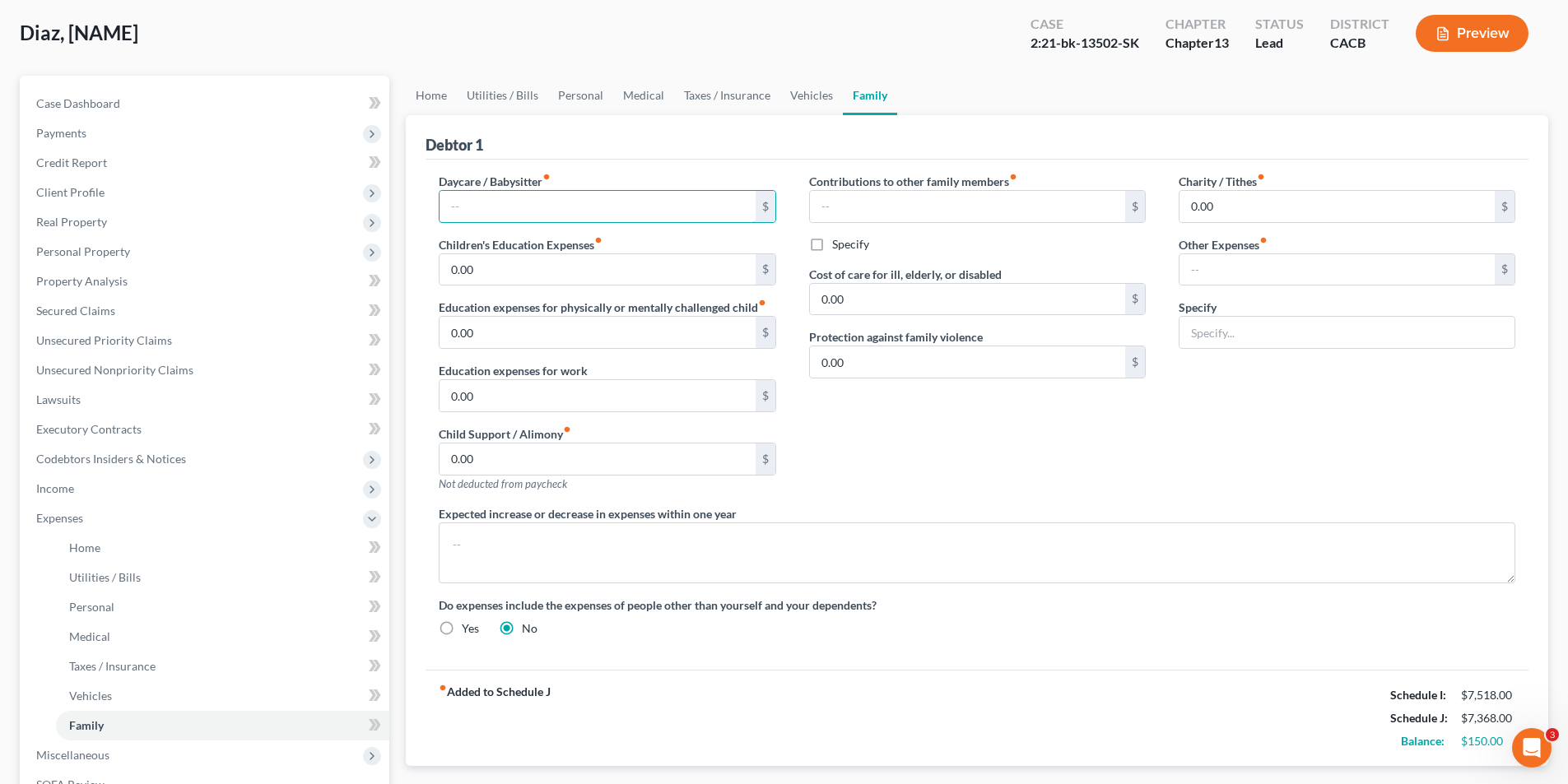 type 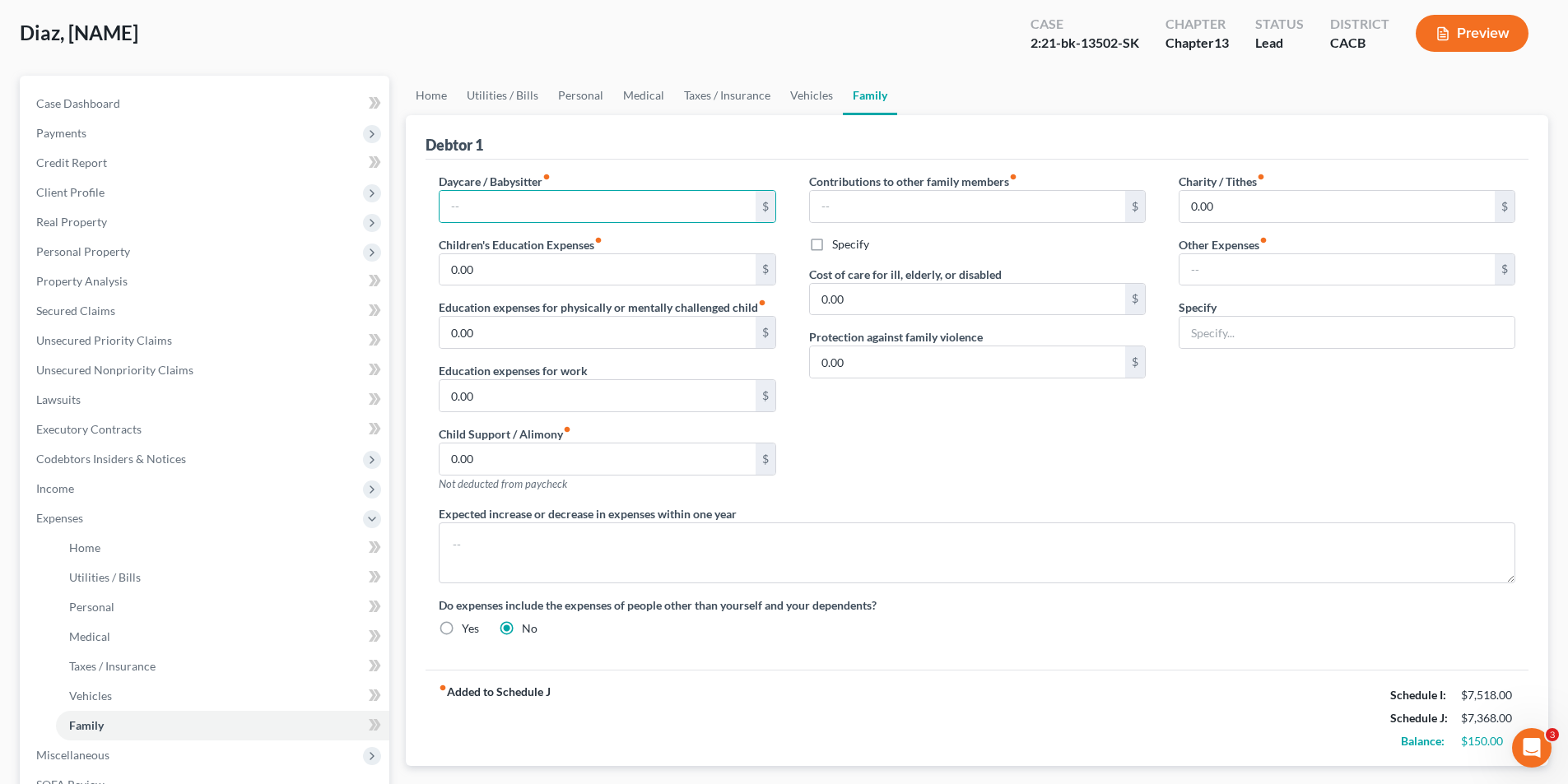 drag, startPoint x: 1251, startPoint y: 629, endPoint x: 1191, endPoint y: 629, distance: 60 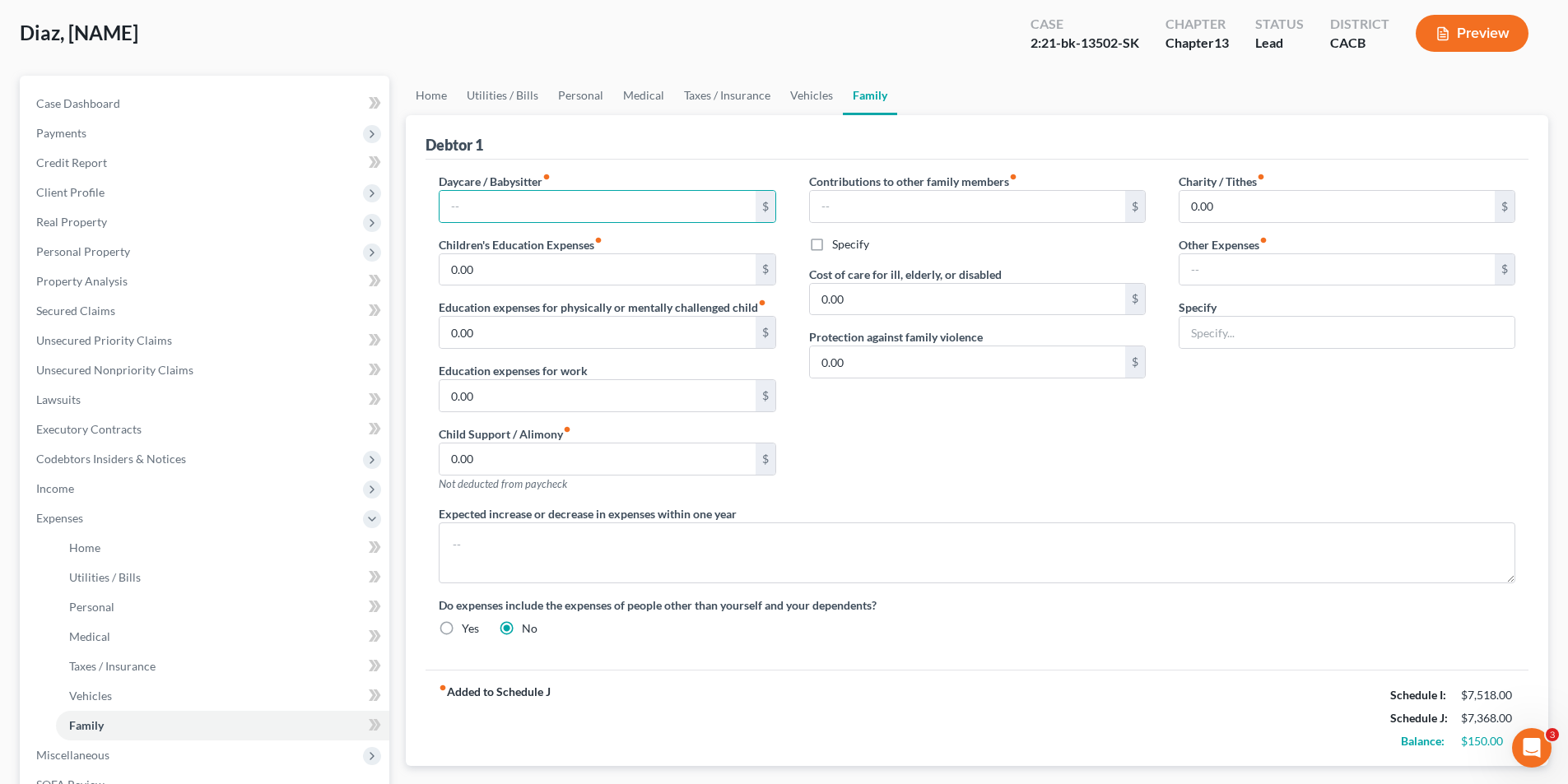 click on "Do expenses include the expenses of people other than yourself and your dependents? Yes No" at bounding box center (977, 616) 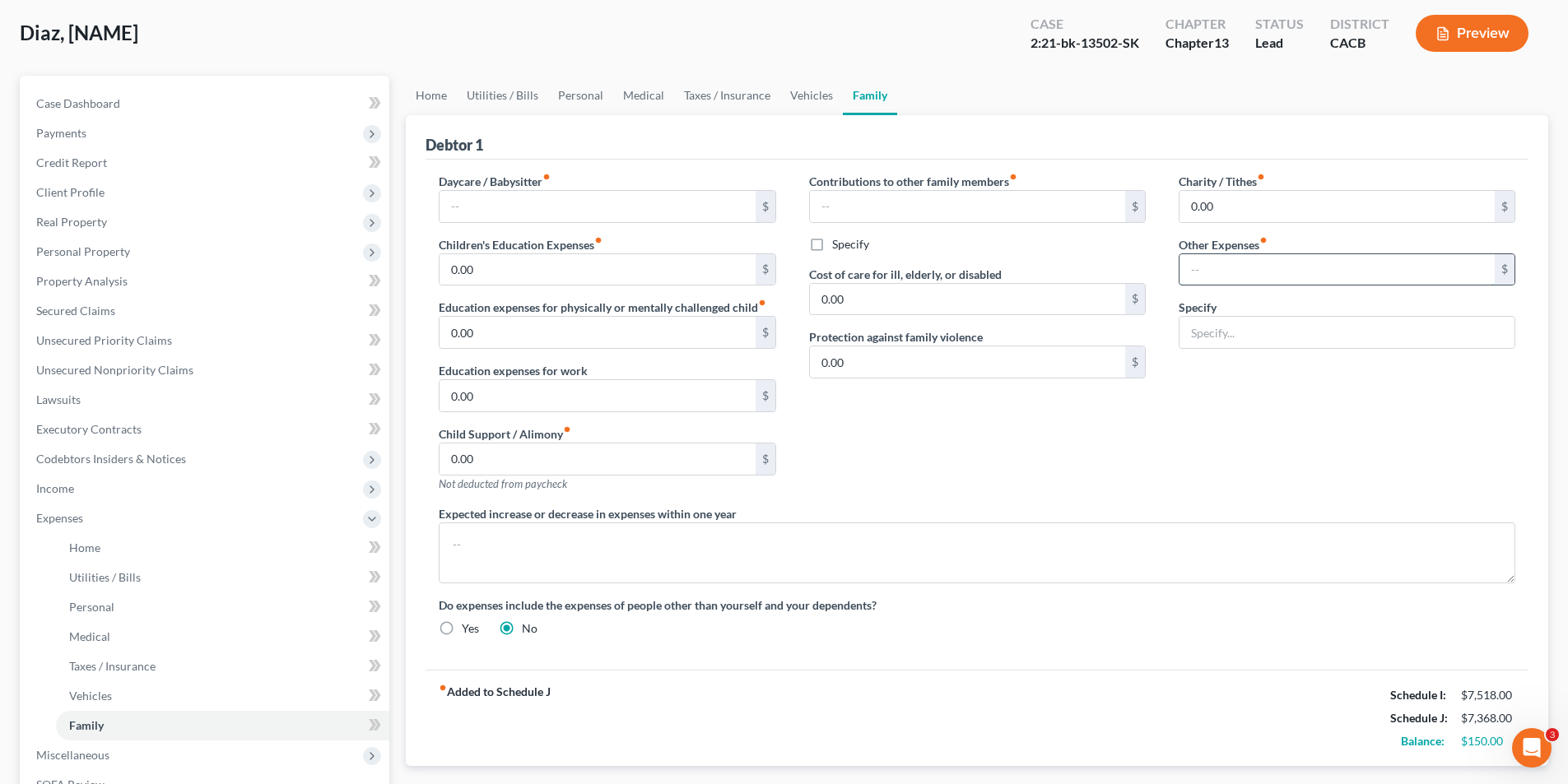 click at bounding box center (1337, 270) 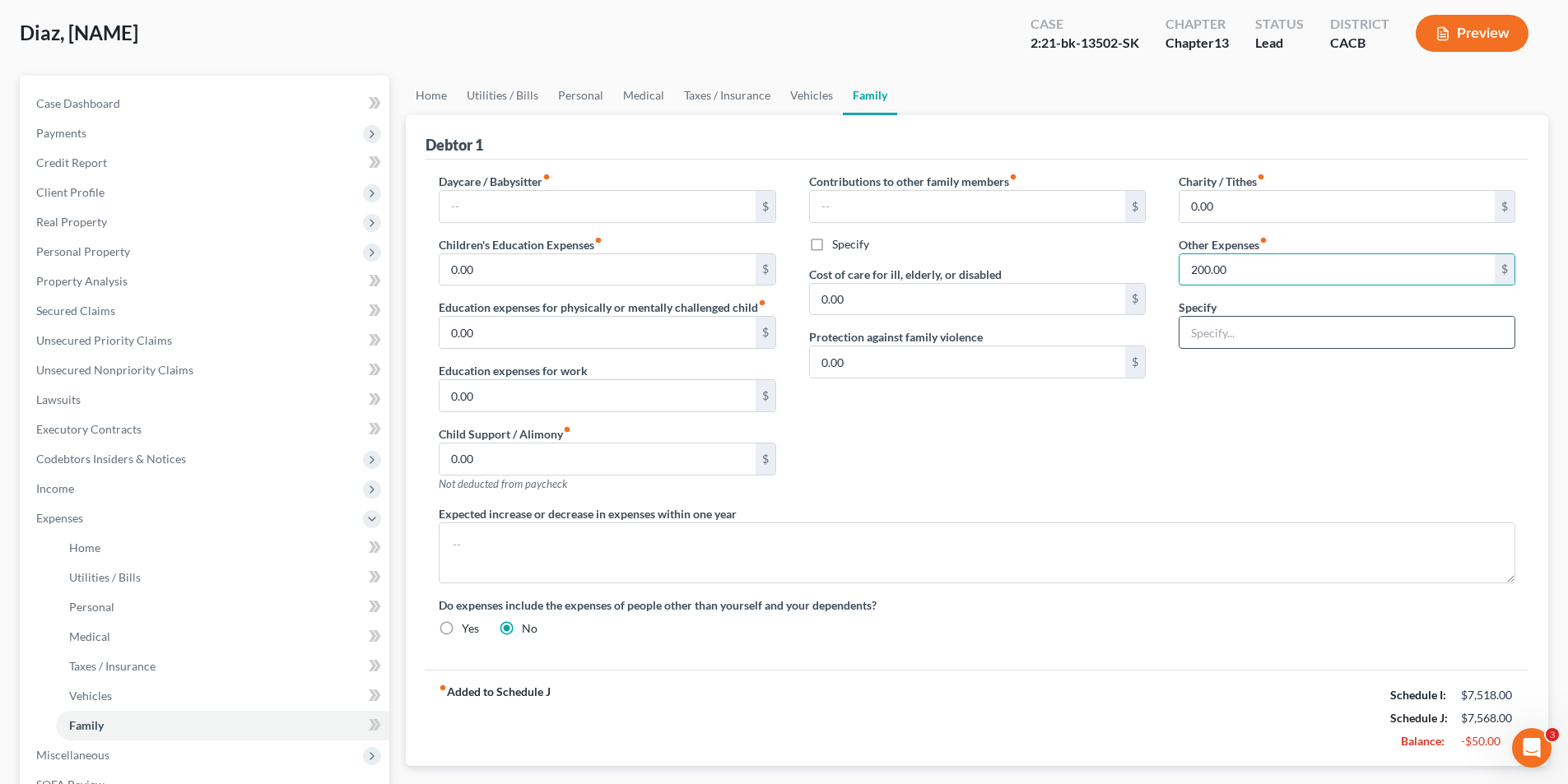 type on "200.00" 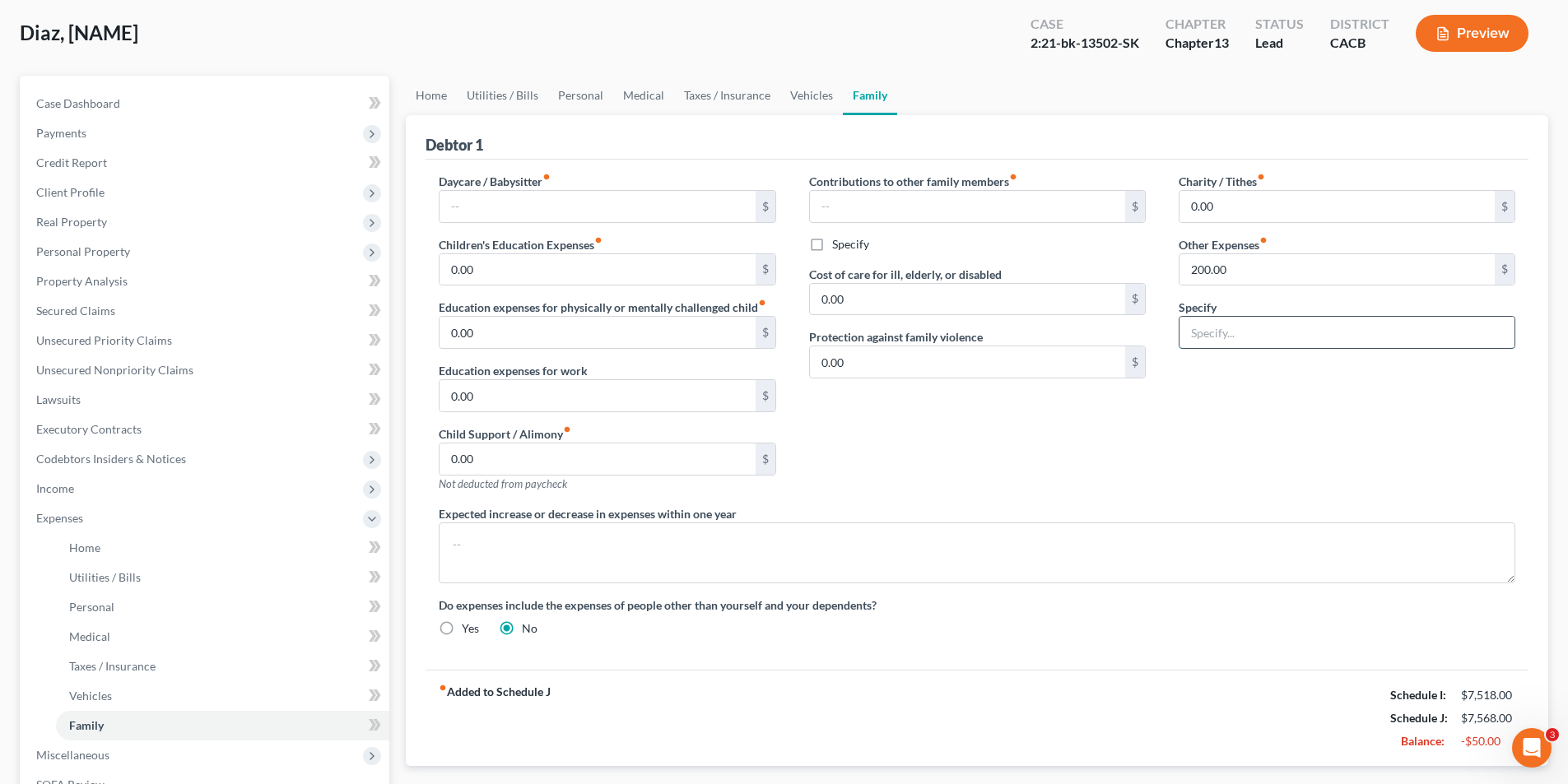 click at bounding box center (1347, 332) 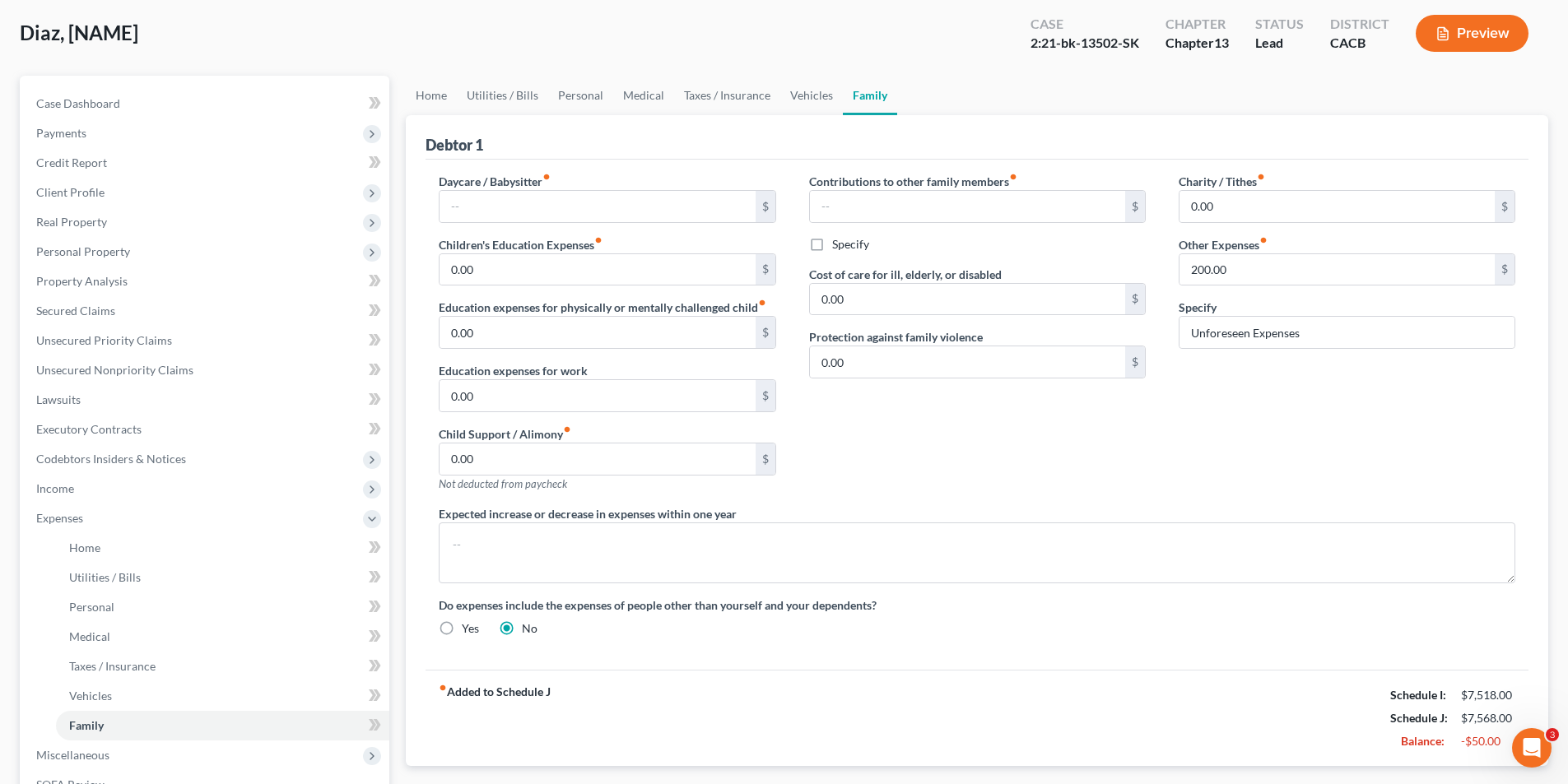 click on "Expected increase or decrease in expenses within one year" at bounding box center [977, 544] 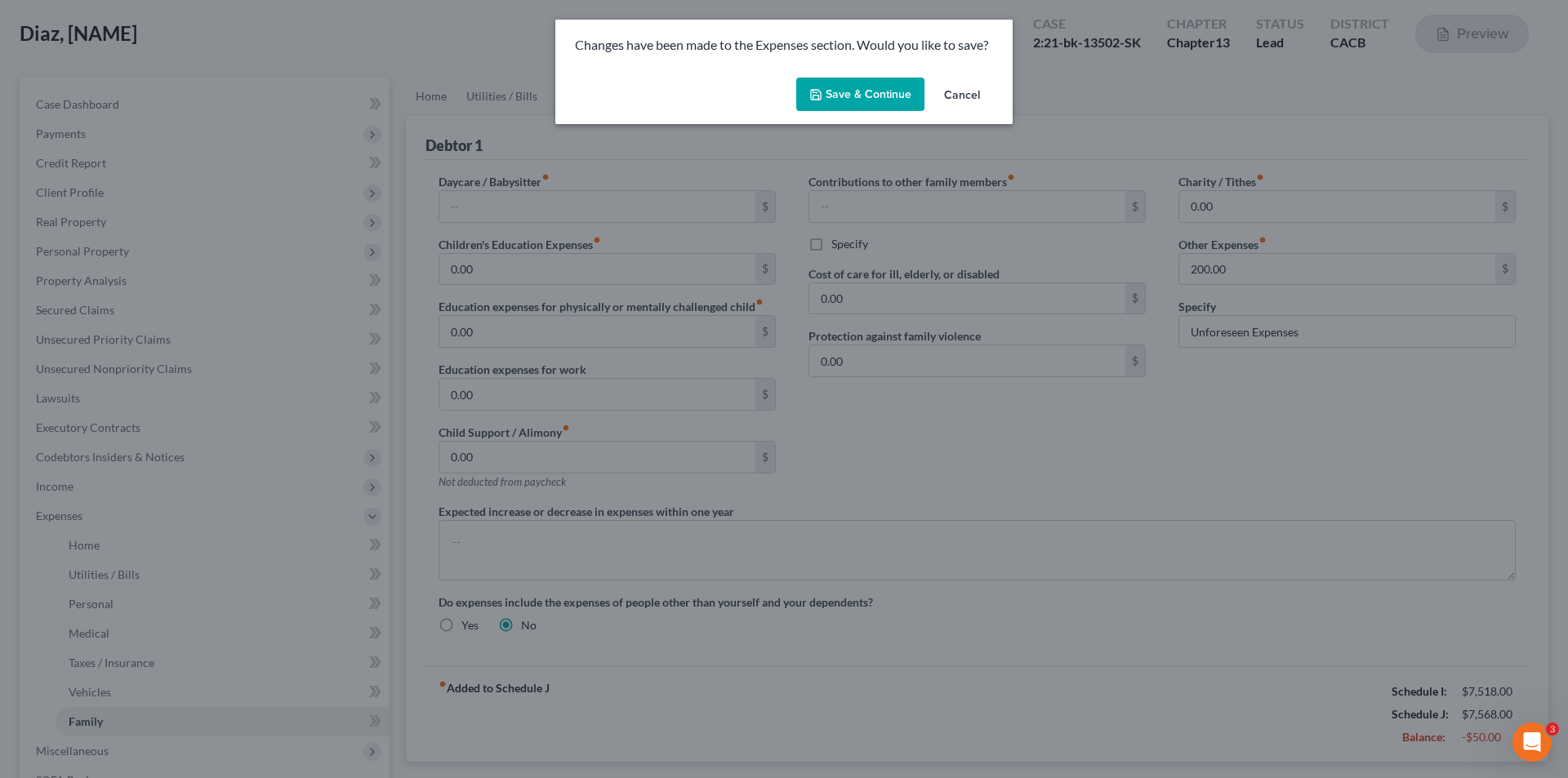 click on "Save & Continue" at bounding box center (860, 95) 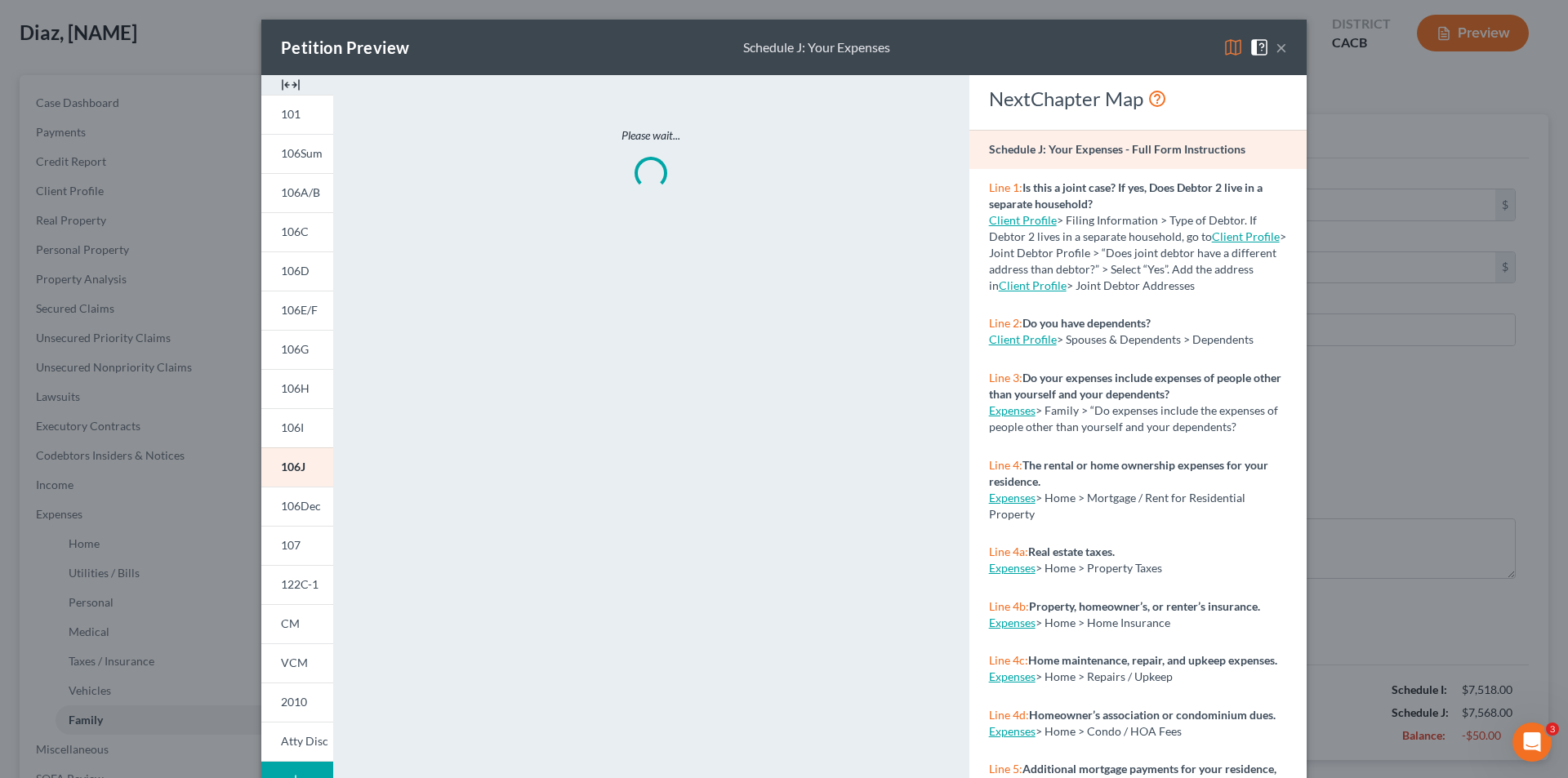 scroll, scrollTop: 127, scrollLeft: 0, axis: vertical 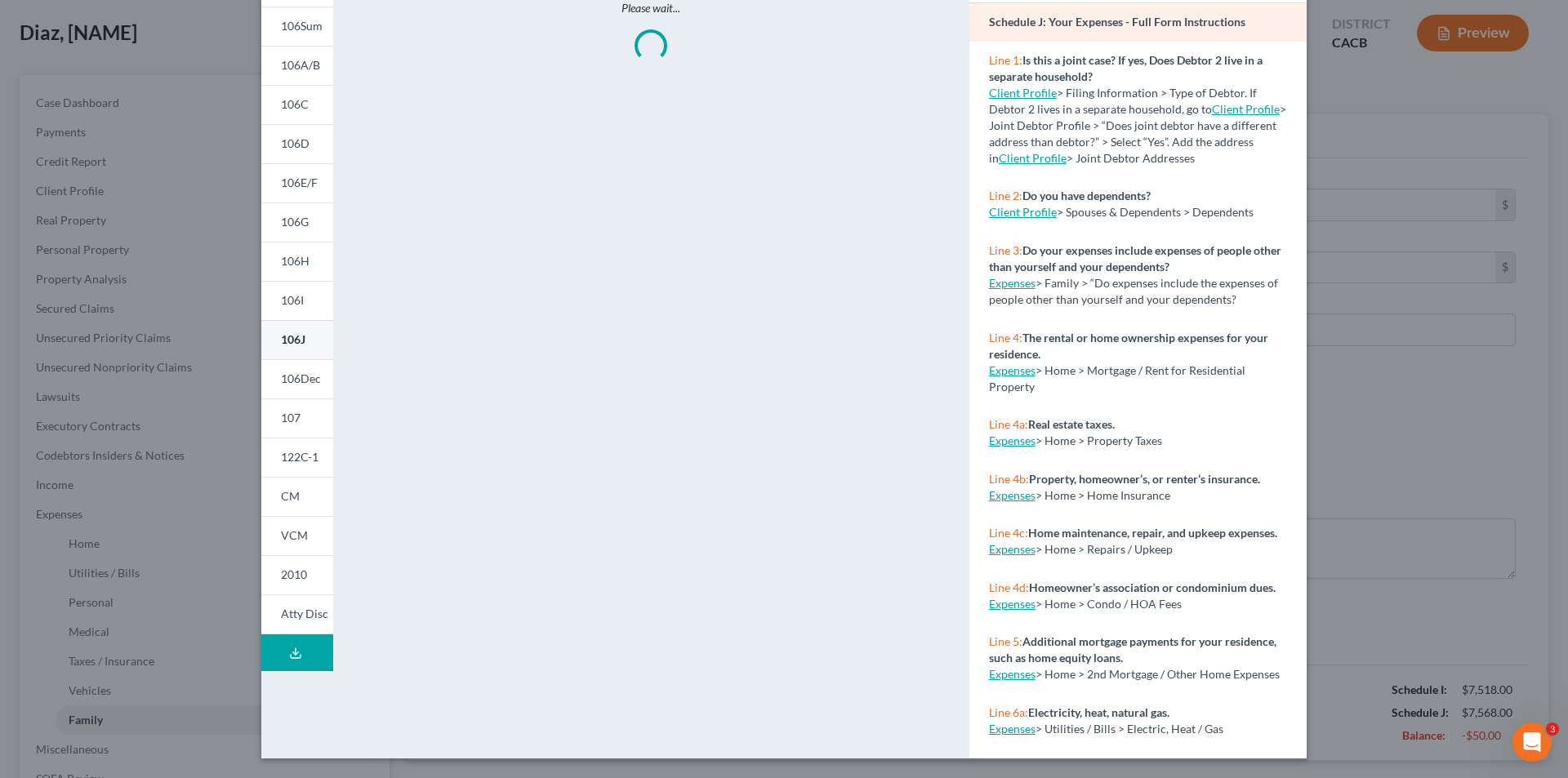 click on "106J" at bounding box center (293, 339) 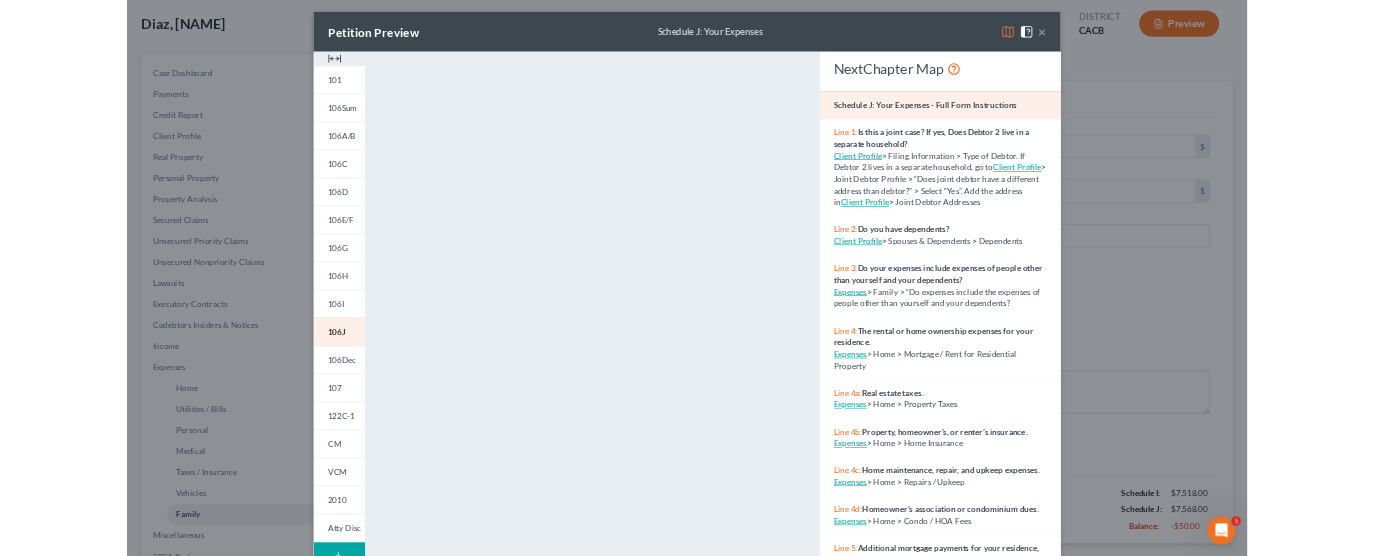 scroll, scrollTop: 0, scrollLeft: 0, axis: both 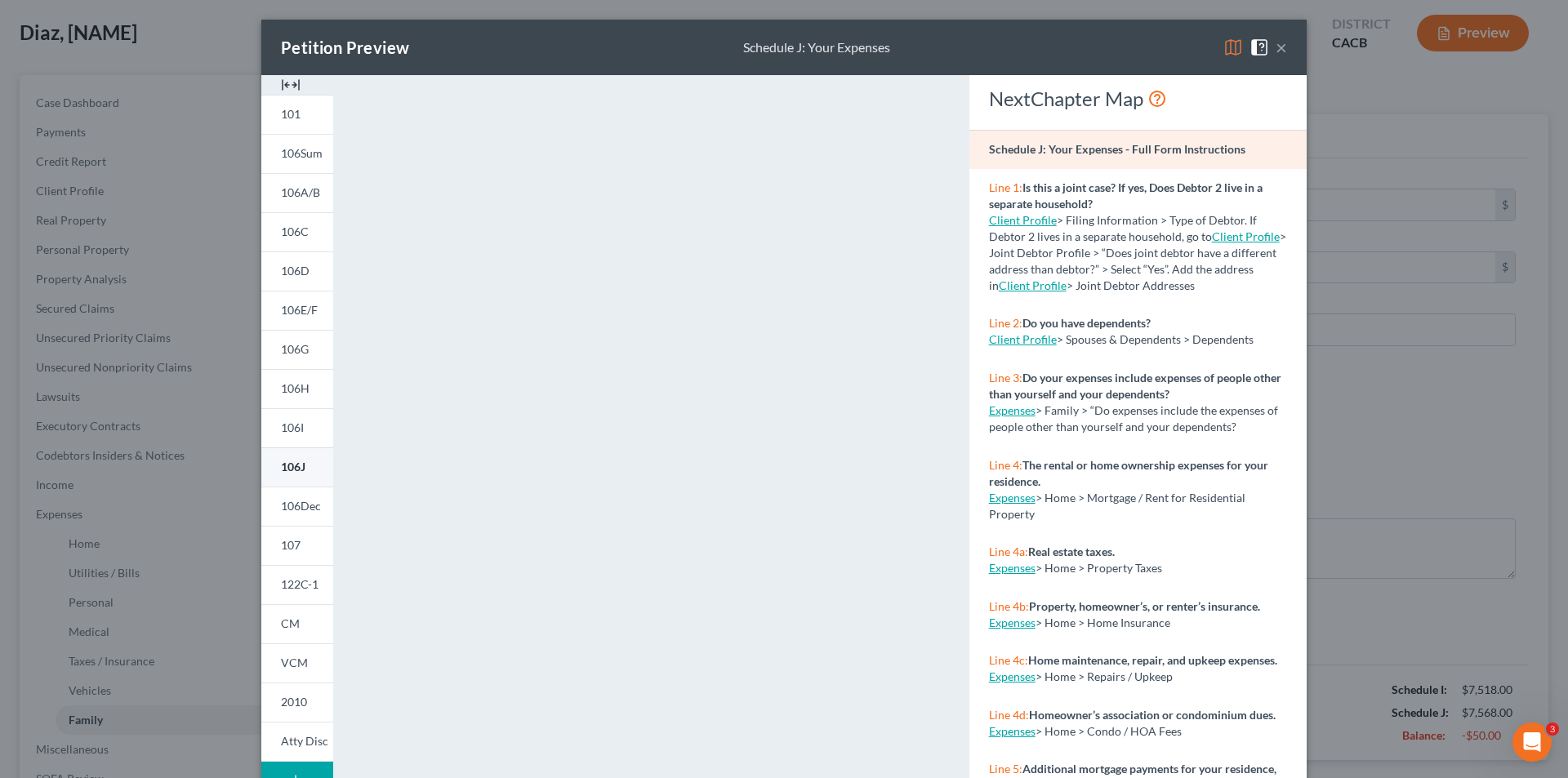 drag, startPoint x: 285, startPoint y: 431, endPoint x: 283, endPoint y: 450, distance: 19.104973 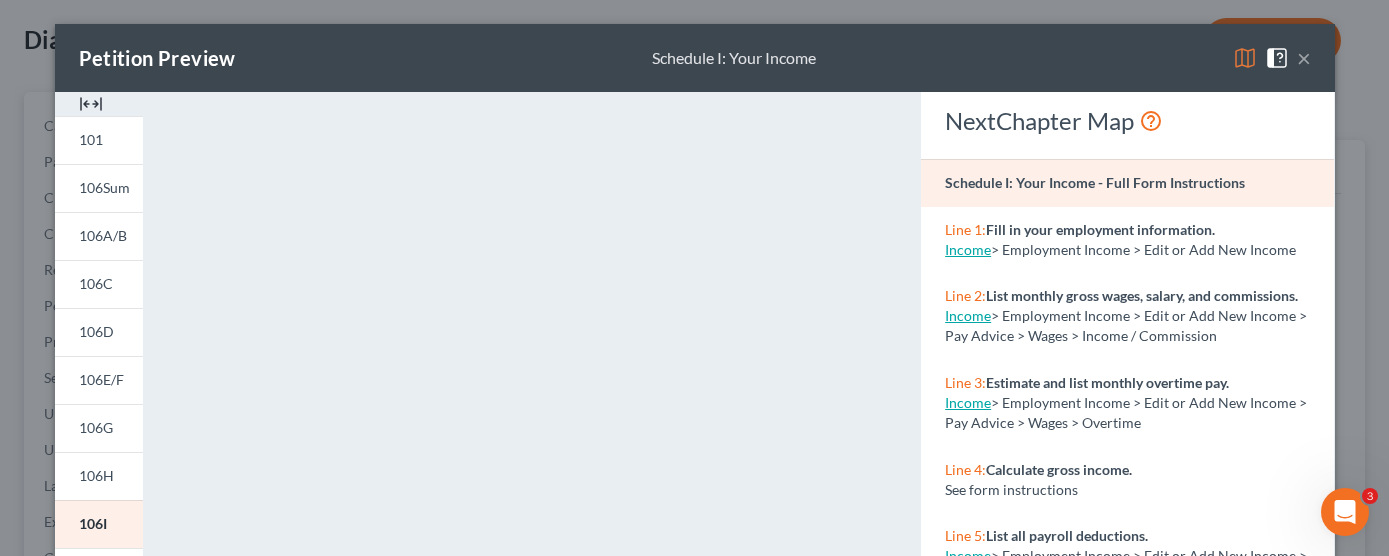 click on "Petition Preview Schedule I: Your Income ×" at bounding box center (695, 58) 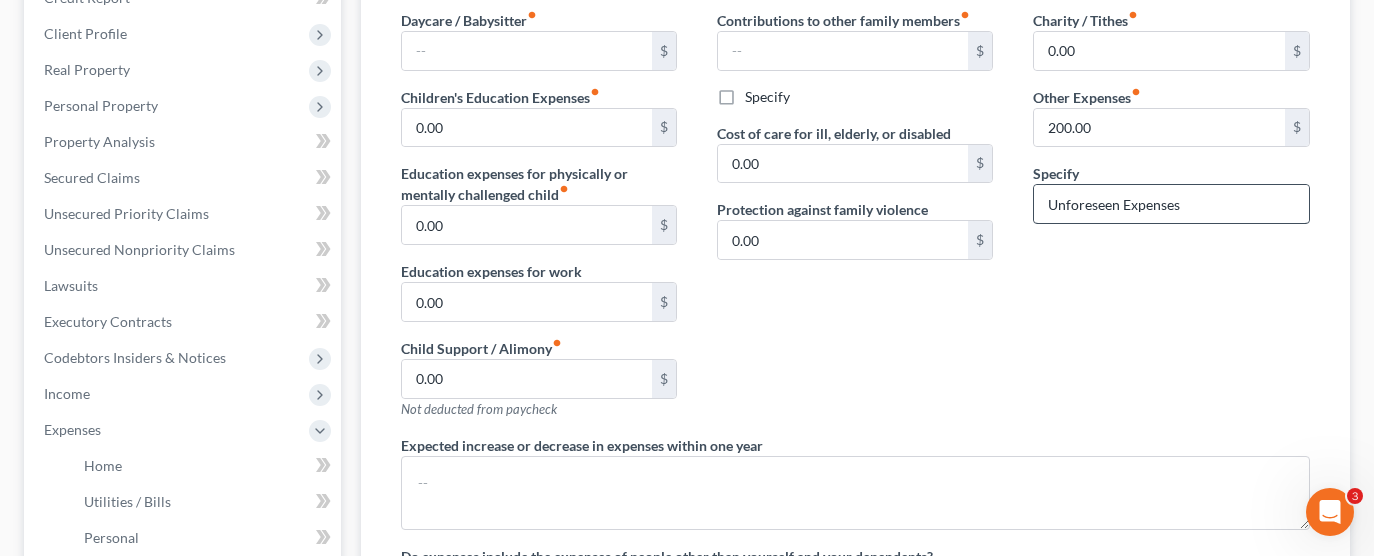 scroll, scrollTop: 200, scrollLeft: 0, axis: vertical 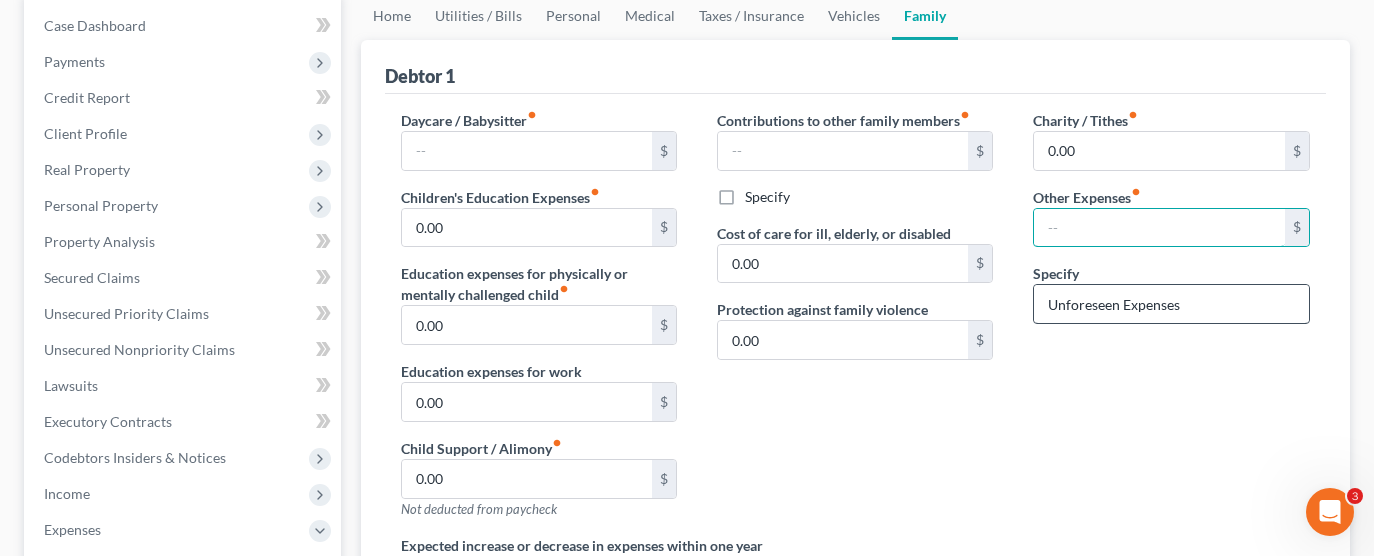 type 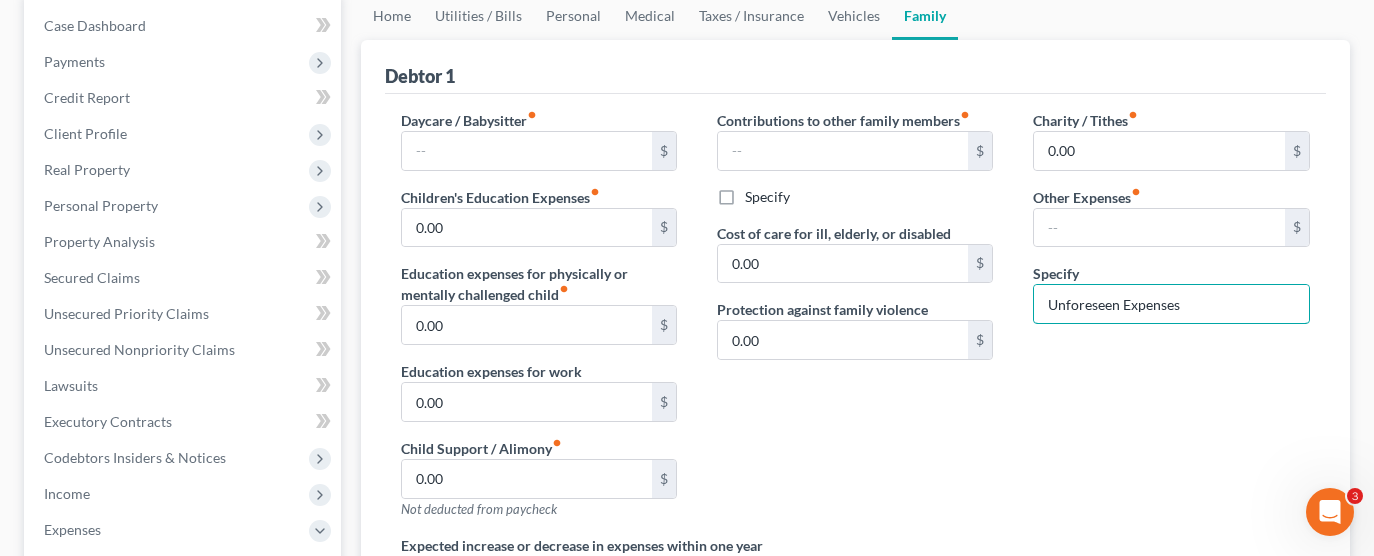 drag, startPoint x: 1192, startPoint y: 315, endPoint x: 1009, endPoint y: 323, distance: 183.17477 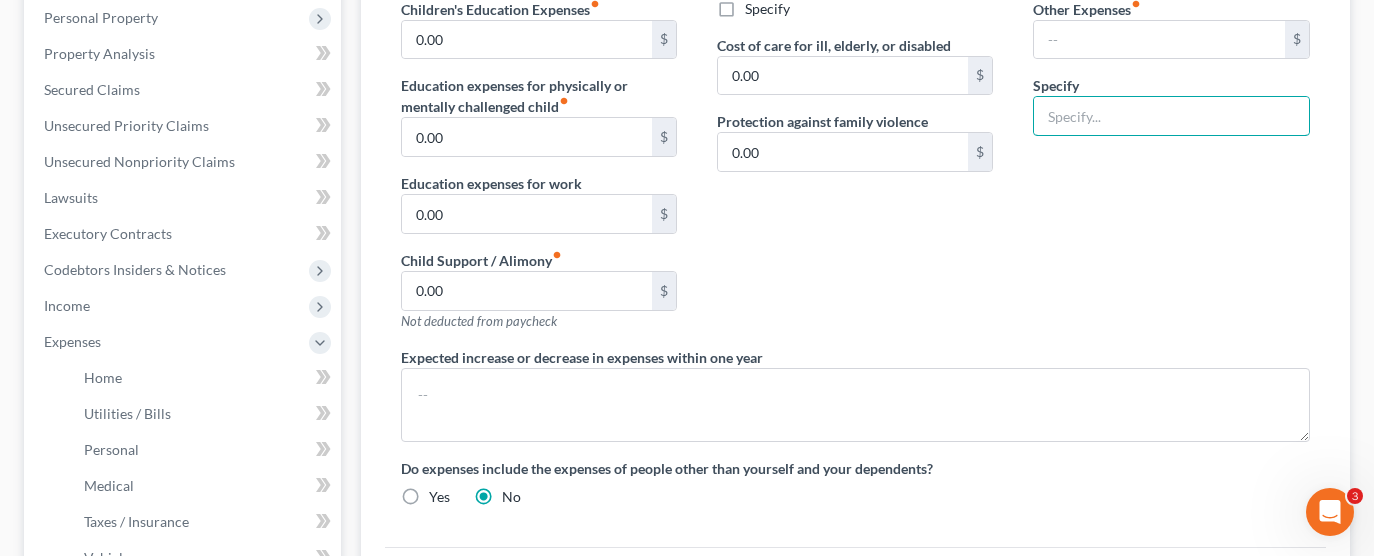 scroll, scrollTop: 600, scrollLeft: 0, axis: vertical 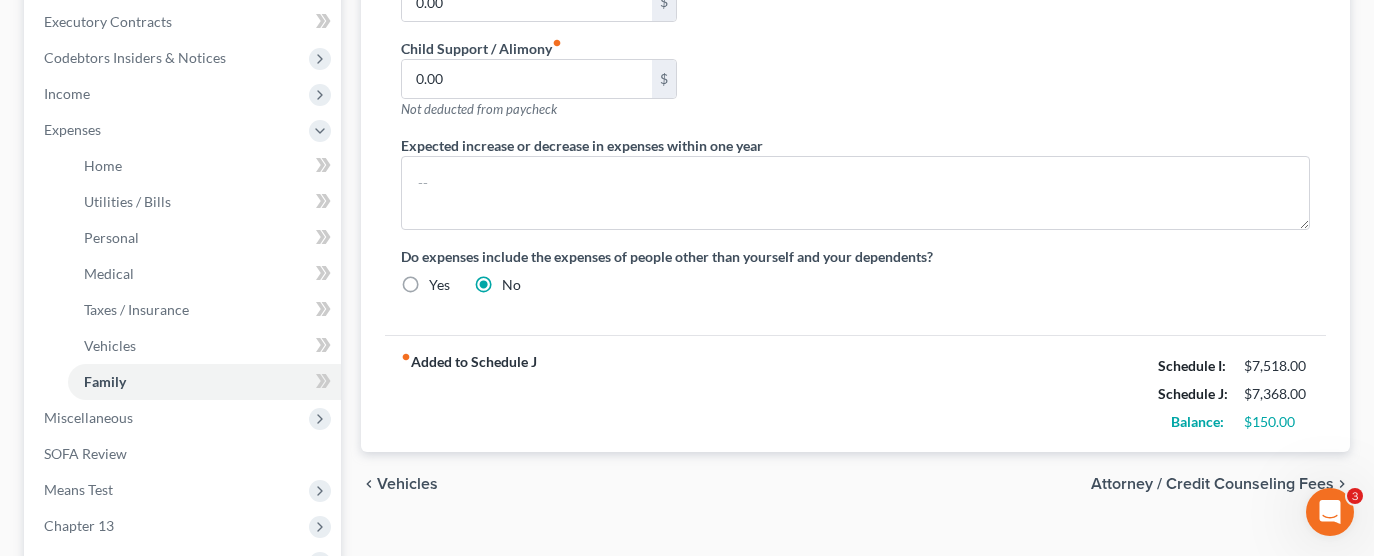 type 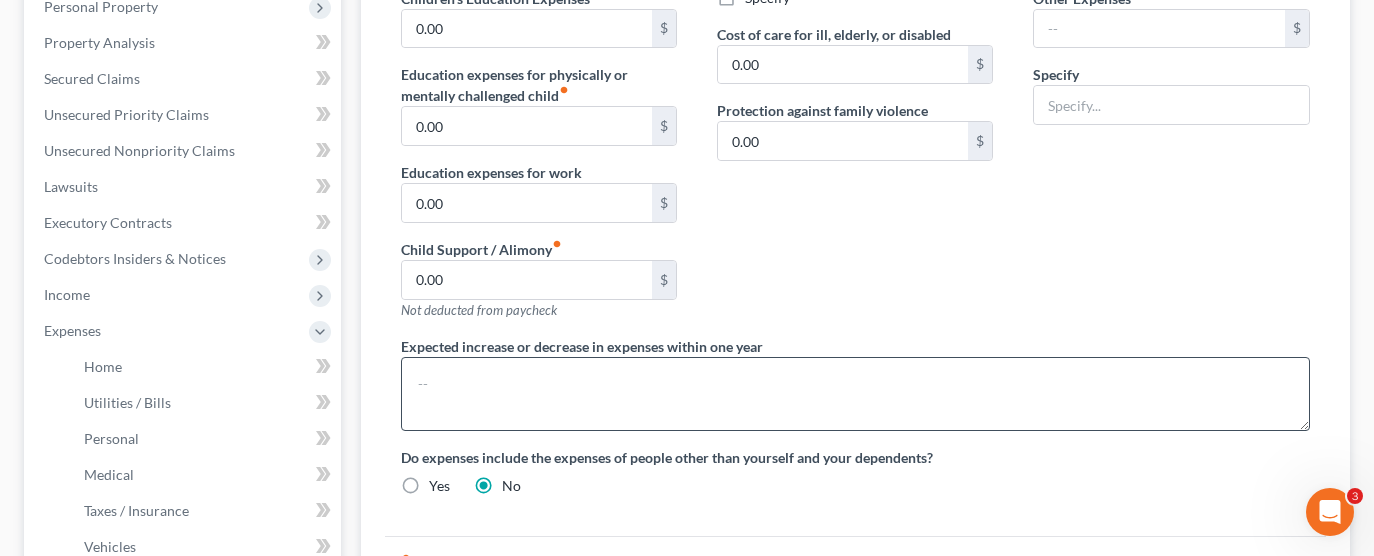 scroll, scrollTop: 300, scrollLeft: 0, axis: vertical 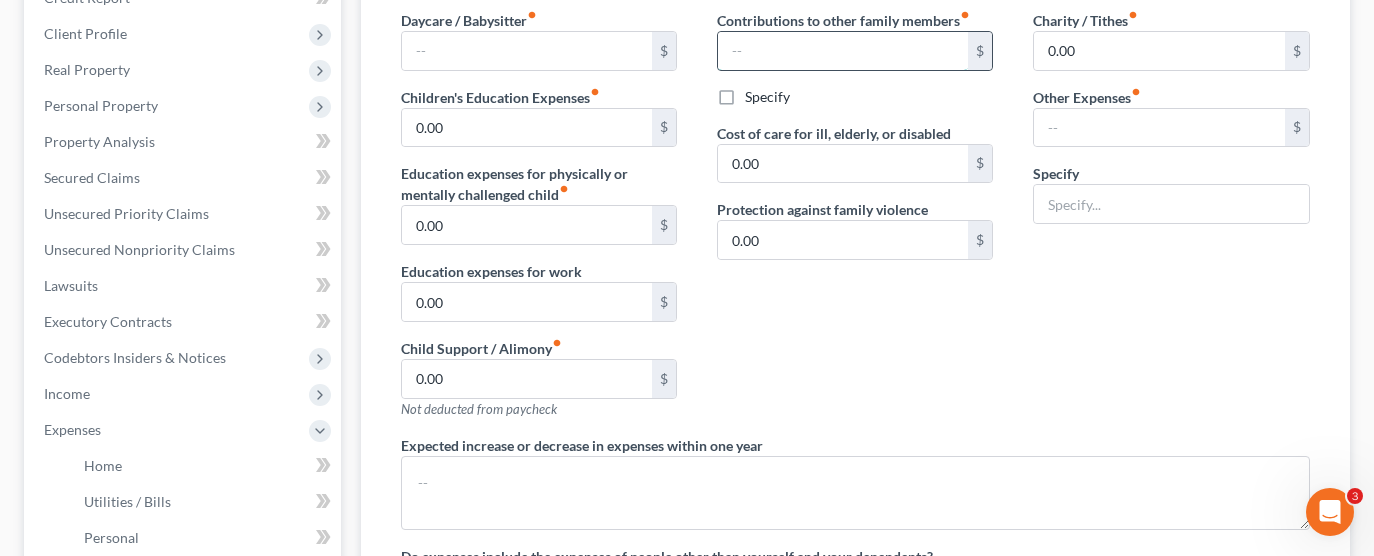 click at bounding box center [843, 51] 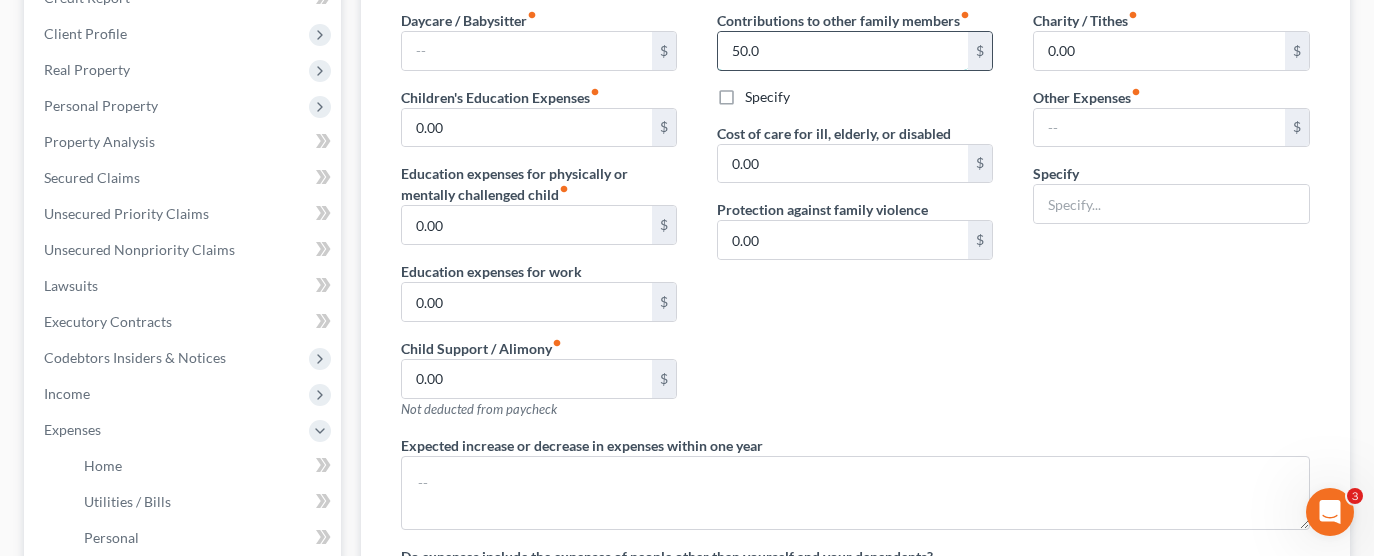 type on "50.00" 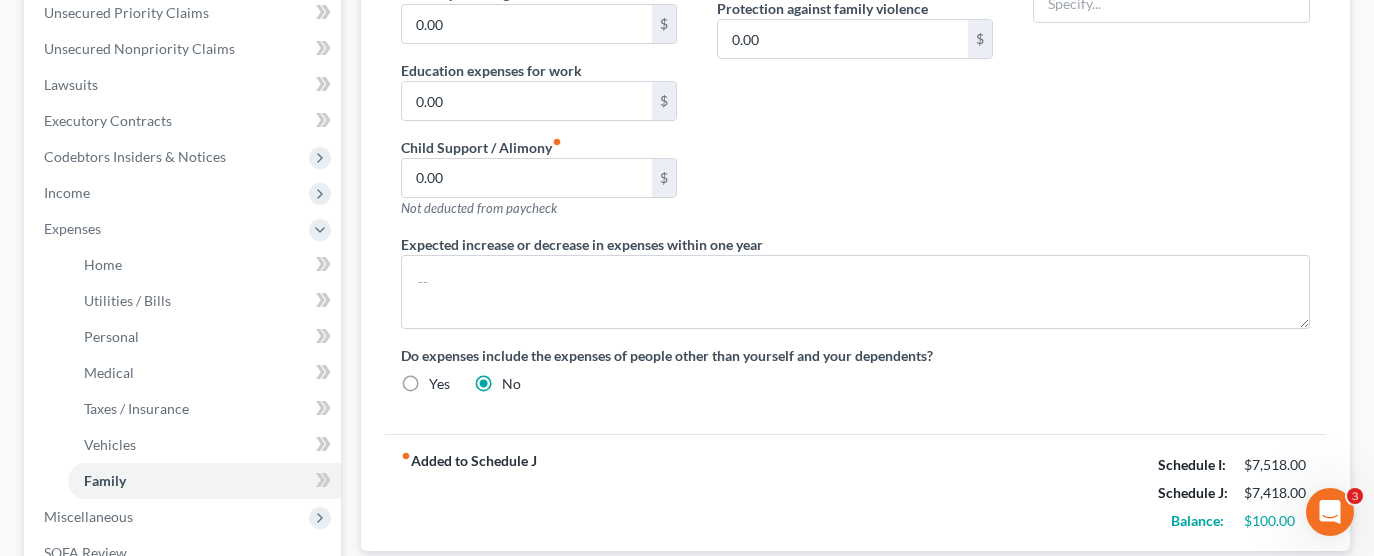 scroll, scrollTop: 200, scrollLeft: 0, axis: vertical 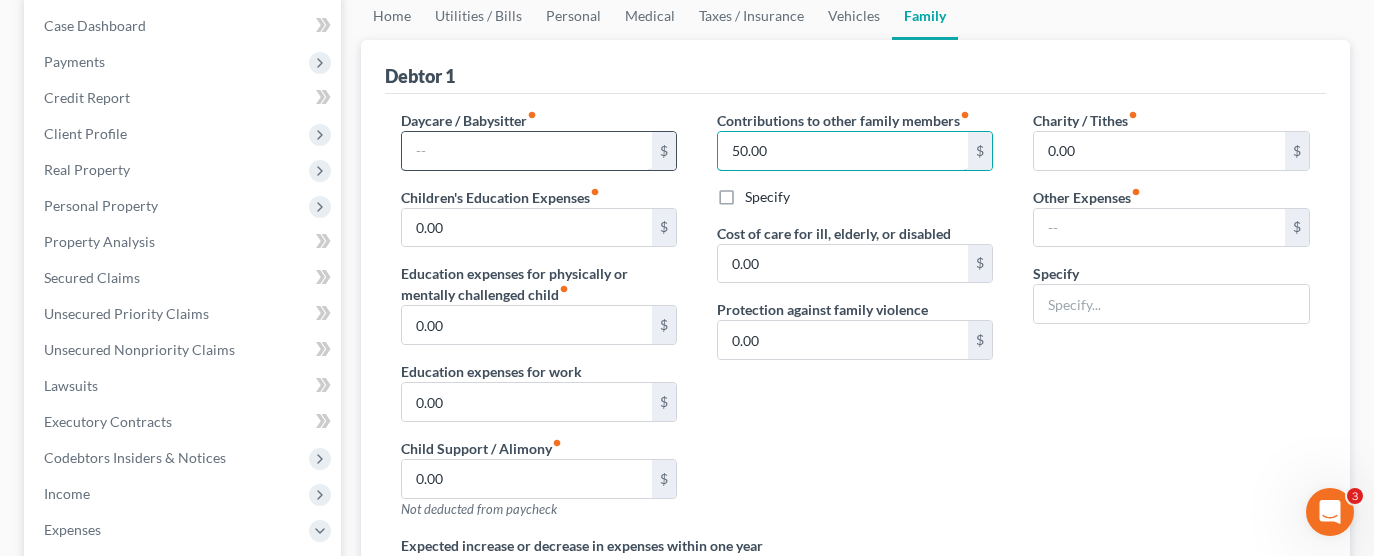 drag, startPoint x: 789, startPoint y: 147, endPoint x: 644, endPoint y: 150, distance: 145.03104 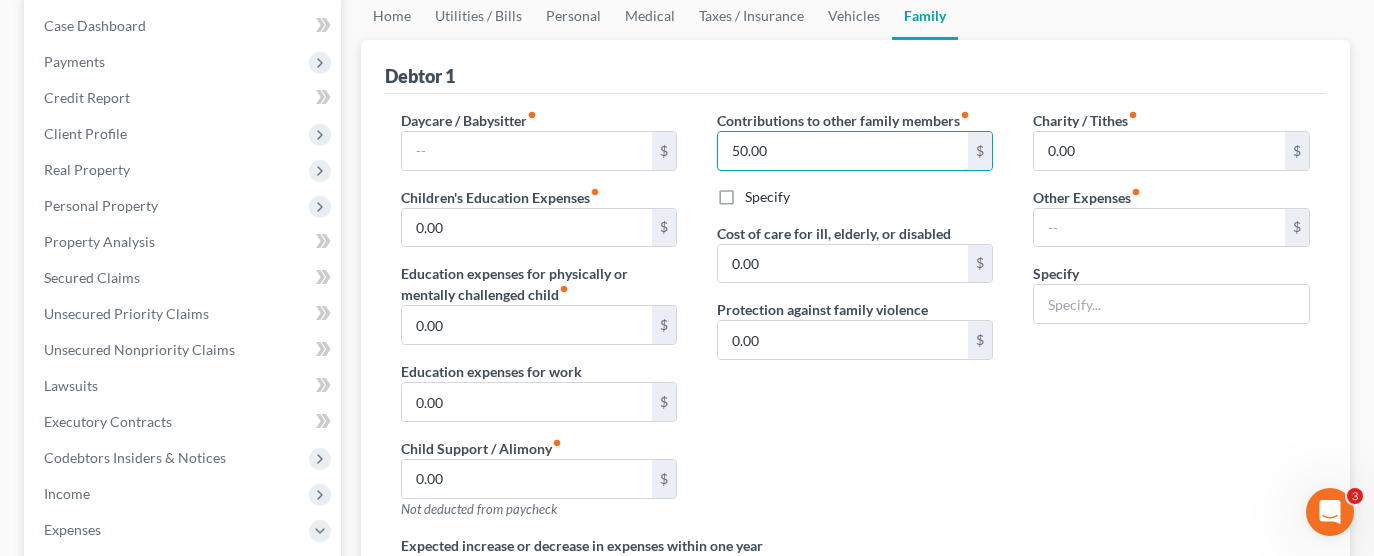 type 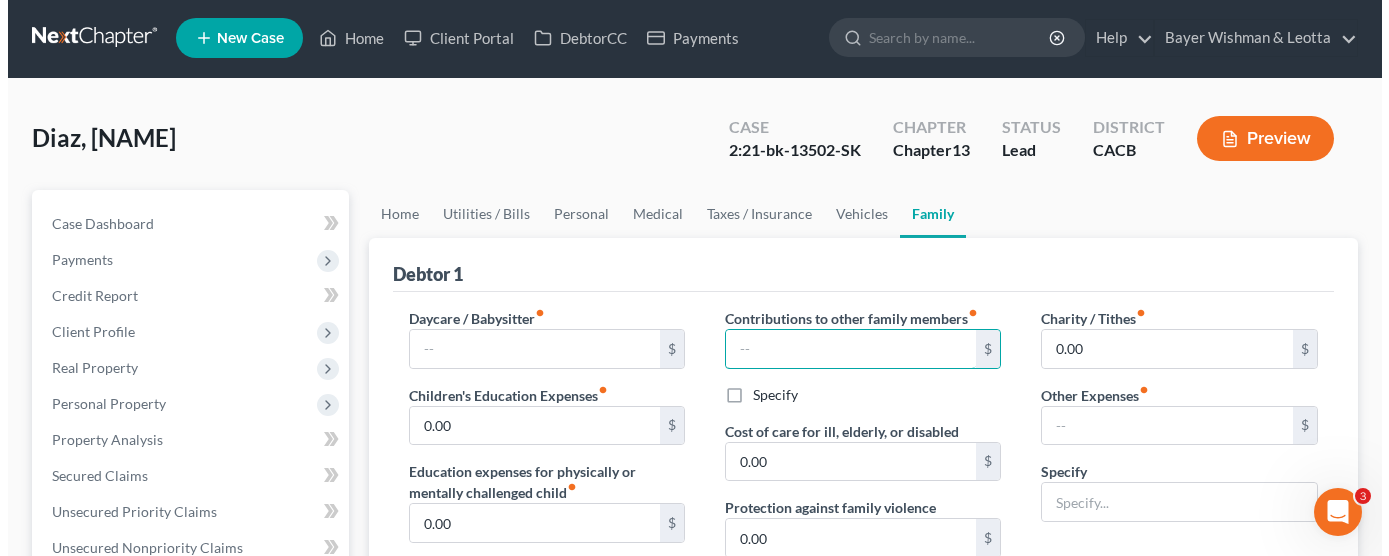 scroll, scrollTop: 0, scrollLeft: 0, axis: both 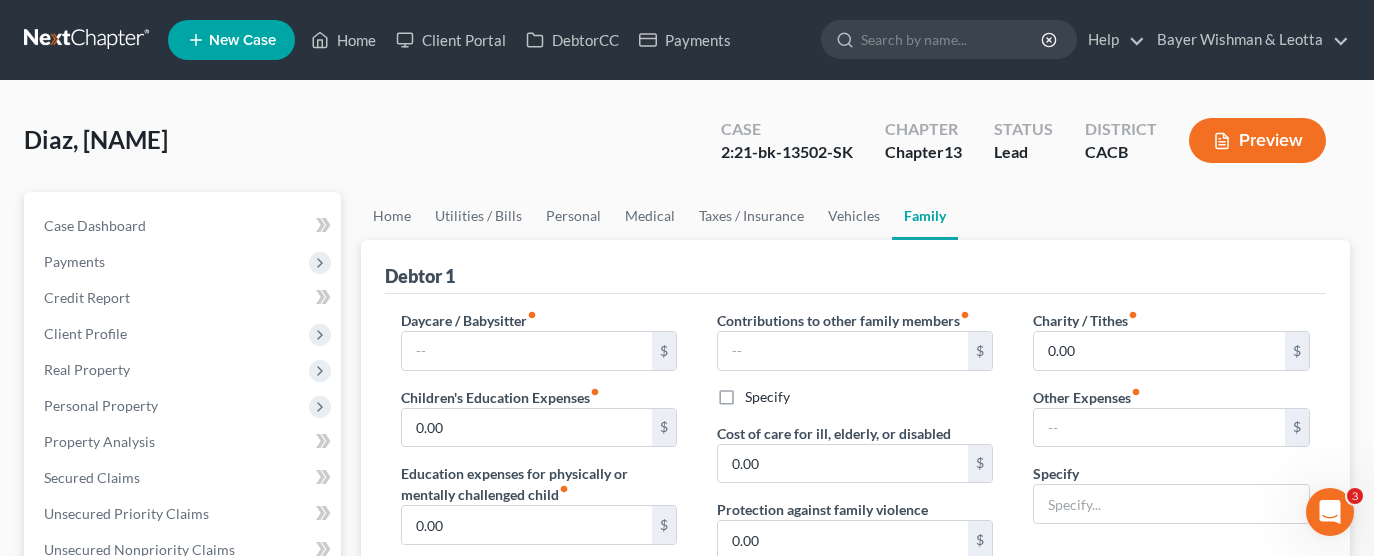 click on "Preview" at bounding box center (1257, 140) 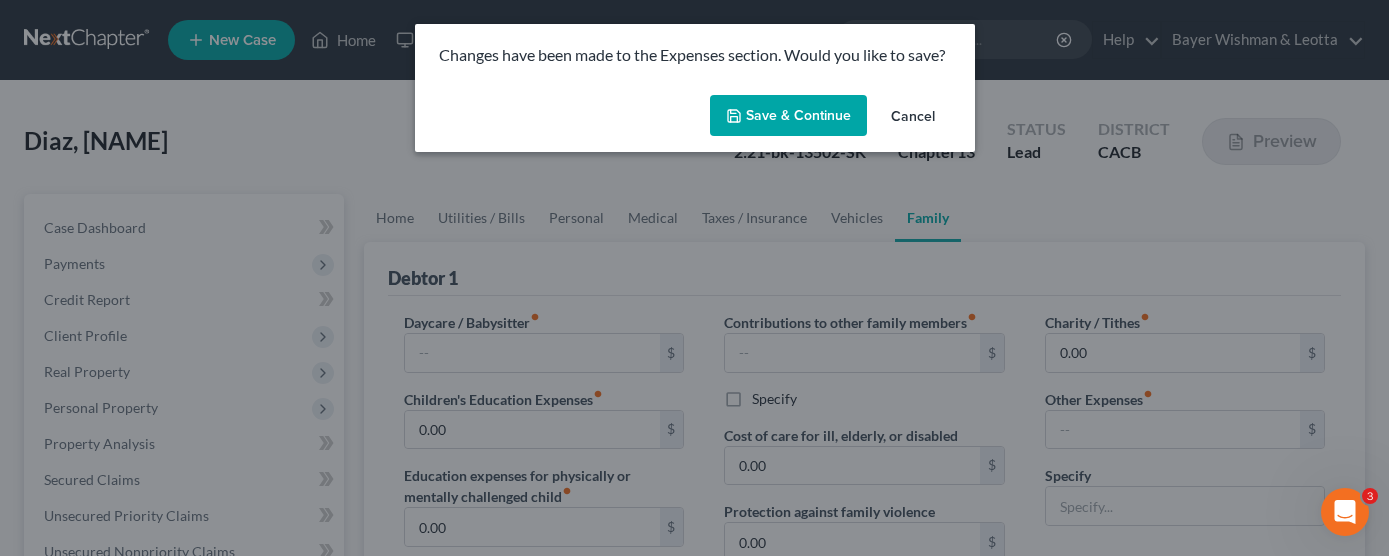 click on "Save & Continue" at bounding box center [788, 116] 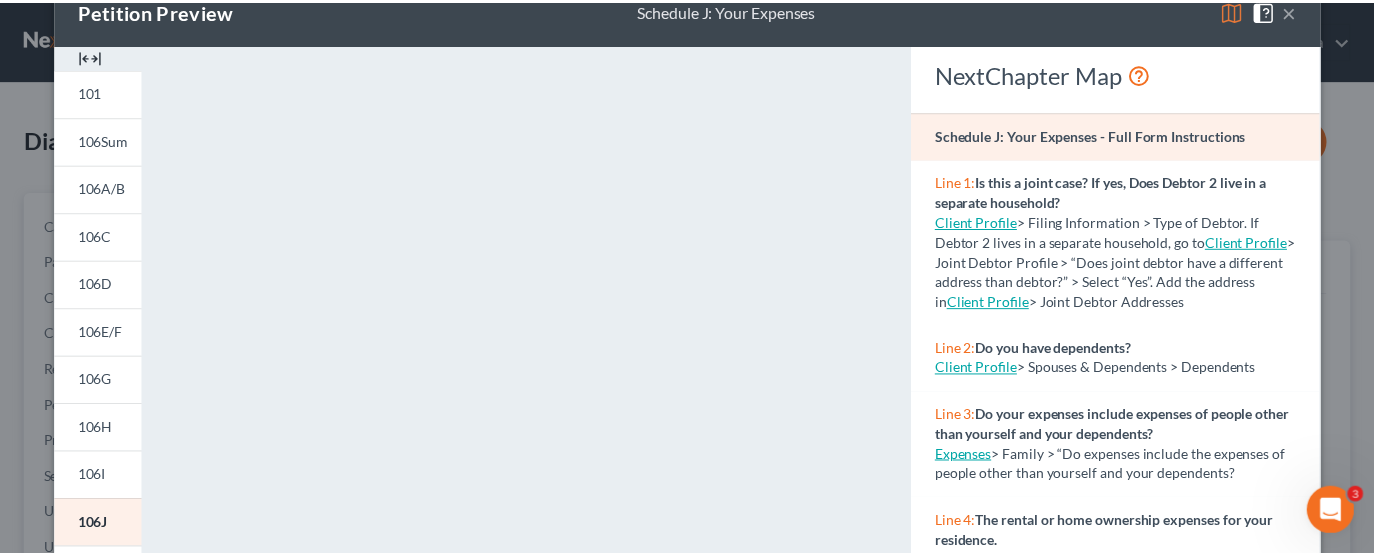 scroll, scrollTop: 0, scrollLeft: 0, axis: both 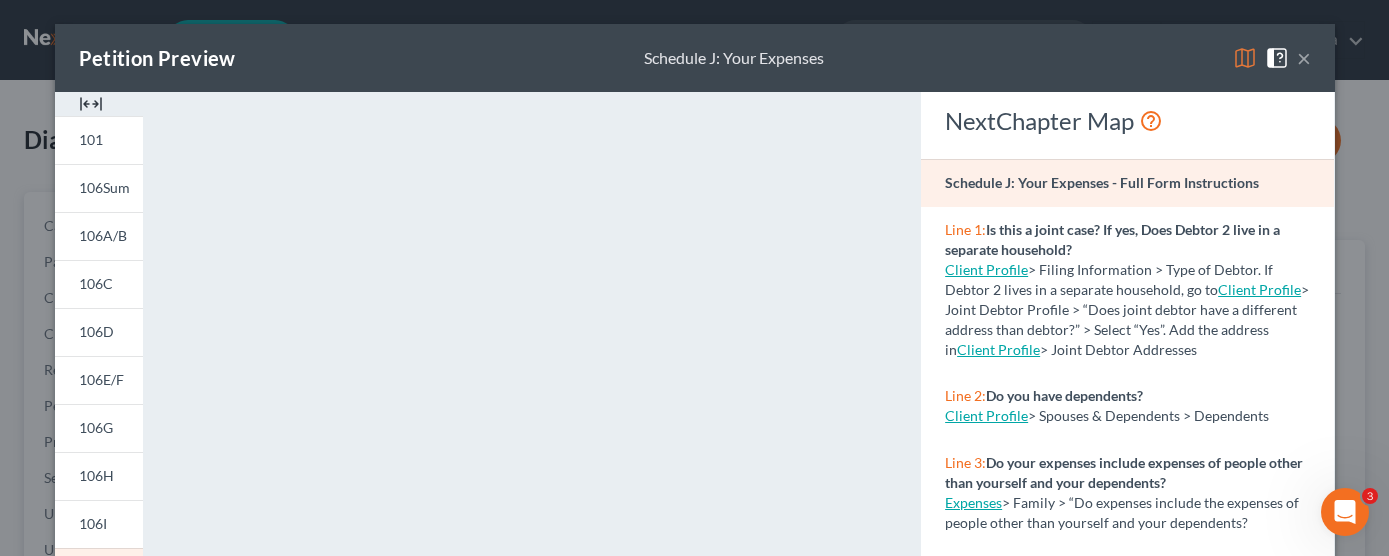 click on "×" at bounding box center (1304, 58) 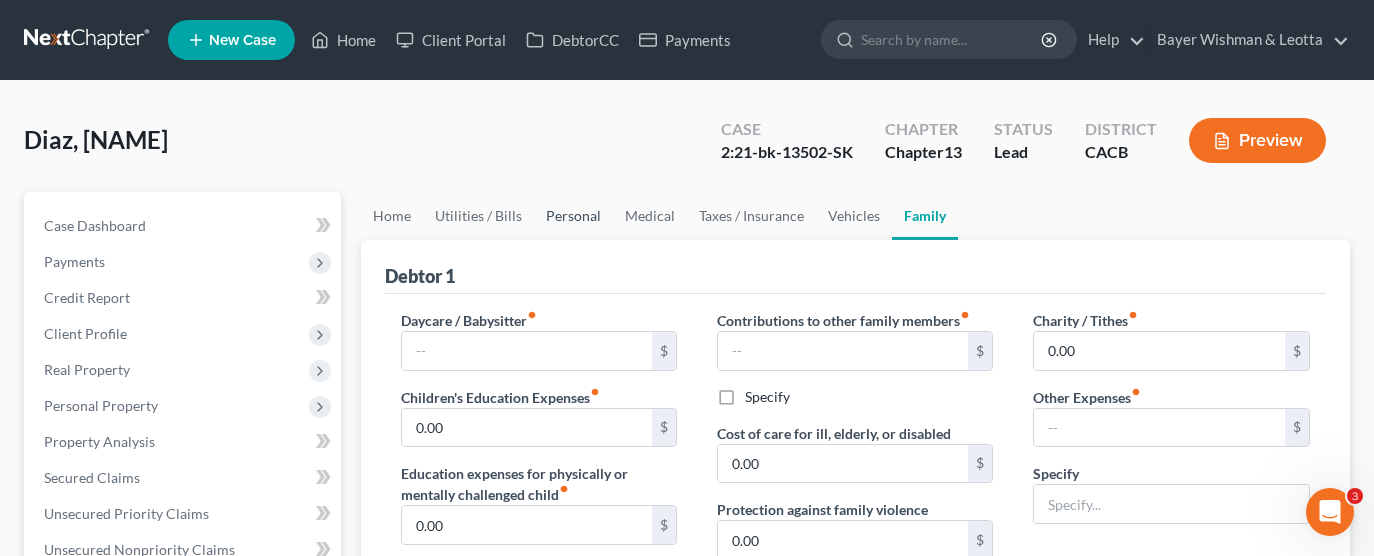 click on "Personal" at bounding box center (573, 216) 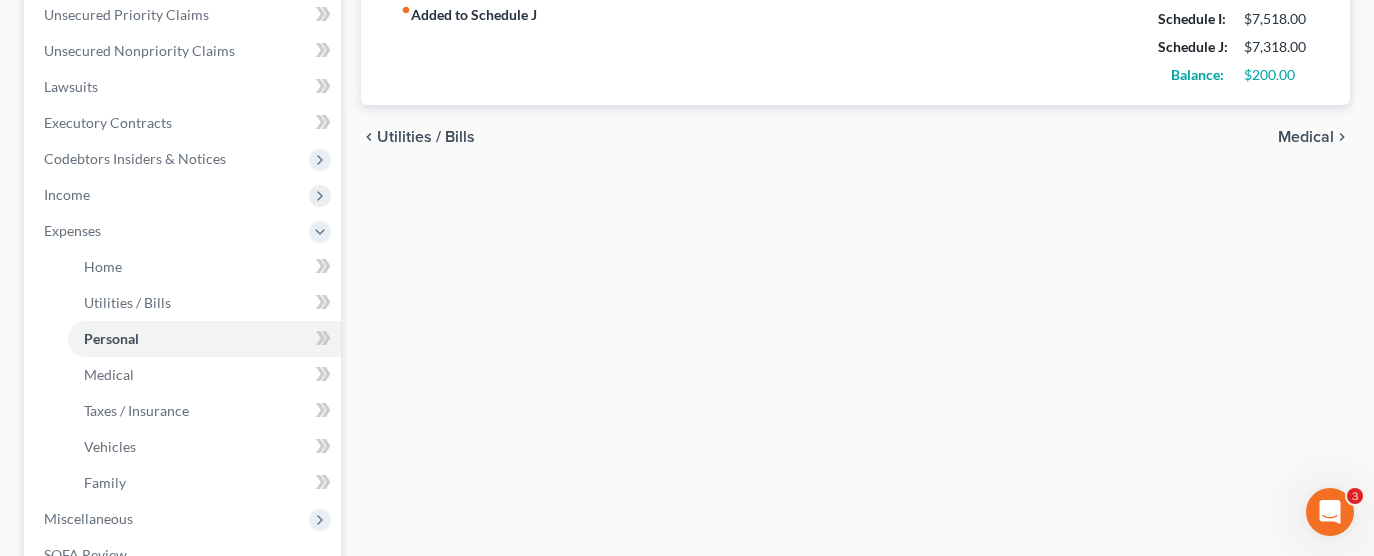 scroll, scrollTop: 500, scrollLeft: 0, axis: vertical 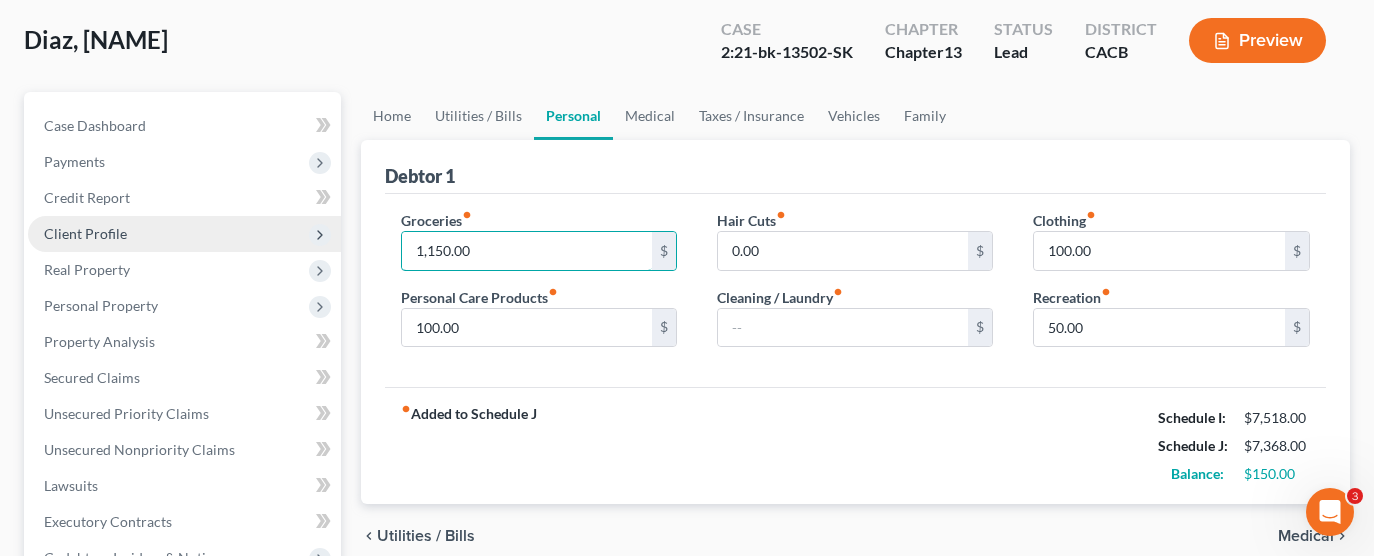 type on "1,150.00" 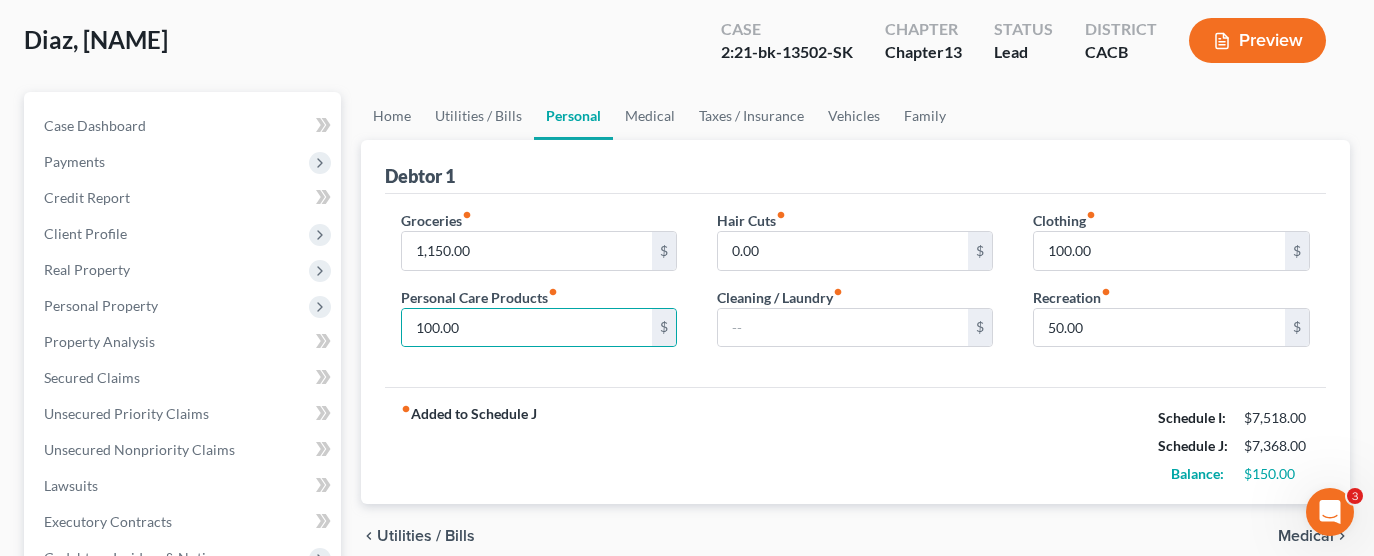 click on "Preview" at bounding box center (1257, 40) 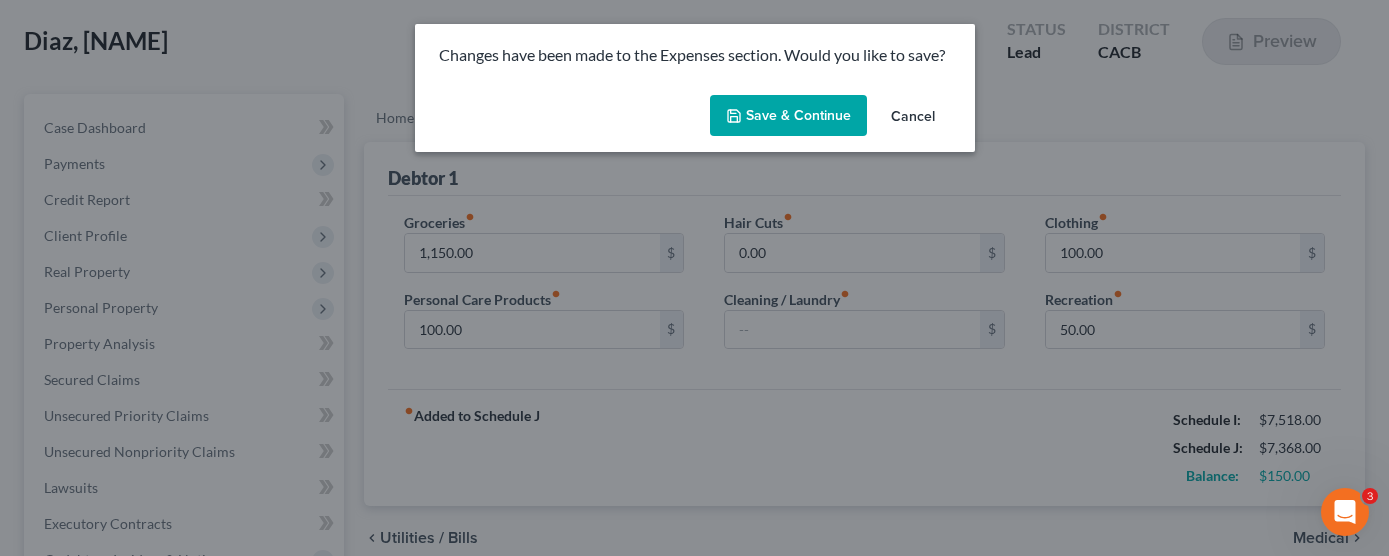 click on "Save & Continue" at bounding box center (788, 116) 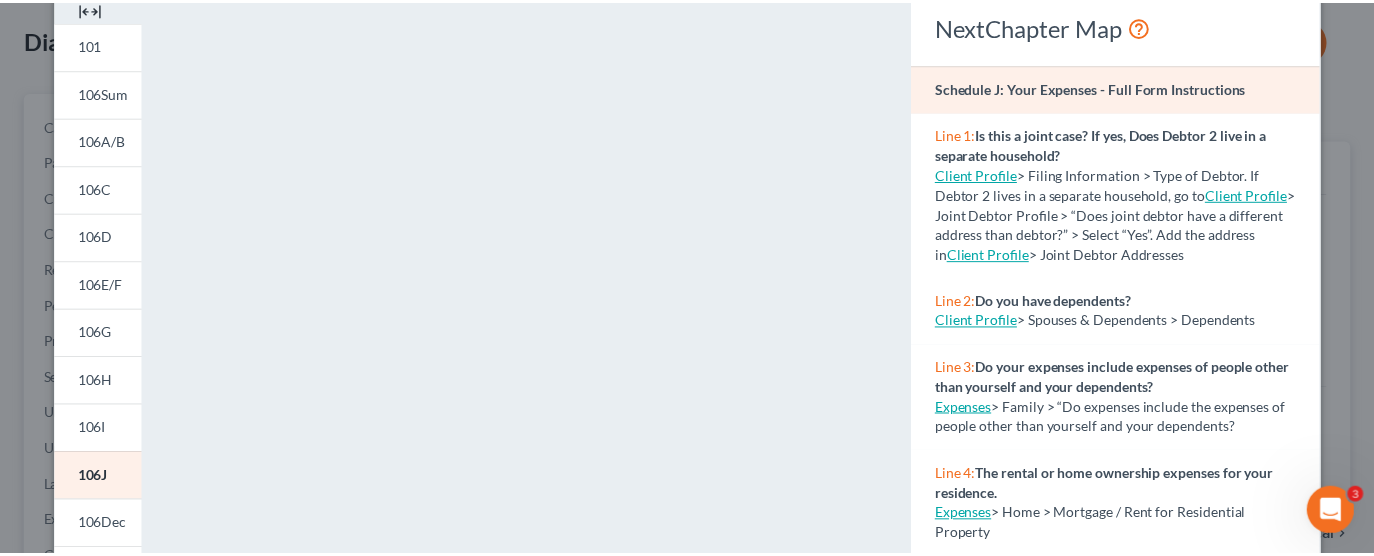 scroll, scrollTop: 0, scrollLeft: 0, axis: both 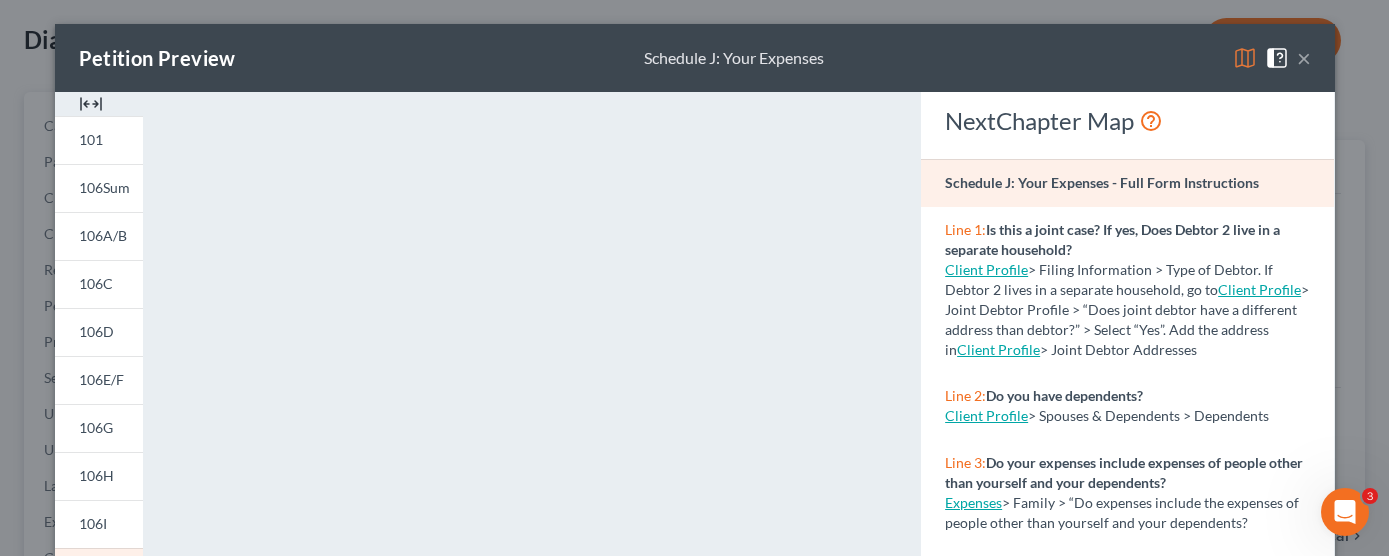 click on "×" at bounding box center (1304, 58) 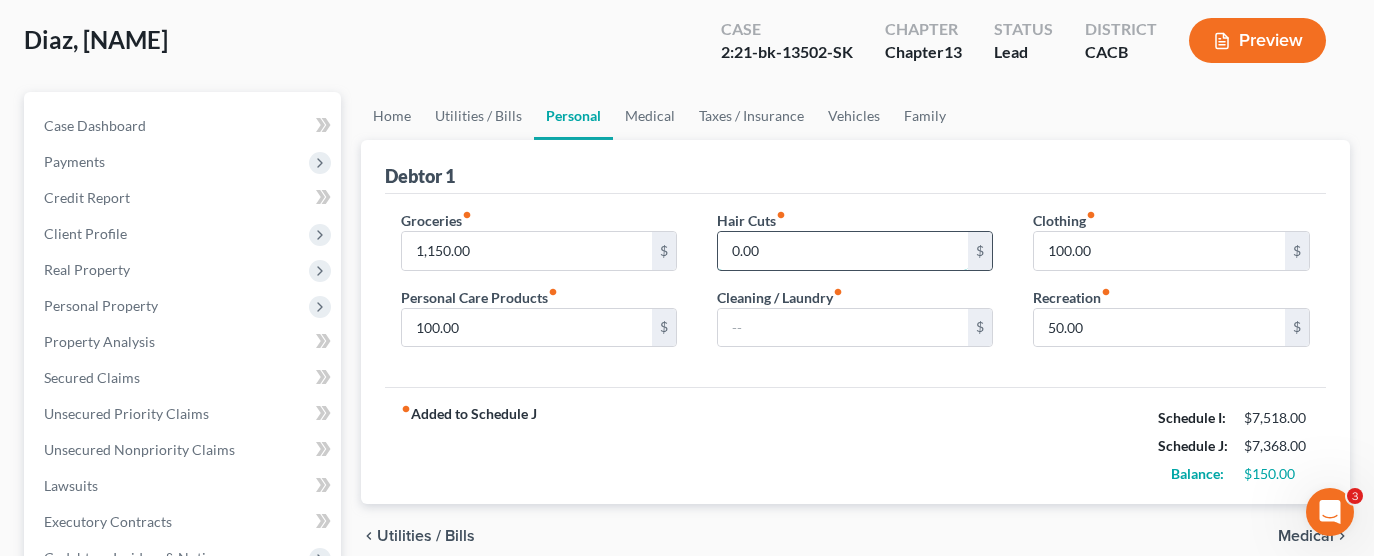 click on "0.00" at bounding box center [843, 251] 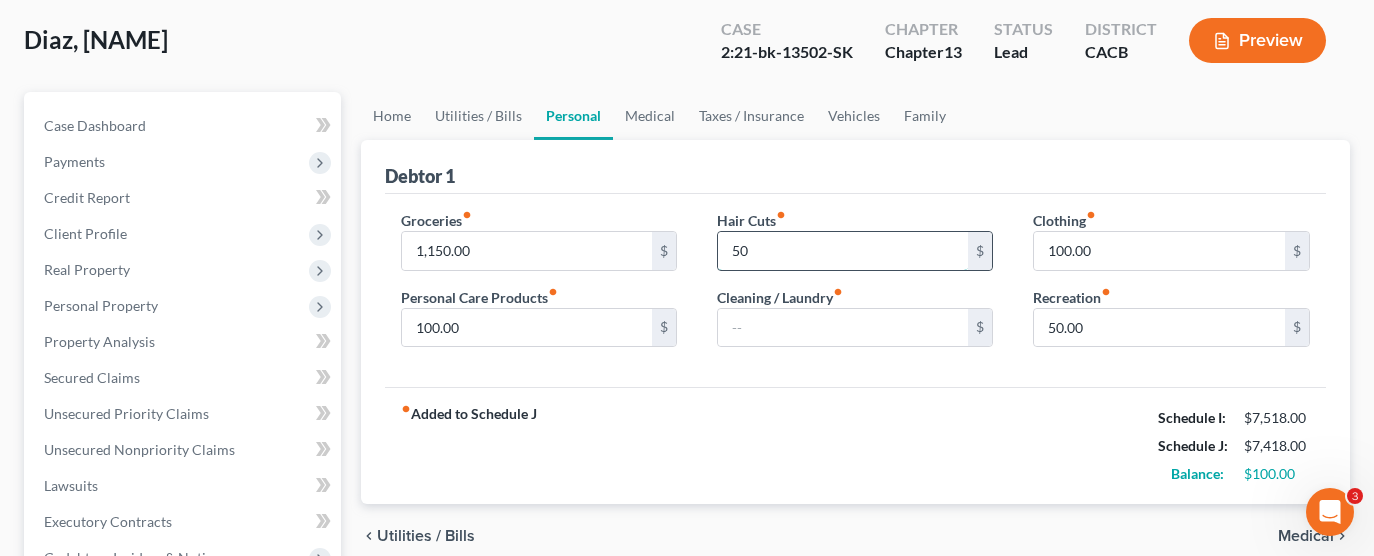 type on "5" 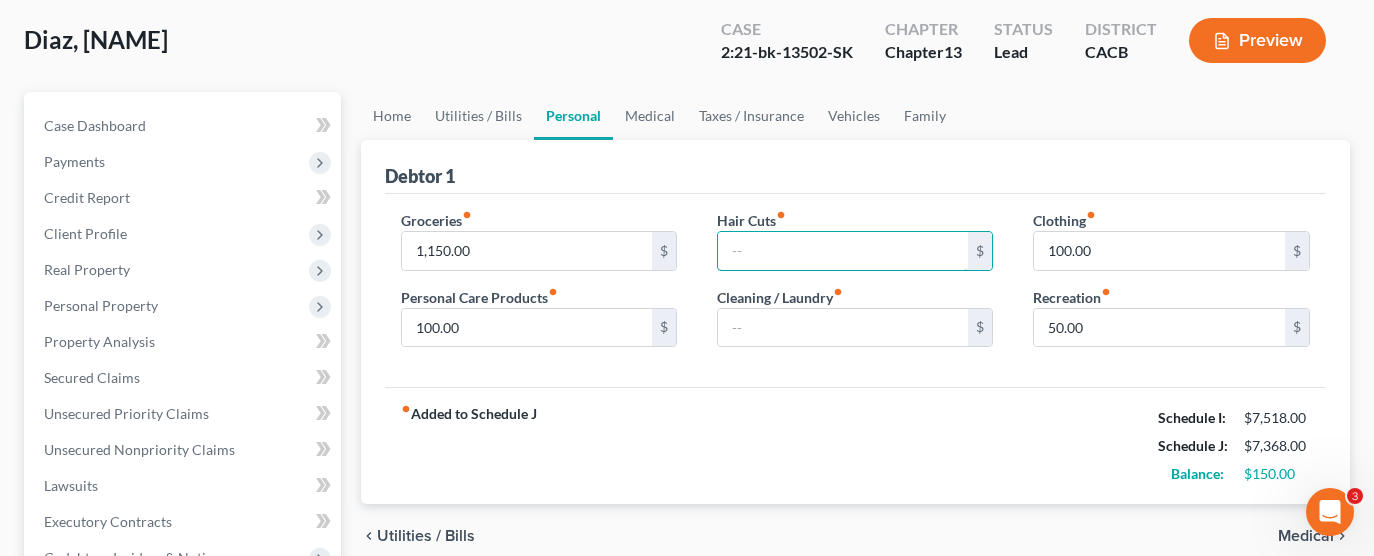 type 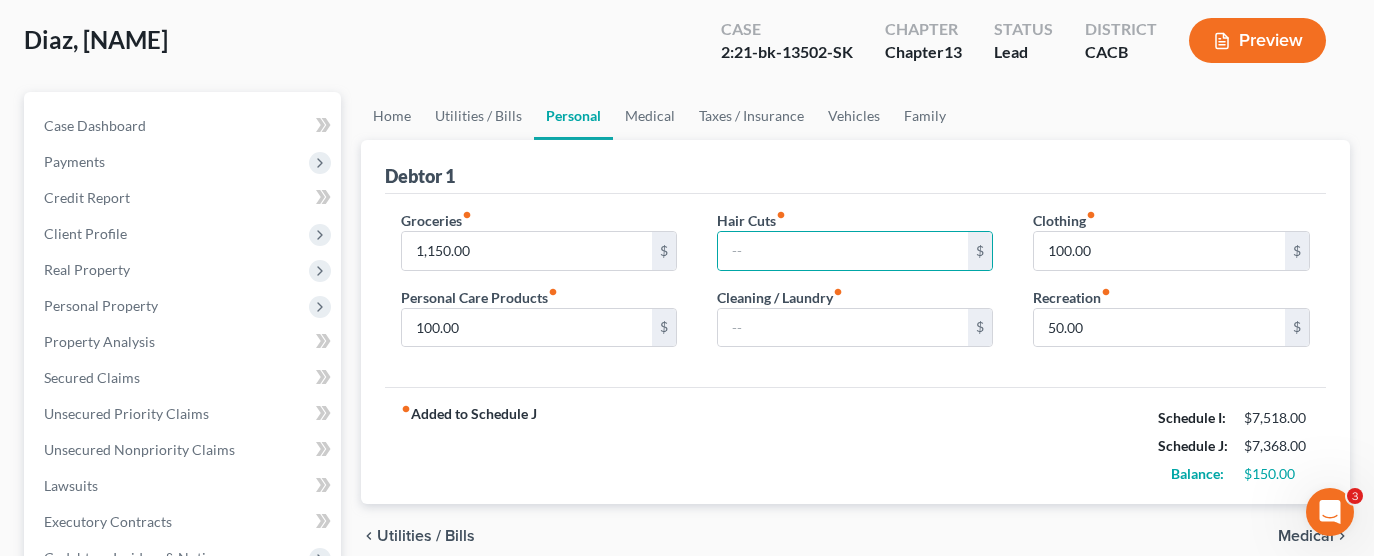 click on "fiber_manual_record  Added to Schedule J Schedule I: $[NUMBER] Schedule J: $[NUMBER] Balance: $[NUMBER]" at bounding box center (856, 445) 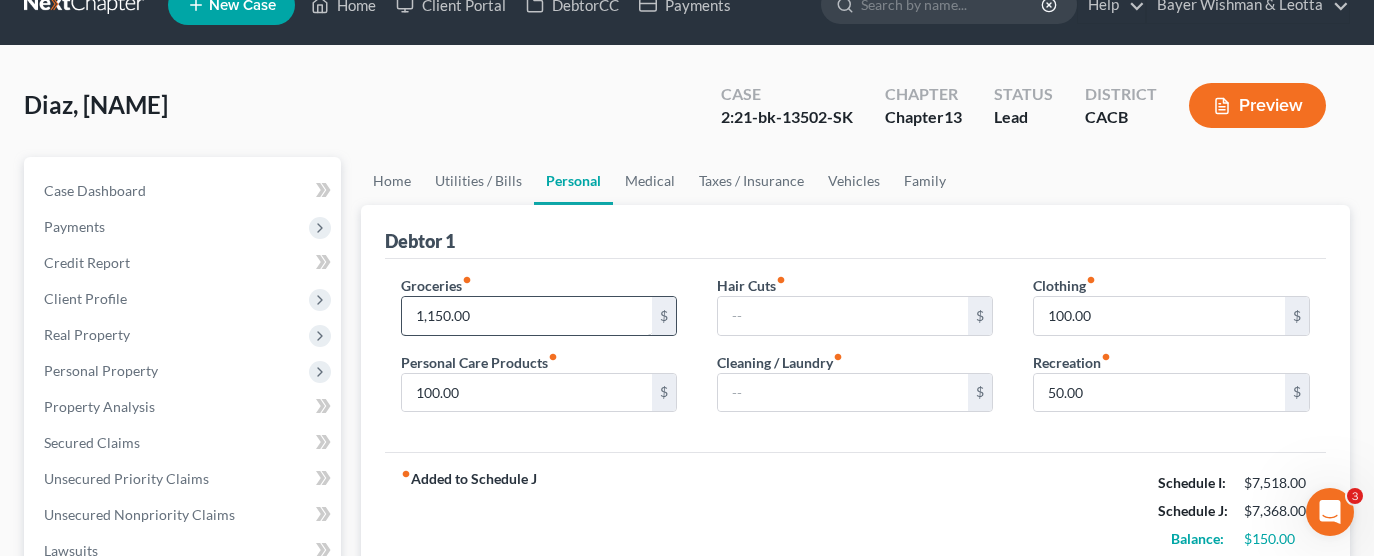 scroll, scrollTop: 0, scrollLeft: 0, axis: both 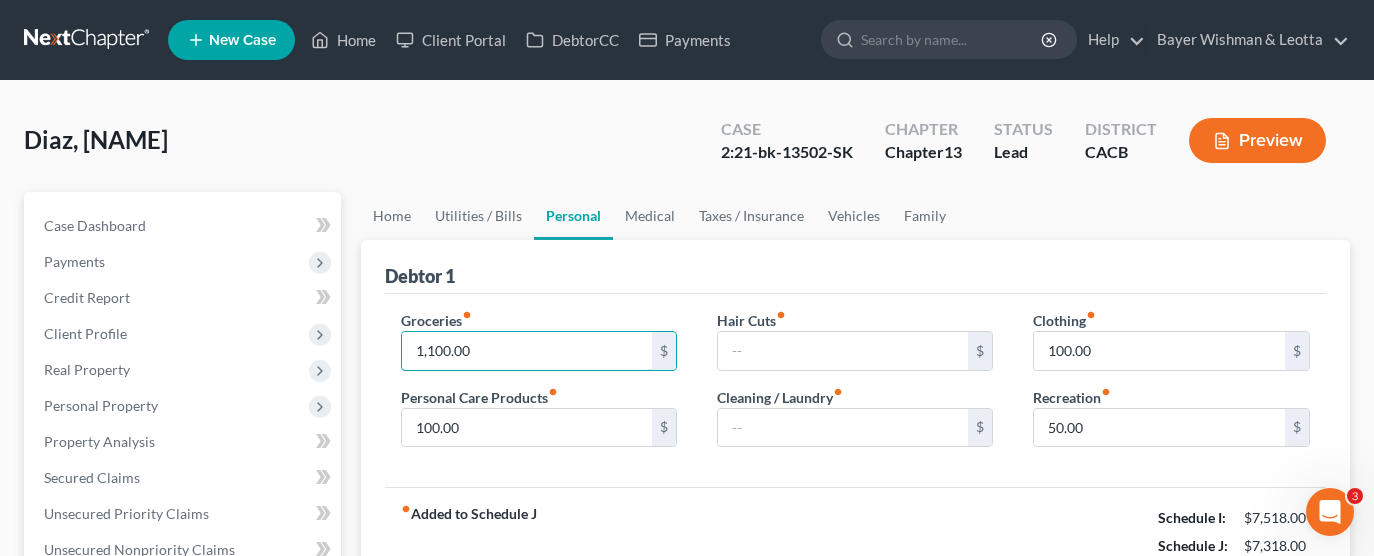 type on "1,100.00" 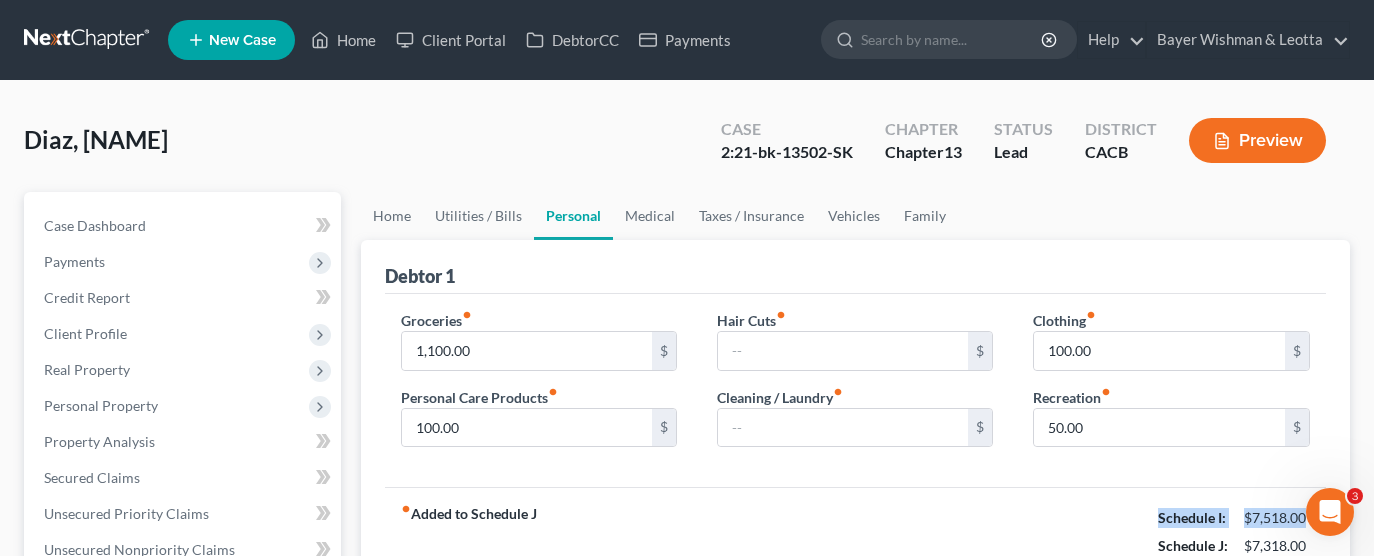 click on "fiber_manual_record  Added to Schedule J Schedule I: $7,518.00 Schedule J: $7,318.00 Balance: $200.00" at bounding box center [856, 545] 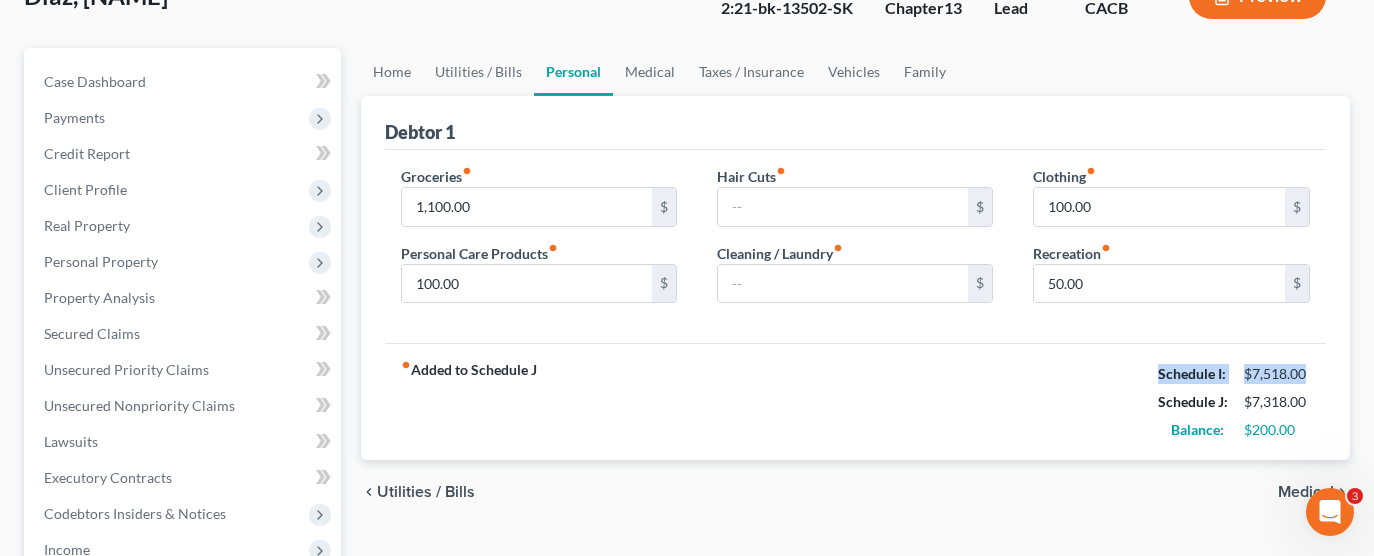 scroll, scrollTop: 300, scrollLeft: 0, axis: vertical 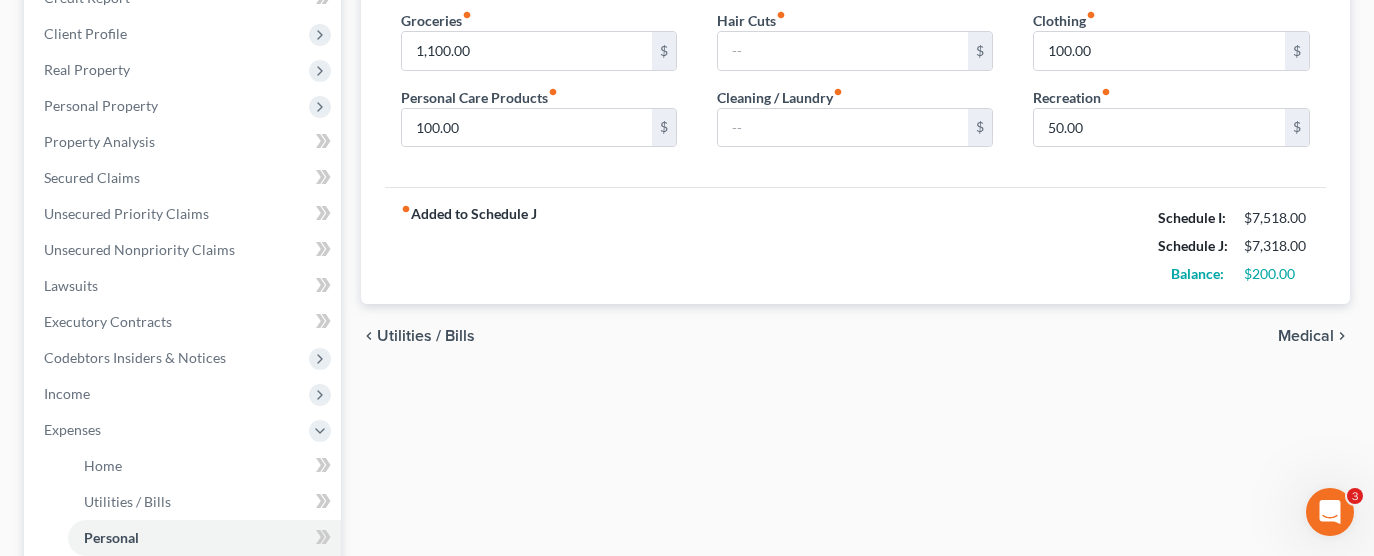 click on "Home
Utilities / Bills
Personal
Medical
Taxes / Insurance
Vehicles
Family
Debtor 1 Groceries  fiber_manual_record 1,100.00 $ Personal Care Products  fiber_manual_record 100.00 $ Hair Cuts  fiber_manual_record $ Cleaning / Laundry  fiber_manual_record $ Clothing  fiber_manual_record 100.00 $ Recreation  fiber_manual_record 50.00 $ fiber_manual_record  Added to Schedule J Schedule I: $7,518.00 Schedule J: $7,318.00 Balance: $200.00
chevron_left
Utilities / Bills
Medical
chevron_right" at bounding box center (856, 451) 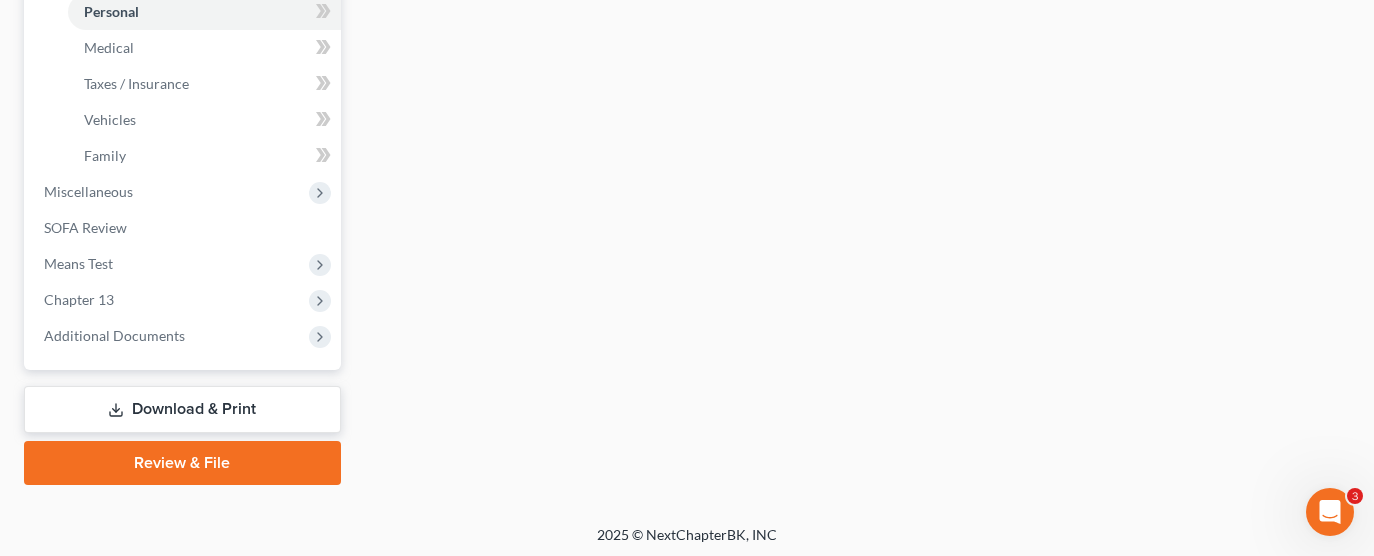 scroll, scrollTop: 831, scrollLeft: 0, axis: vertical 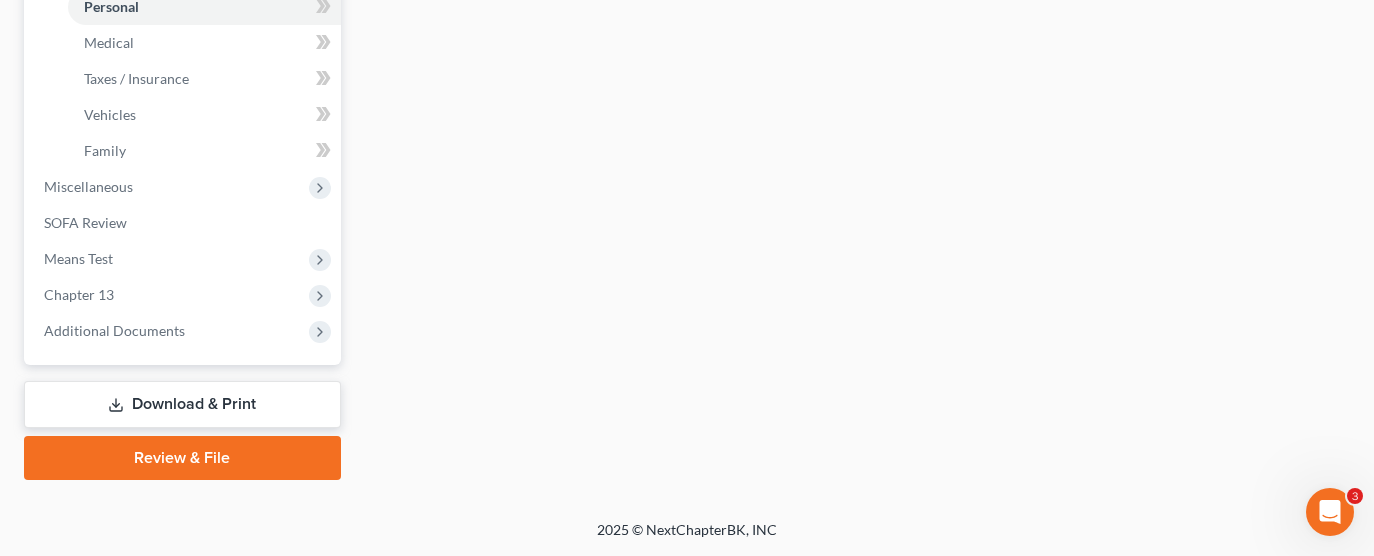 click on "Download & Print" at bounding box center (182, 404) 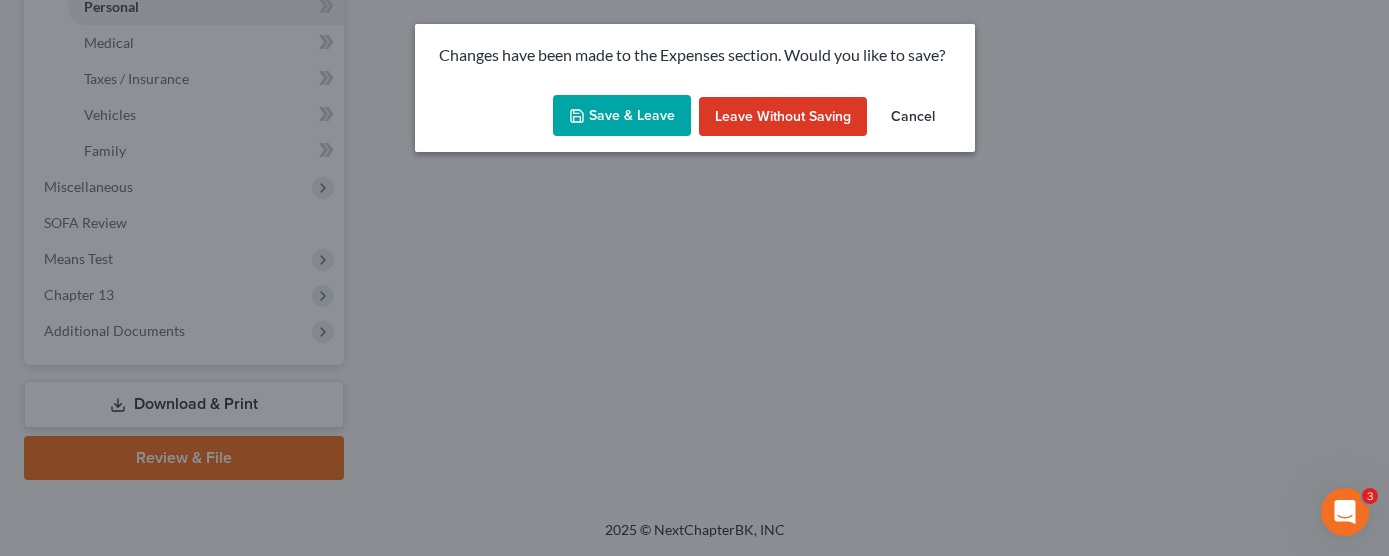 click on "Save & Leave" at bounding box center (622, 116) 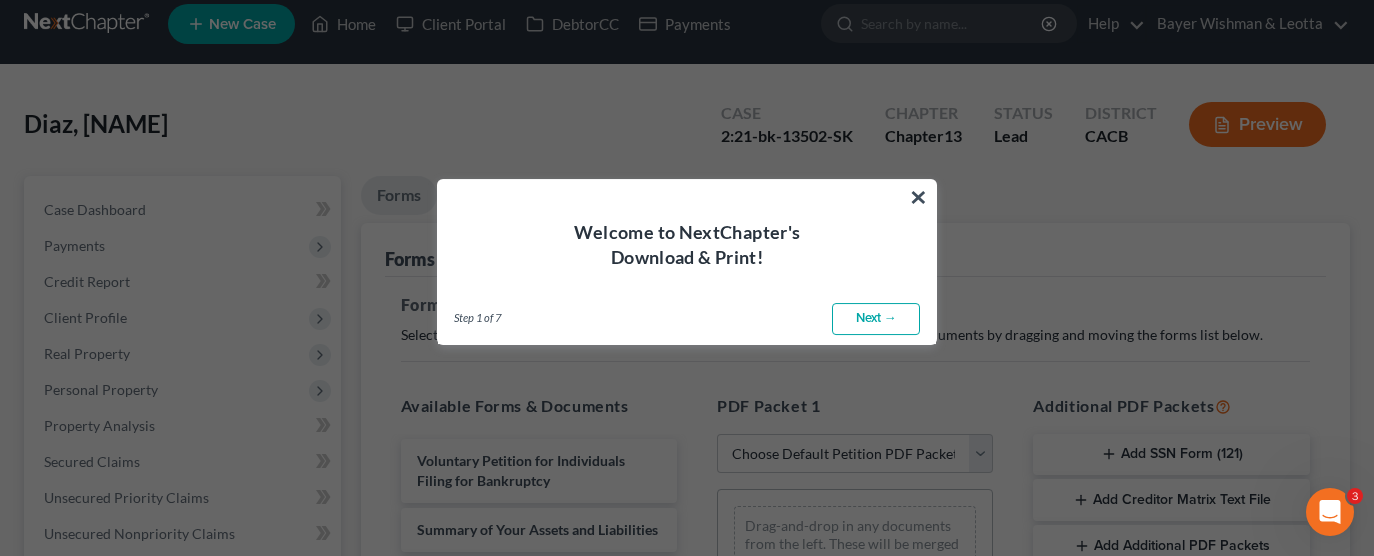 scroll, scrollTop: 0, scrollLeft: 0, axis: both 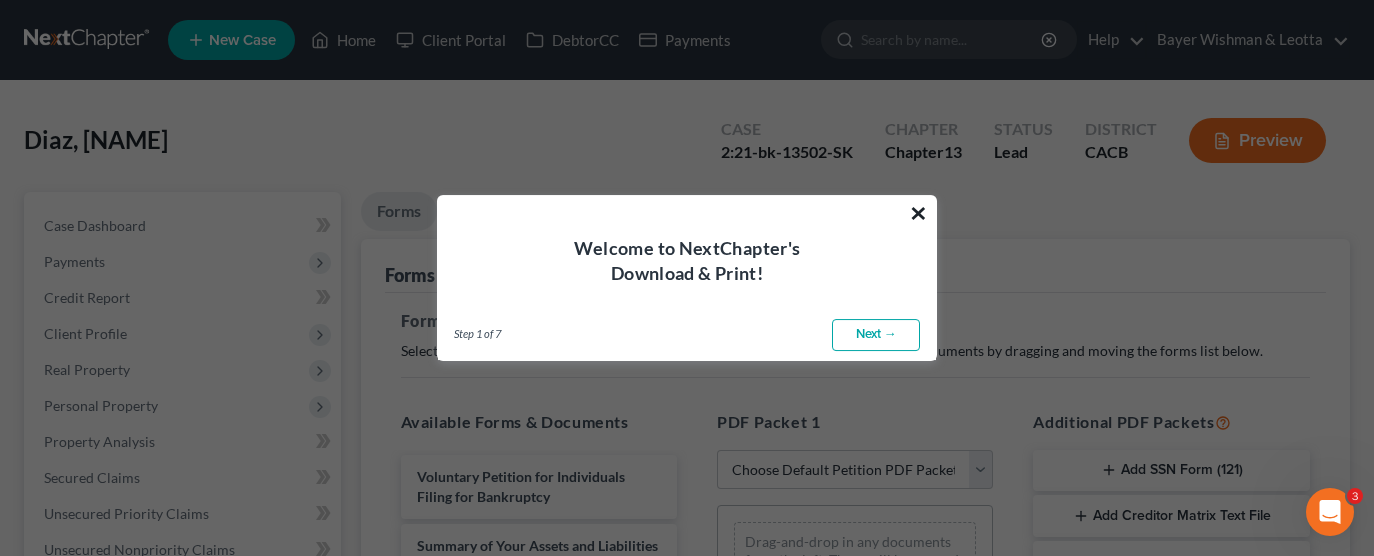 drag, startPoint x: 911, startPoint y: 214, endPoint x: 902, endPoint y: 297, distance: 83.48653 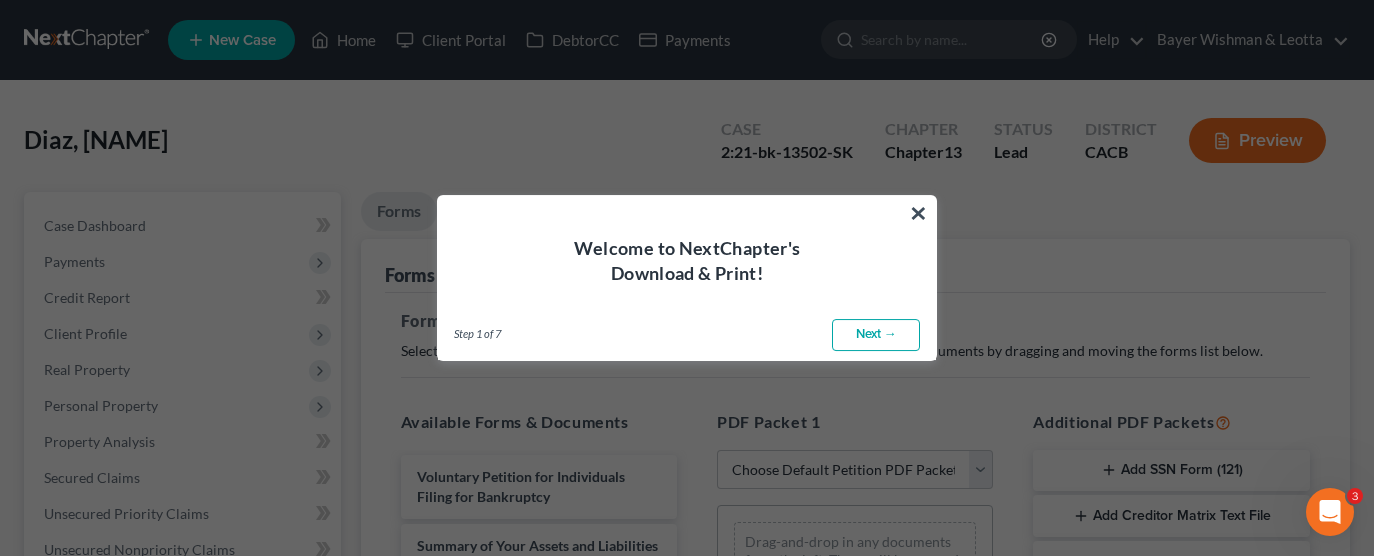 click on "×" at bounding box center [918, 213] 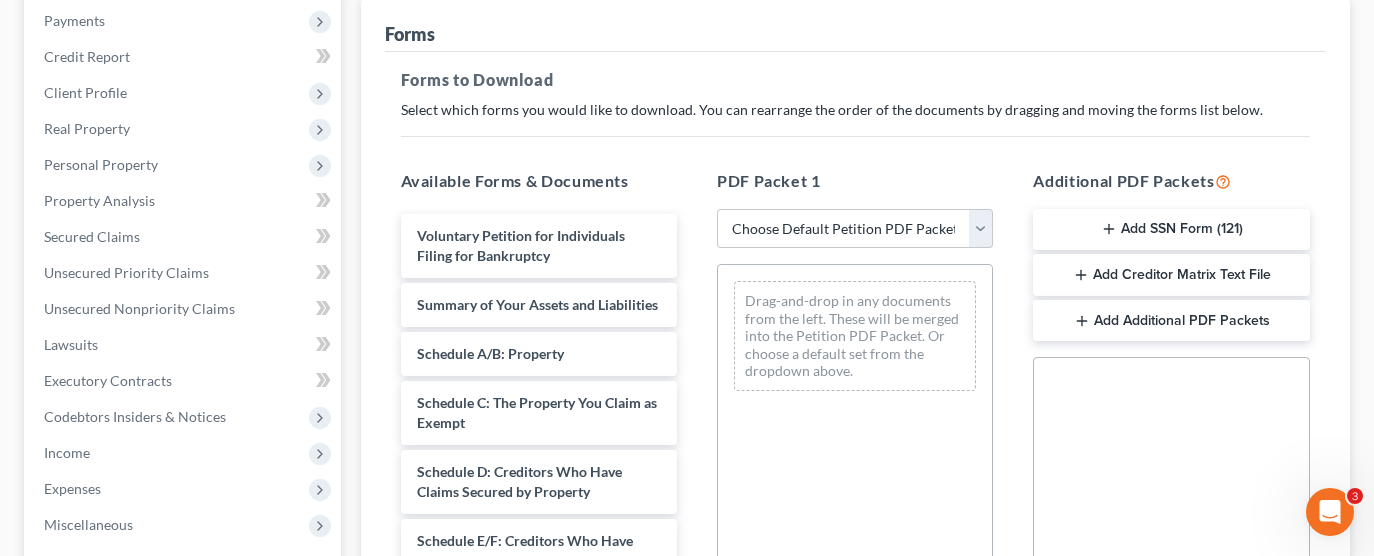 scroll, scrollTop: 300, scrollLeft: 0, axis: vertical 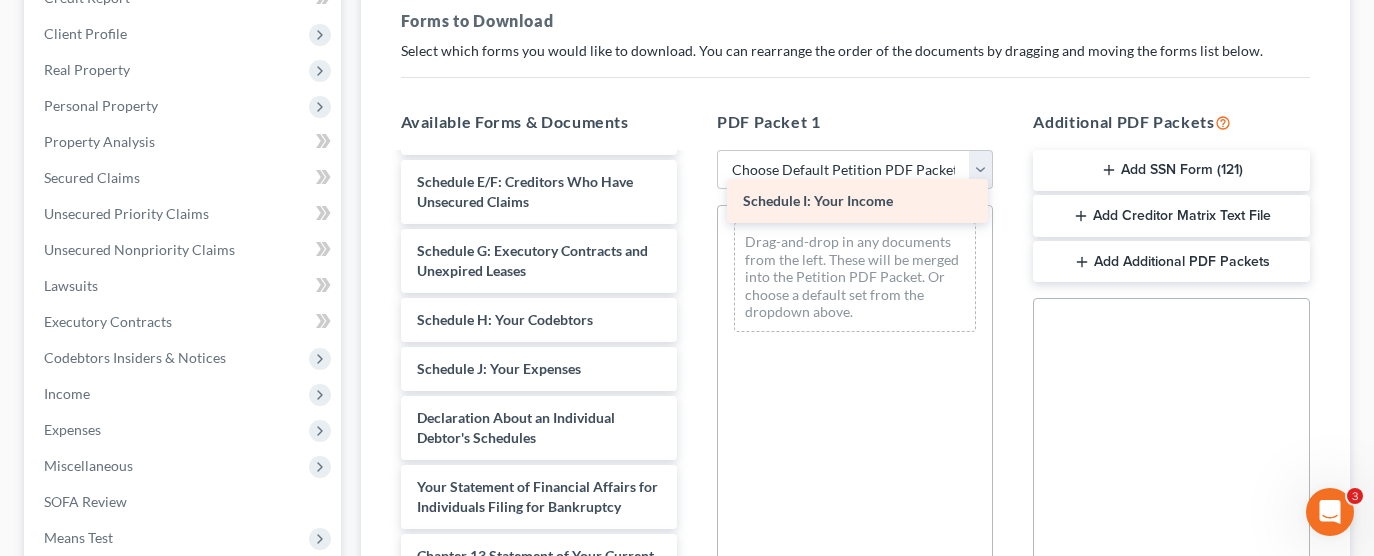 drag, startPoint x: 530, startPoint y: 397, endPoint x: 858, endPoint y: 202, distance: 381.58746 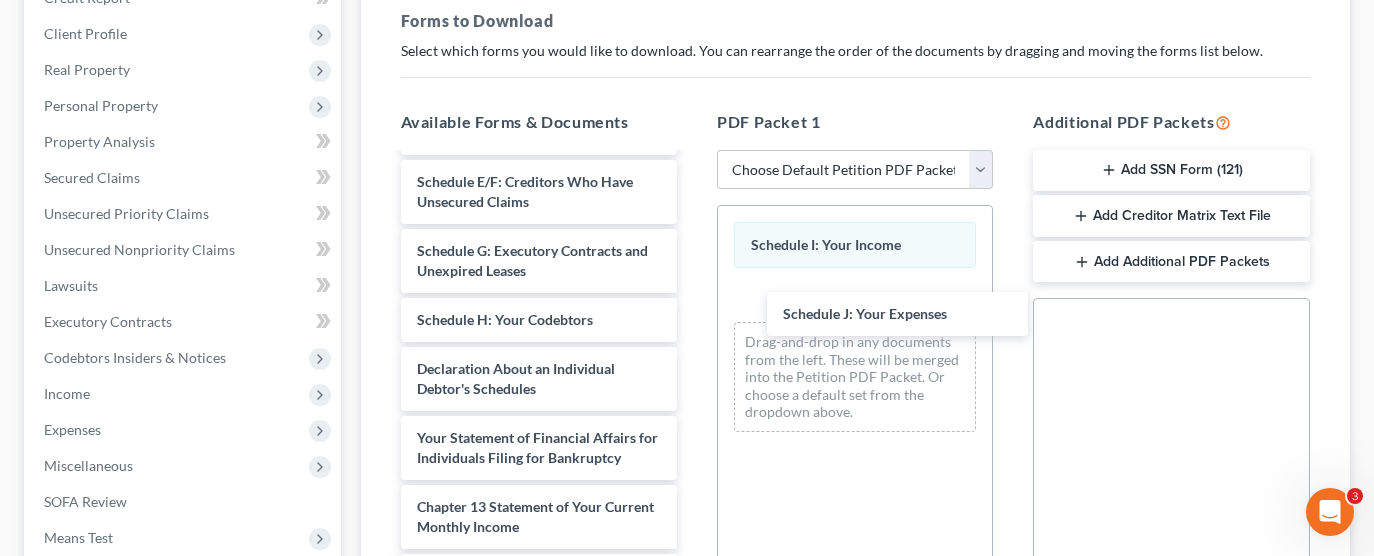 drag, startPoint x: 486, startPoint y: 389, endPoint x: 788, endPoint y: 318, distance: 310.2338 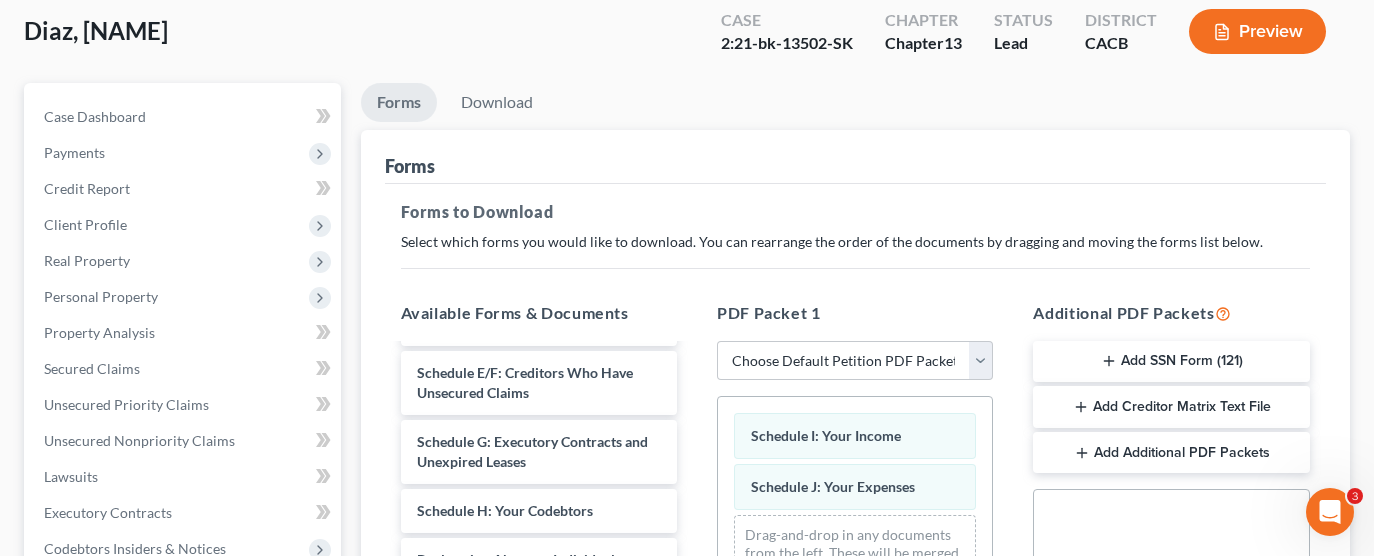 scroll, scrollTop: 100, scrollLeft: 0, axis: vertical 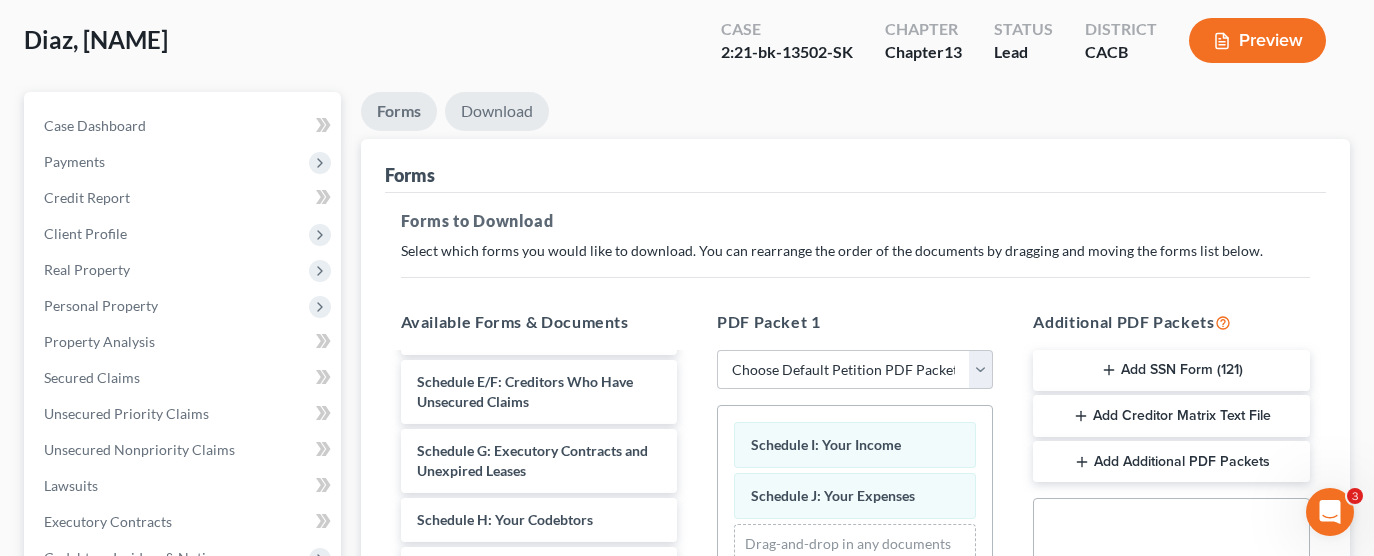 click on "Download" at bounding box center (497, 111) 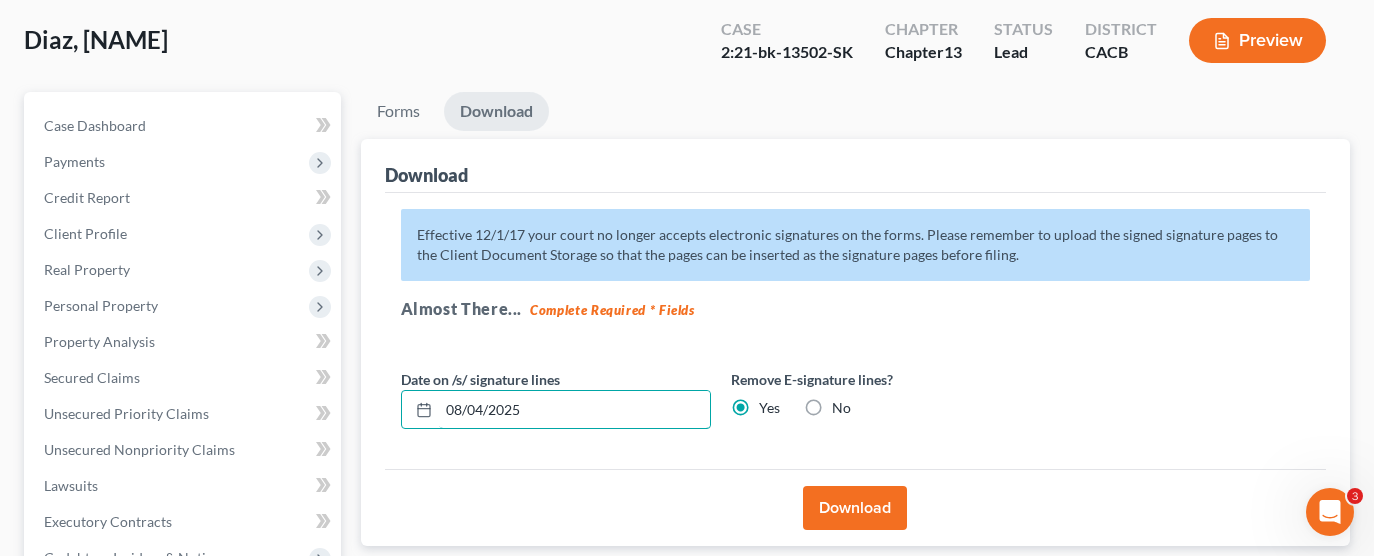 drag, startPoint x: 573, startPoint y: 403, endPoint x: 373, endPoint y: 402, distance: 200.0025 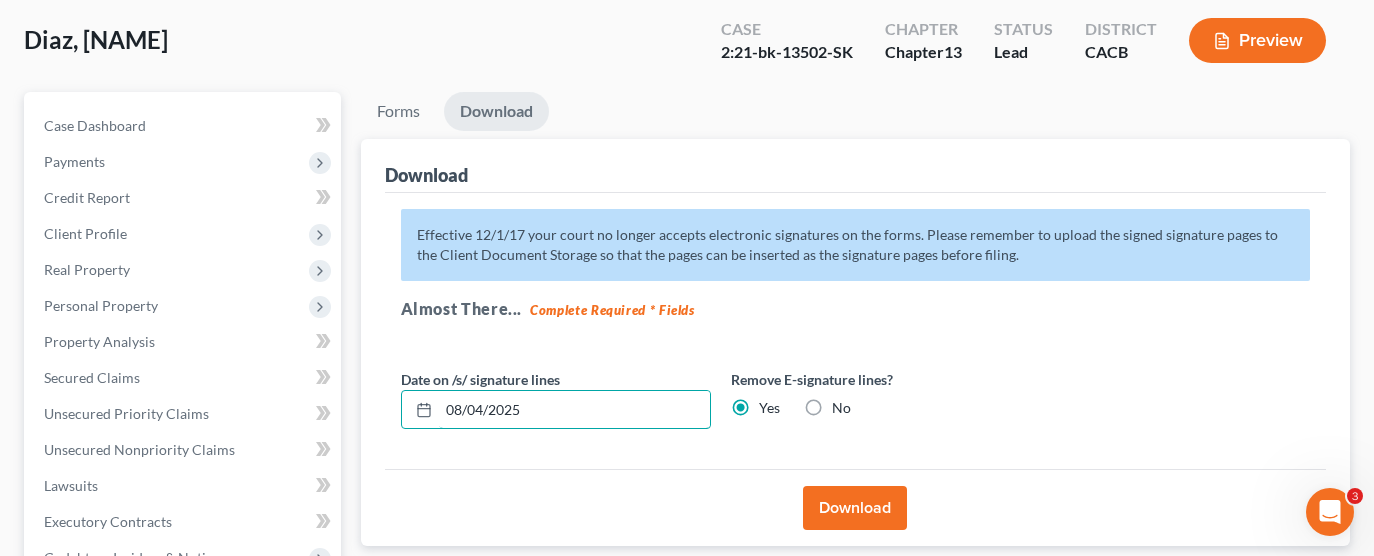 click on "Date on /s/ signature lines         08/04/2025" at bounding box center [556, 399] 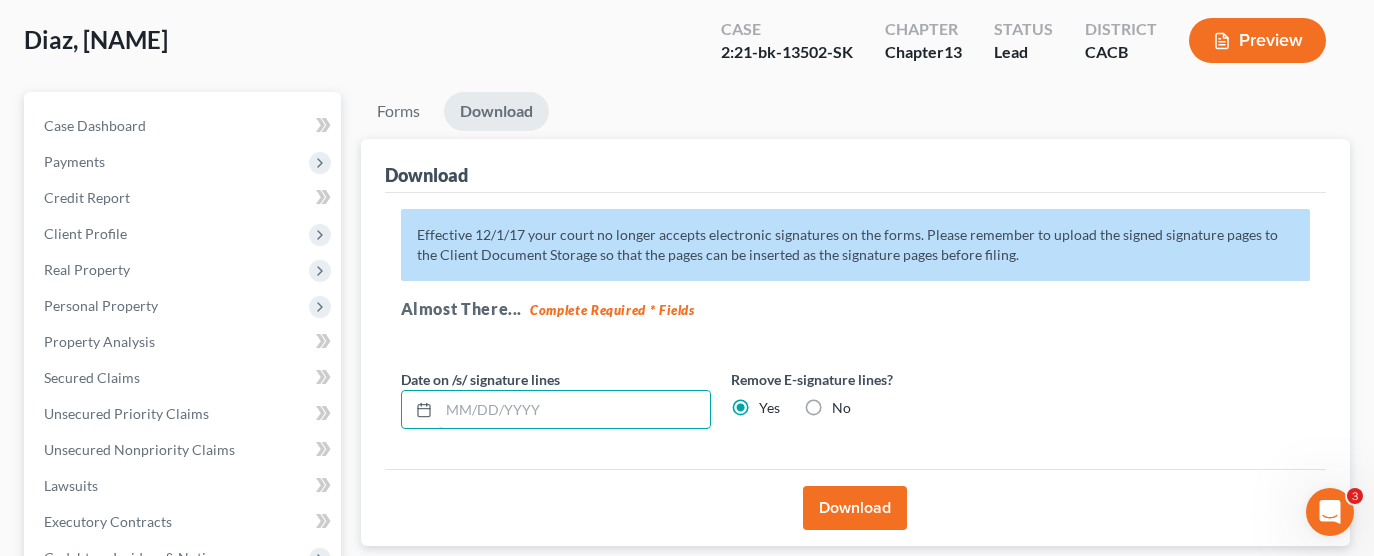 type 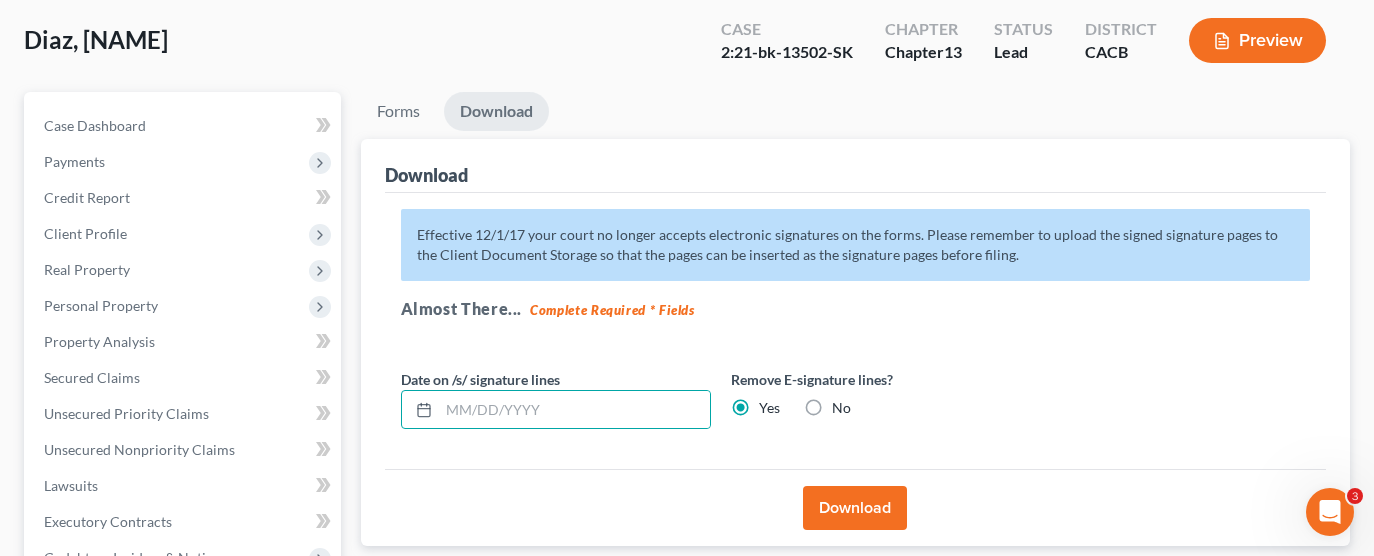 click on "Download" at bounding box center [855, 508] 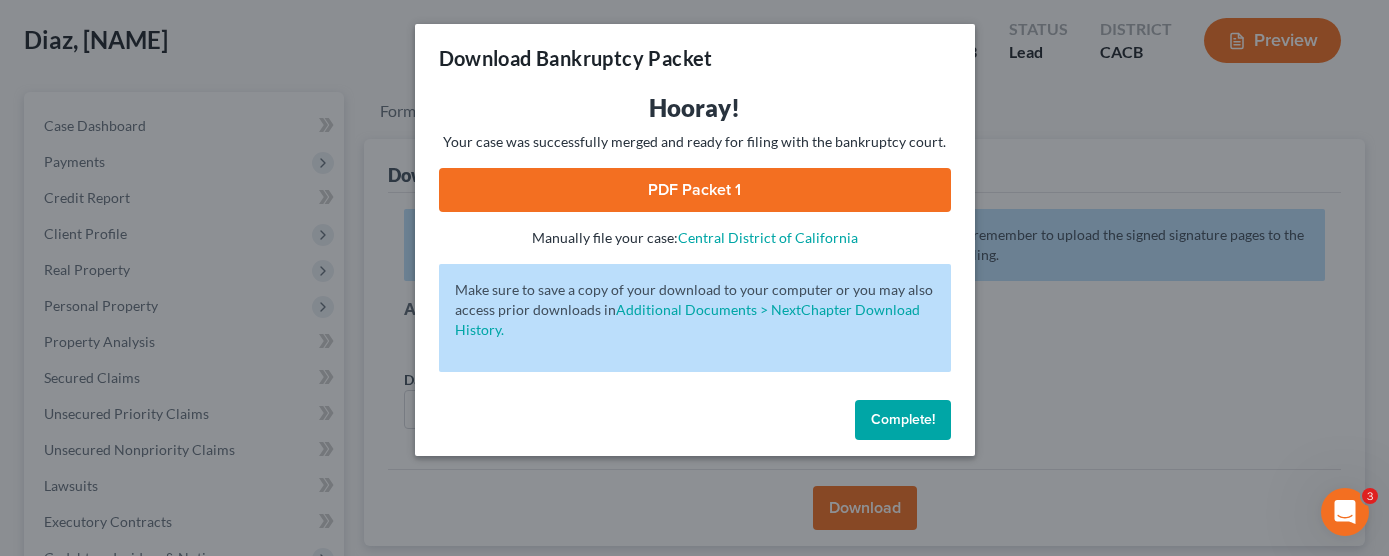click on "PDF Packet 1" at bounding box center (695, 190) 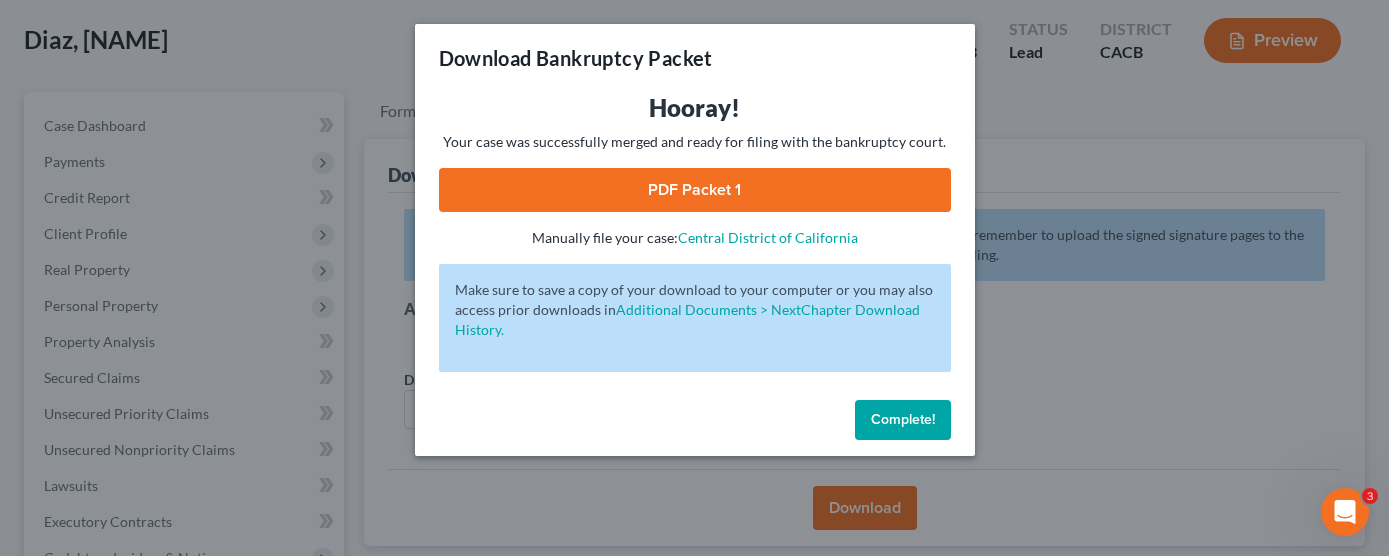 click on "Complete!" at bounding box center [903, 419] 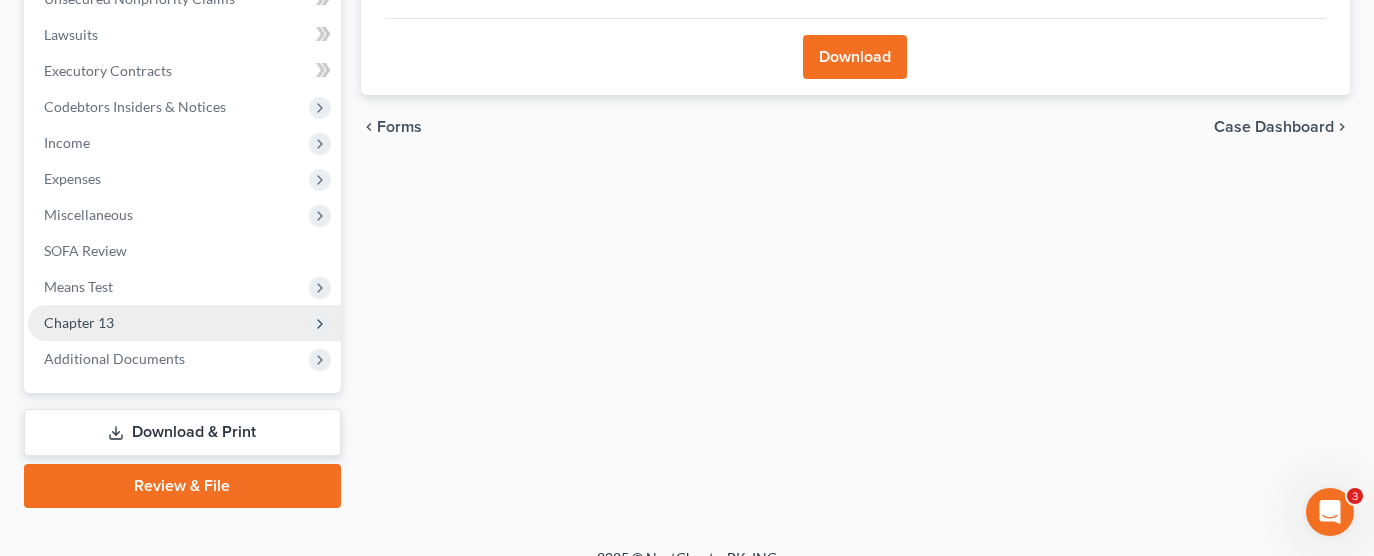 scroll, scrollTop: 579, scrollLeft: 0, axis: vertical 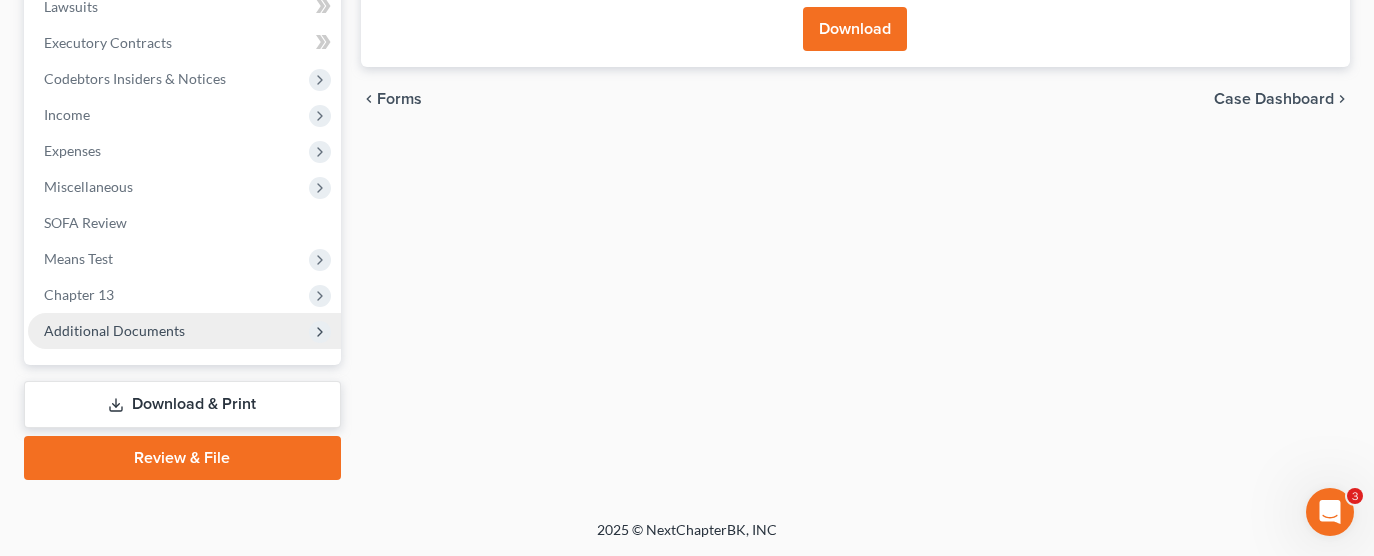 click on "Additional Documents" at bounding box center [184, 331] 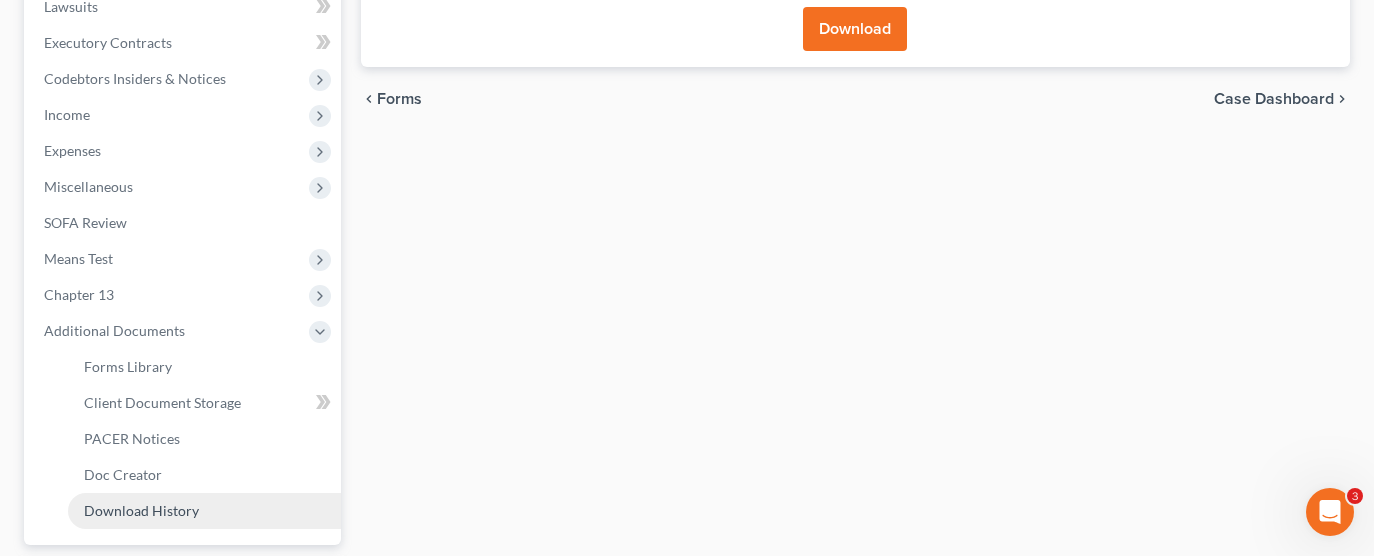 click on "Download History" at bounding box center (141, 510) 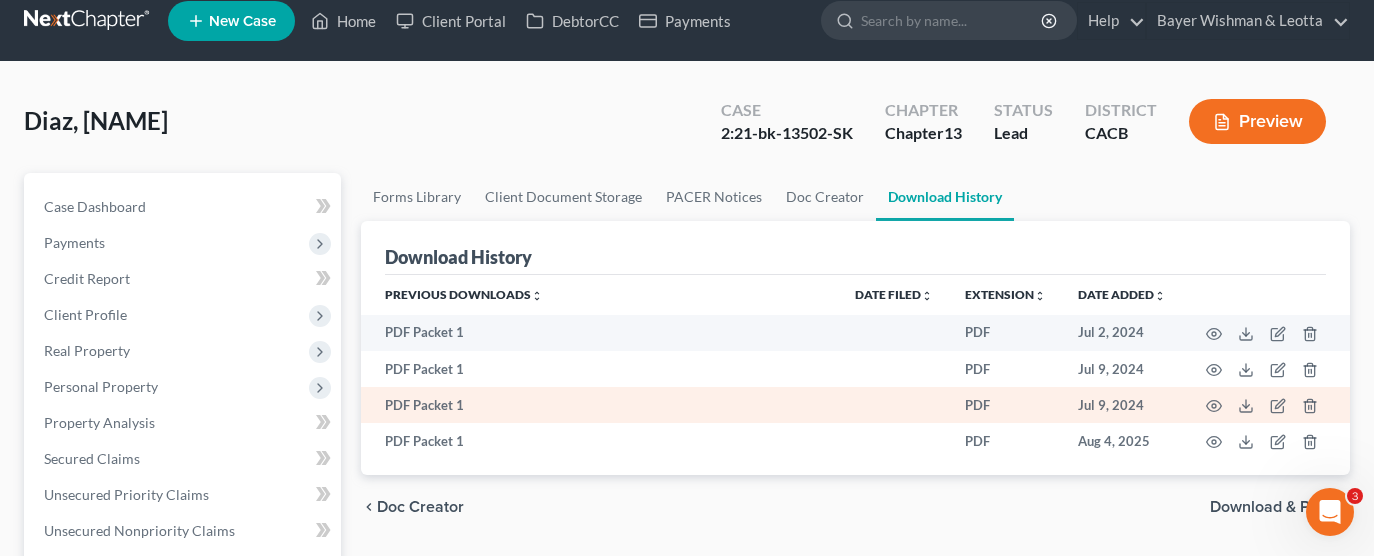 scroll, scrollTop: 0, scrollLeft: 0, axis: both 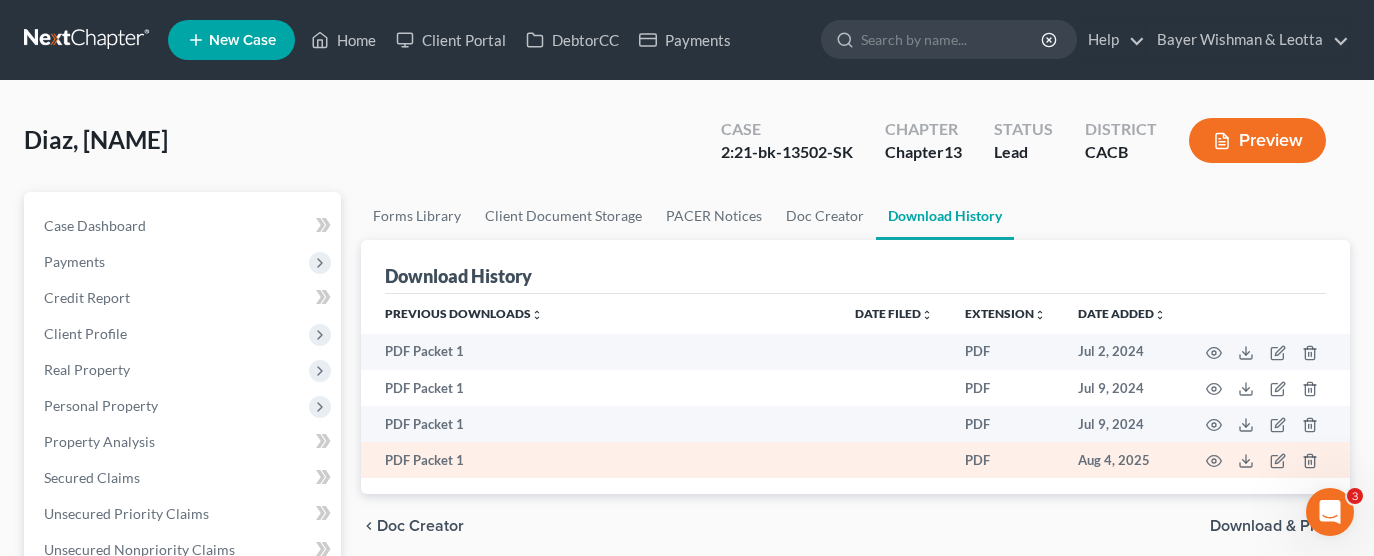 click at bounding box center [1266, 460] 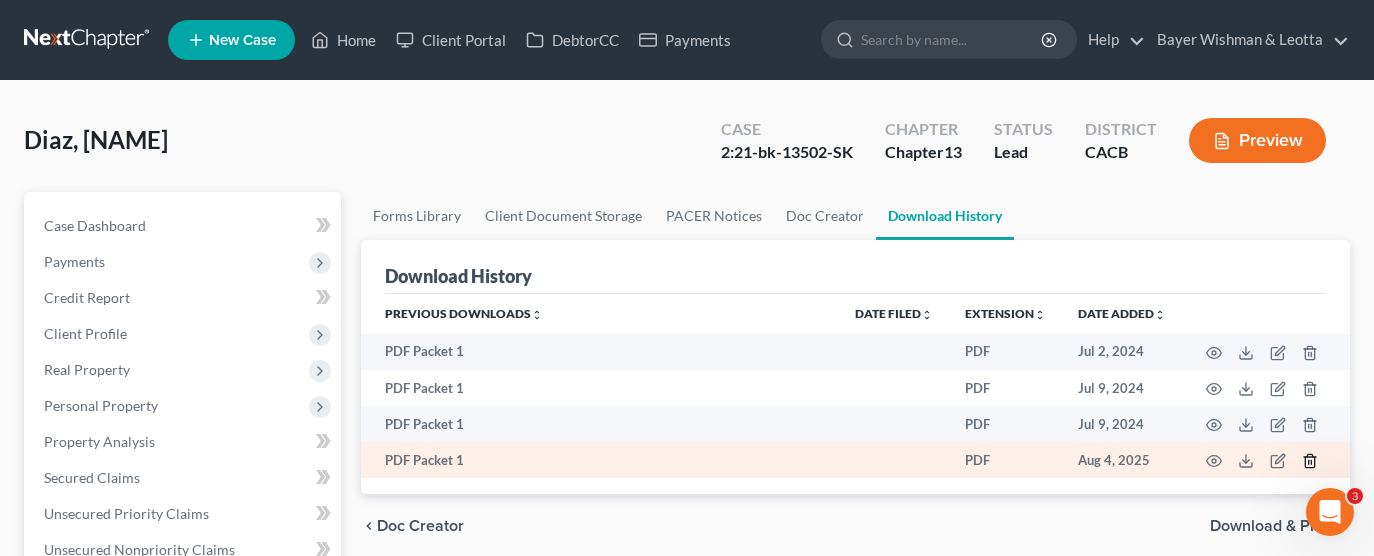 click 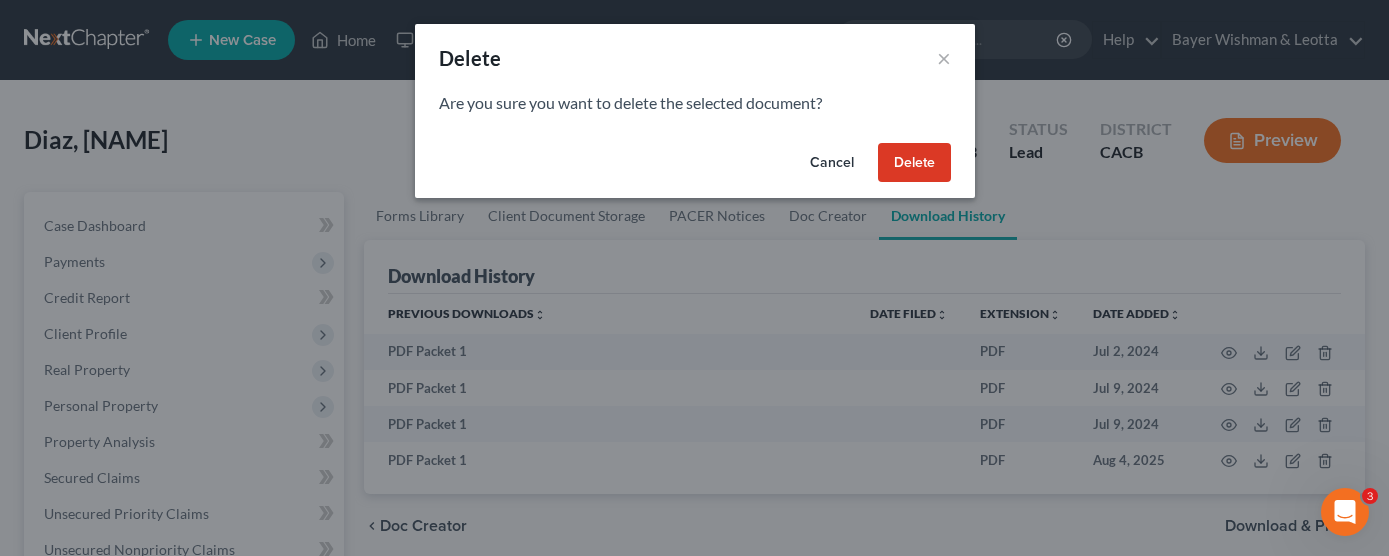 drag, startPoint x: 907, startPoint y: 141, endPoint x: 900, endPoint y: 158, distance: 18.384777 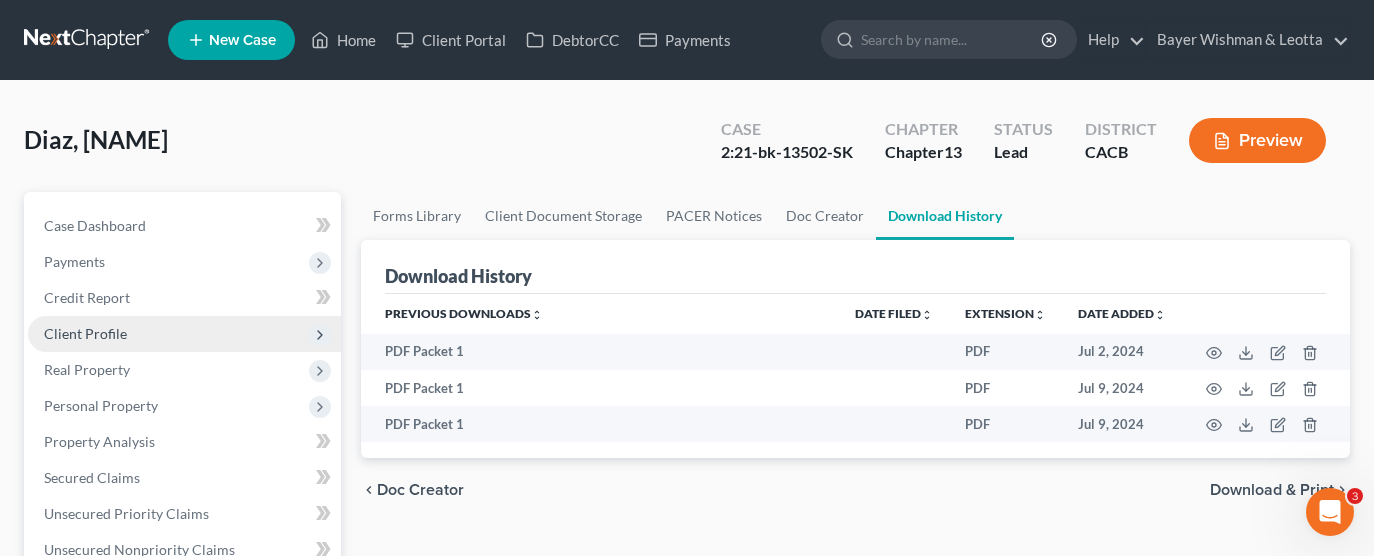click on "Client Profile" at bounding box center [184, 334] 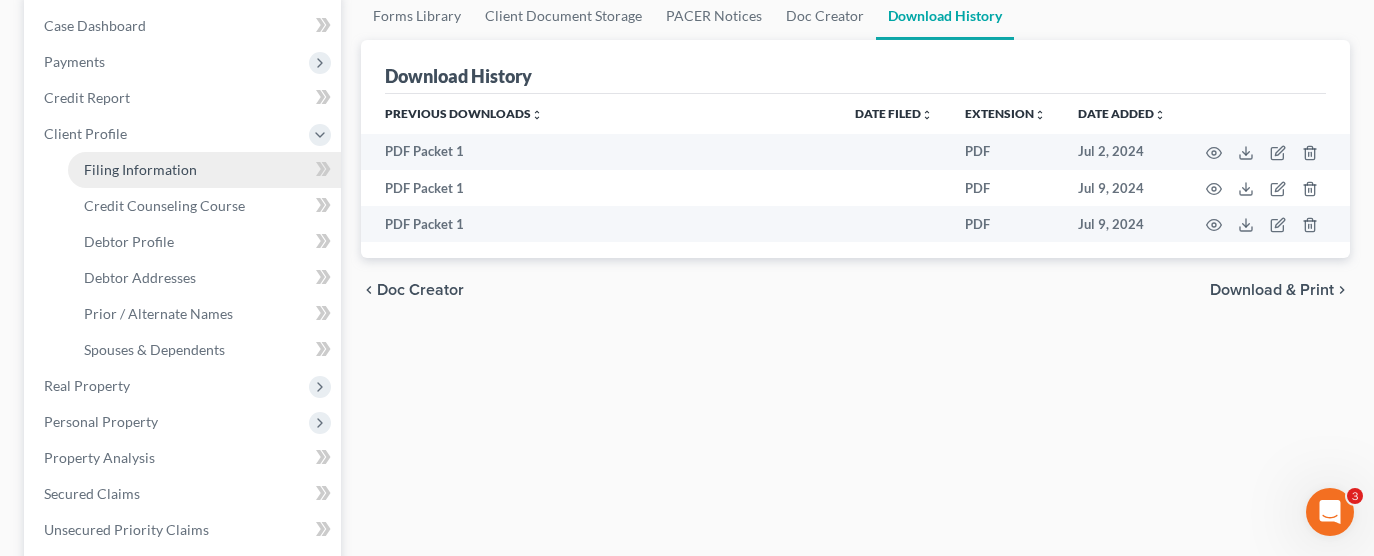 click on "Filing Information" at bounding box center (204, 170) 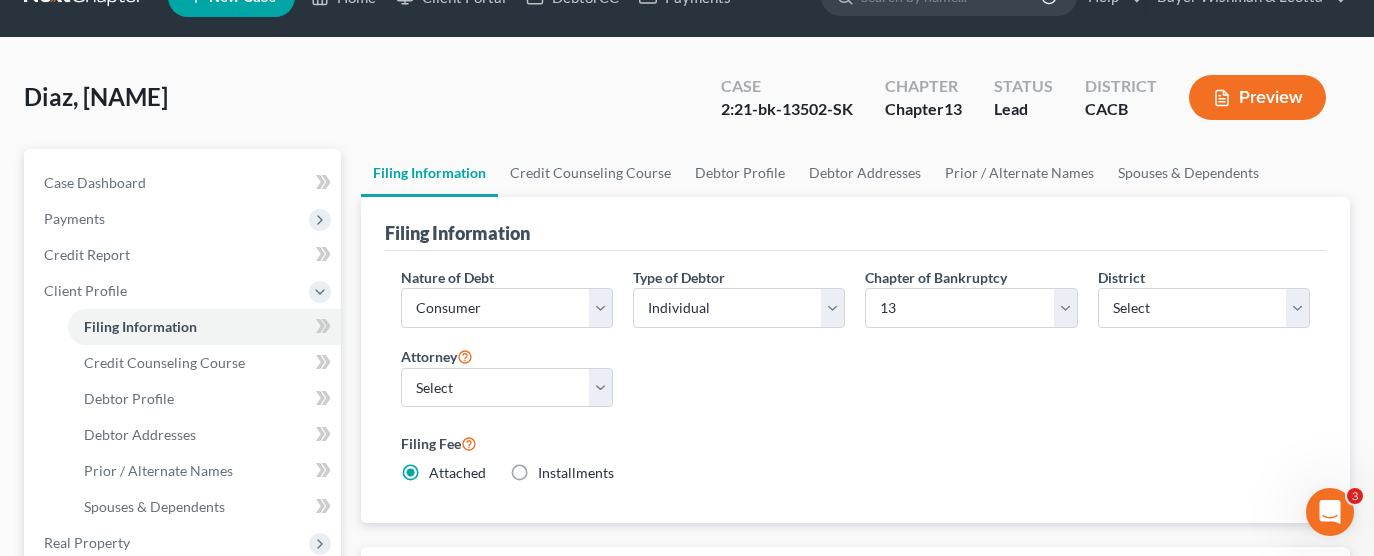 scroll, scrollTop: 300, scrollLeft: 0, axis: vertical 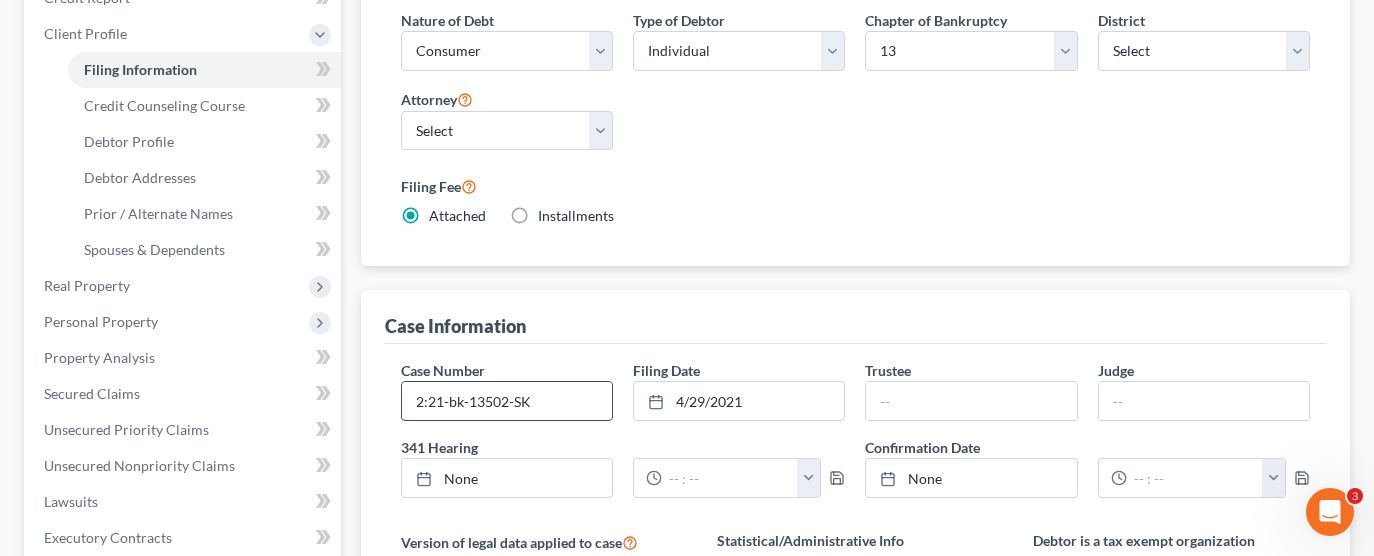 click on "2:21-bk-13502-SK" at bounding box center (507, 401) 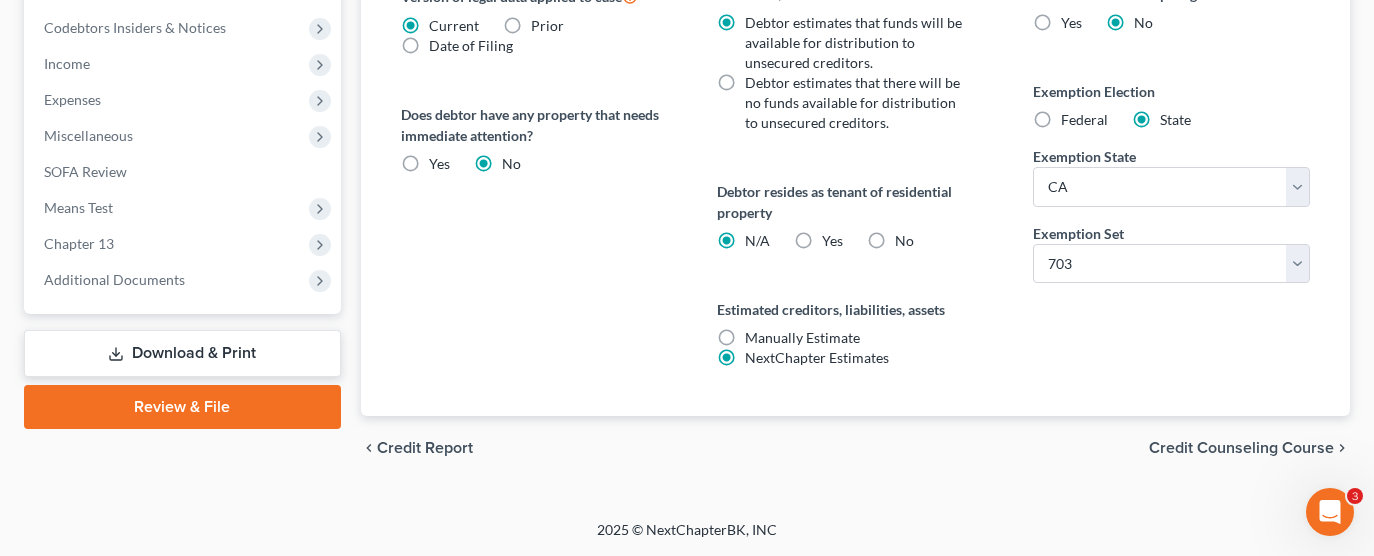 type on "2:21-bk-13502-DS" 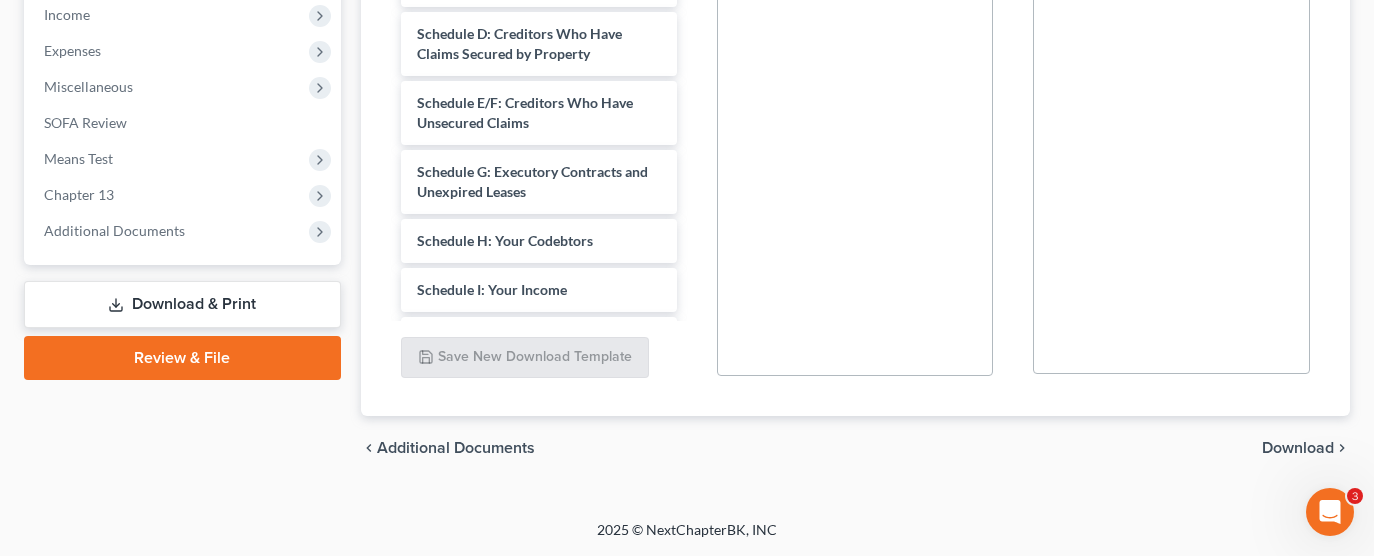 scroll, scrollTop: 579, scrollLeft: 0, axis: vertical 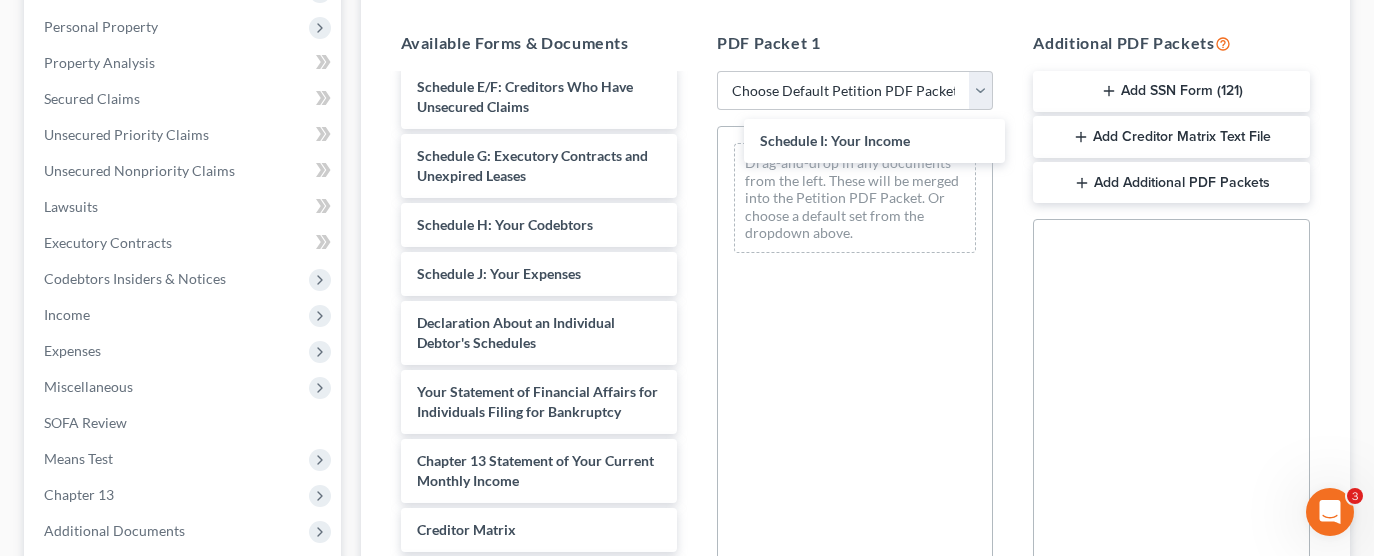 drag, startPoint x: 527, startPoint y: 301, endPoint x: 814, endPoint y: 189, distance: 308.07953 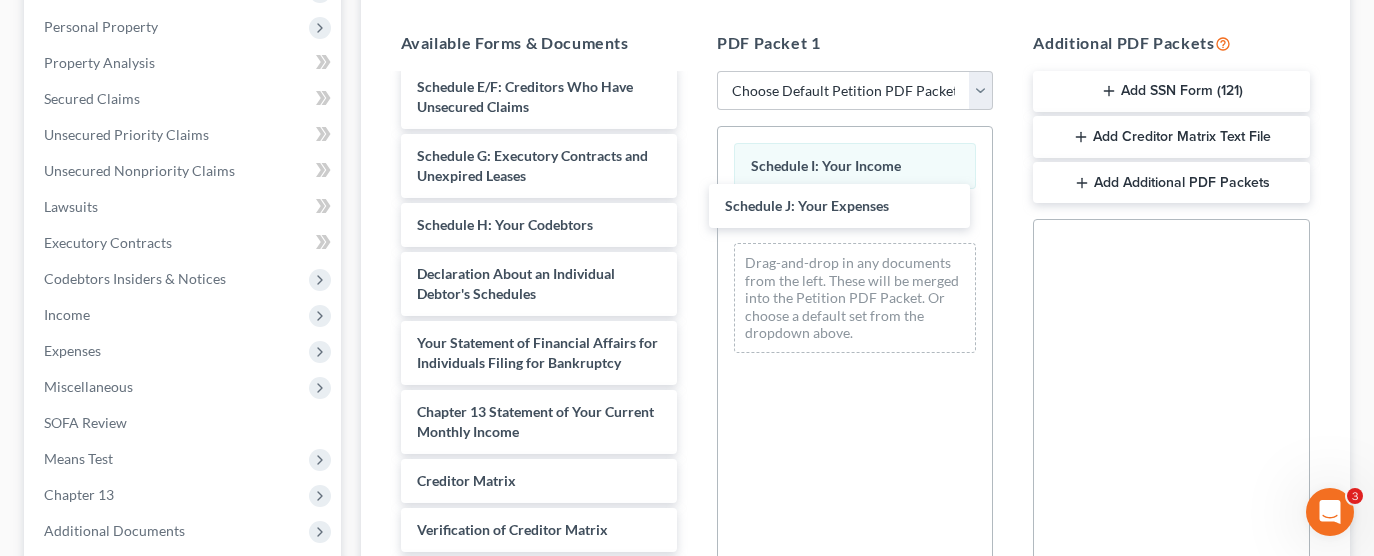 drag, startPoint x: 563, startPoint y: 303, endPoint x: 854, endPoint y: 241, distance: 297.53152 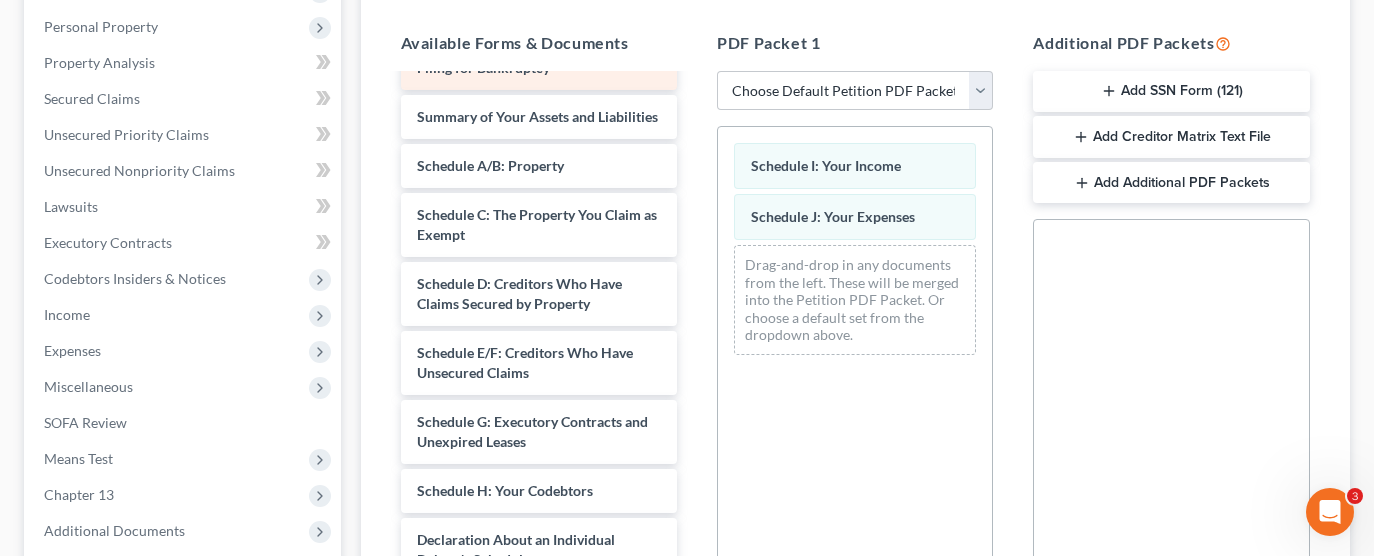 scroll, scrollTop: 16, scrollLeft: 0, axis: vertical 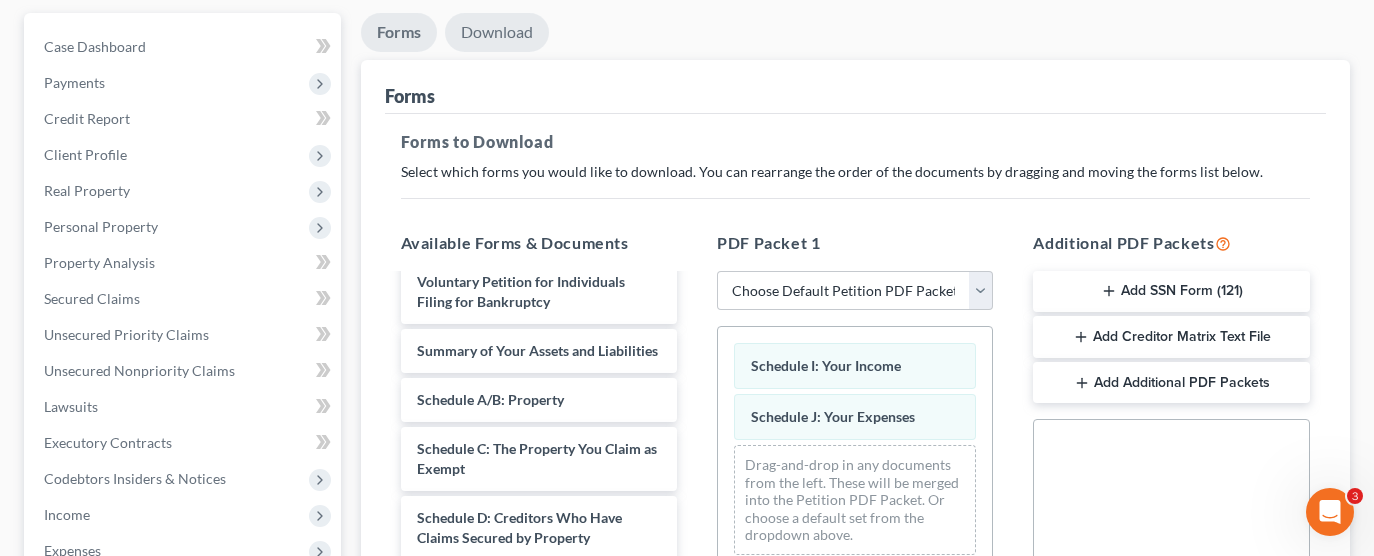 click on "Download" at bounding box center (497, 32) 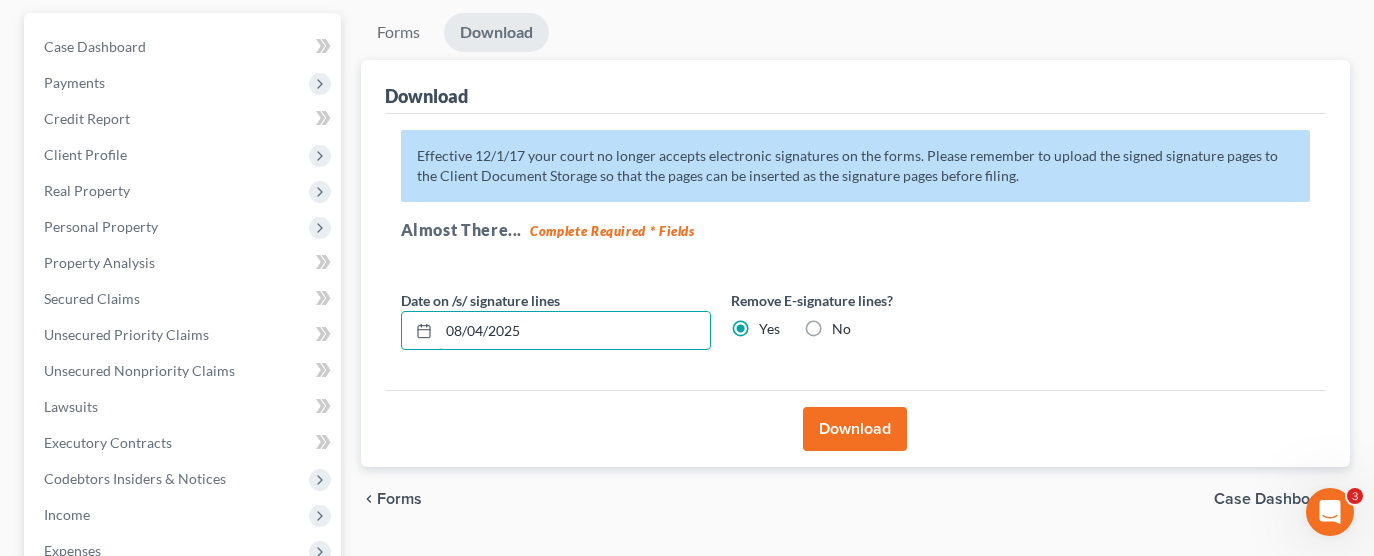 drag, startPoint x: 467, startPoint y: 332, endPoint x: 280, endPoint y: 330, distance: 187.0107 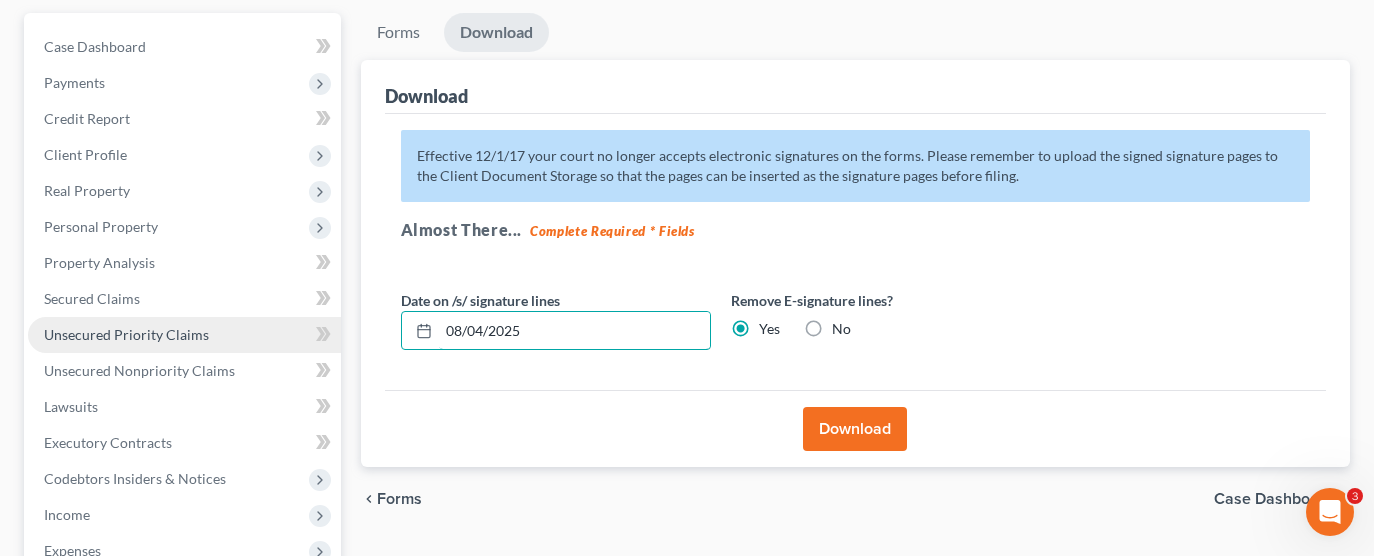click on "Petition Navigation
Case Dashboard
Payments
Invoices
Payments
Payments
Credit Report
Client Profile" at bounding box center (687, 446) 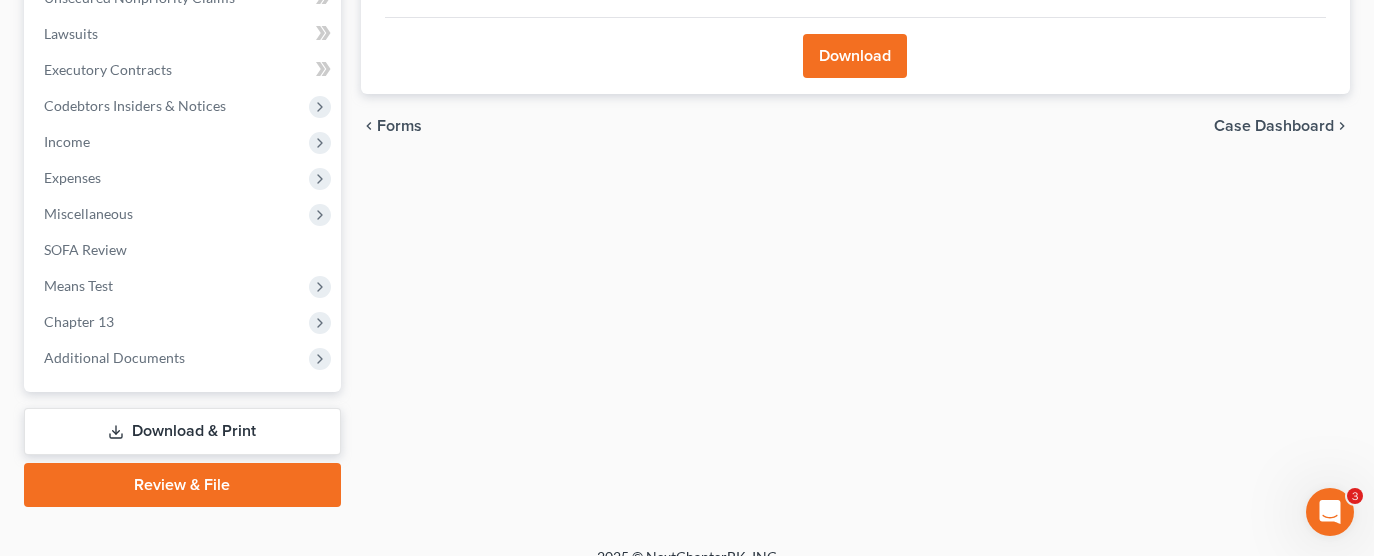 scroll, scrollTop: 528, scrollLeft: 0, axis: vertical 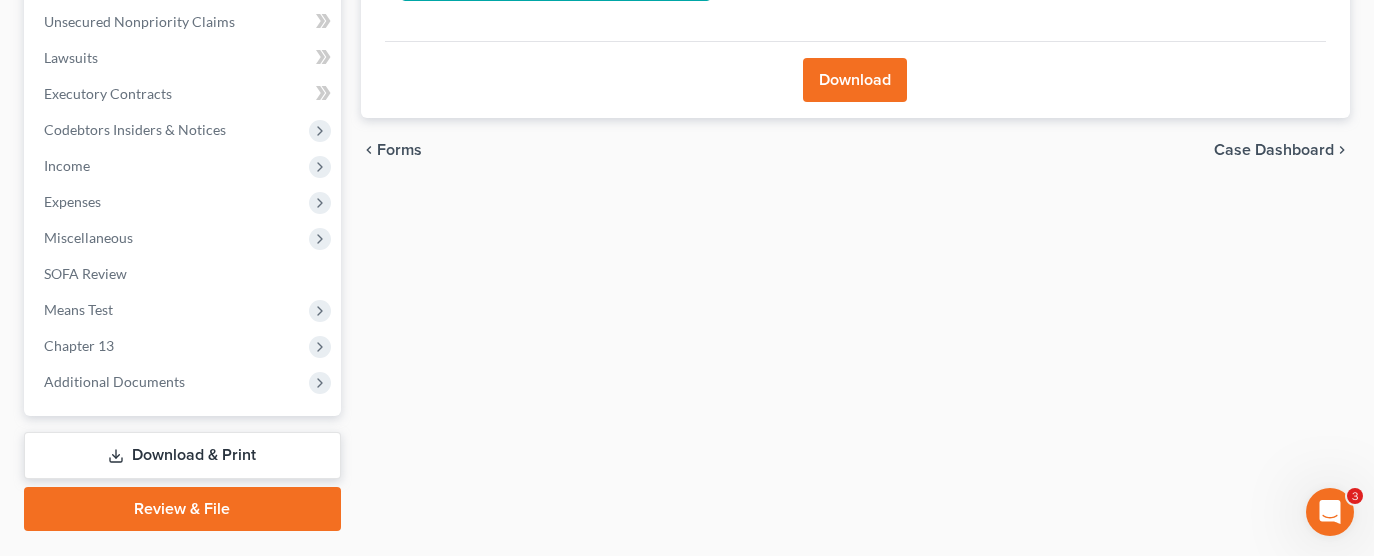 type 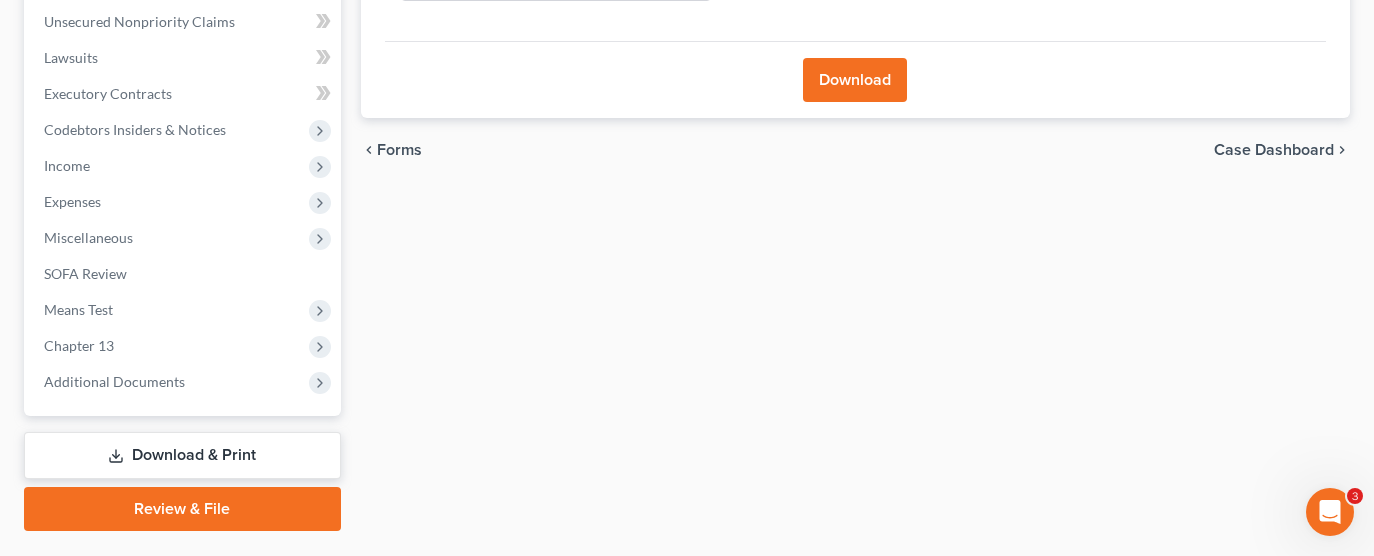 click on "Download" at bounding box center (855, 80) 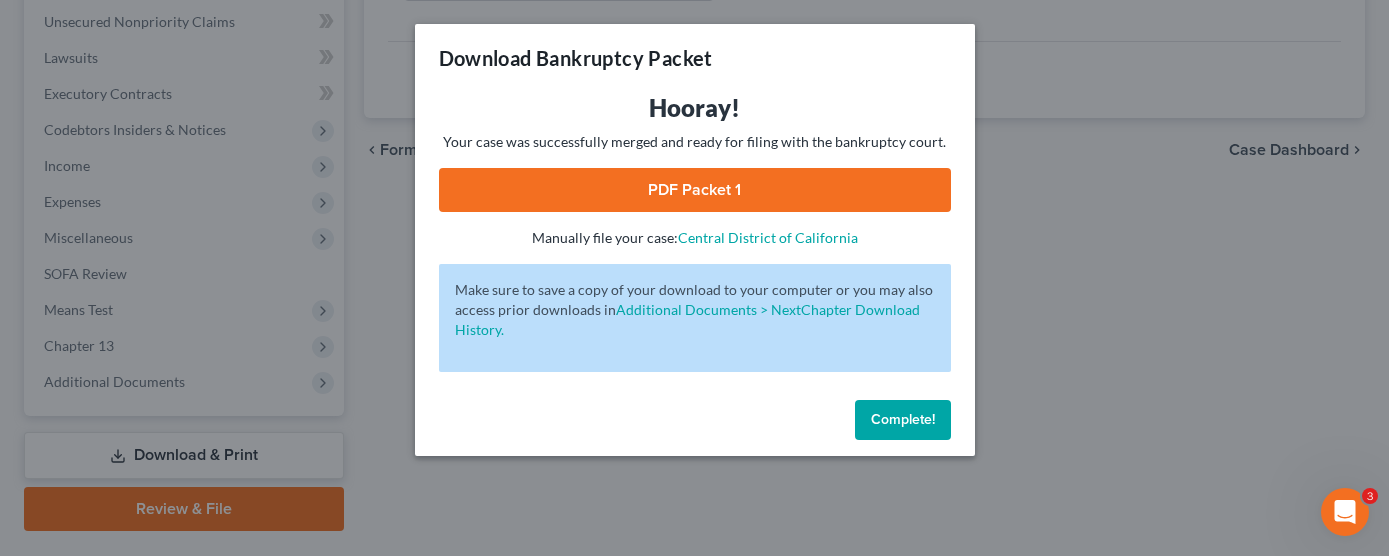 click on "PDF Packet 1" at bounding box center (695, 190) 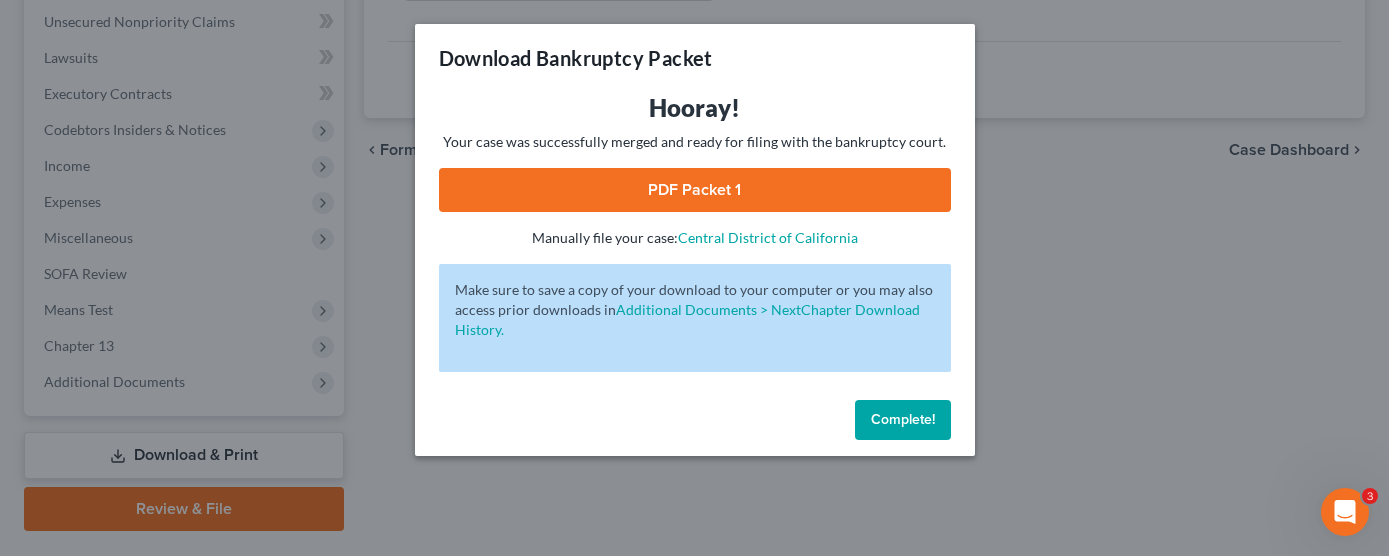 click on "Complete!" at bounding box center (903, 419) 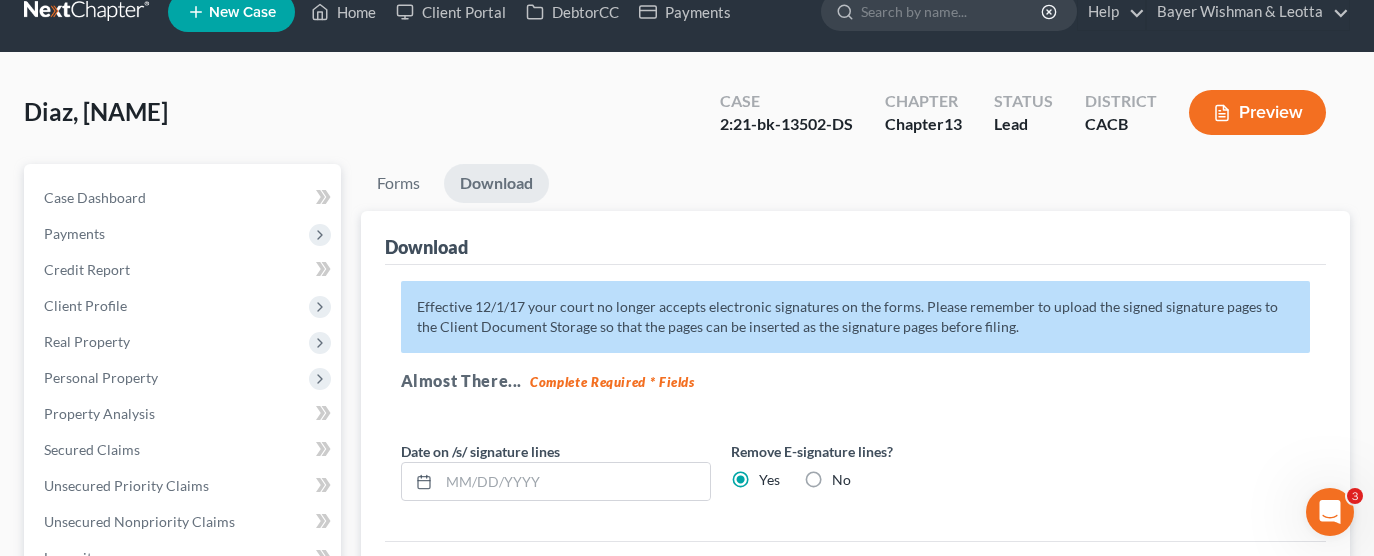 scroll, scrollTop: 0, scrollLeft: 0, axis: both 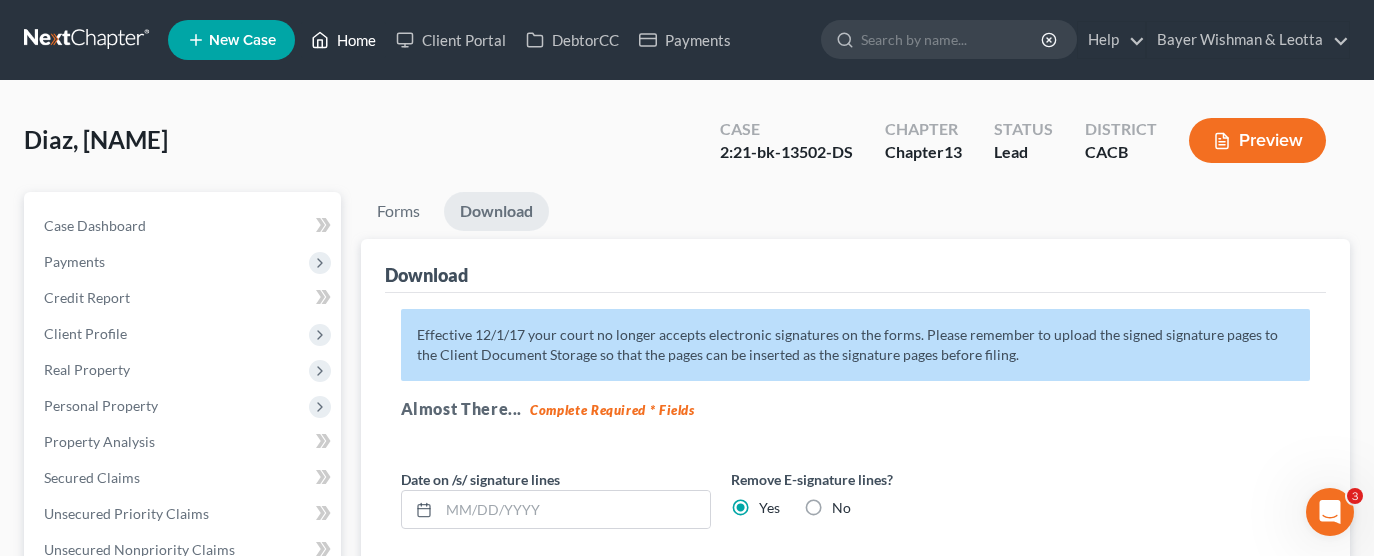click on "Home" at bounding box center [343, 40] 